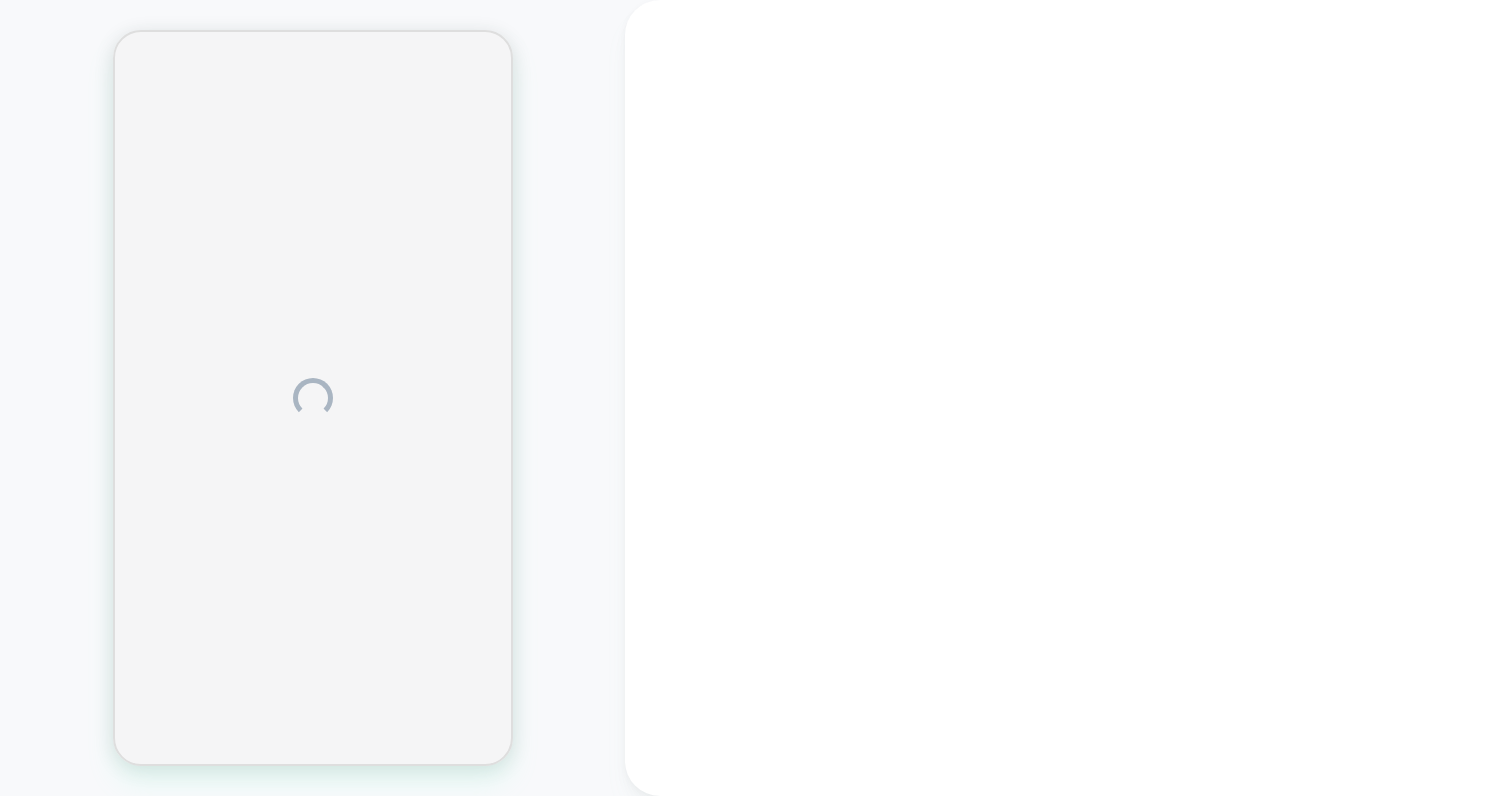 scroll, scrollTop: 0, scrollLeft: 0, axis: both 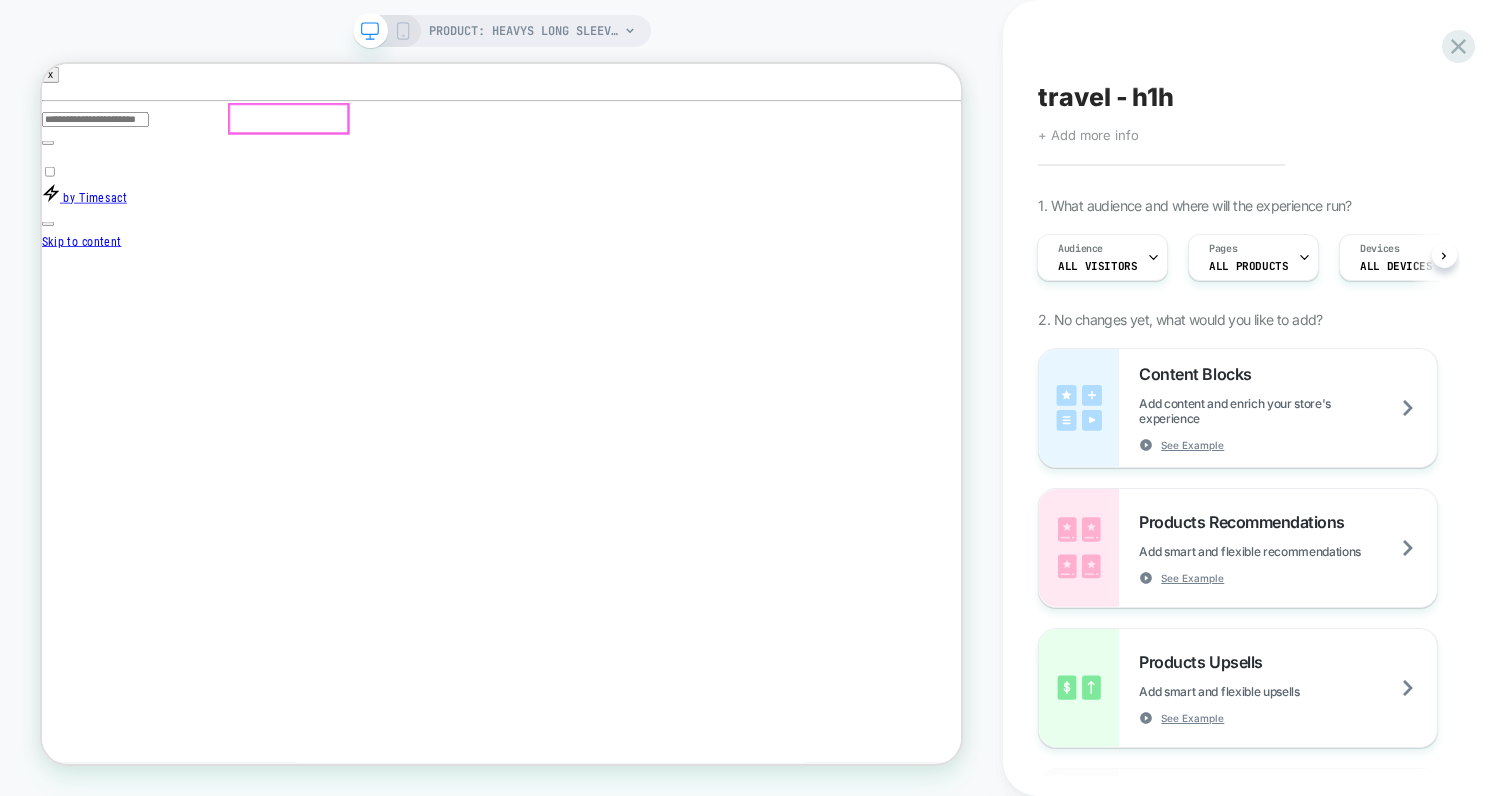 click on "H1H HEADPHONES" at bounding box center (137, 3964) 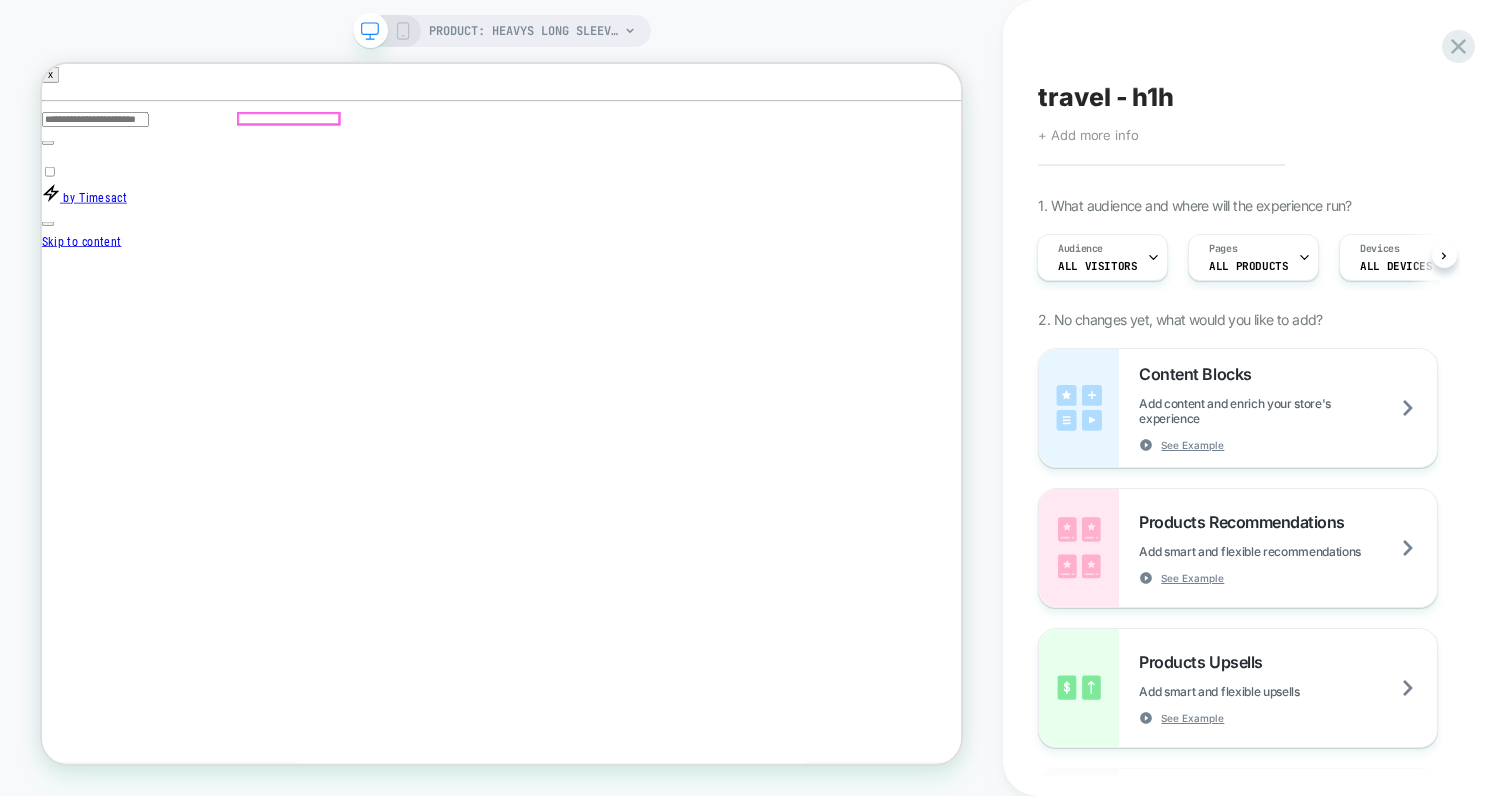 click on "H1H HEADPHONES" at bounding box center (137, 3964) 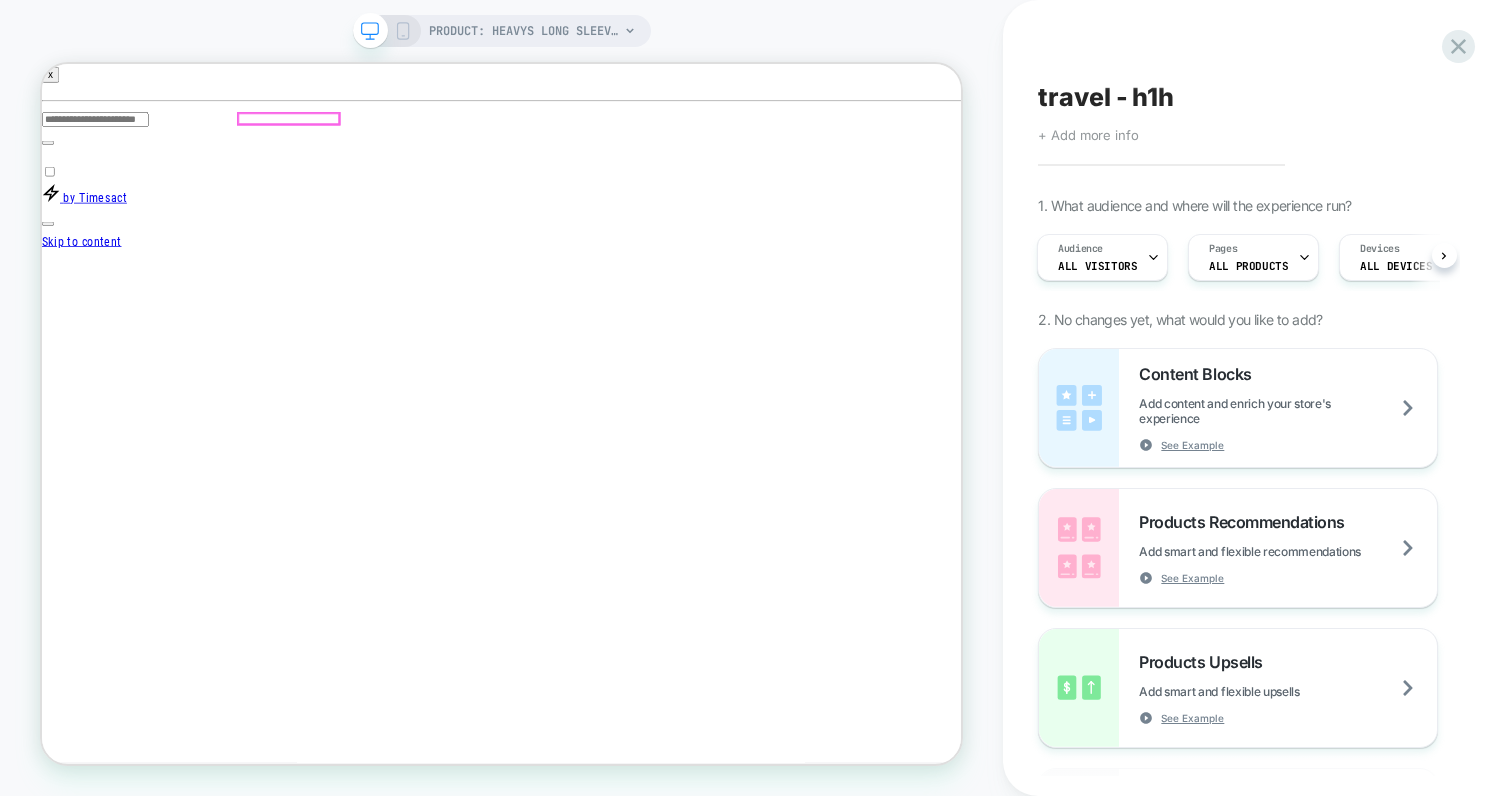 click on "H1H HEADPHONES" at bounding box center (137, 3964) 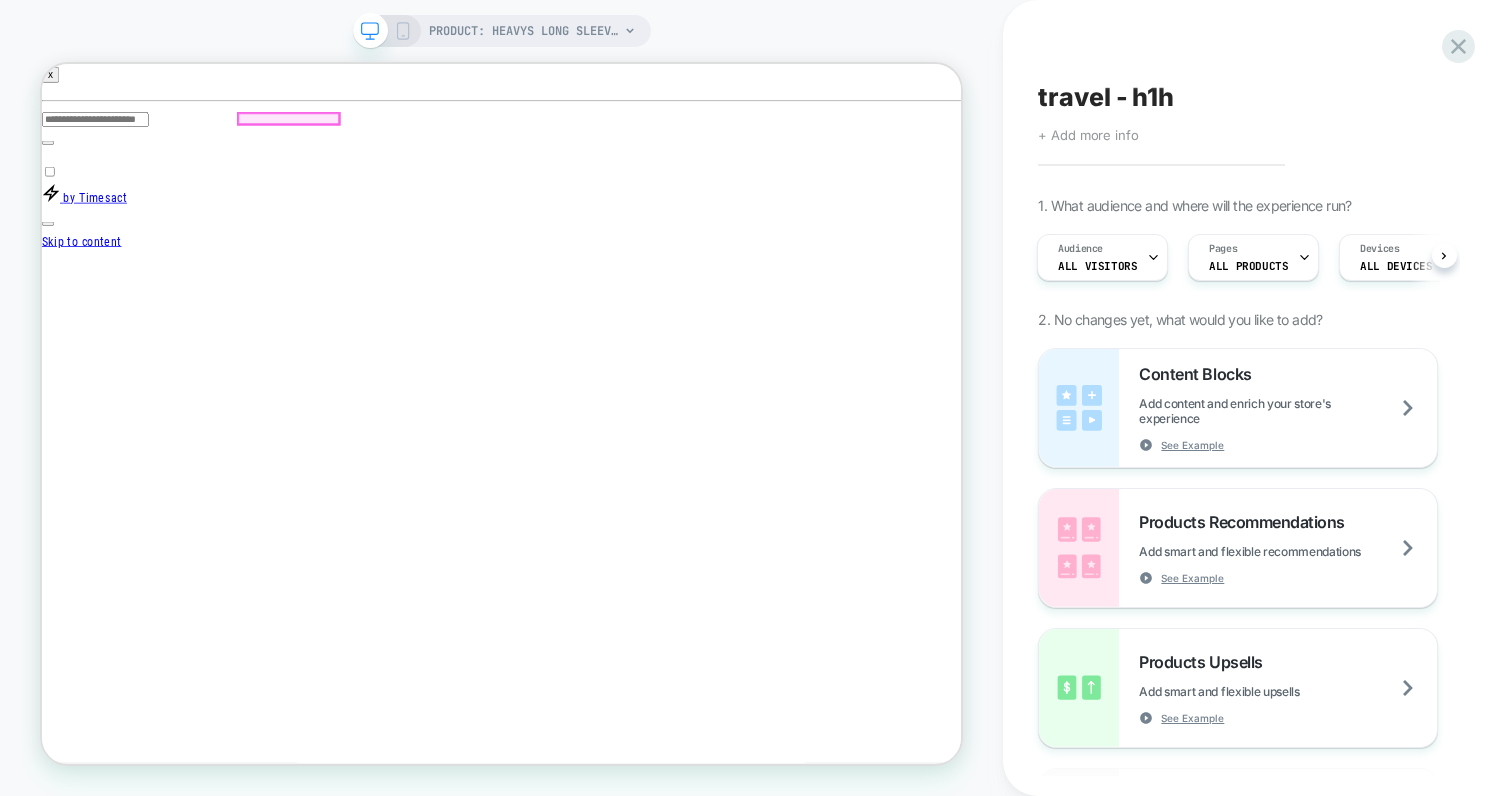 click on "H1H HEADPHONES" at bounding box center [137, 3964] 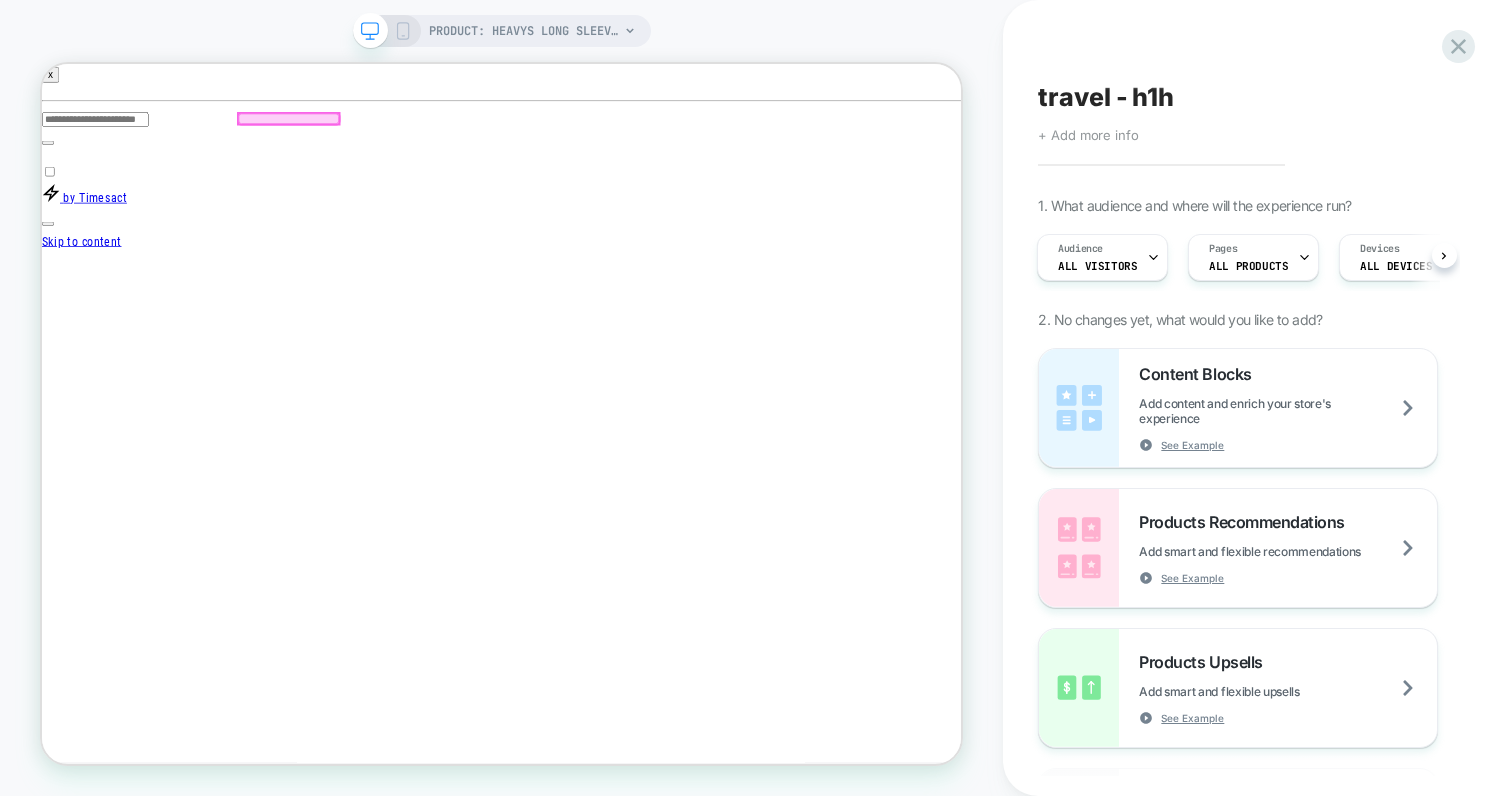 click on "by Timesact" at bounding box center [655, 29209] 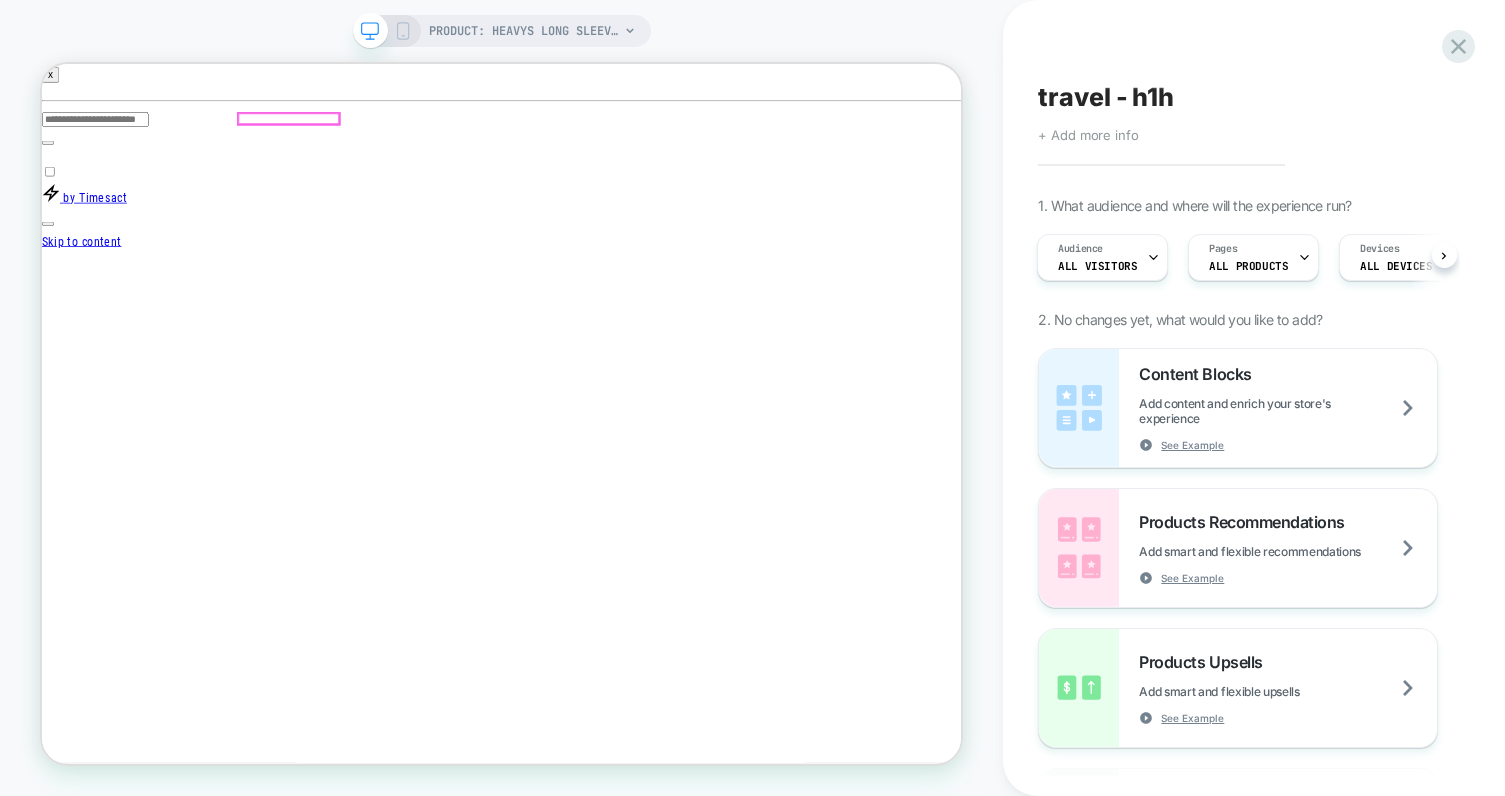 click on "H1H HEADPHONES" at bounding box center [137, 3964] 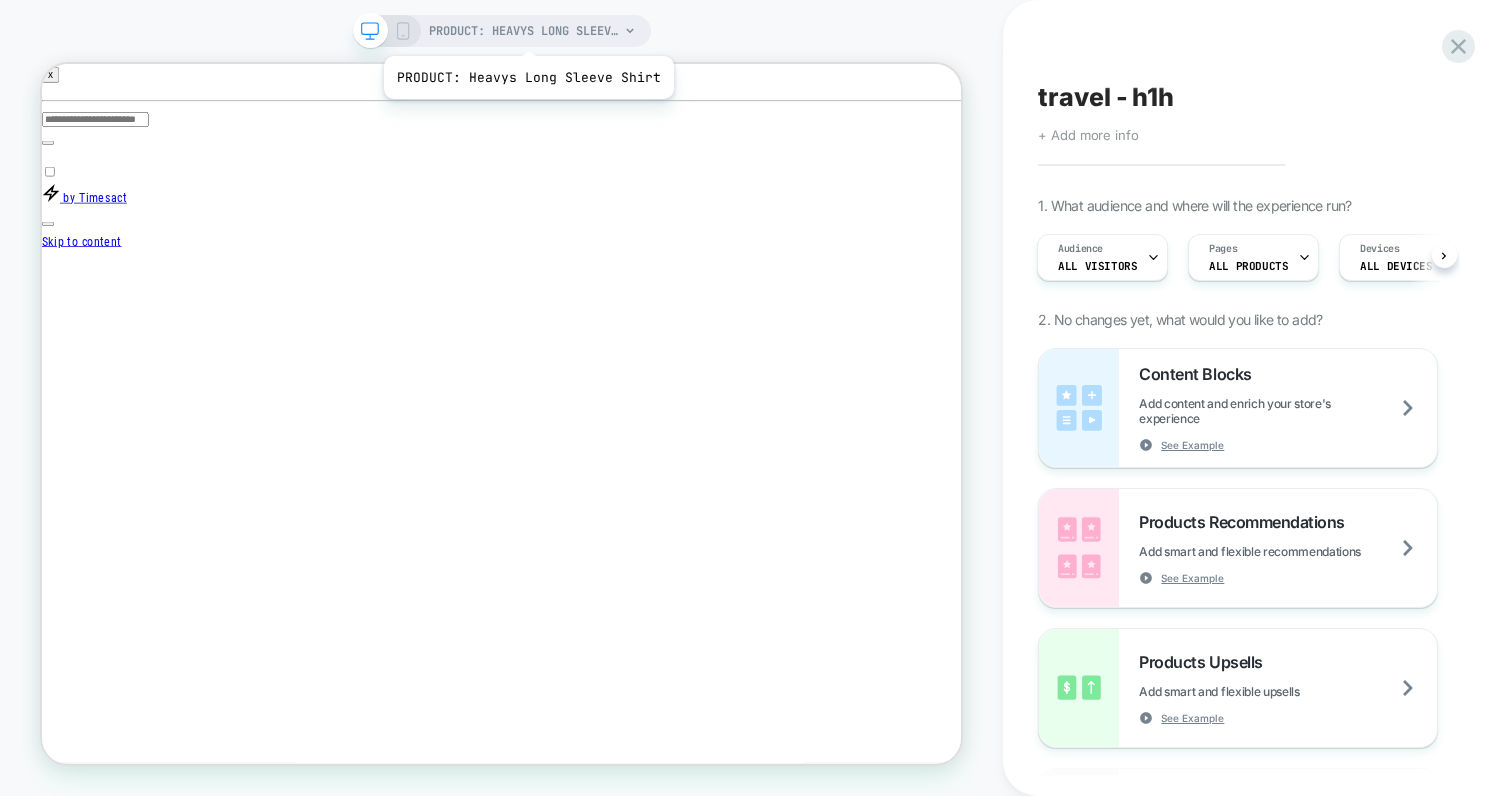 click on "PRODUCT: Heavys Long Sleeve Shirt" at bounding box center (524, 31) 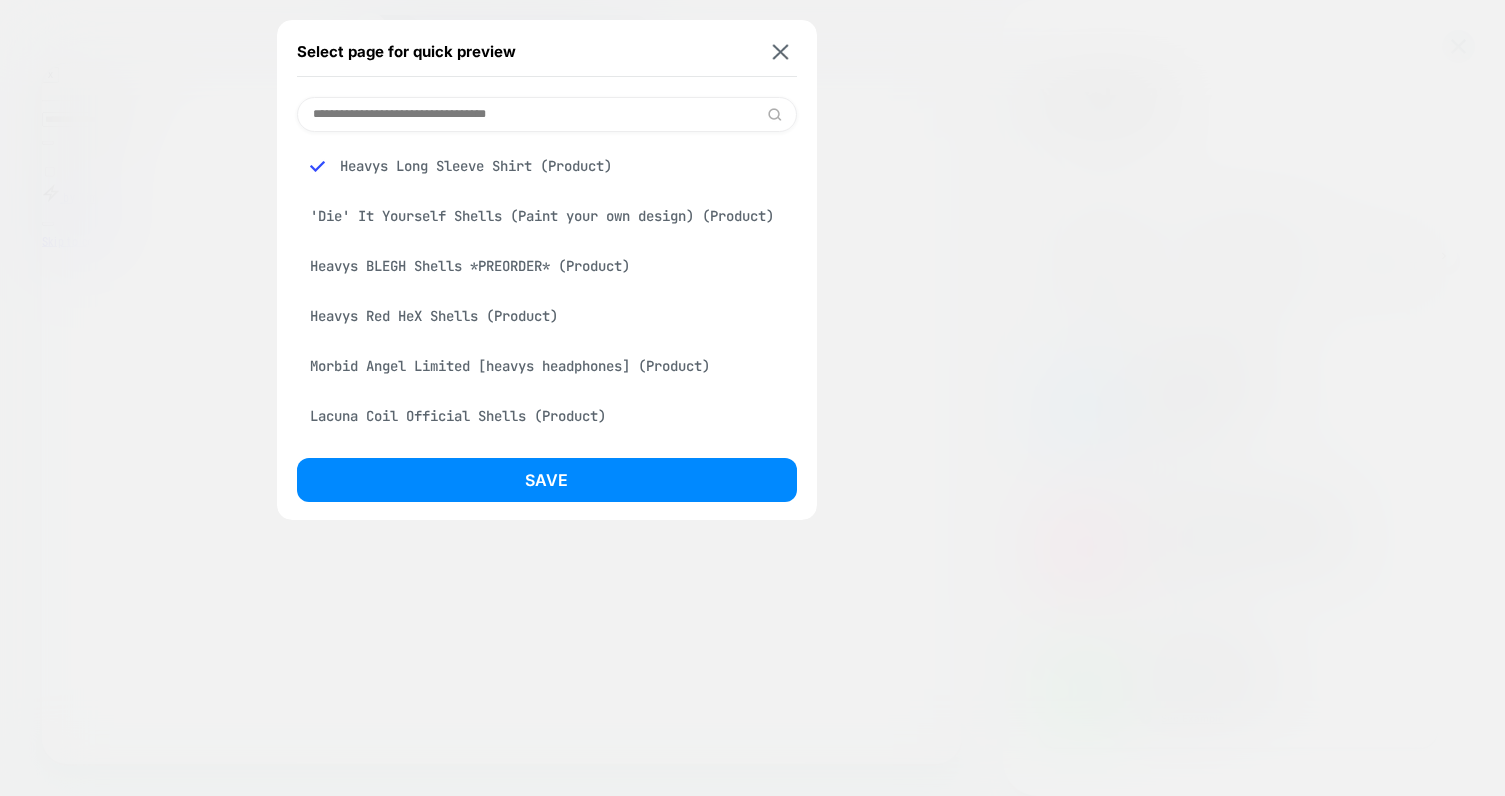 scroll, scrollTop: 0, scrollLeft: 0, axis: both 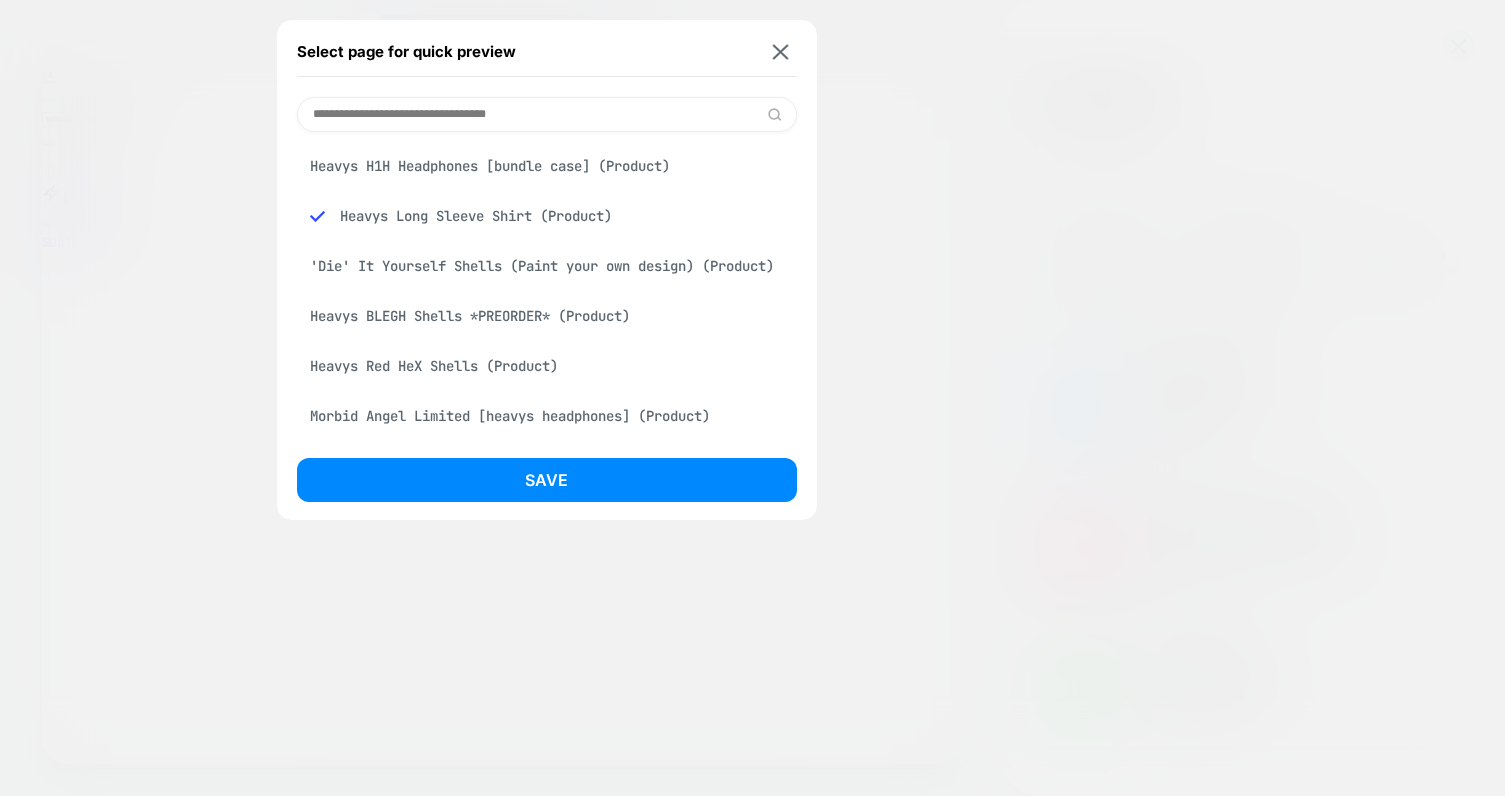 click on "Heavys H1H Headphones [bundle case] (Product)" at bounding box center (547, 166) 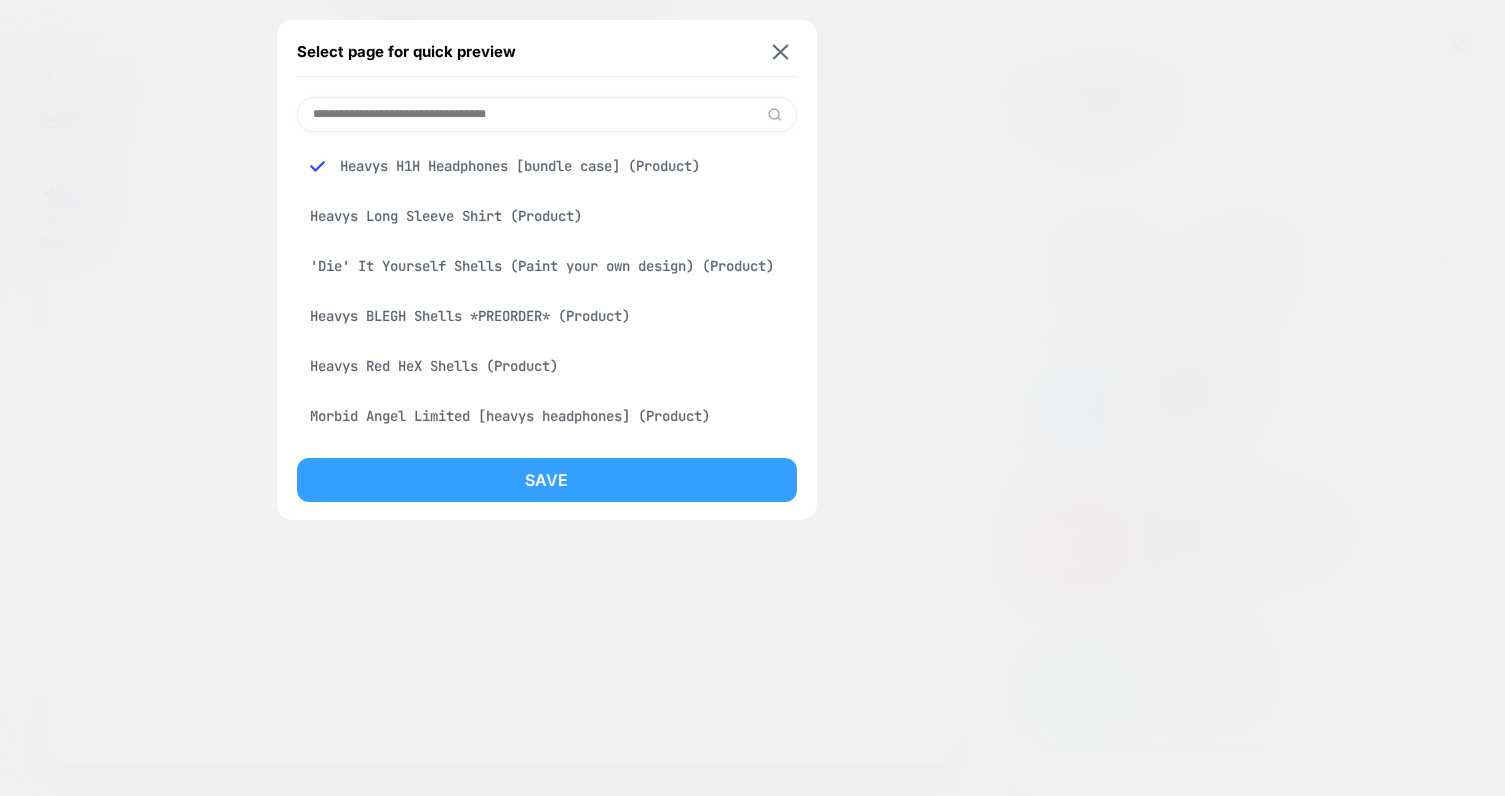 click on "Save" at bounding box center [547, 480] 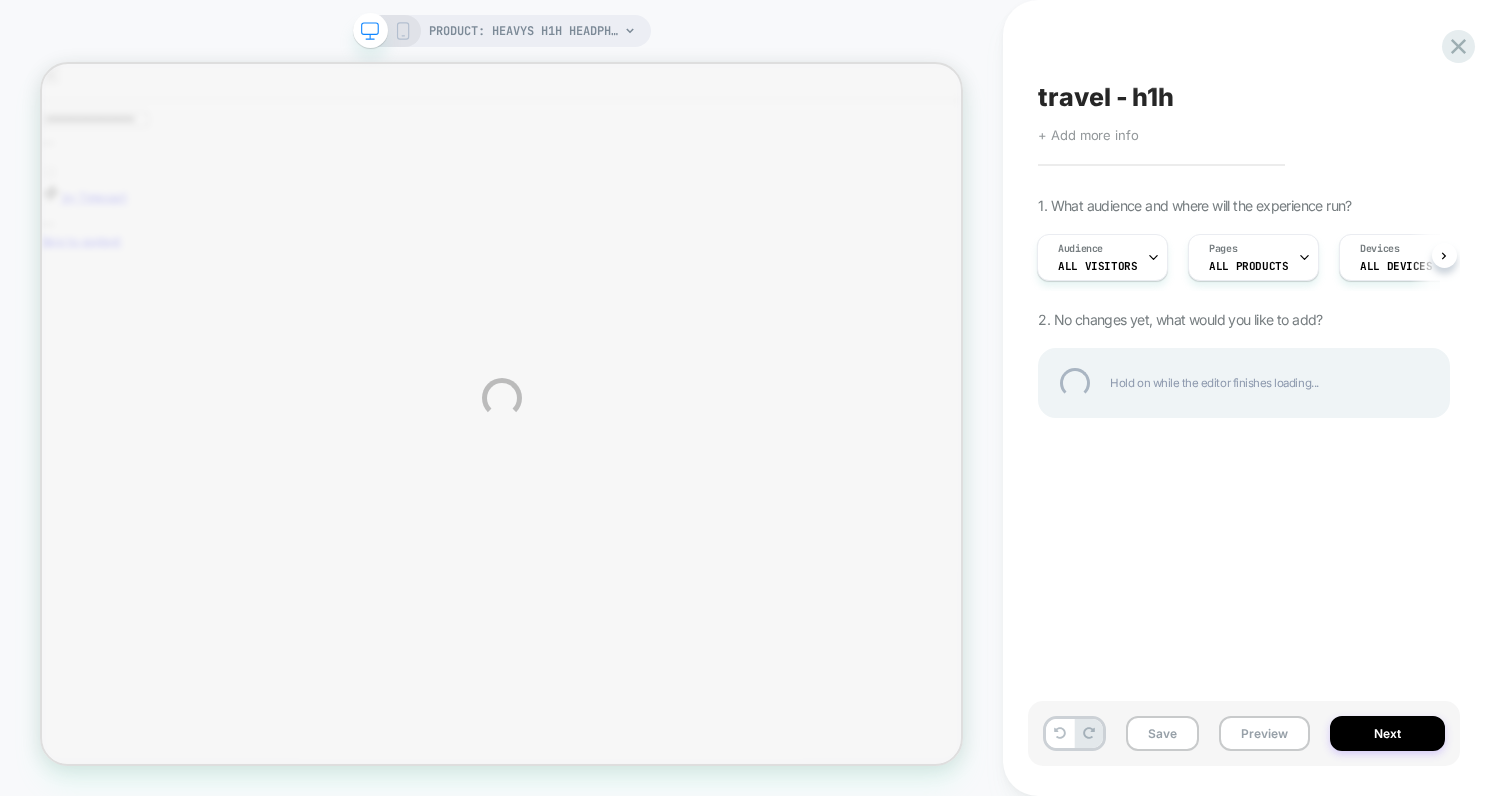 scroll, scrollTop: 0, scrollLeft: 1320, axis: horizontal 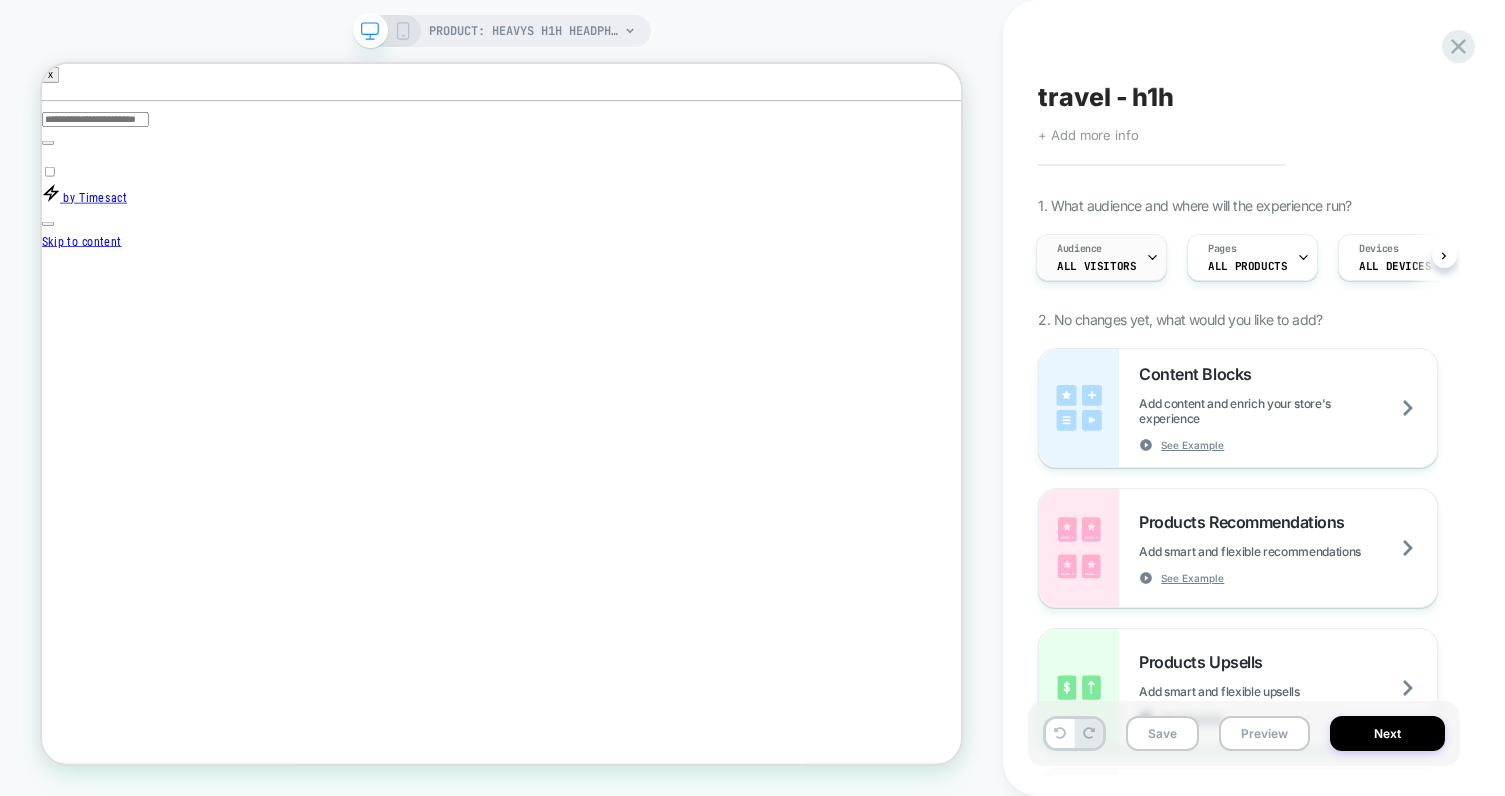 click on "Audience All Visitors" at bounding box center [1096, 257] 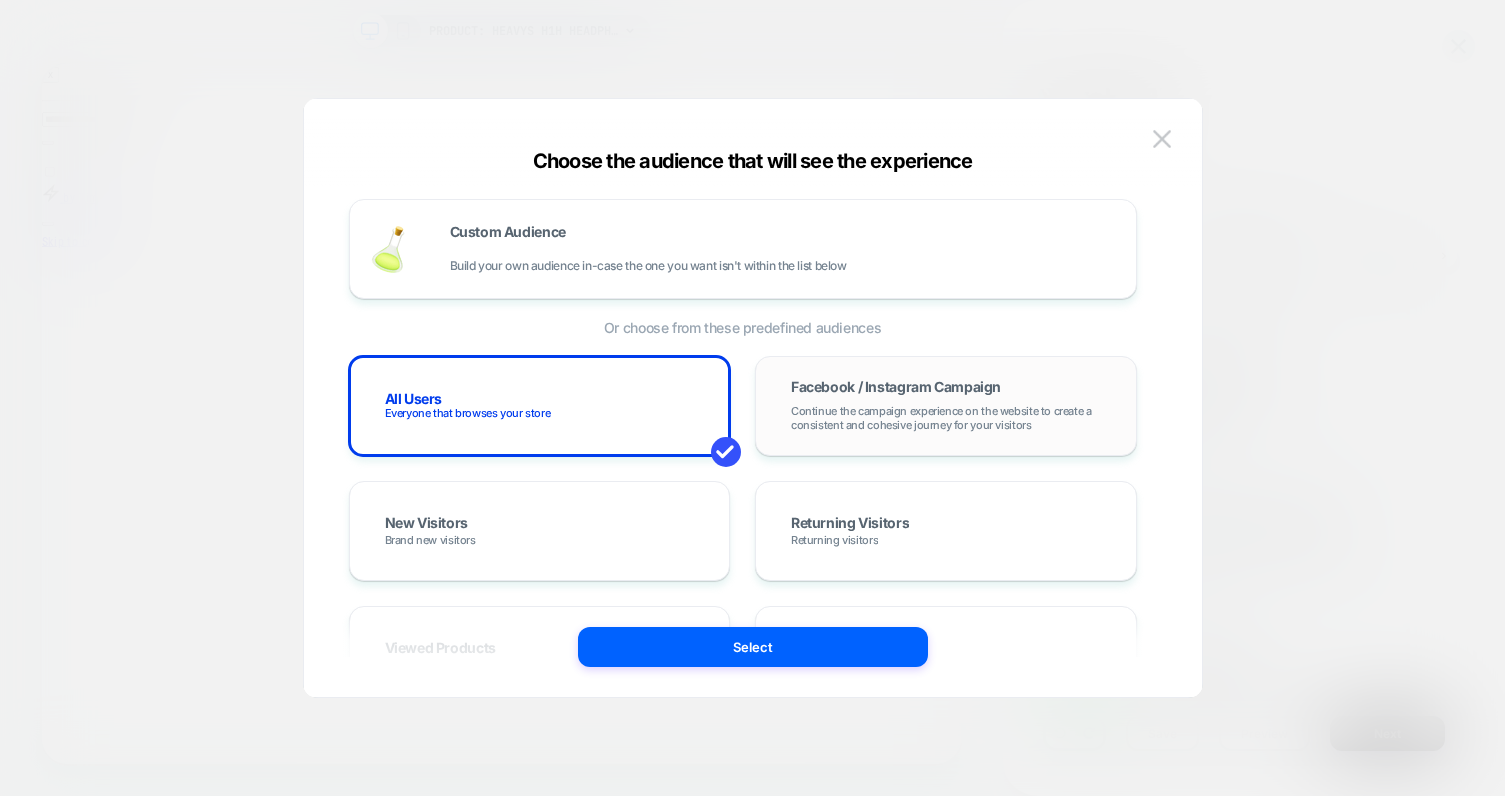 click on "Facebook / Instagram Campaign" at bounding box center (896, 387) 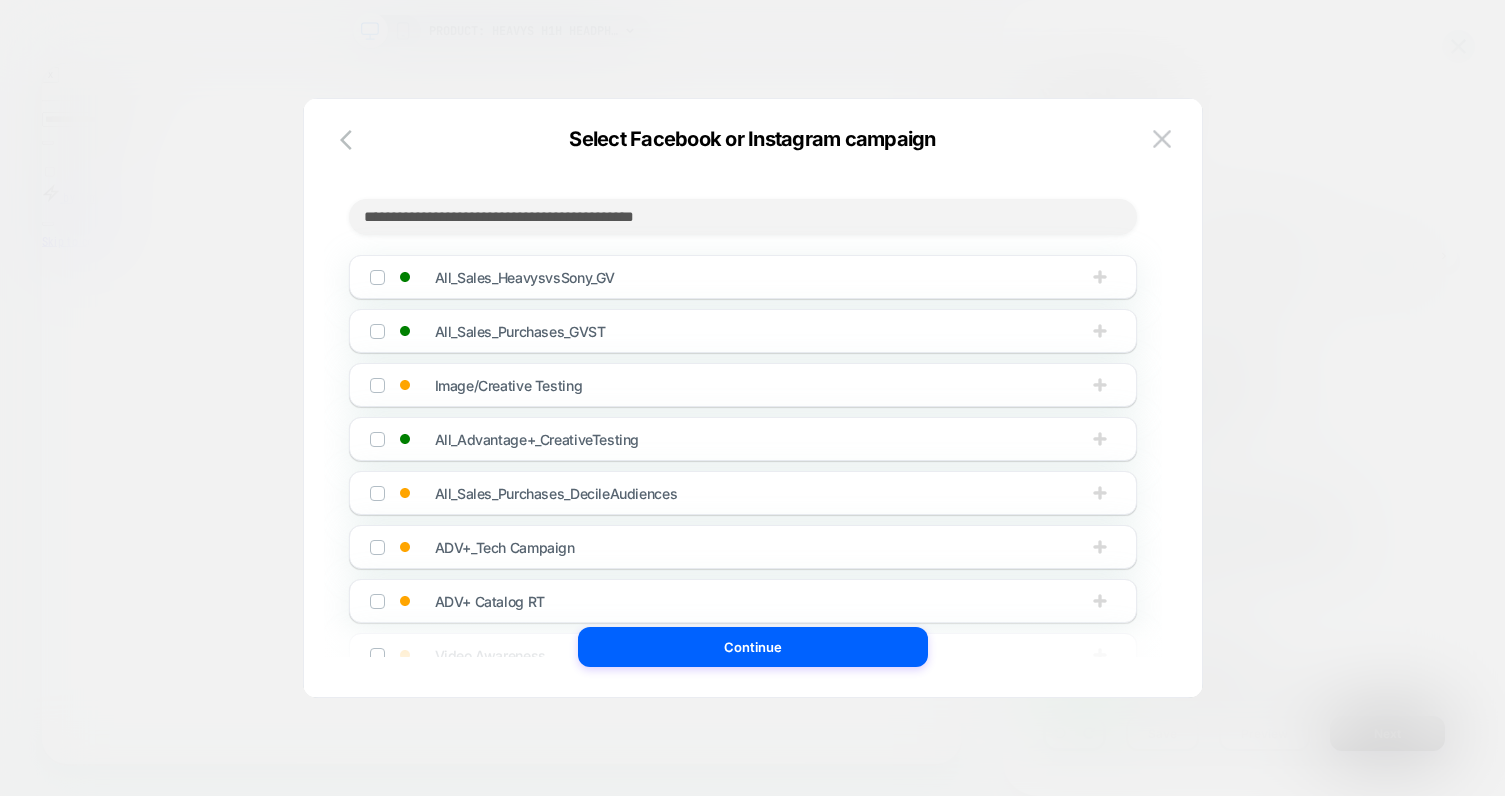 scroll, scrollTop: 0, scrollLeft: 1979, axis: horizontal 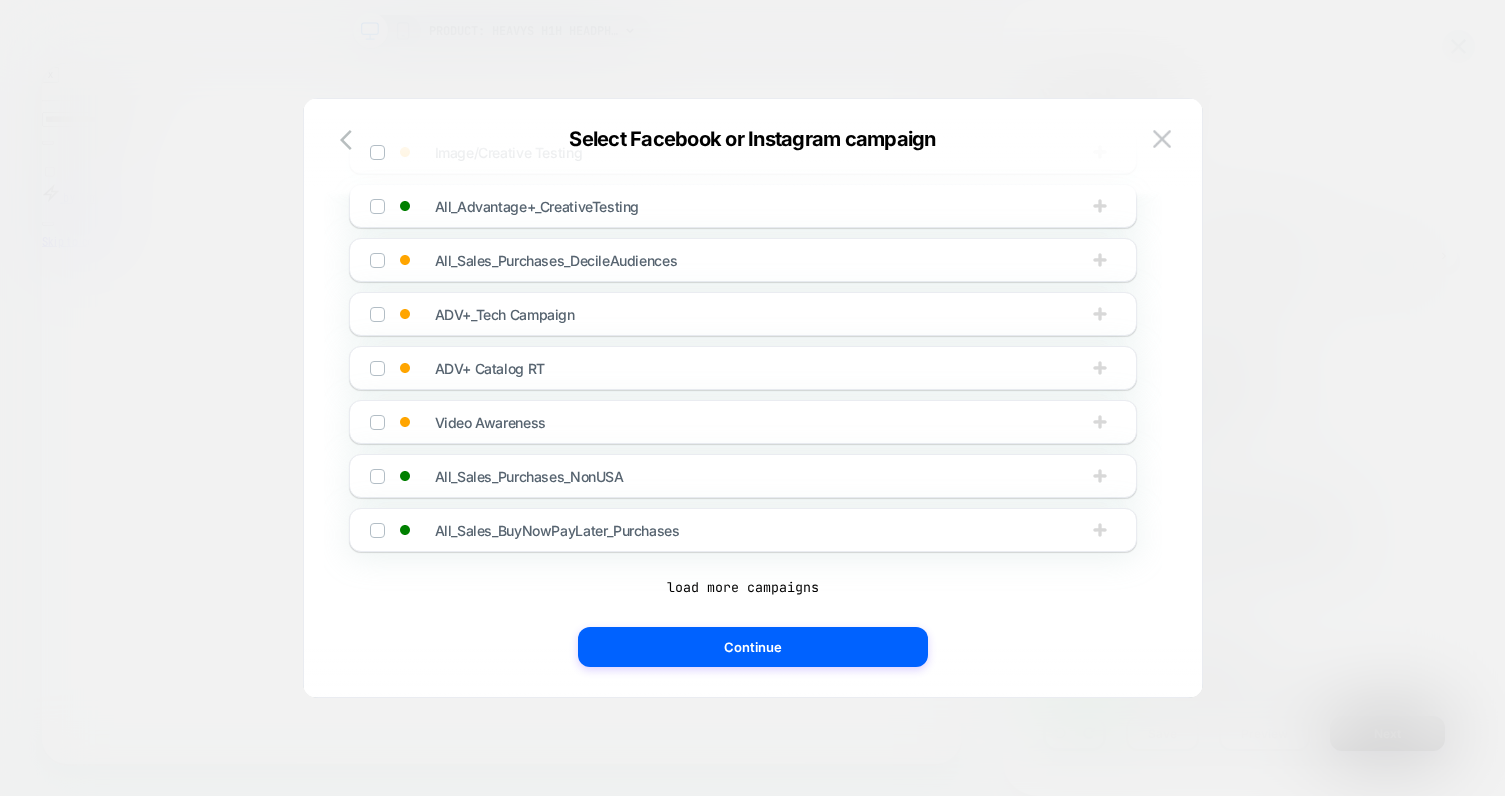 click on "All_Sales_HeavysvsSony_GV All_Sales_Purchases_GVST Image/Creative Testing All_Advantage+_CreativeTesting All_Sales_Purchases_DecileAudiences ADV+_Tech Campaign ADV+ Catalog RT Video Awareness All_Sales_Purchases_NonUSA All_Sales_BuyNowPayLater_Purchases load more campaigns" at bounding box center [743, 281] 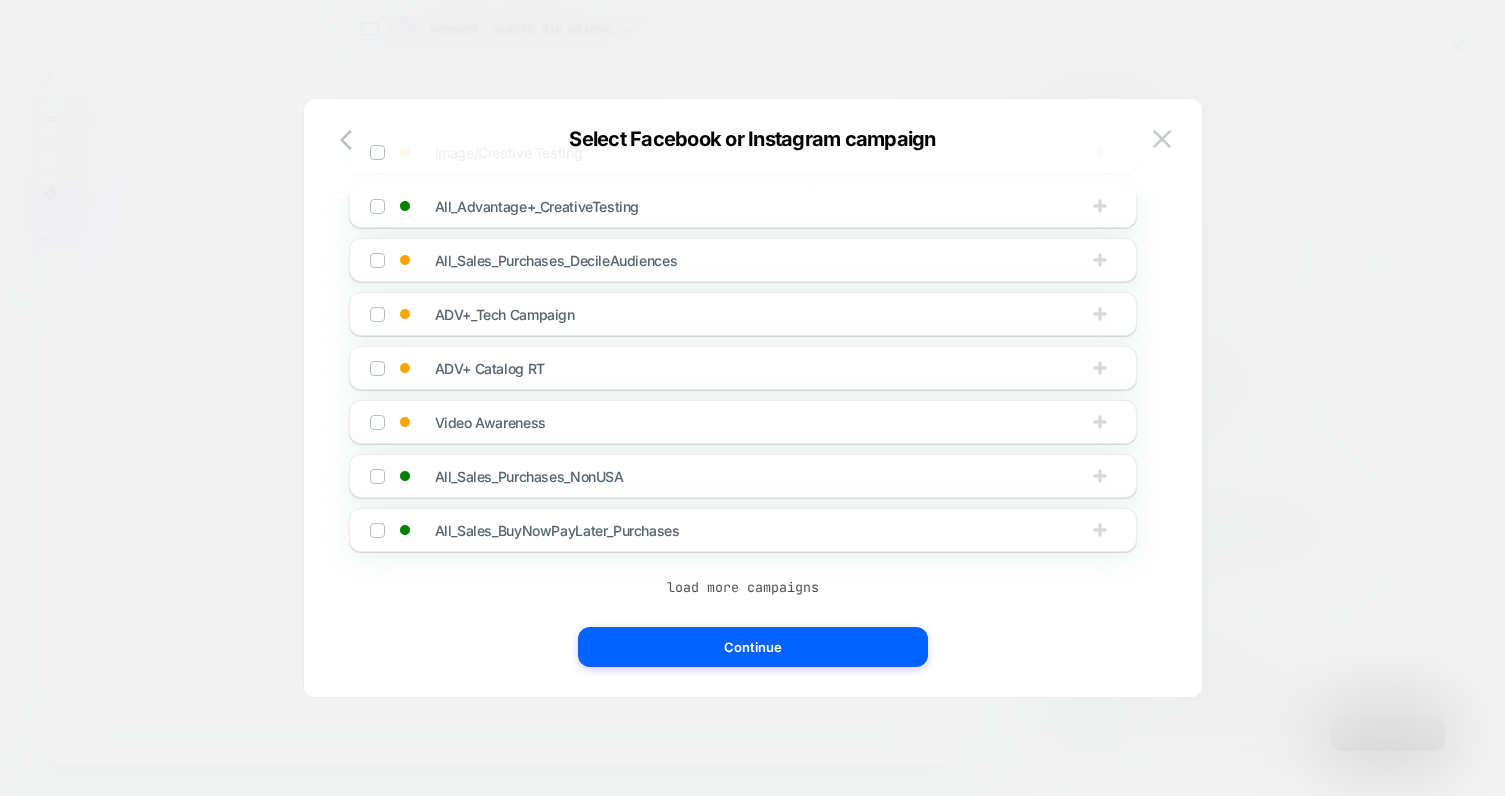 click on "load more campaigns" at bounding box center [743, 587] 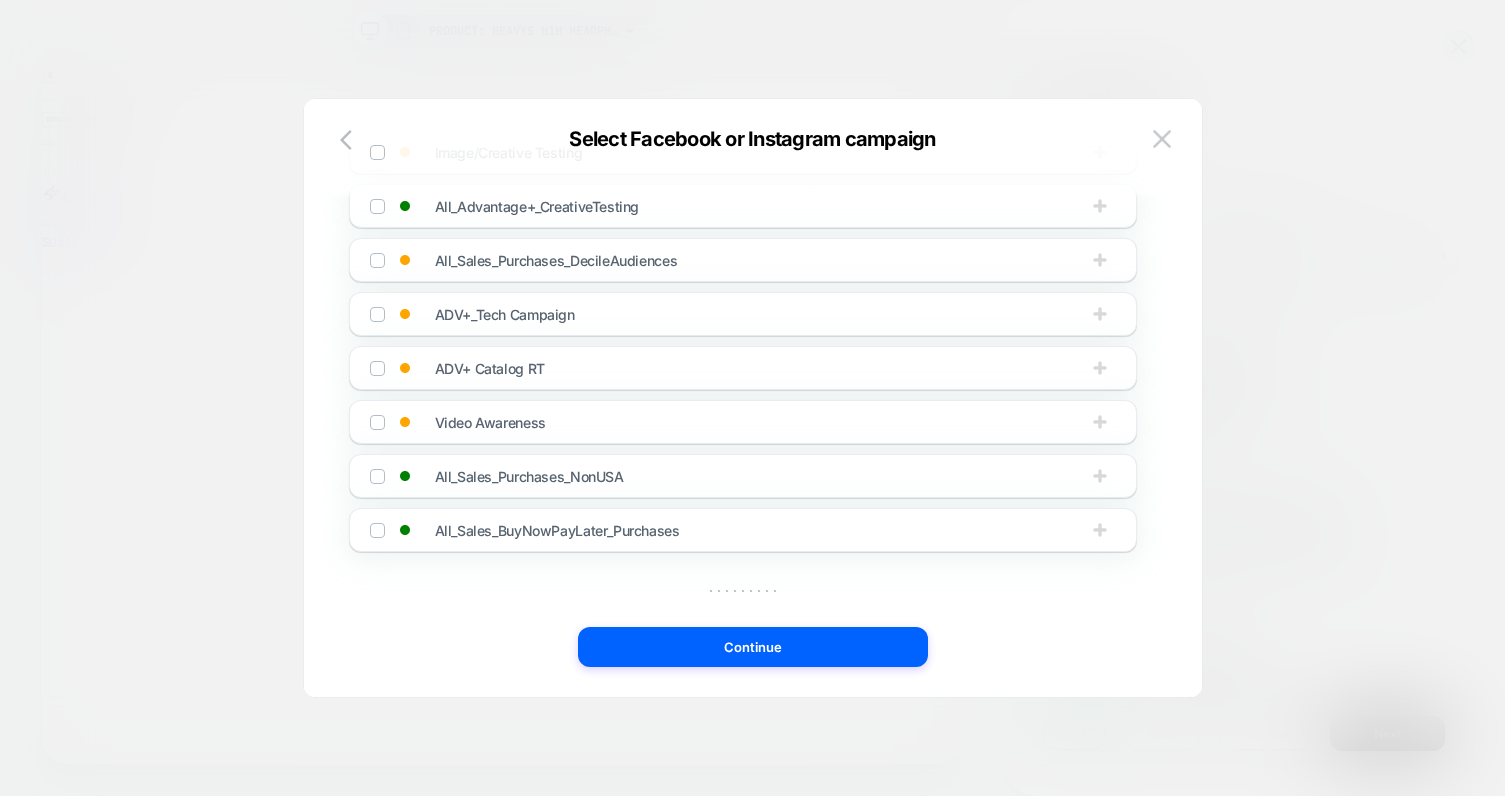 scroll, scrollTop: 0, scrollLeft: 18, axis: horizontal 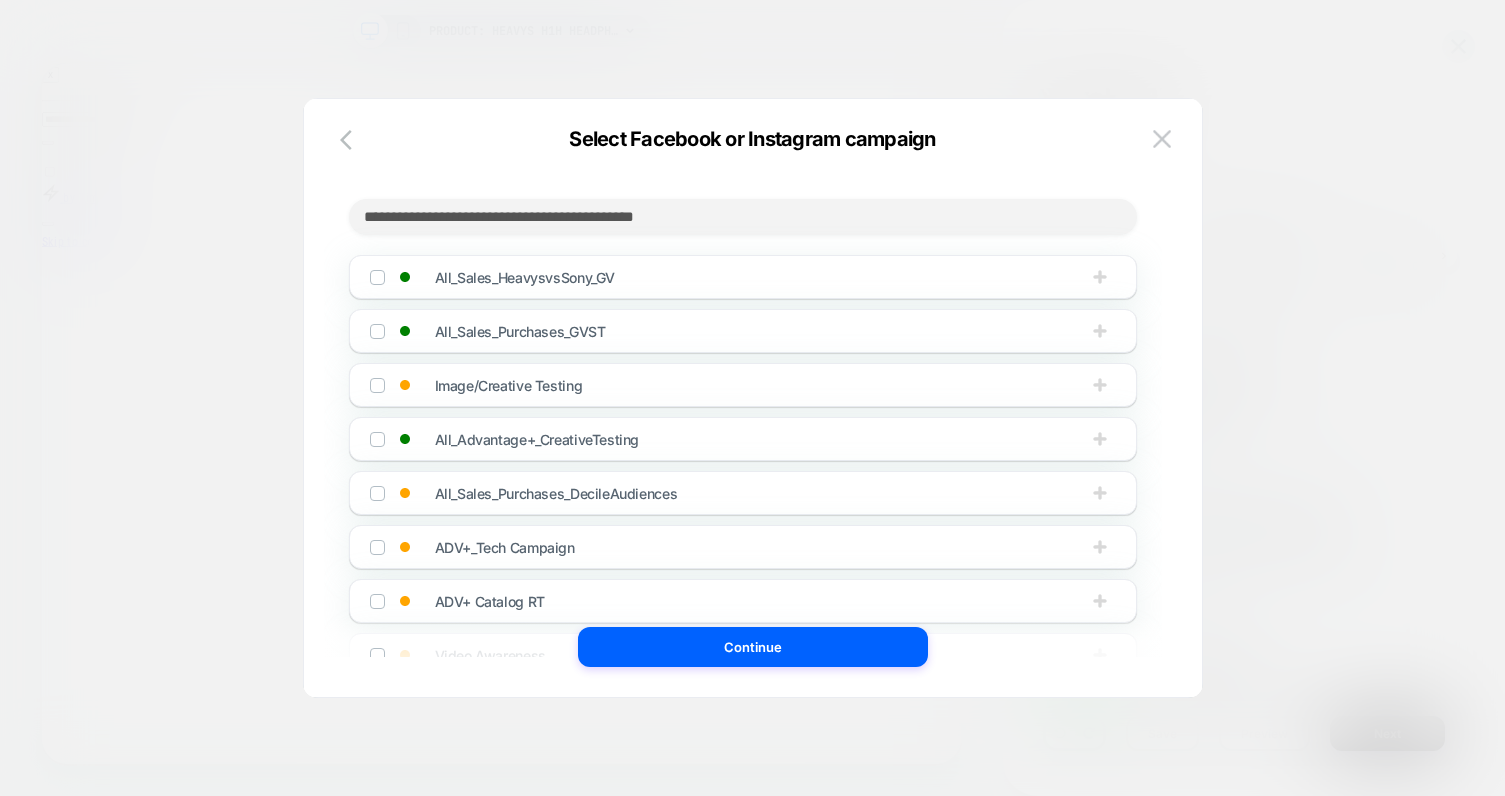 click at bounding box center (743, 217) 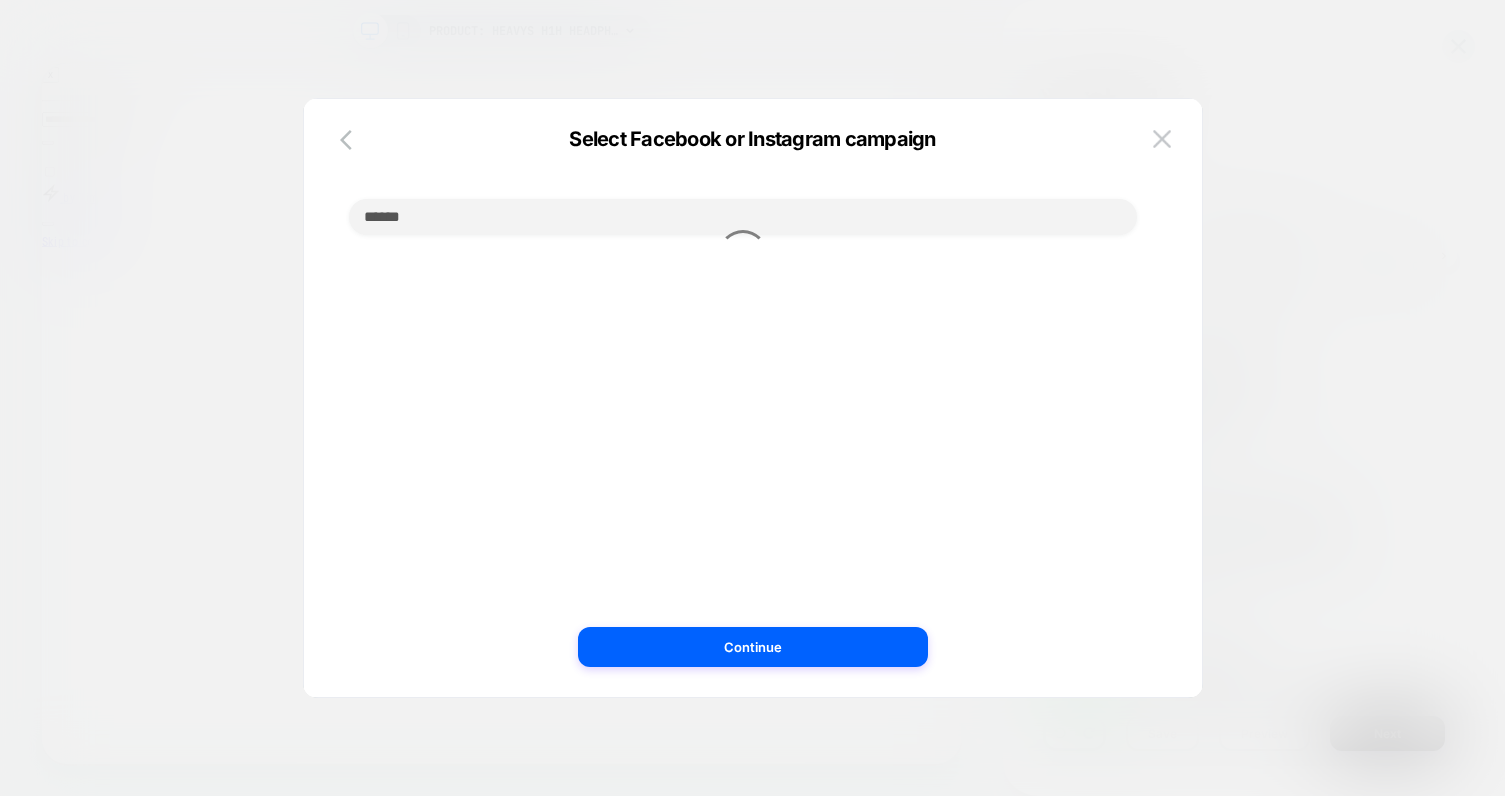 type on "******" 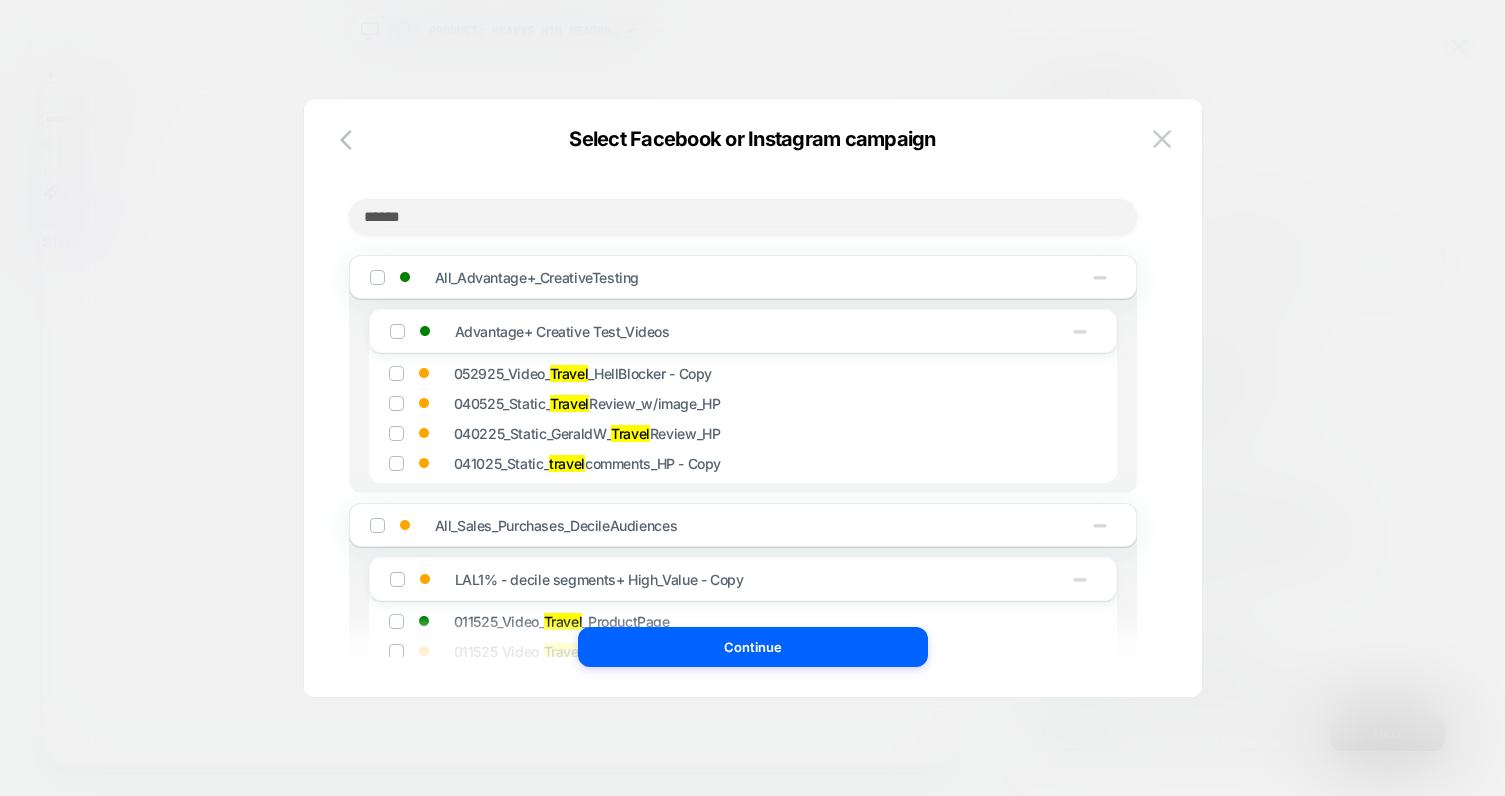 scroll, scrollTop: 0, scrollLeft: 660, axis: horizontal 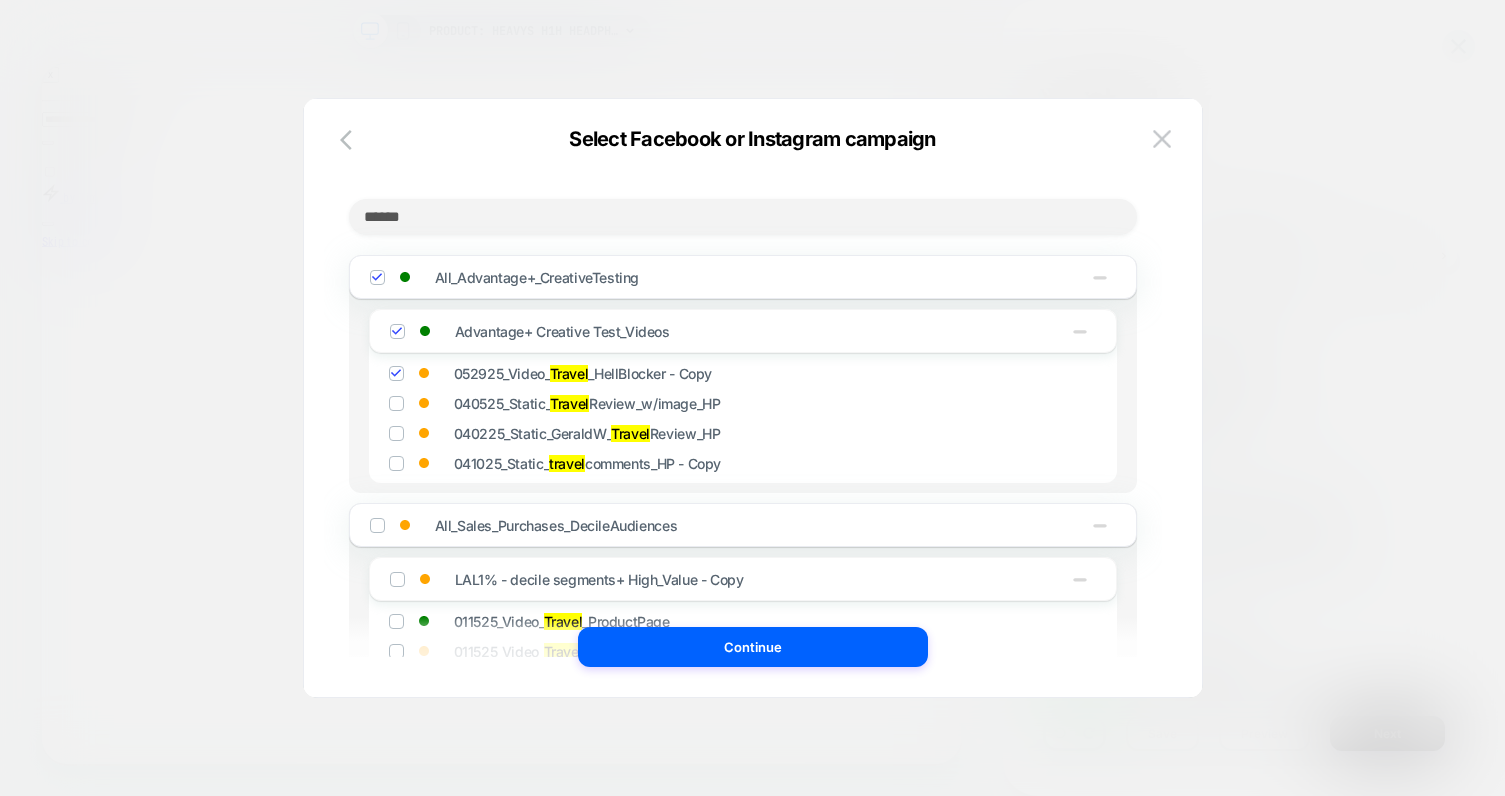 click at bounding box center (396, 403) 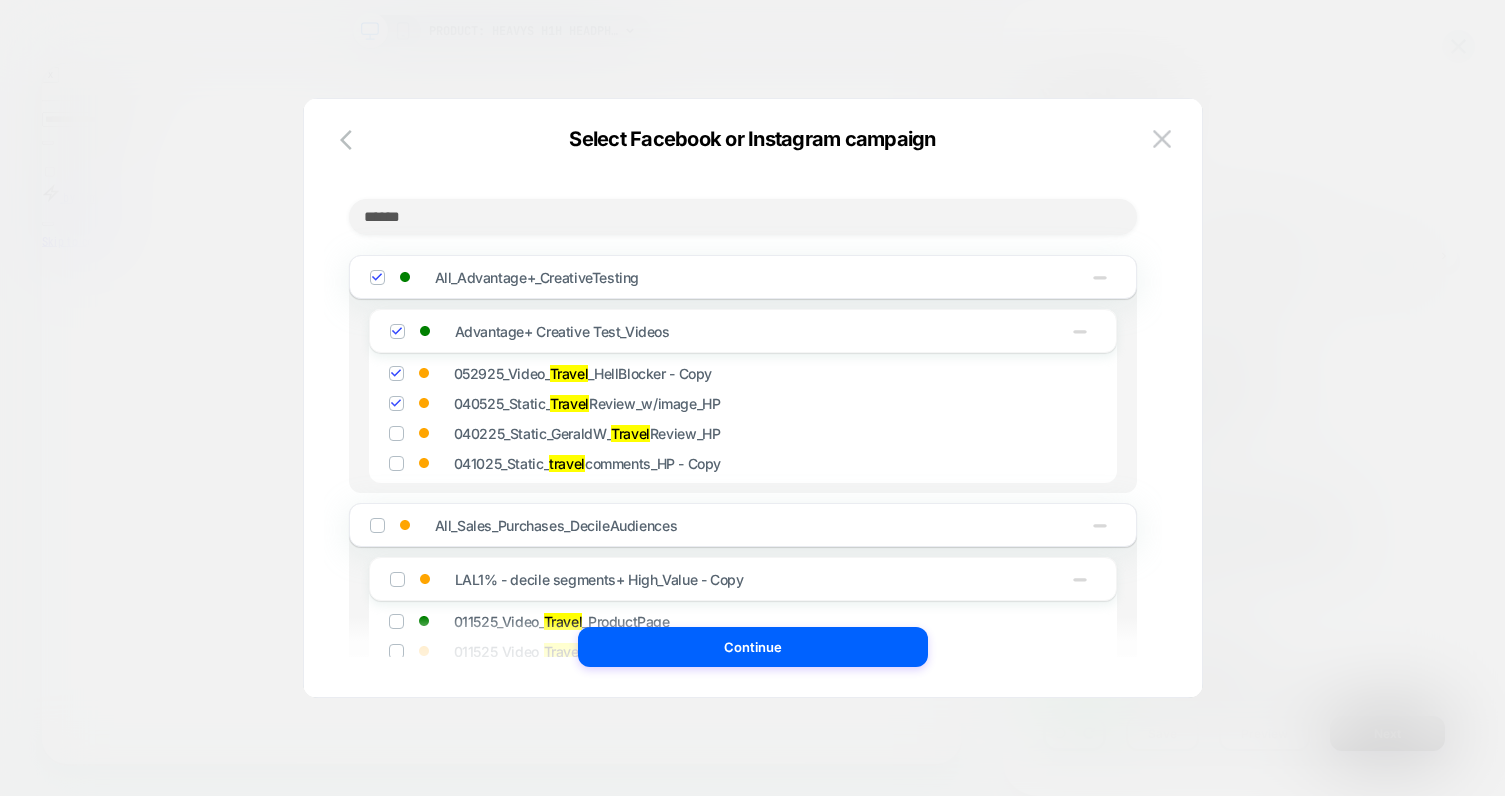 click on "052925_Video_ Travel _HellBlocker - Copy 040525_Static_ Travel Review_w/image_HP 040225_Static_GeraldW_ Travel Review_HP 041025_Static_ travel comments_HP - Copy" at bounding box center [763, 423] 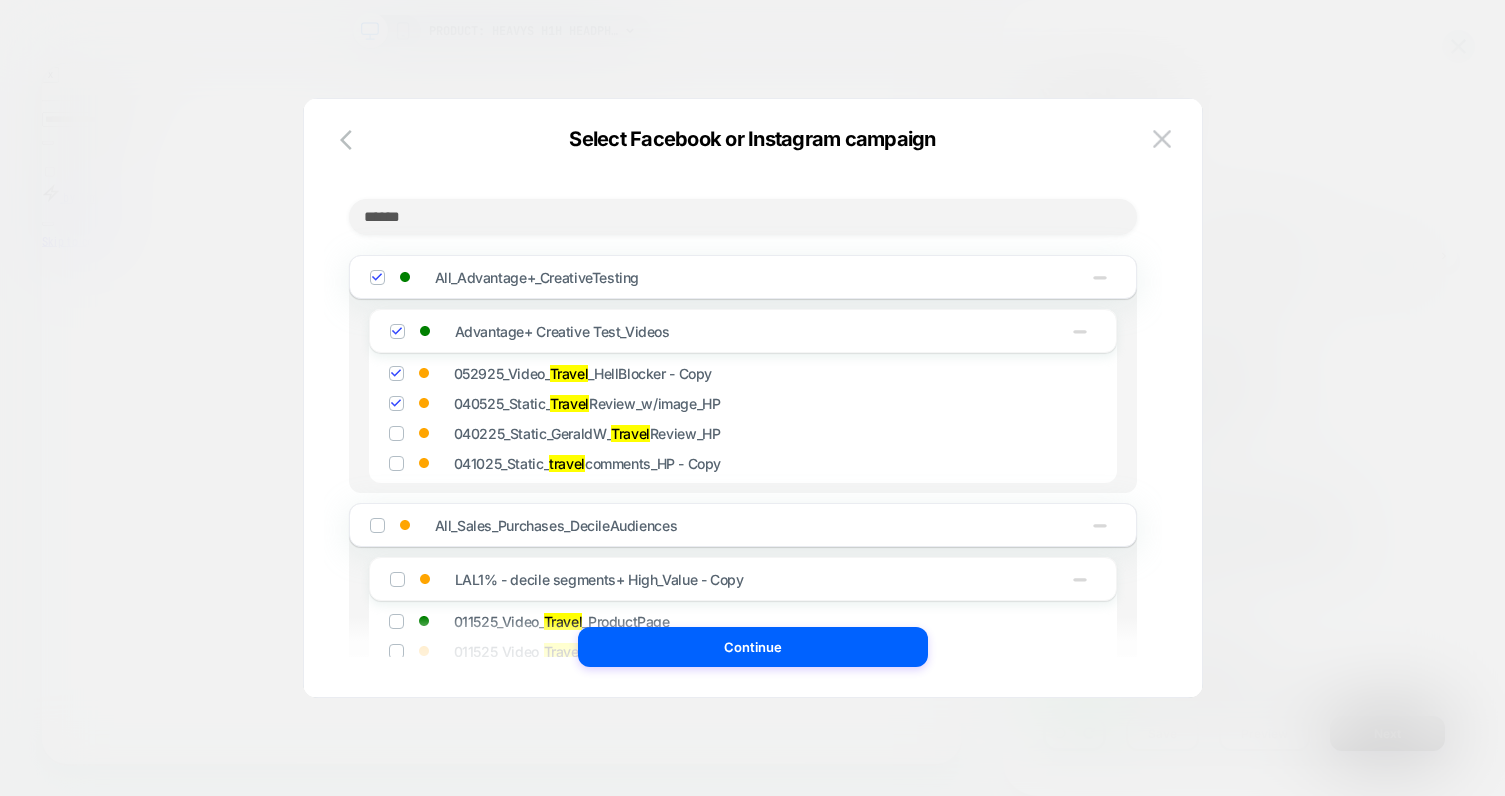 click at bounding box center [396, 433] 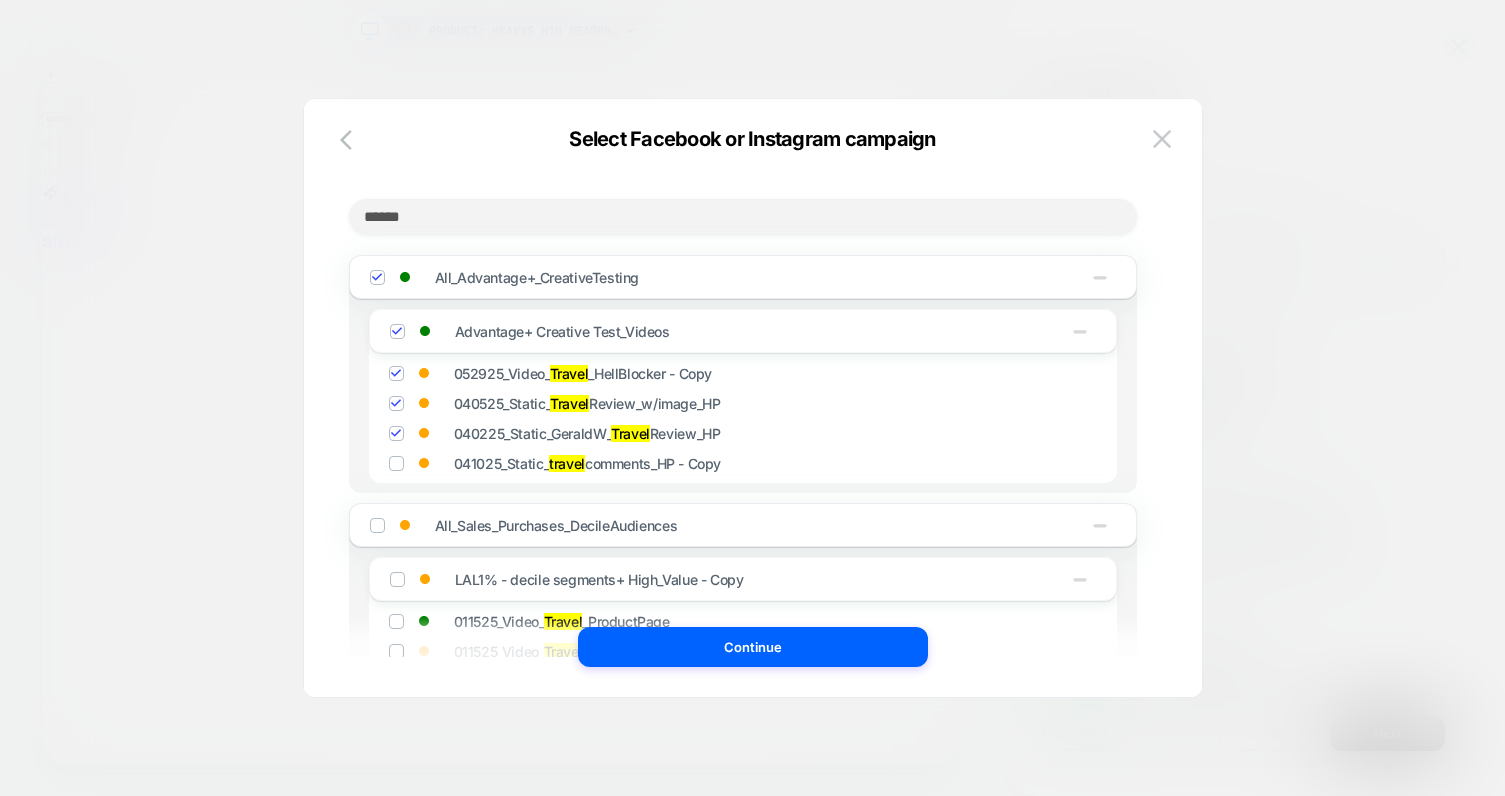 click at bounding box center [396, 463] 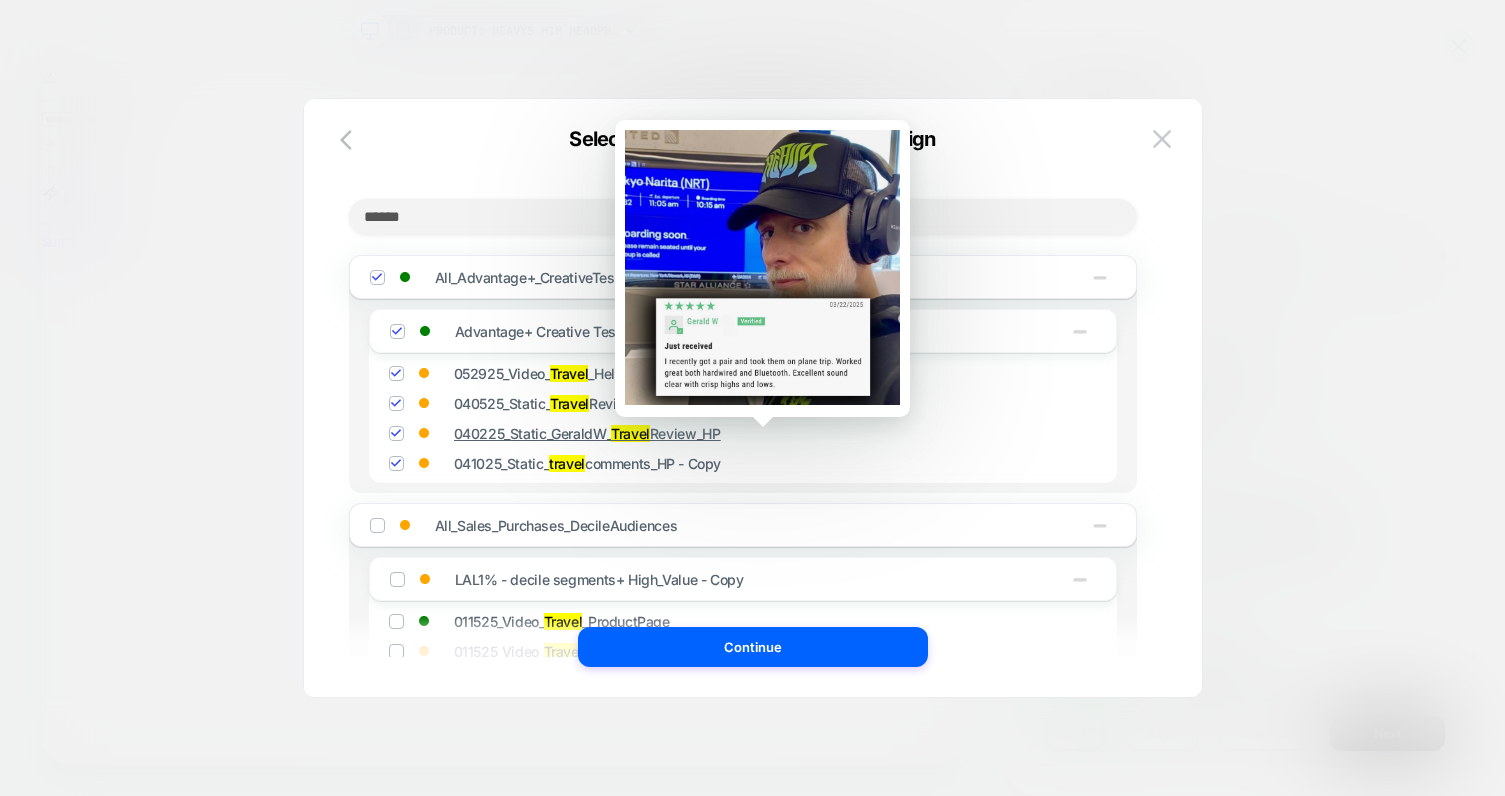 scroll, scrollTop: 0, scrollLeft: 1320, axis: horizontal 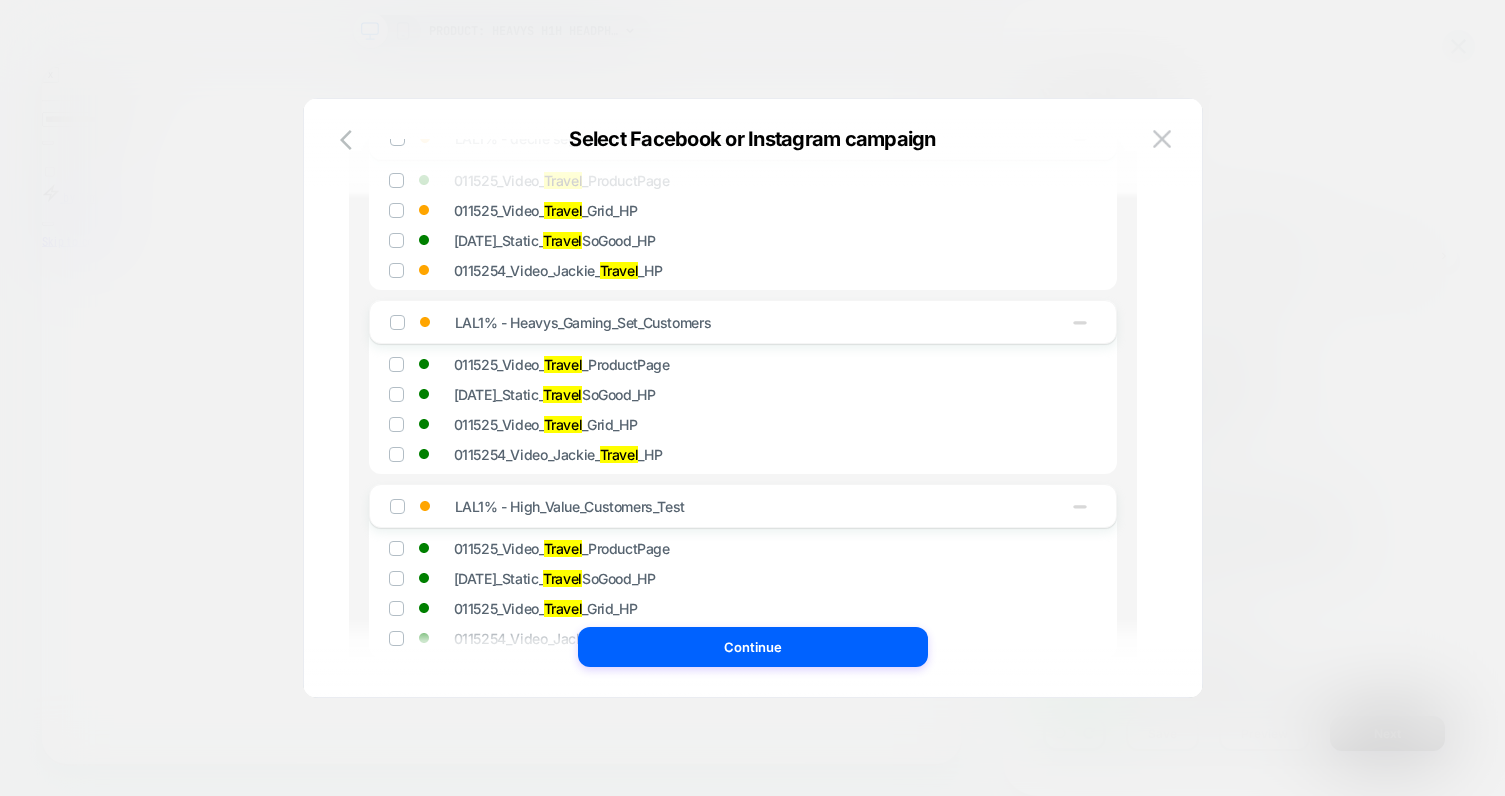 click at bounding box center (396, 364) 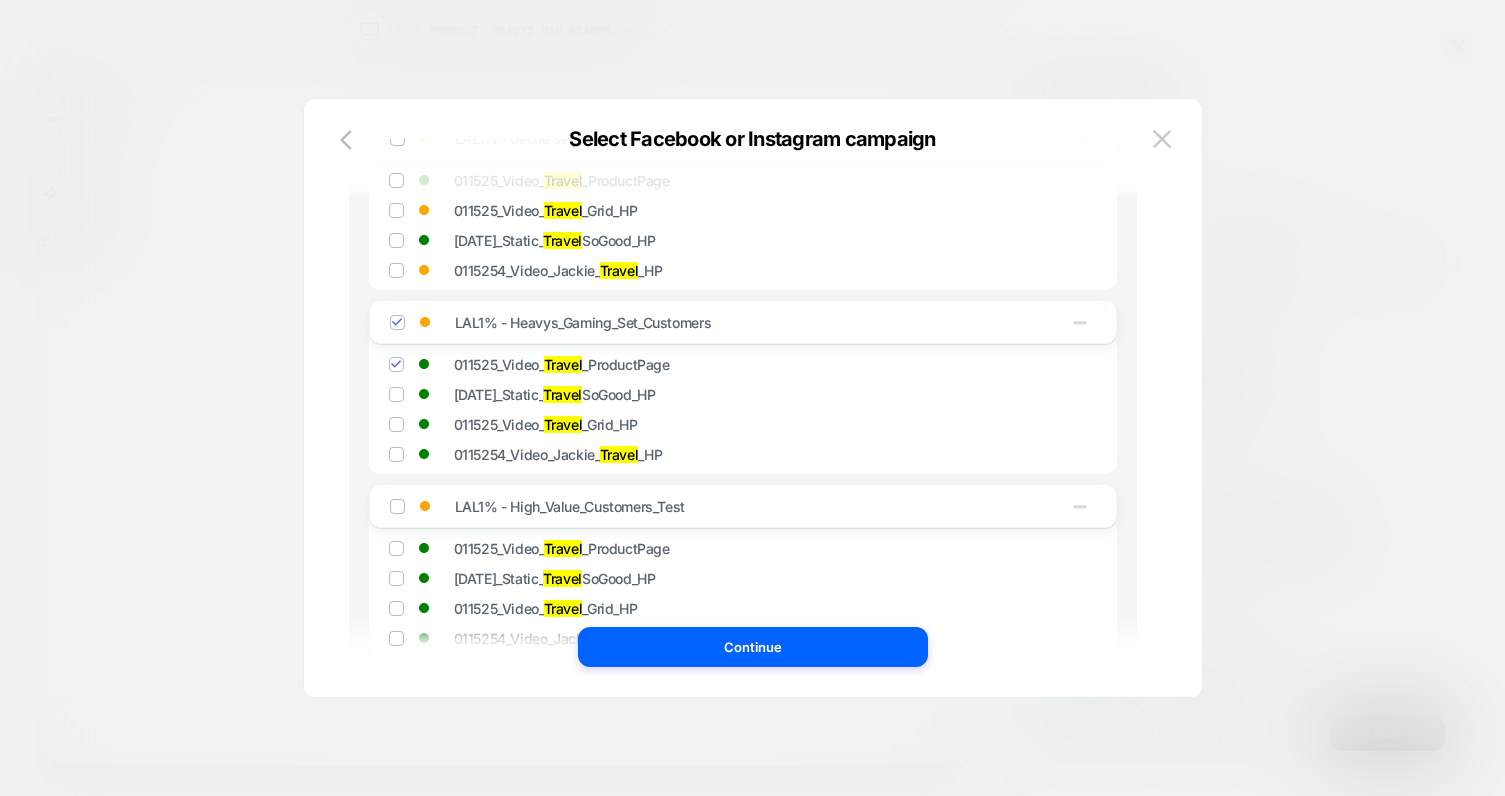 click at bounding box center (396, 394) 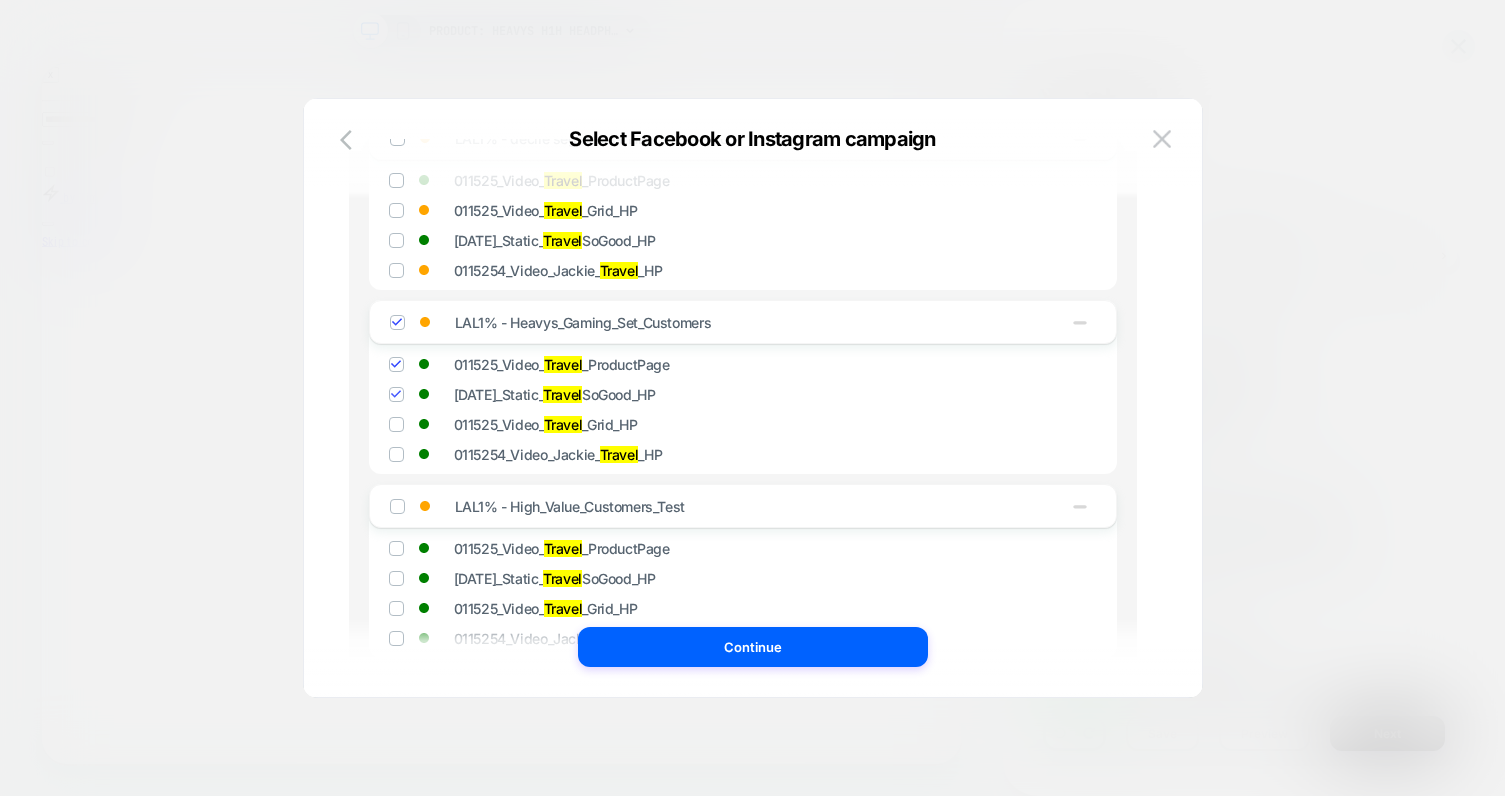 click at bounding box center (396, 424) 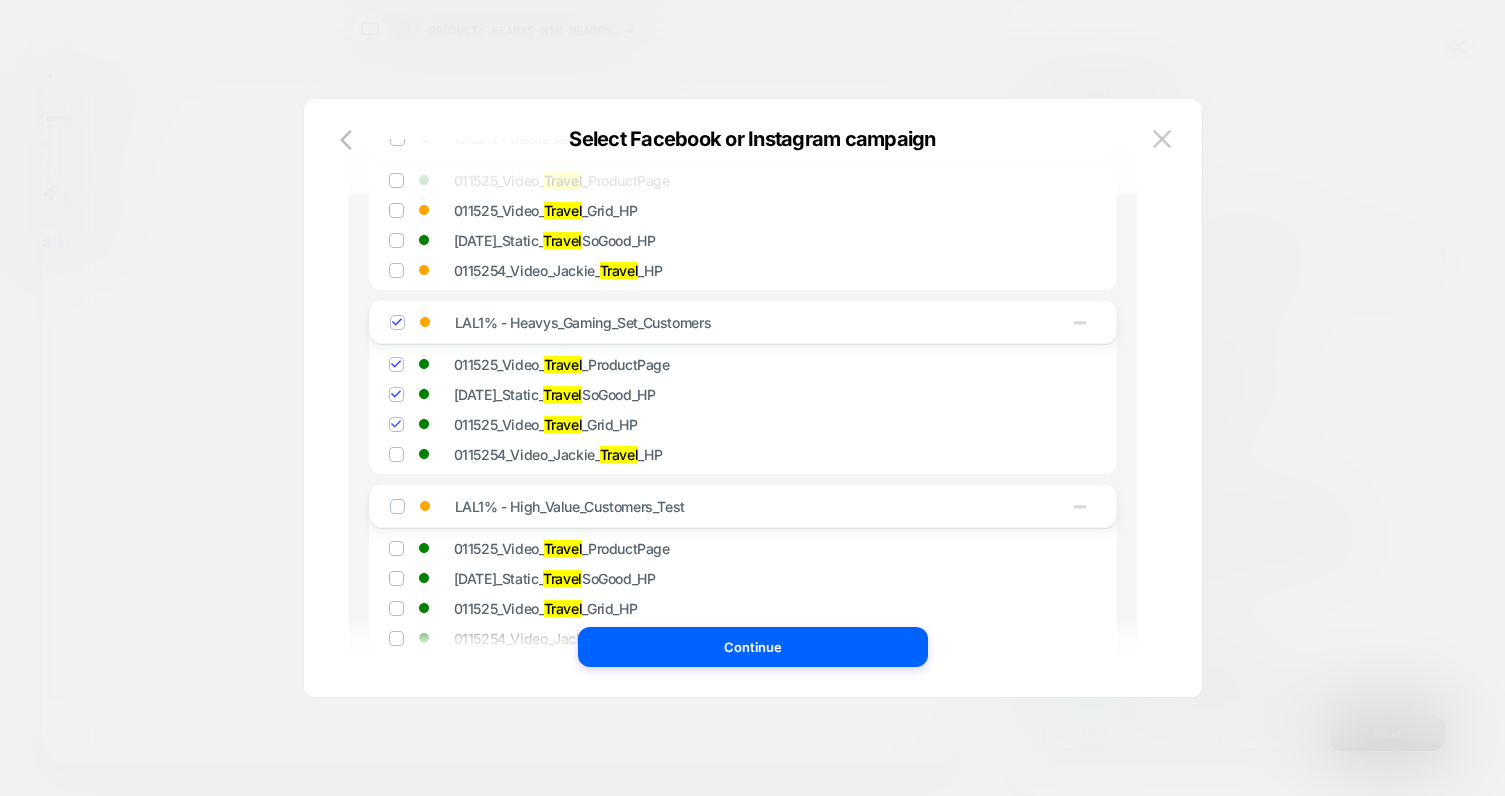 click on "0115254_Video_Jackie_ Travel _HP" at bounding box center (763, 454) 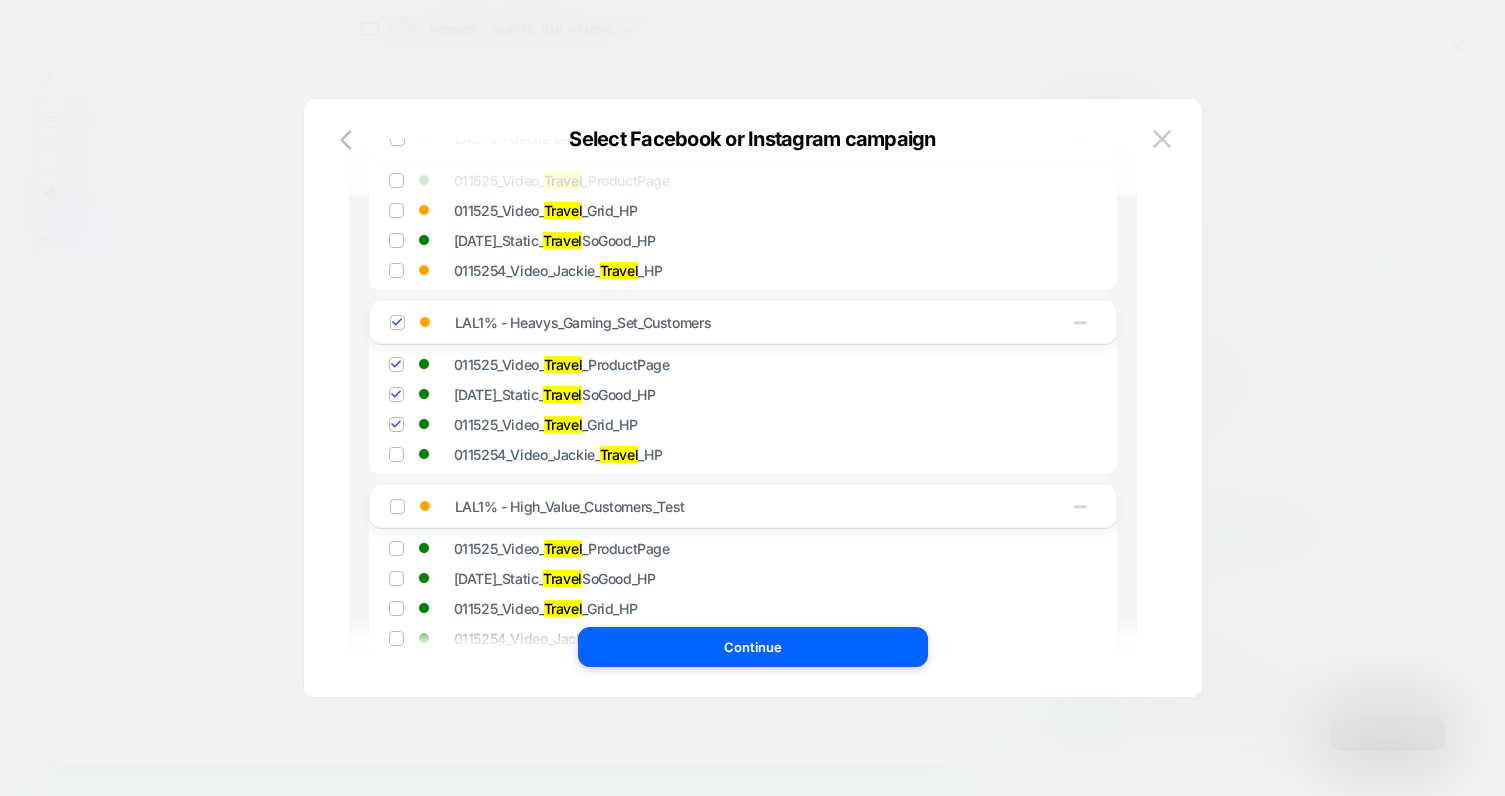 click at bounding box center (396, 454) 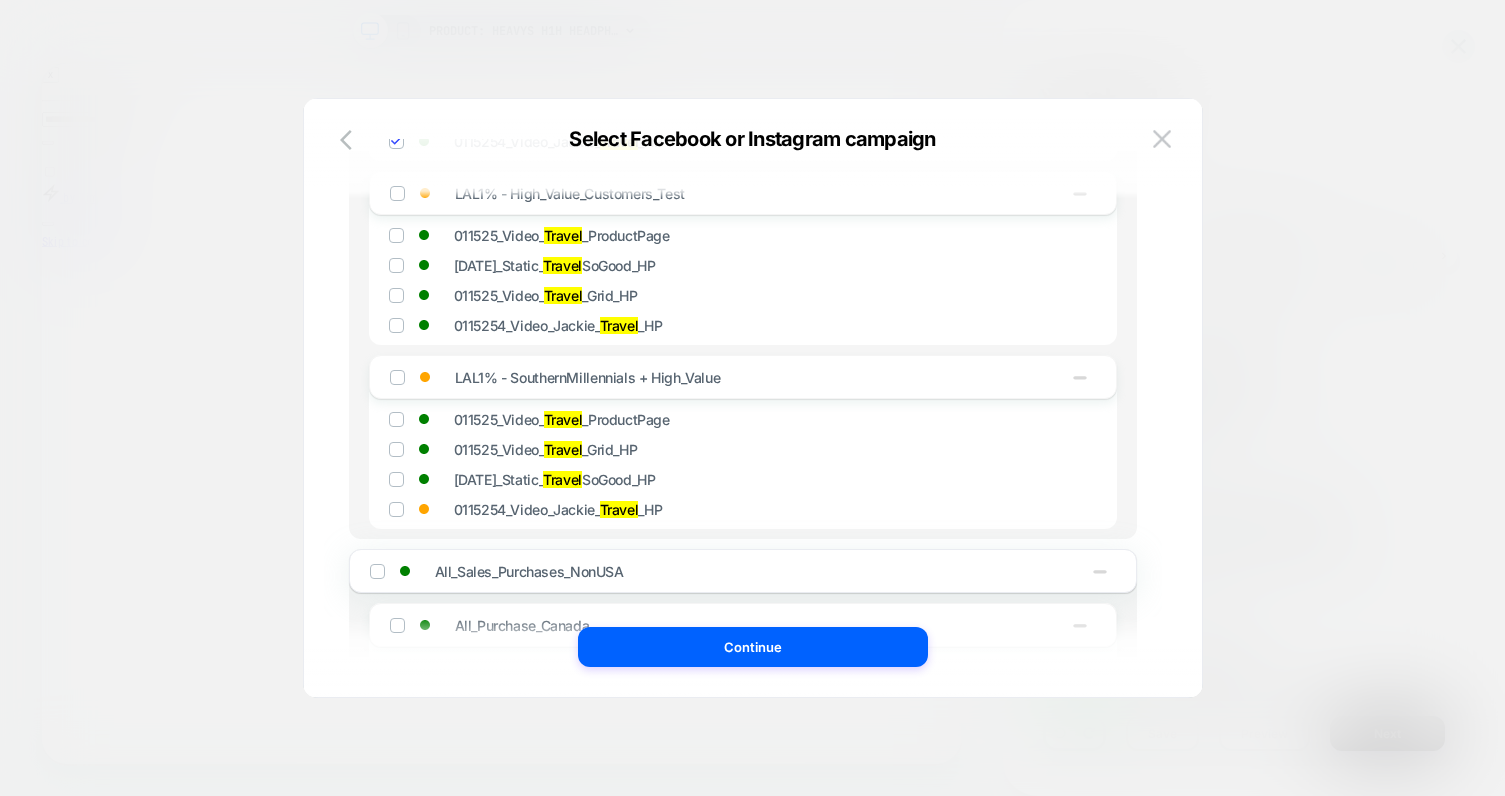 scroll, scrollTop: 725, scrollLeft: 0, axis: vertical 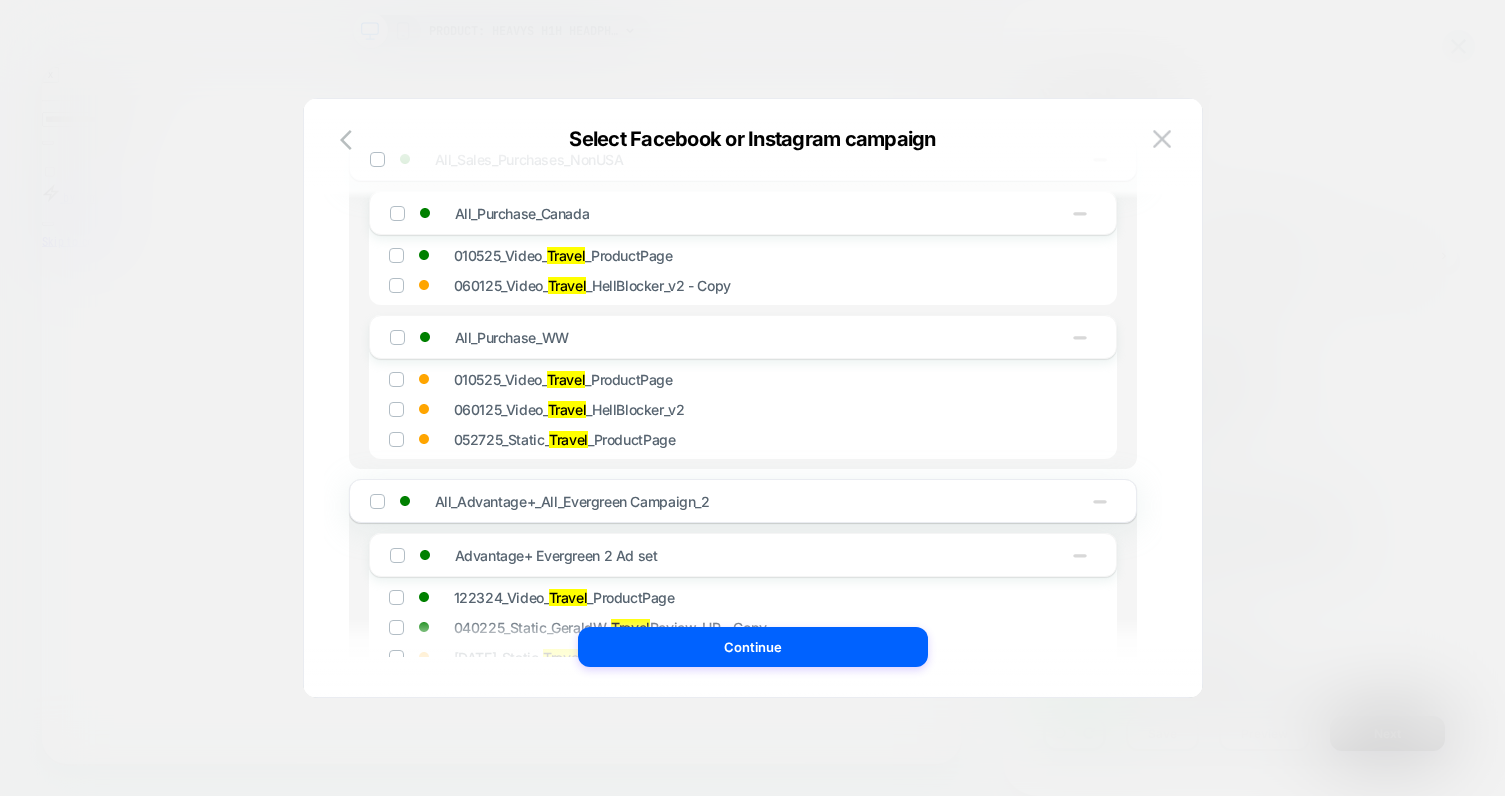 click at bounding box center (396, 379) 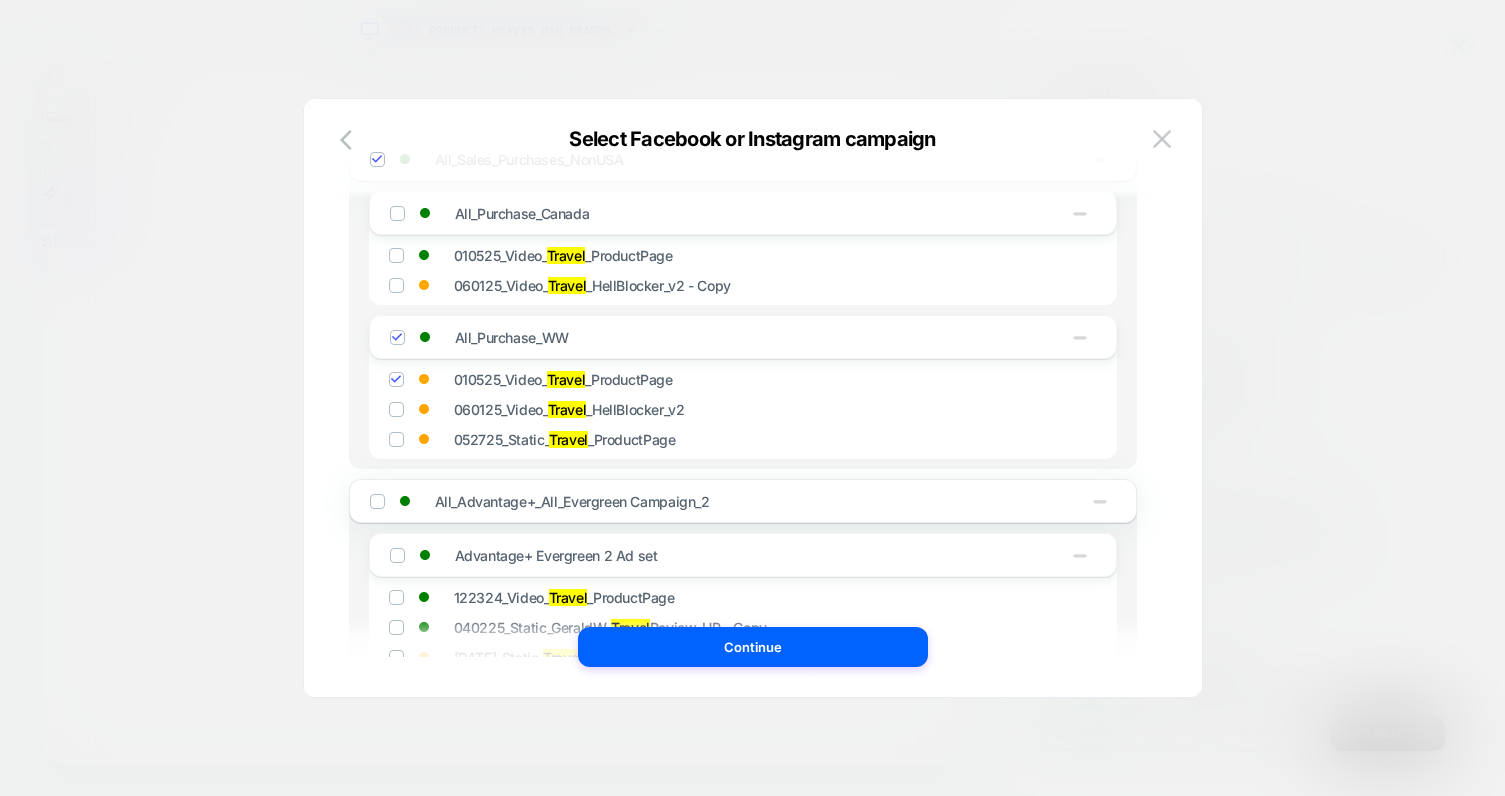 click on "060125_Video_ Travel _HellBlocker_v2" at bounding box center (763, 409) 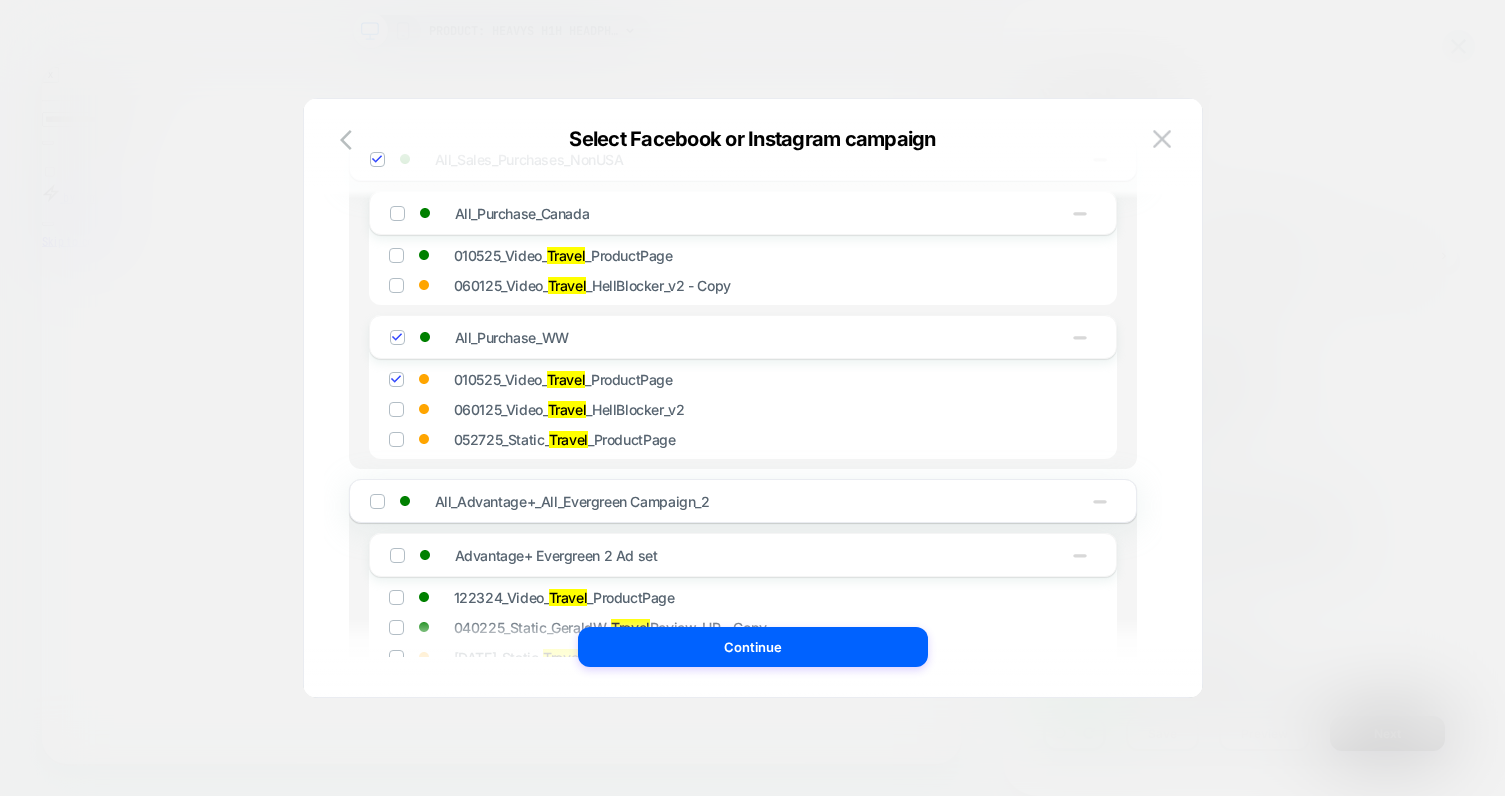 click at bounding box center [396, 439] 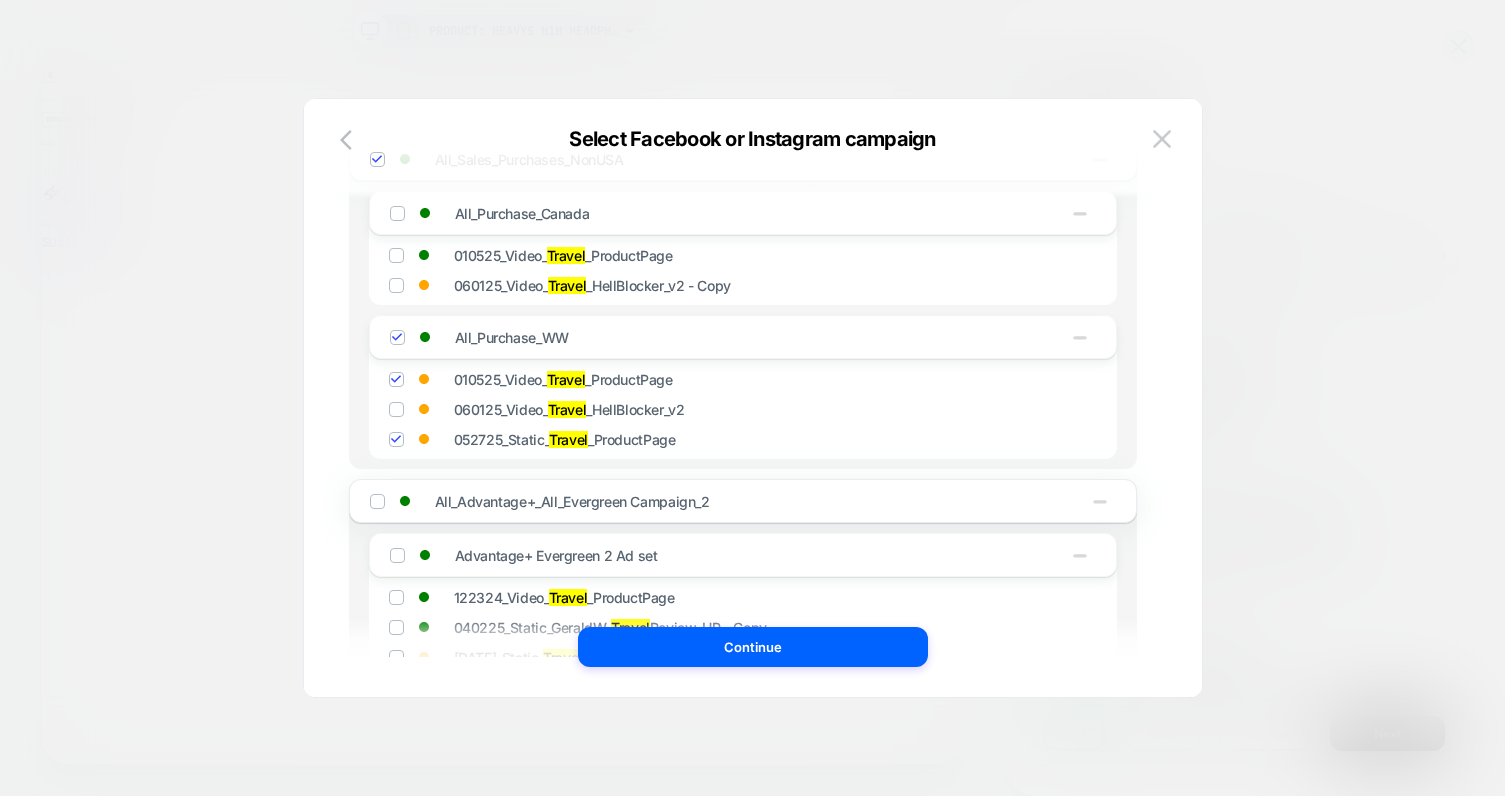 click at bounding box center (401, 255) 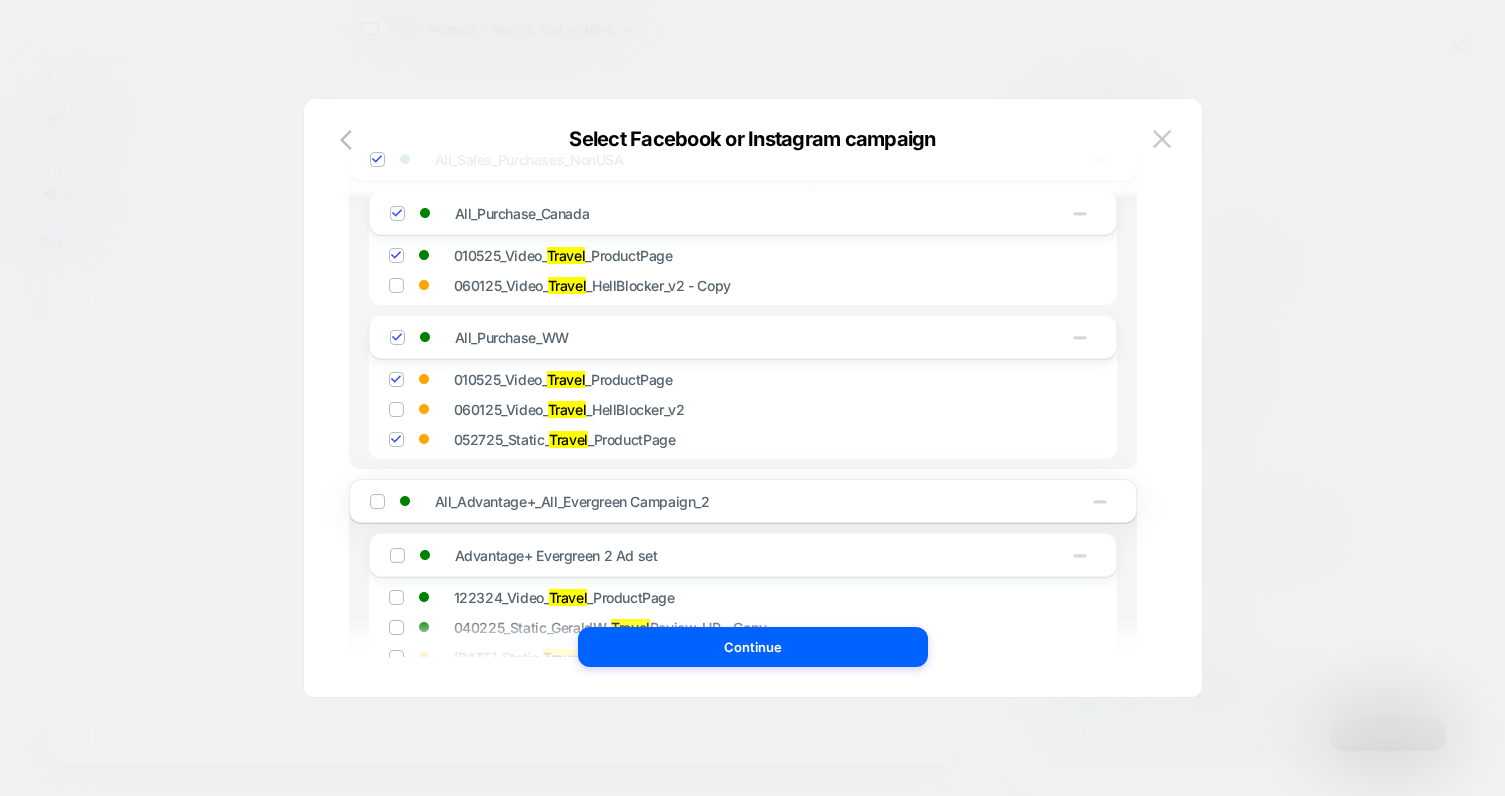 scroll, scrollTop: 1315, scrollLeft: 0, axis: vertical 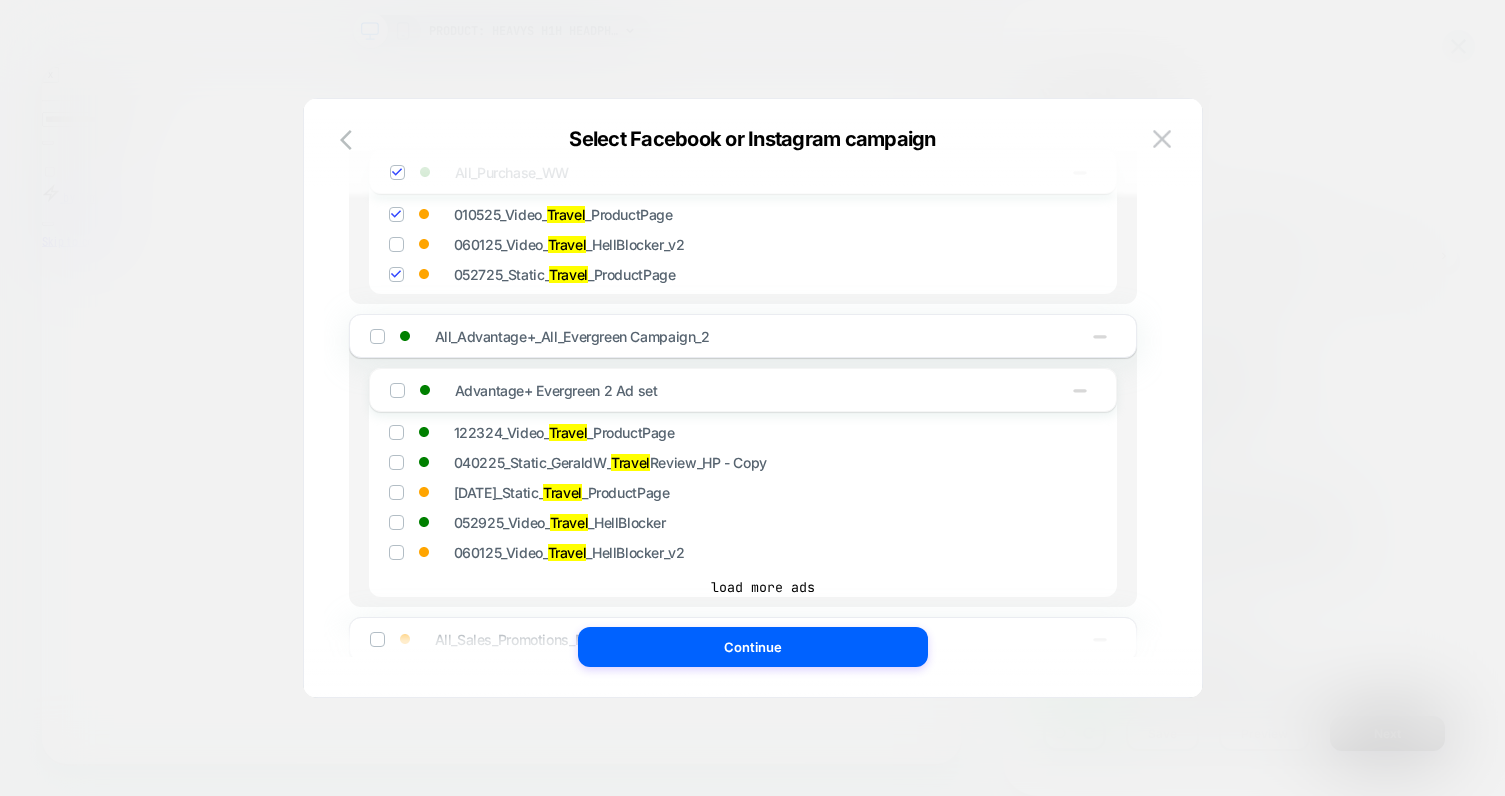 click at bounding box center (396, 432) 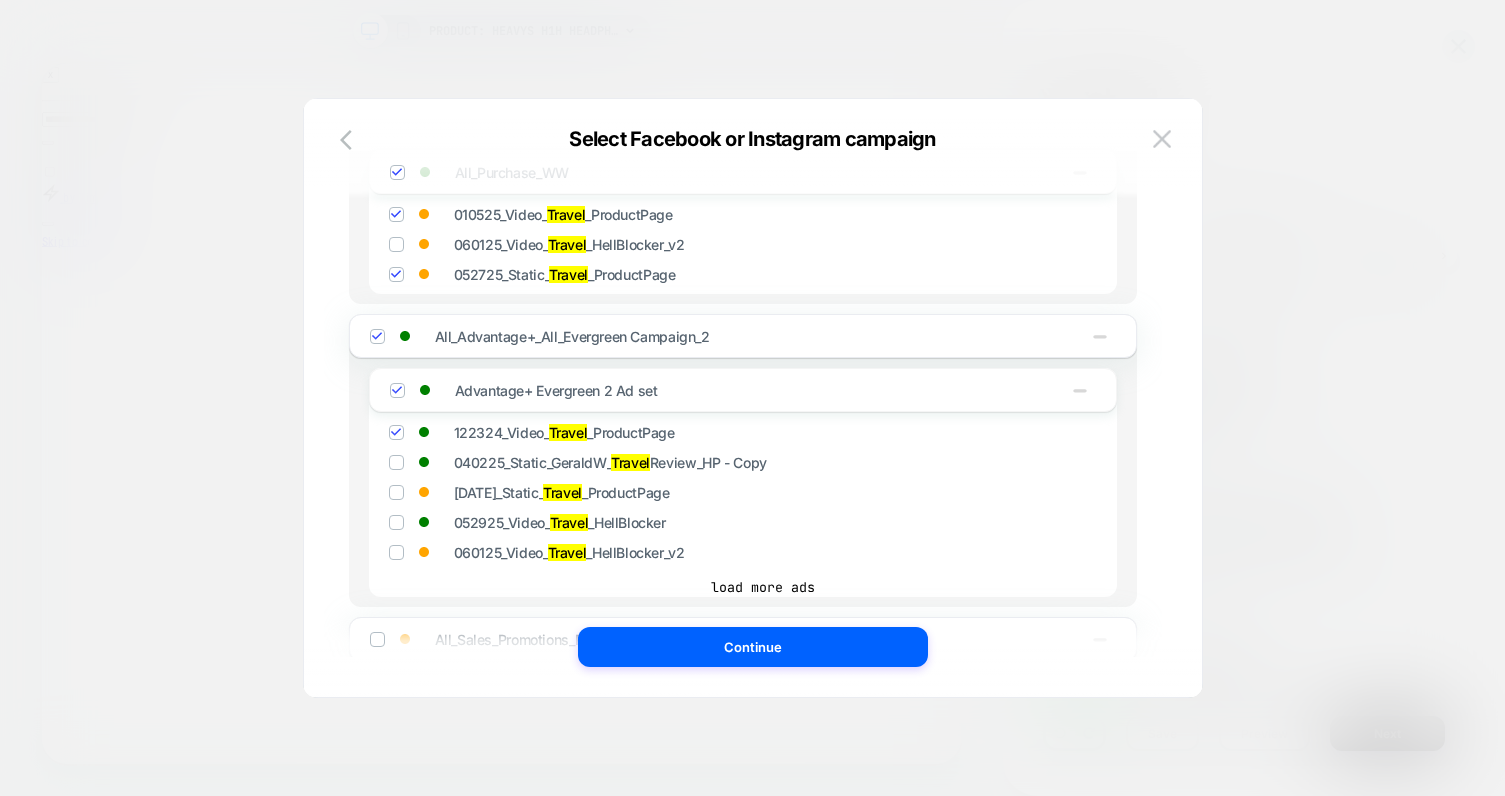 click at bounding box center [396, 462] 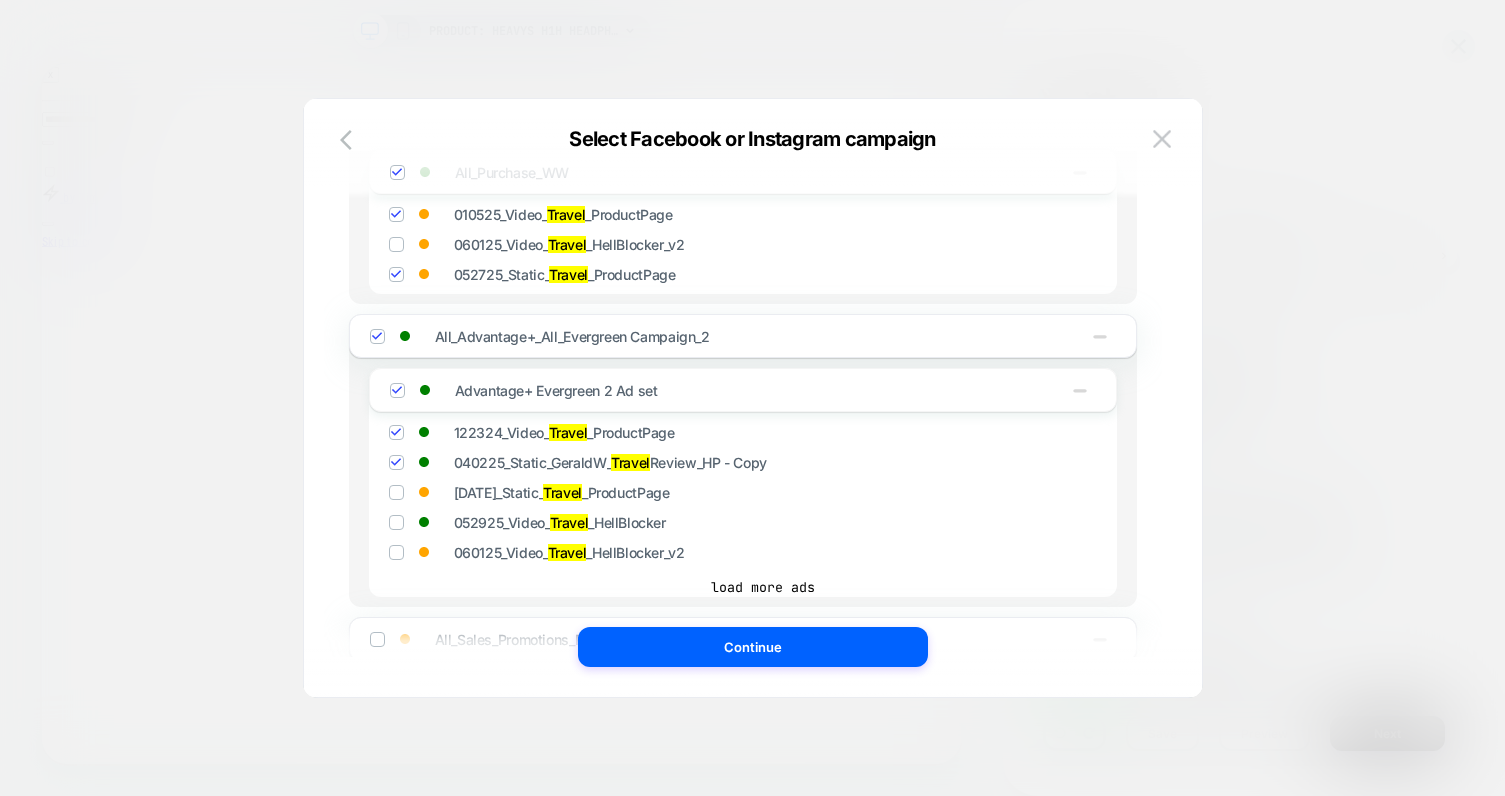 click on "052925_Video_ Travel _HellBlocker" at bounding box center [763, 522] 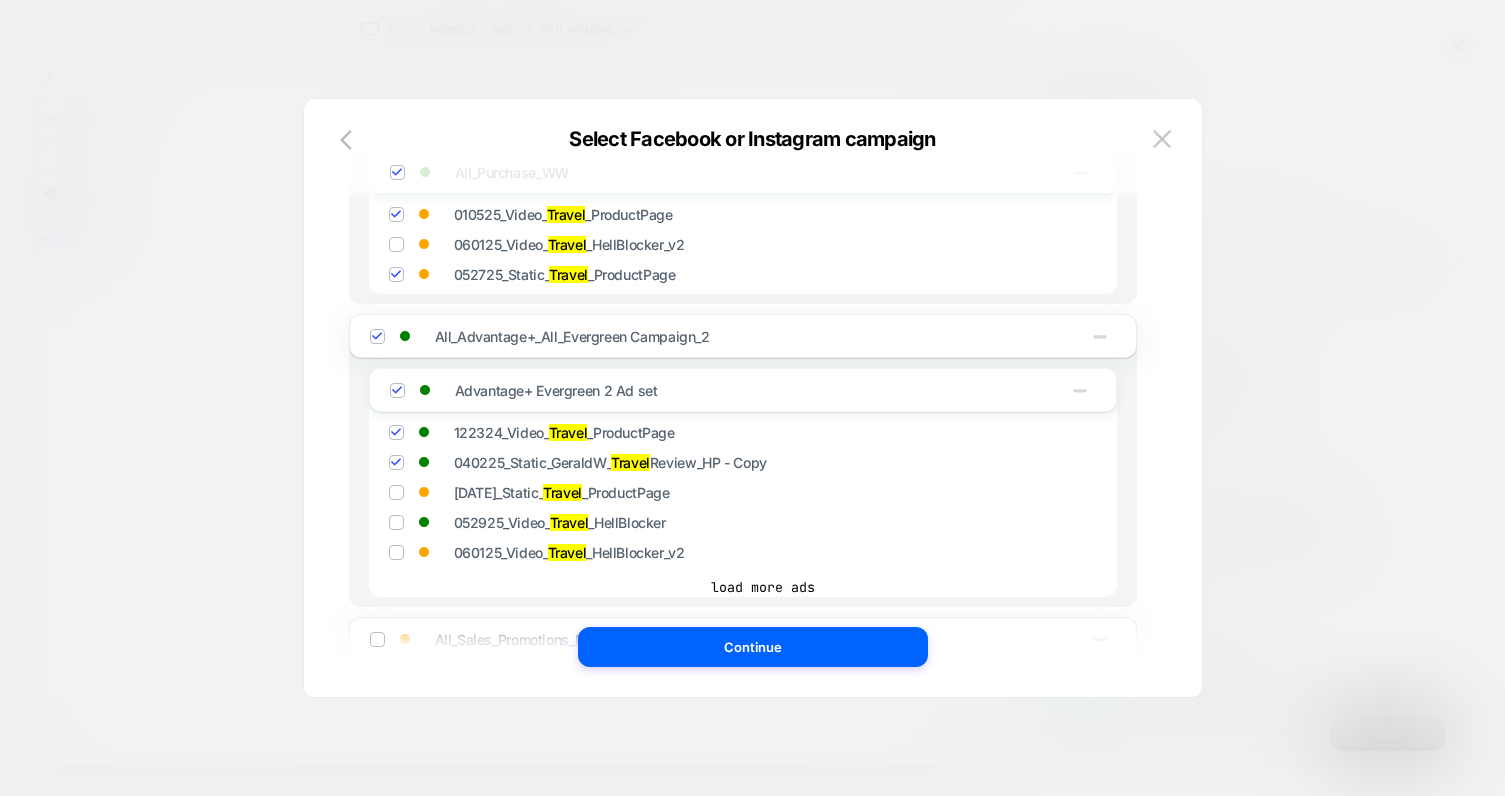click at bounding box center (396, 522) 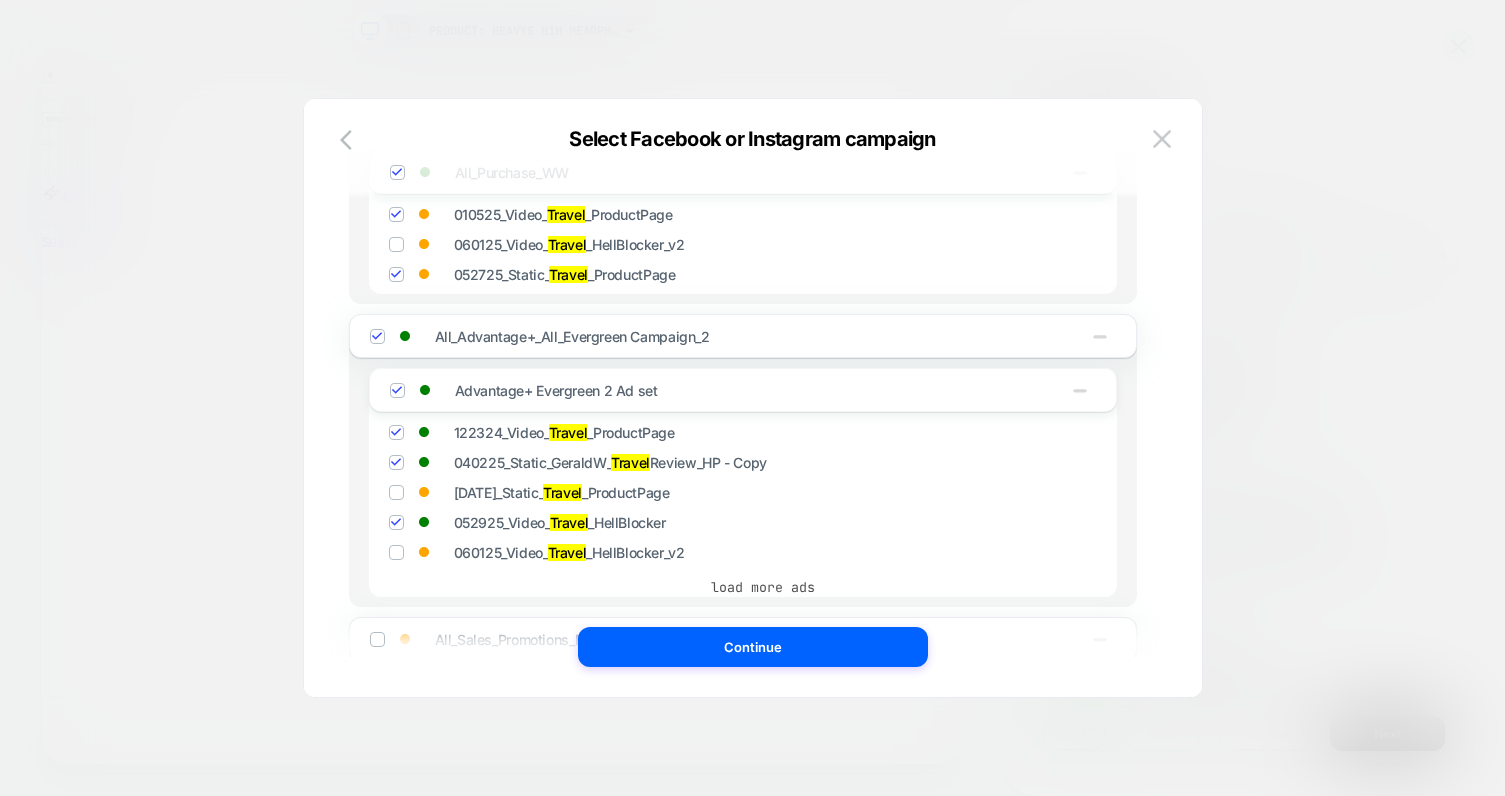 click on "load more ads" at bounding box center (763, 587) 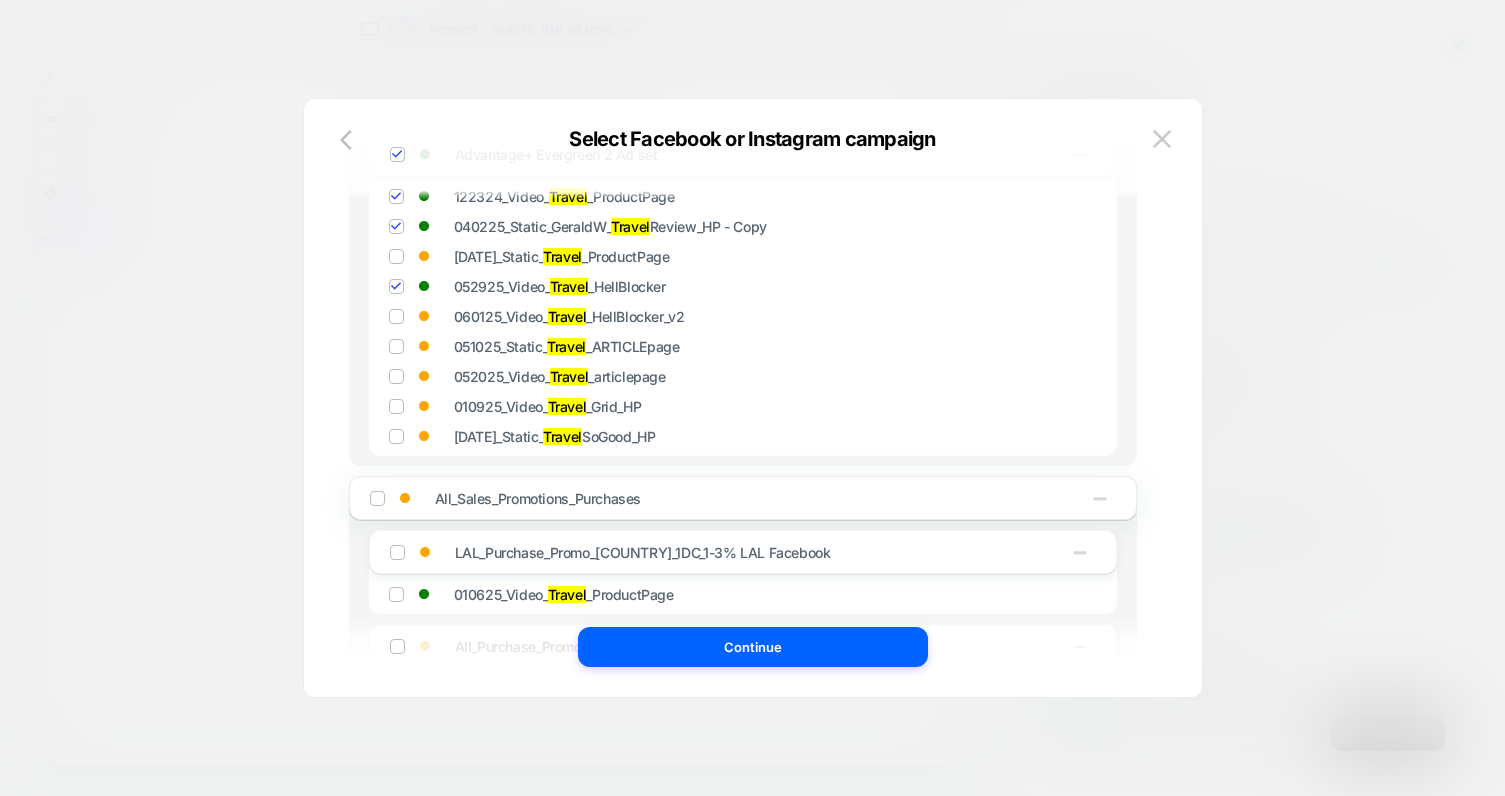 click at bounding box center [396, 256] 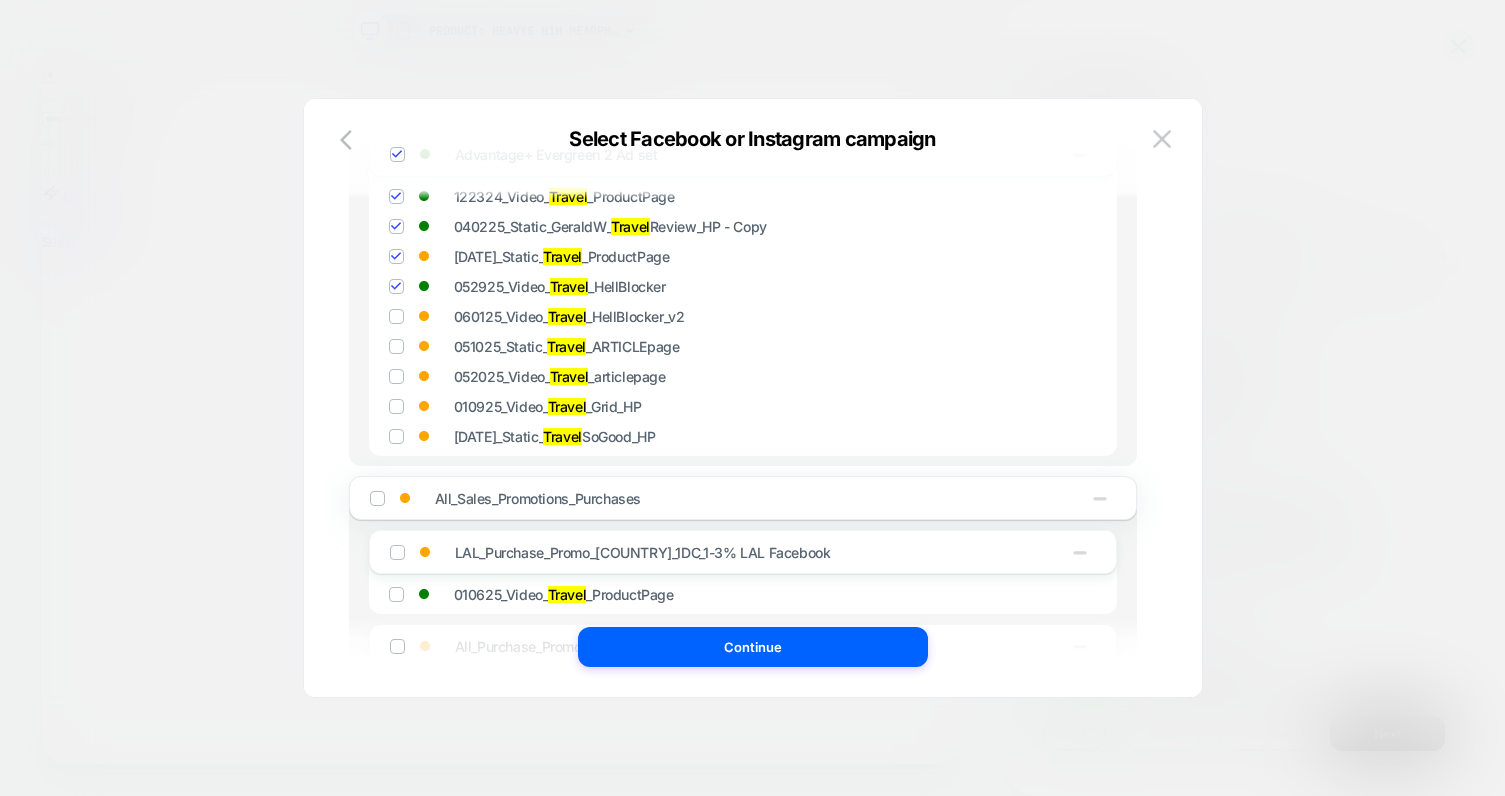 click at bounding box center [396, 376] 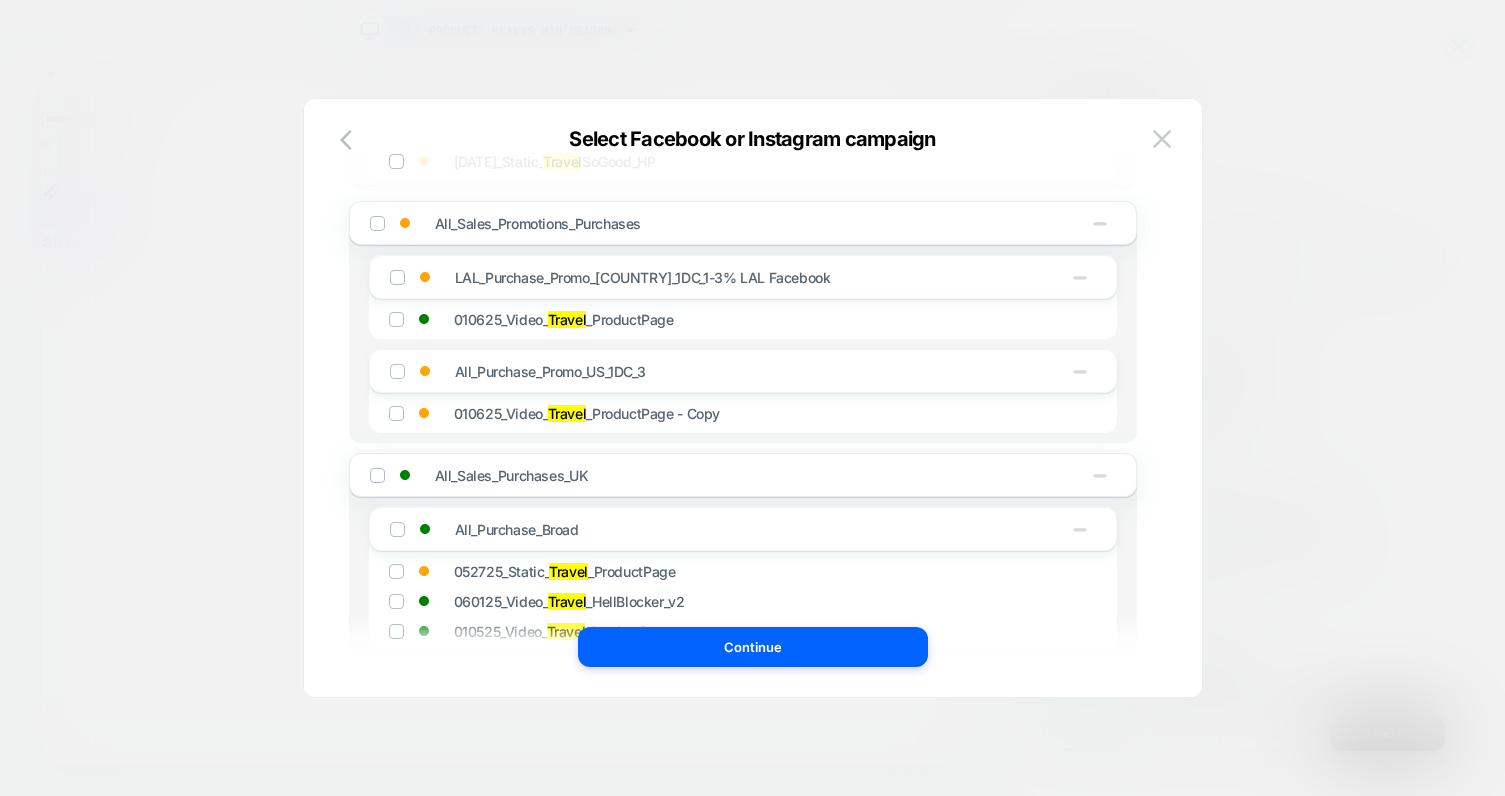 click on "LAL_Purchase_Promo_US_1DC_1-3% LAL Facebook 010625_Video_ Travel _ProductPage" at bounding box center [743, 297] 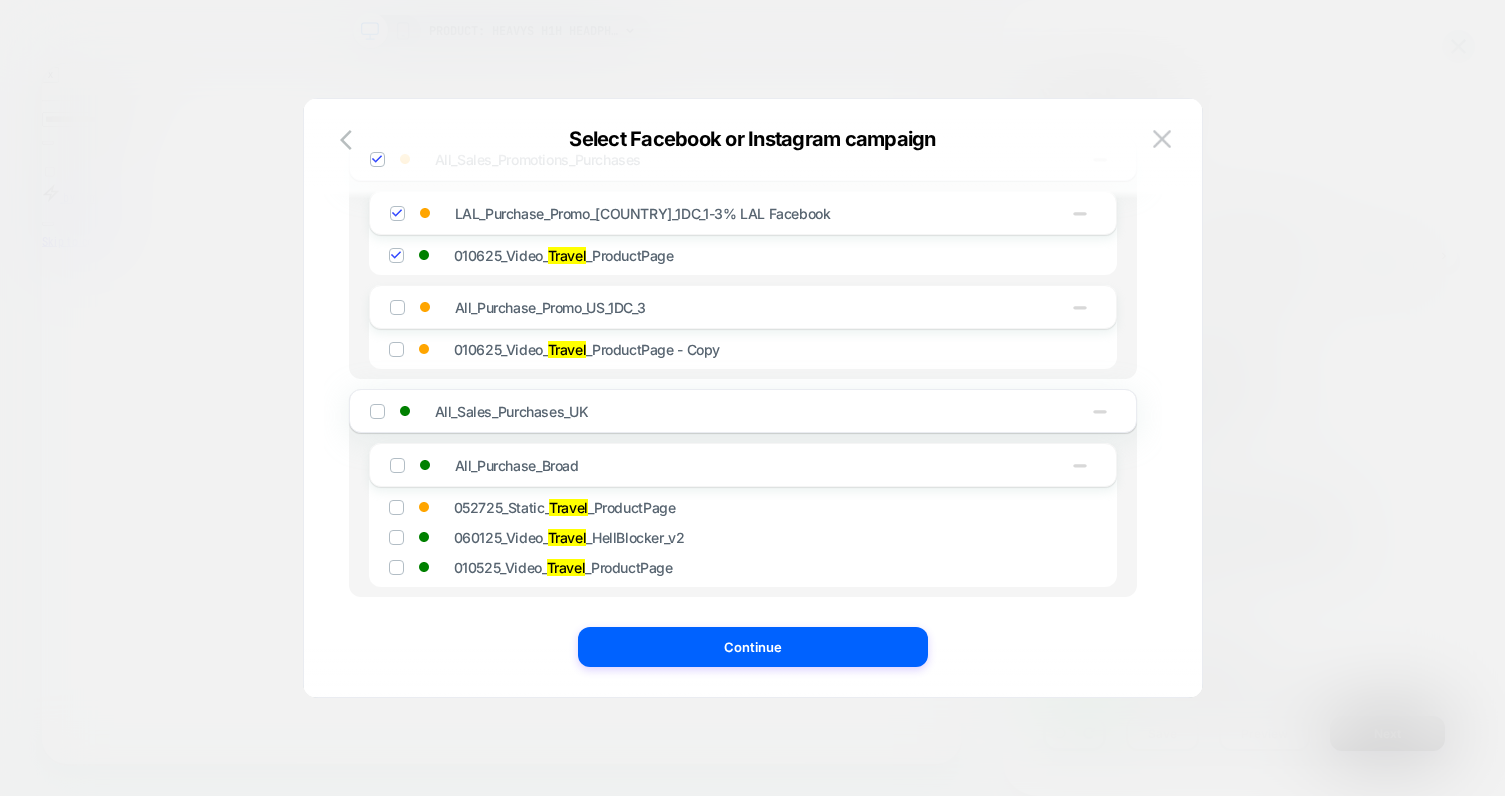 click at bounding box center [396, 537] 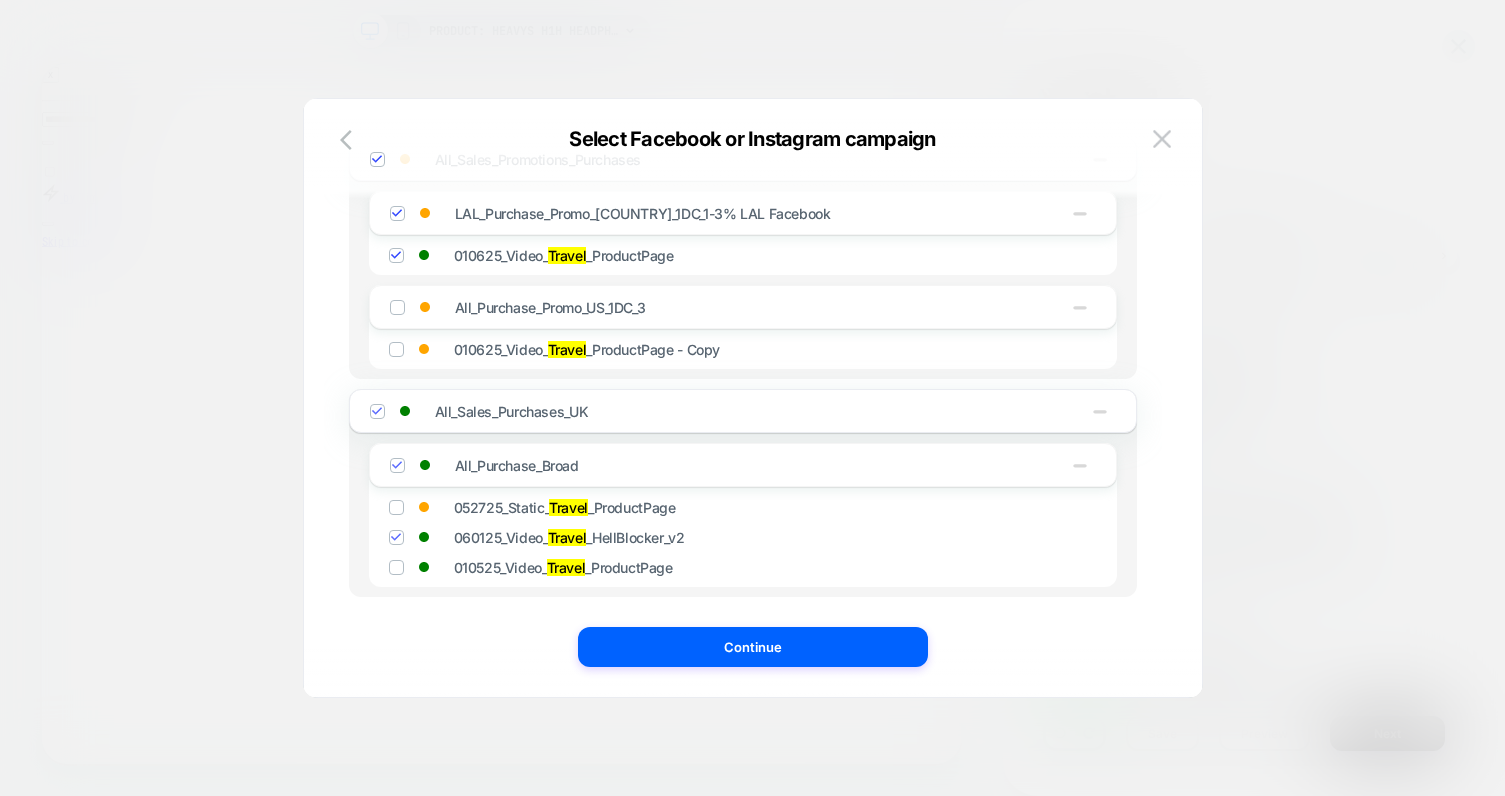 click at bounding box center [396, 567] 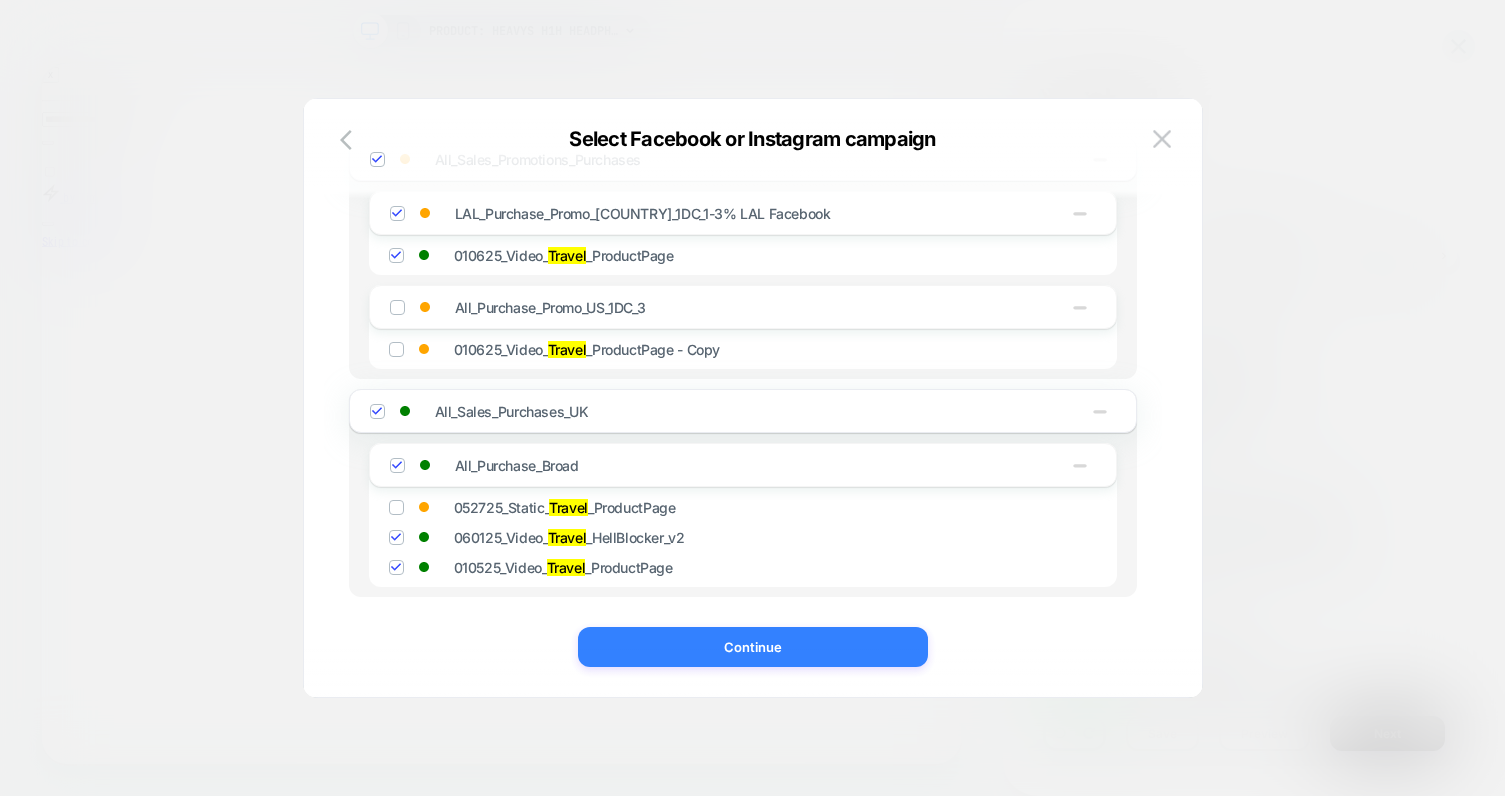click on "Continue" at bounding box center (753, 647) 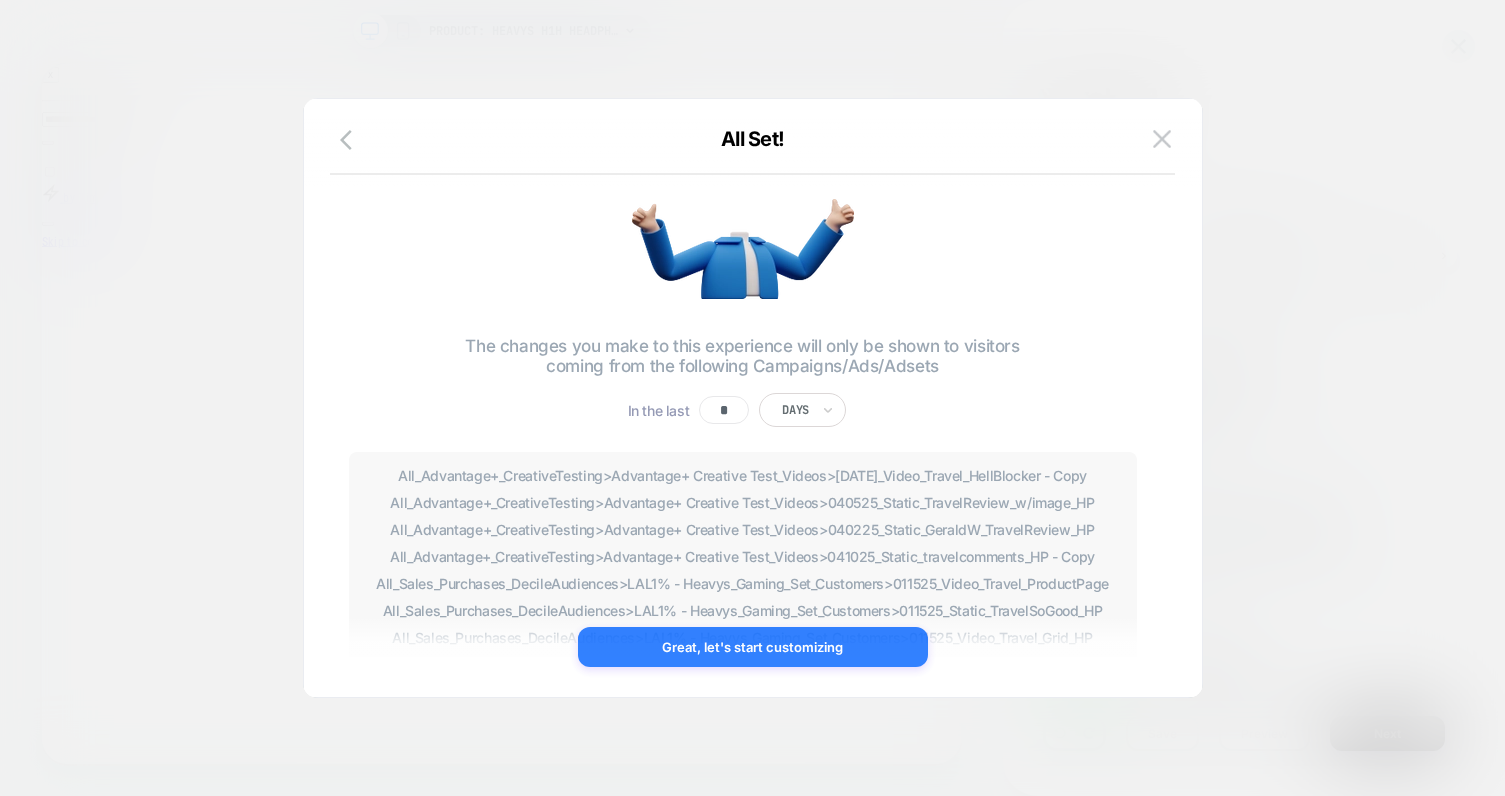 click on "Great, let's start customizing" at bounding box center (753, 647) 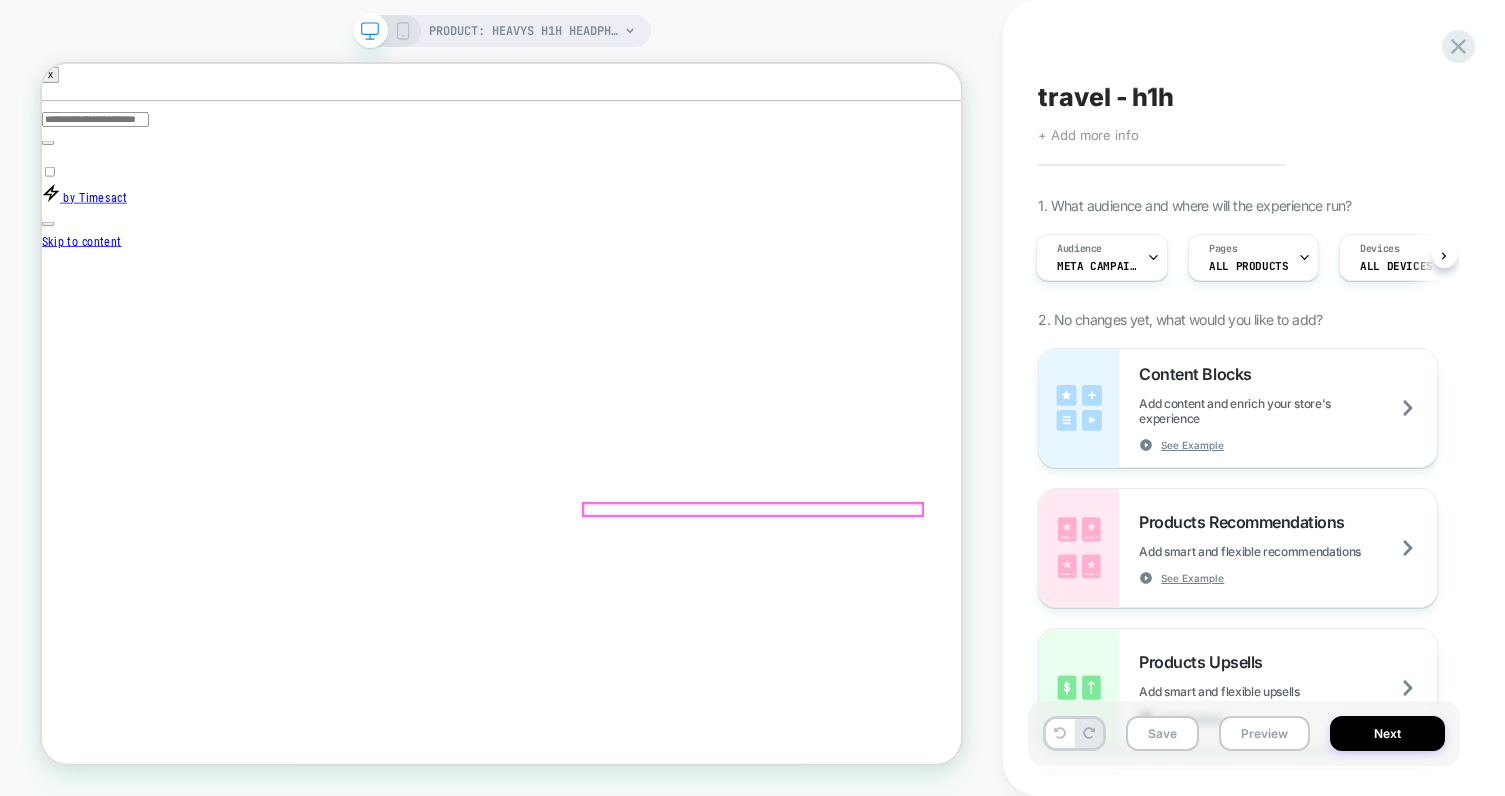 click on "Features Crafted for Music Fans" at bounding box center (655, 51892) 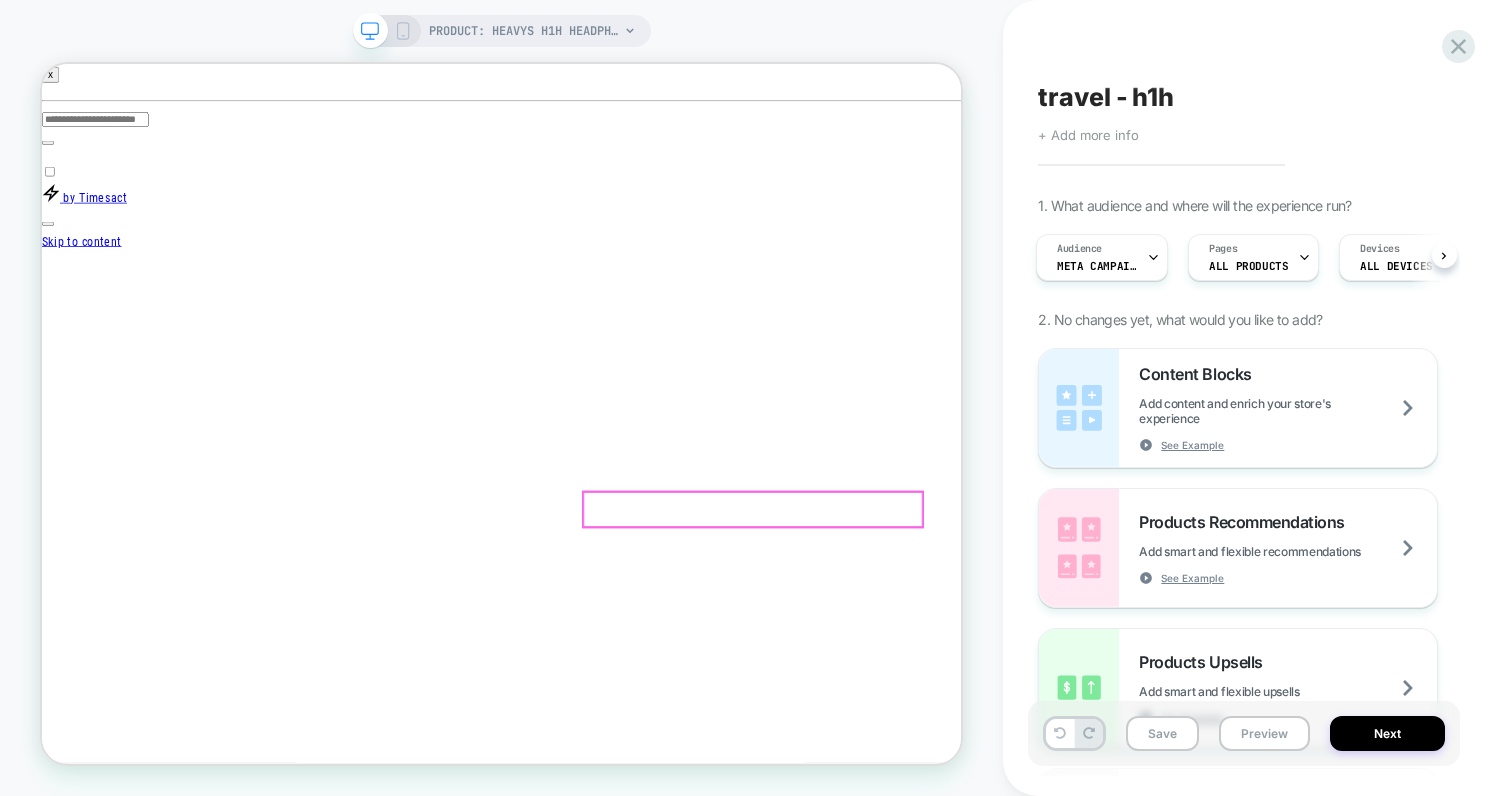 click on "Features Crafted for Music Fans" at bounding box center (655, 51892) 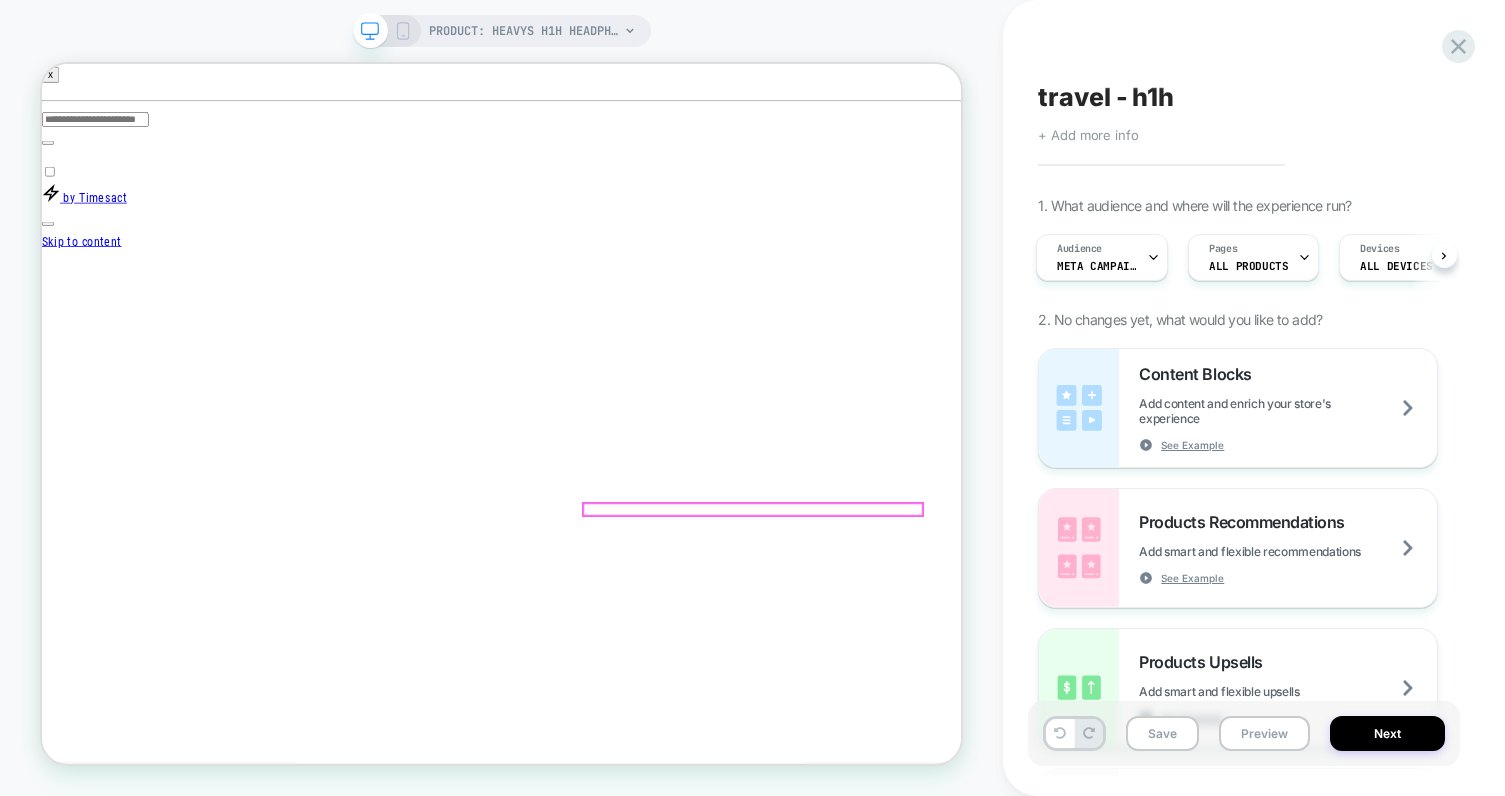 click on "Features Crafted for Music Fans" at bounding box center (655, 51892) 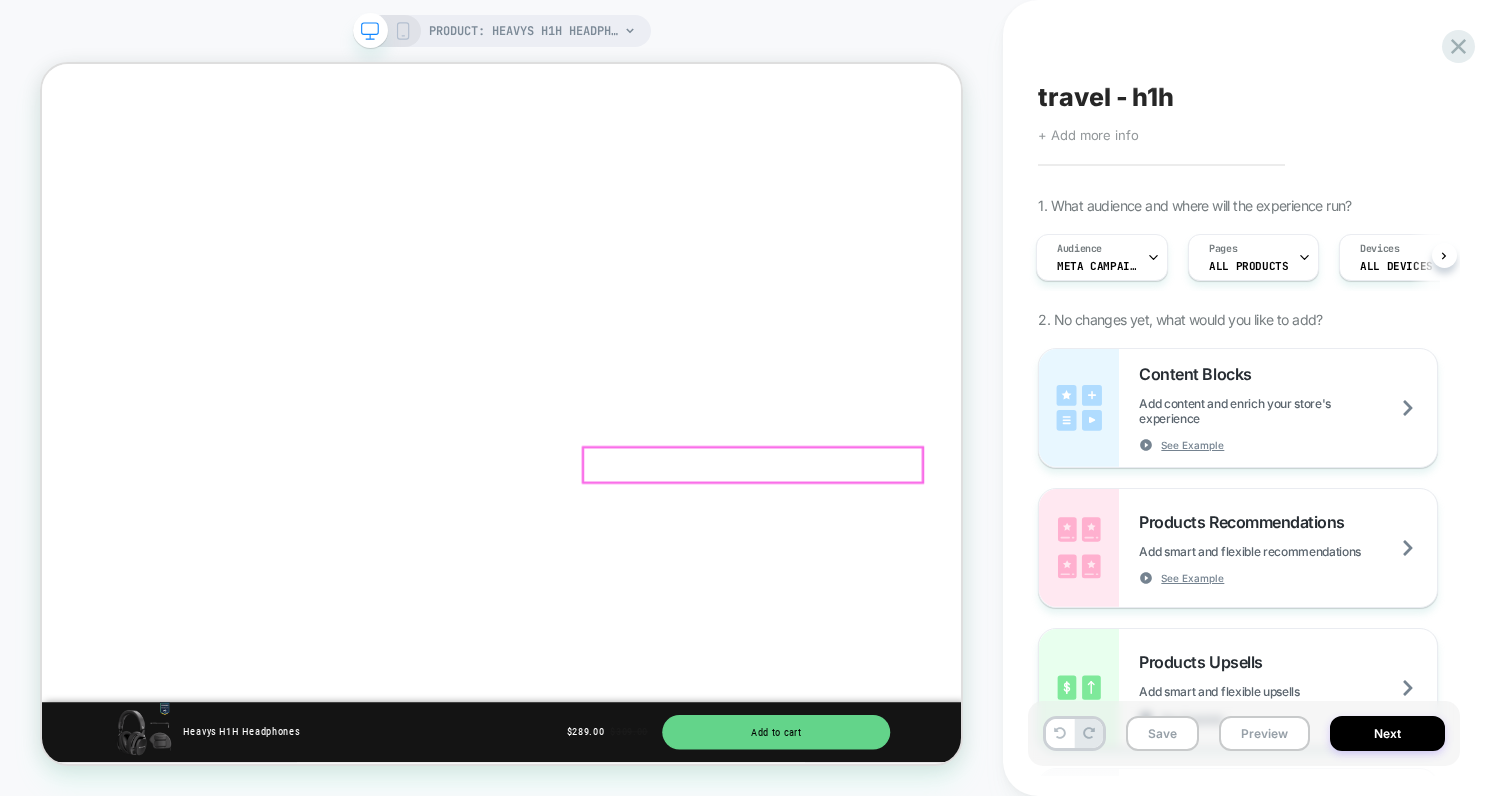 click on "Personalize With Shells & Save" at bounding box center [655, 56341] 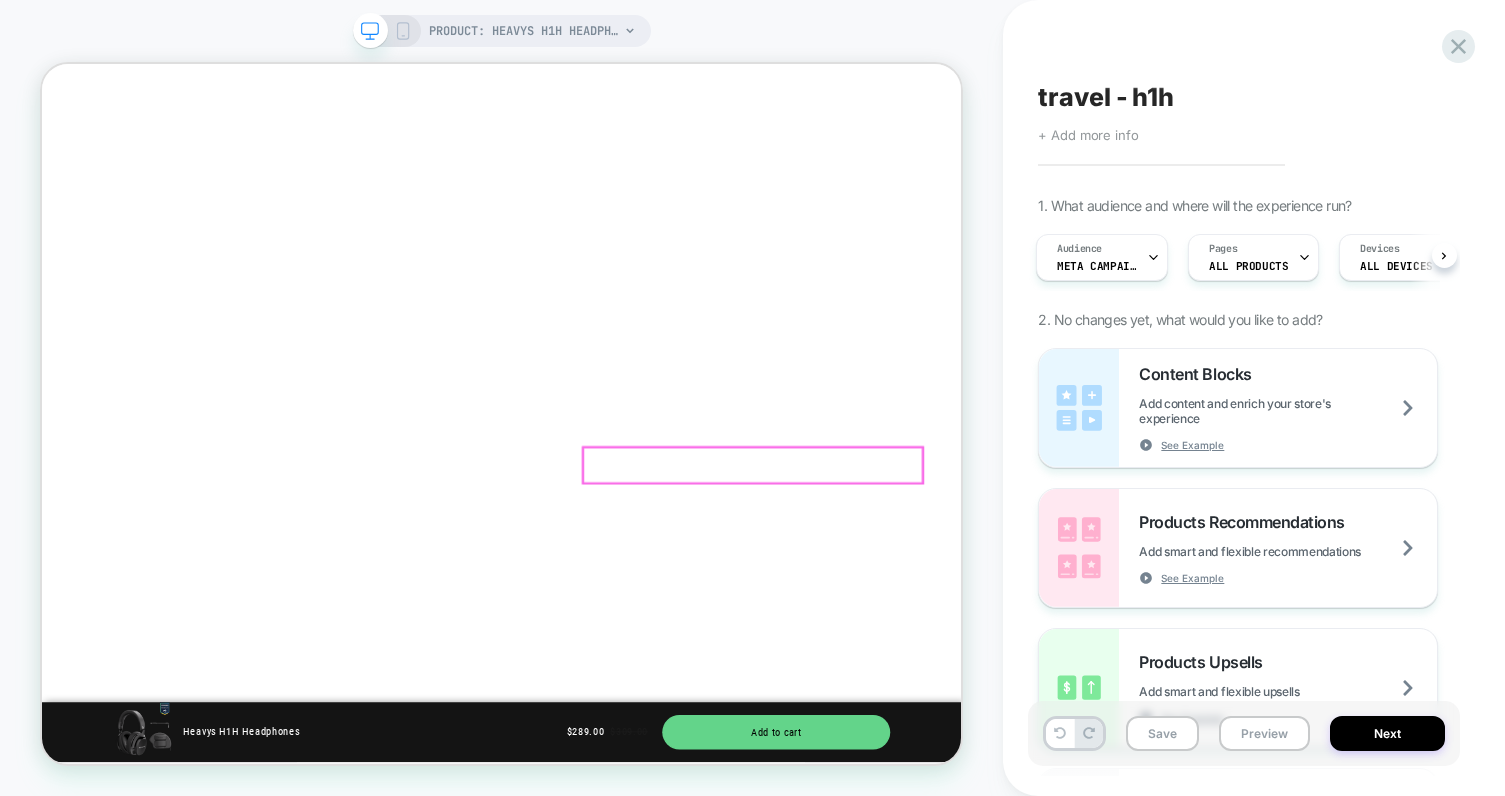 click on "Personalize With Shells & Save" at bounding box center (655, 56341) 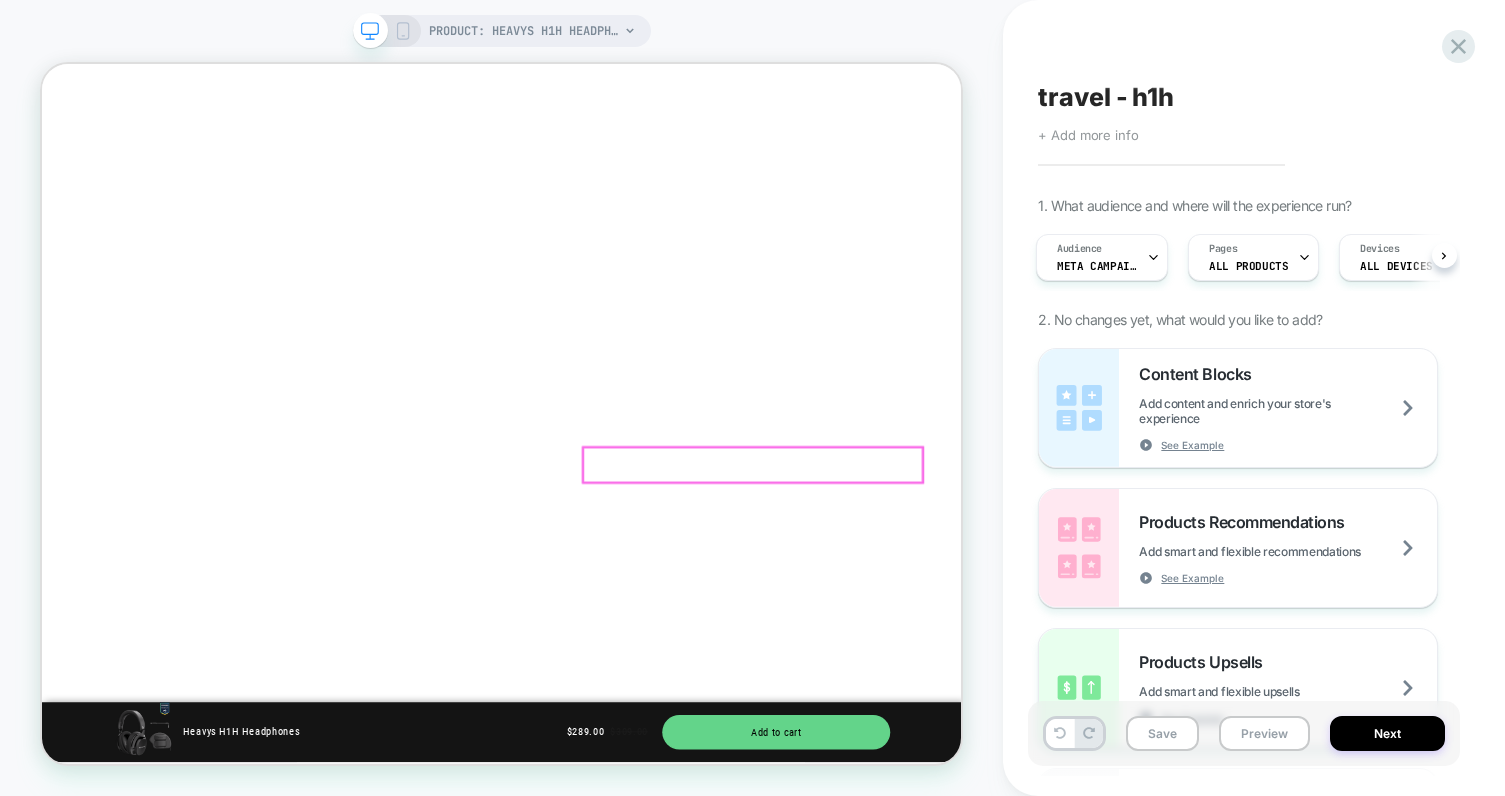 click on "Personalize With Shells & Save" at bounding box center [655, 56341] 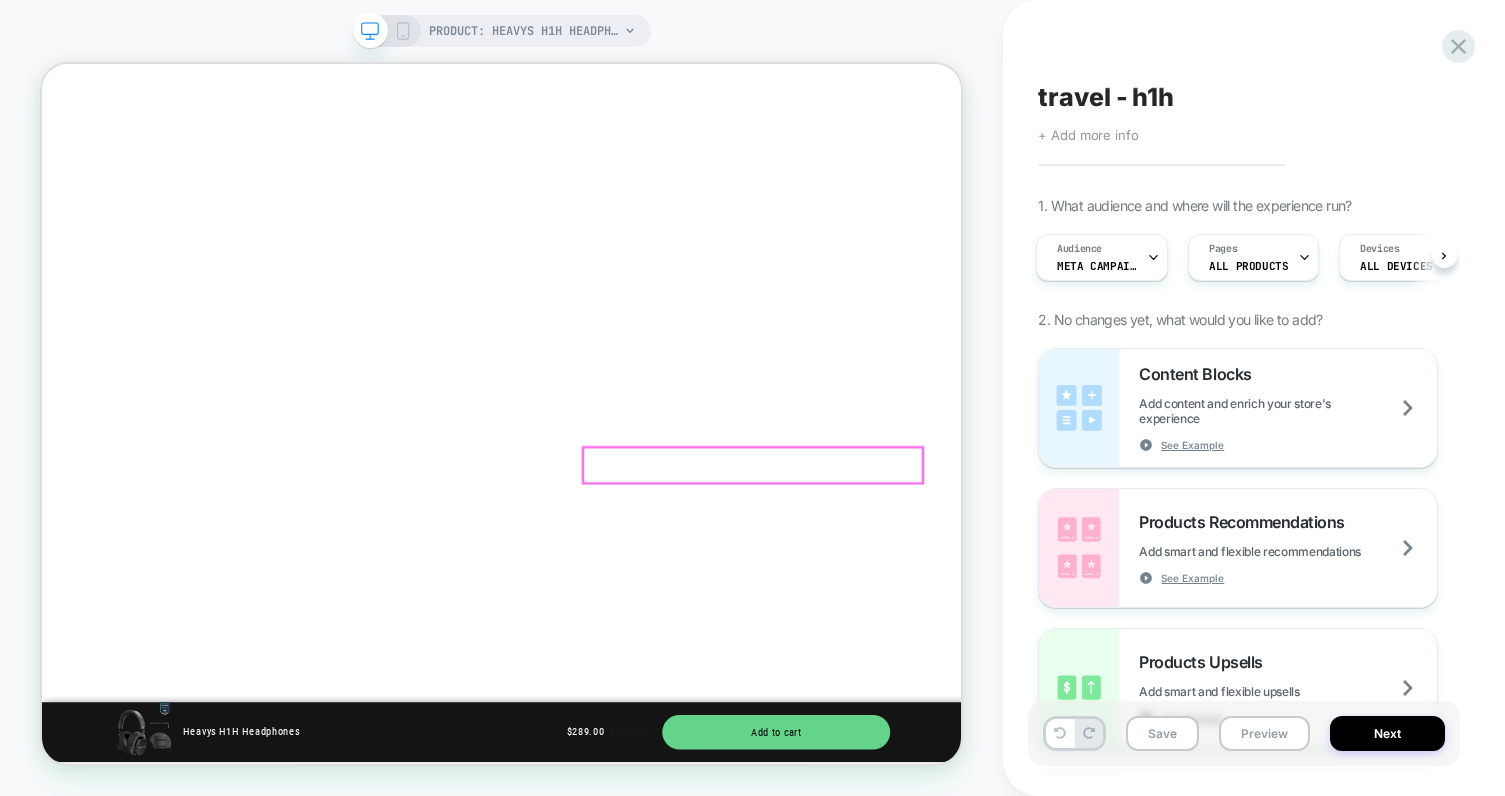 click on "Personalize With Shells & Save" at bounding box center (655, 56341) 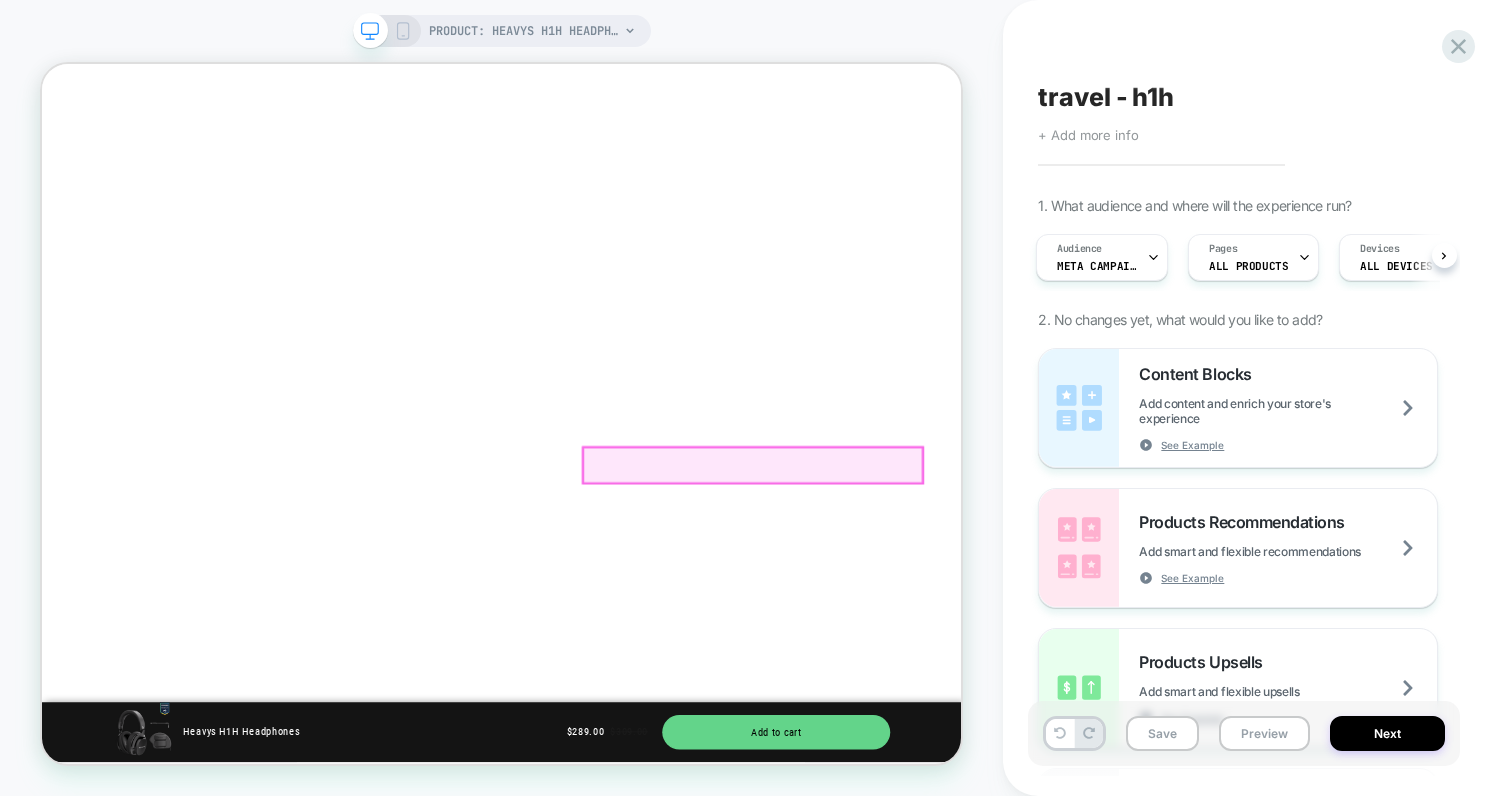 scroll, scrollTop: 0, scrollLeft: 18, axis: horizontal 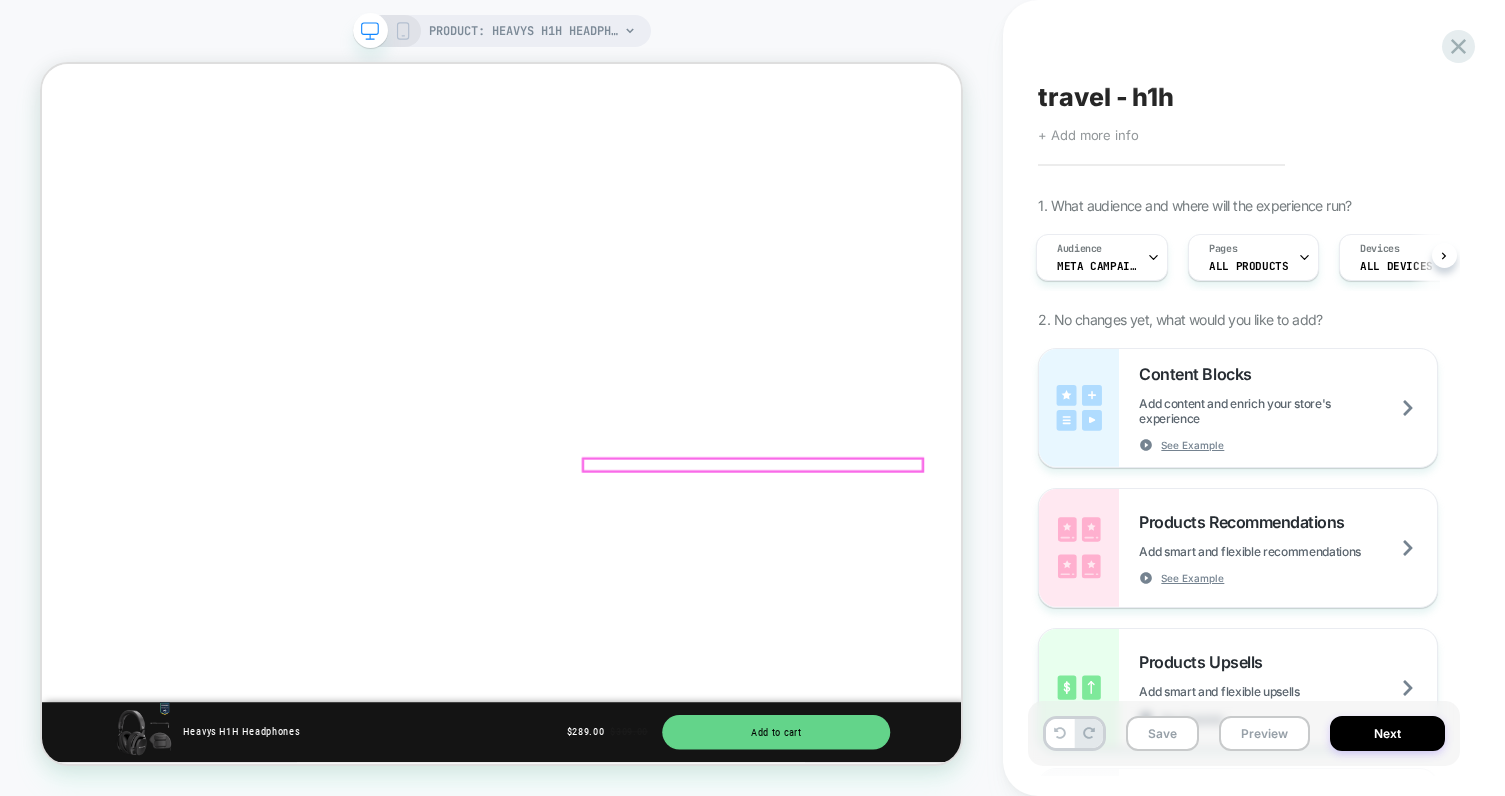 click on "Personalize With Shells & Save" at bounding box center [655, 55973] 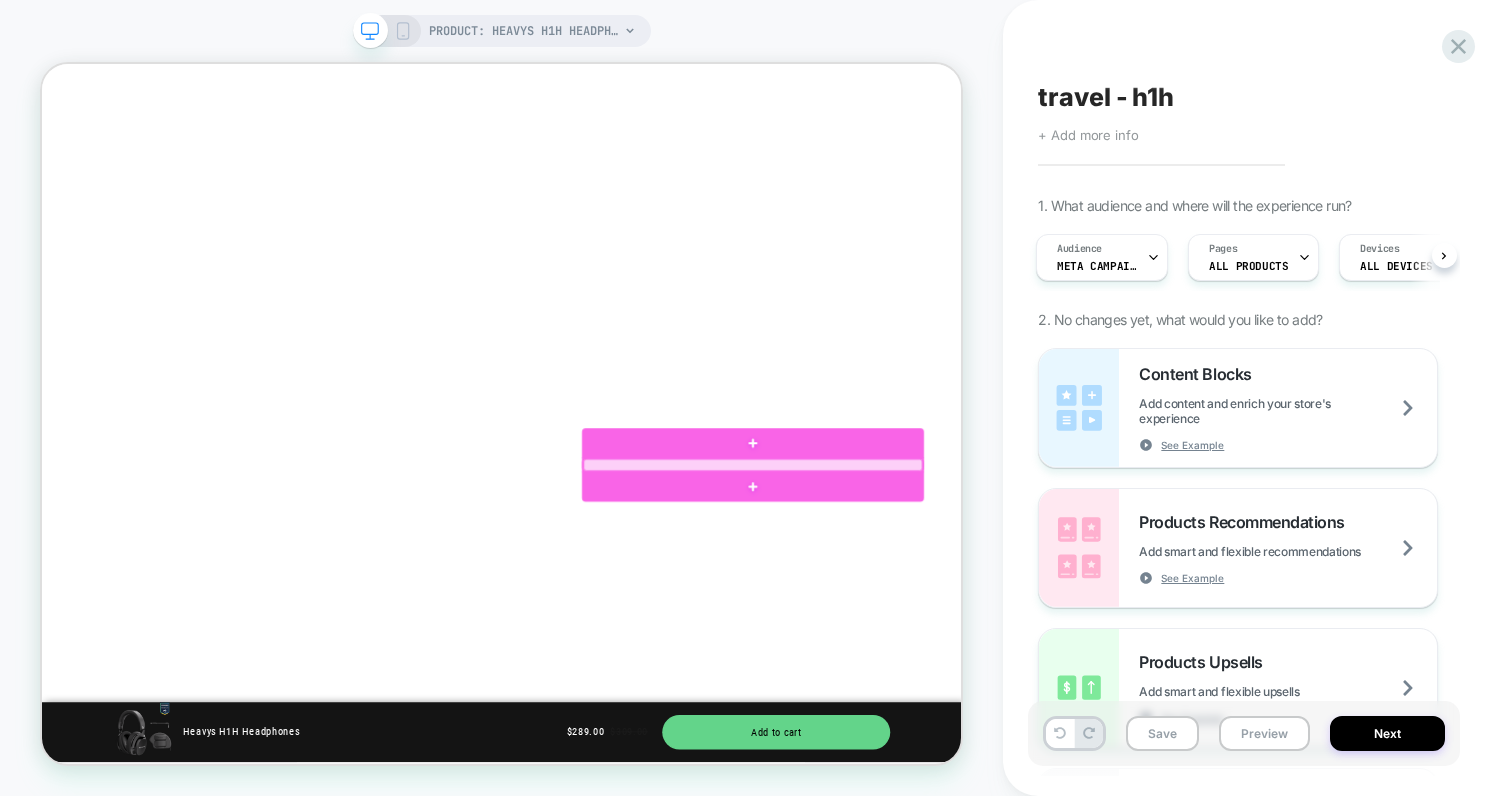 click at bounding box center [990, 599] 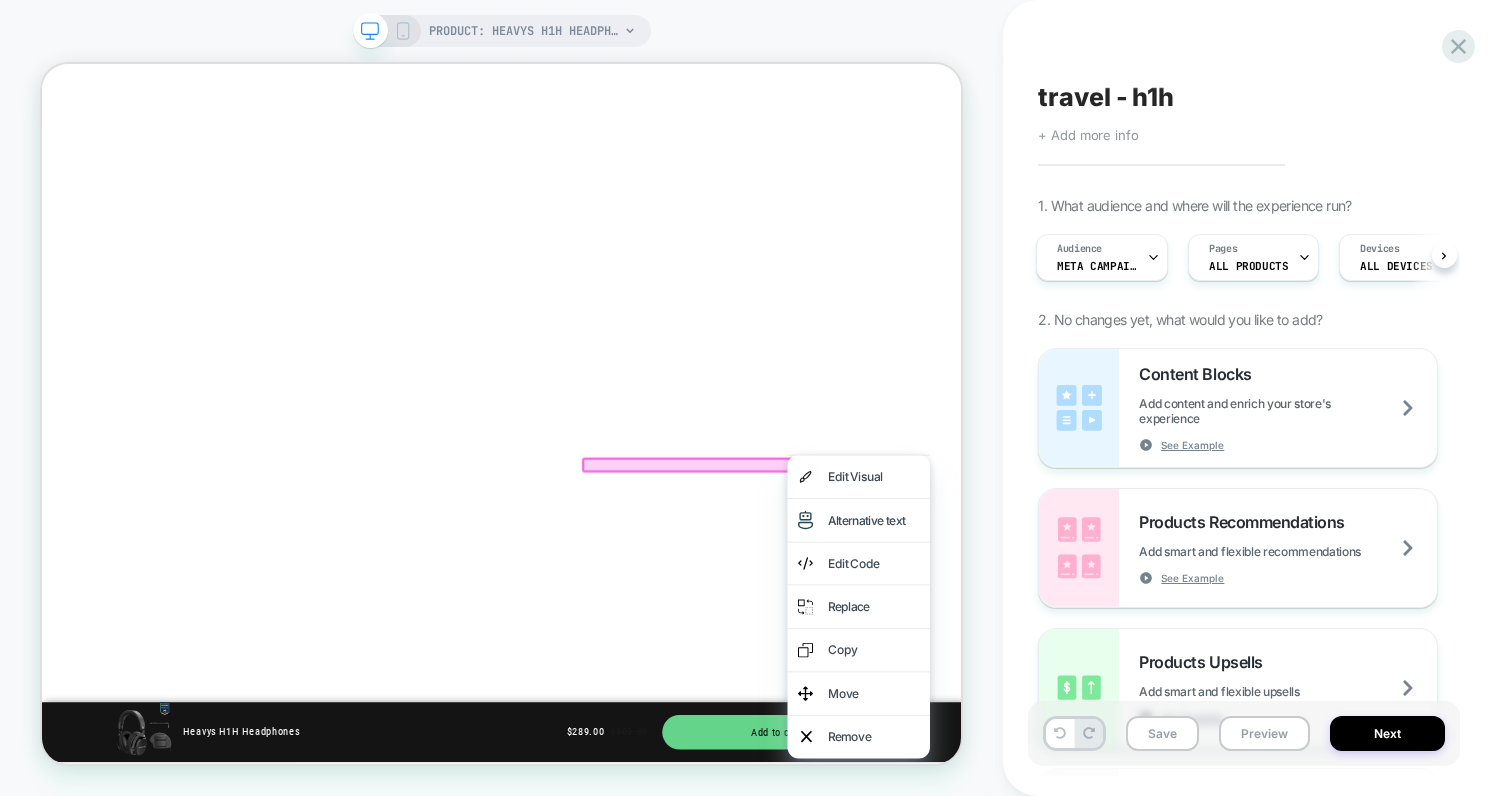 scroll, scrollTop: 0, scrollLeft: 1320, axis: horizontal 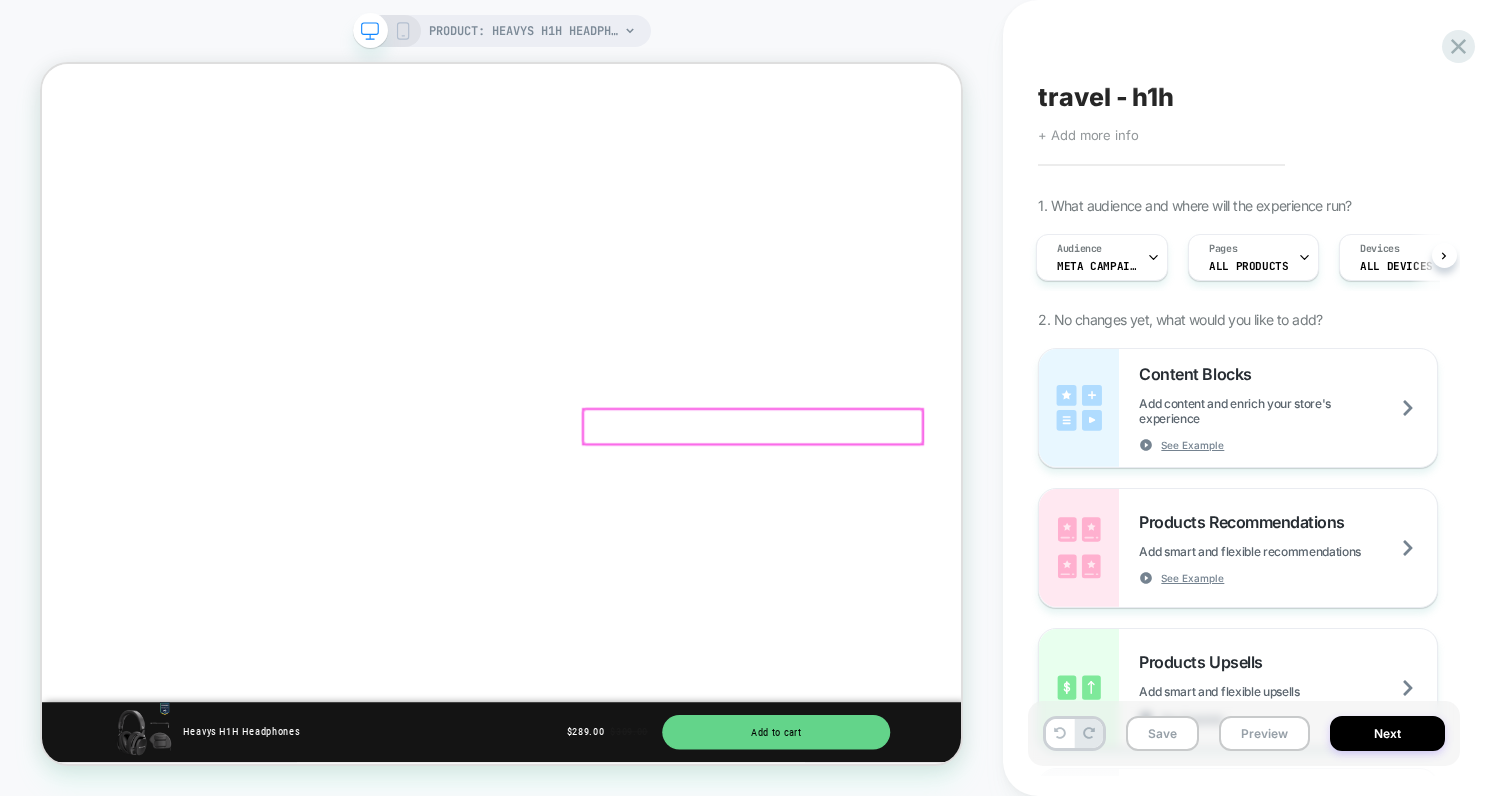 click at bounding box center [990, 548] 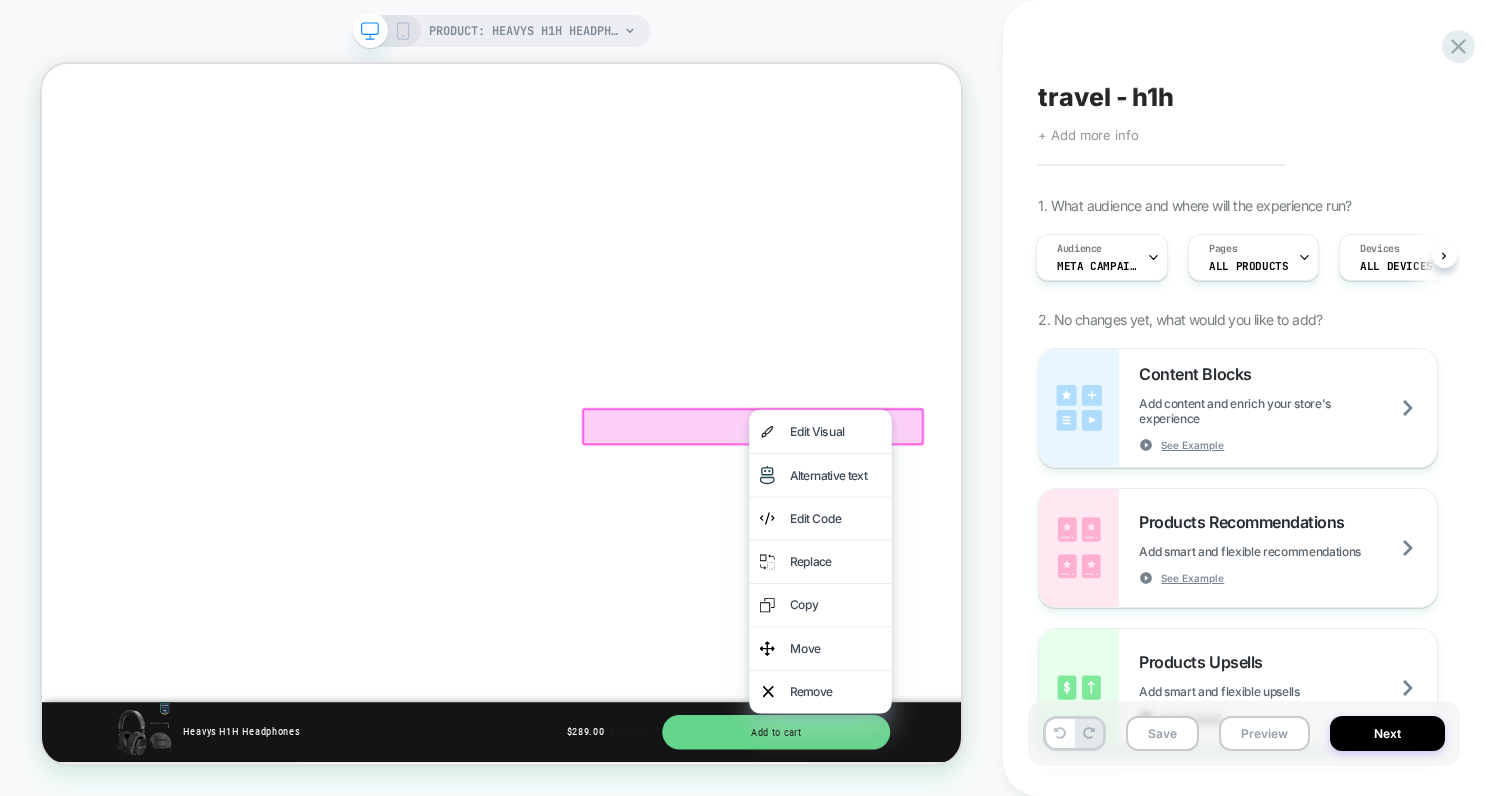click at bounding box center (990, 548) 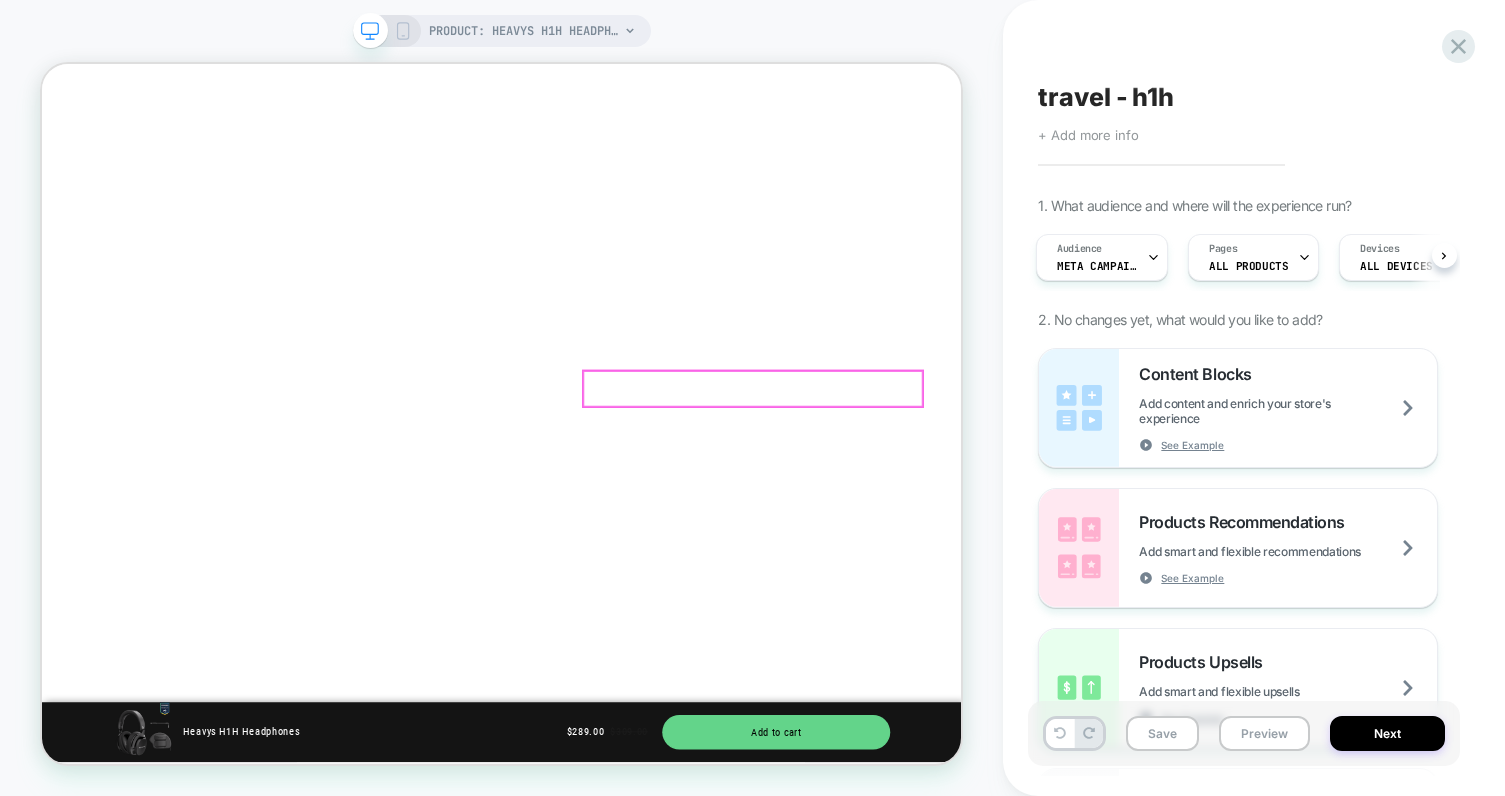 click on "Product Specifications" at bounding box center [655, 54567] 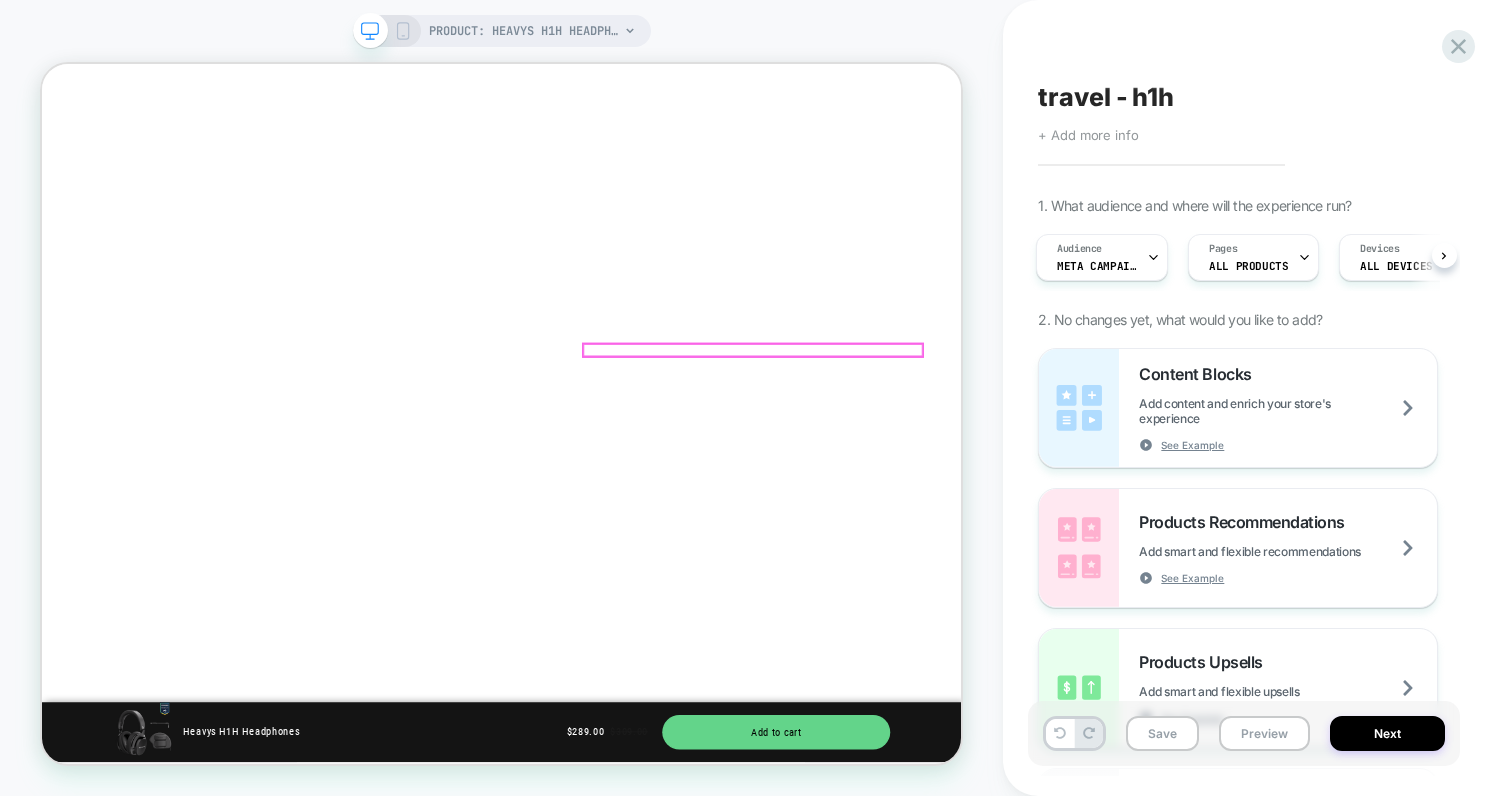 click on "Product Specifications" at bounding box center (655, 53337) 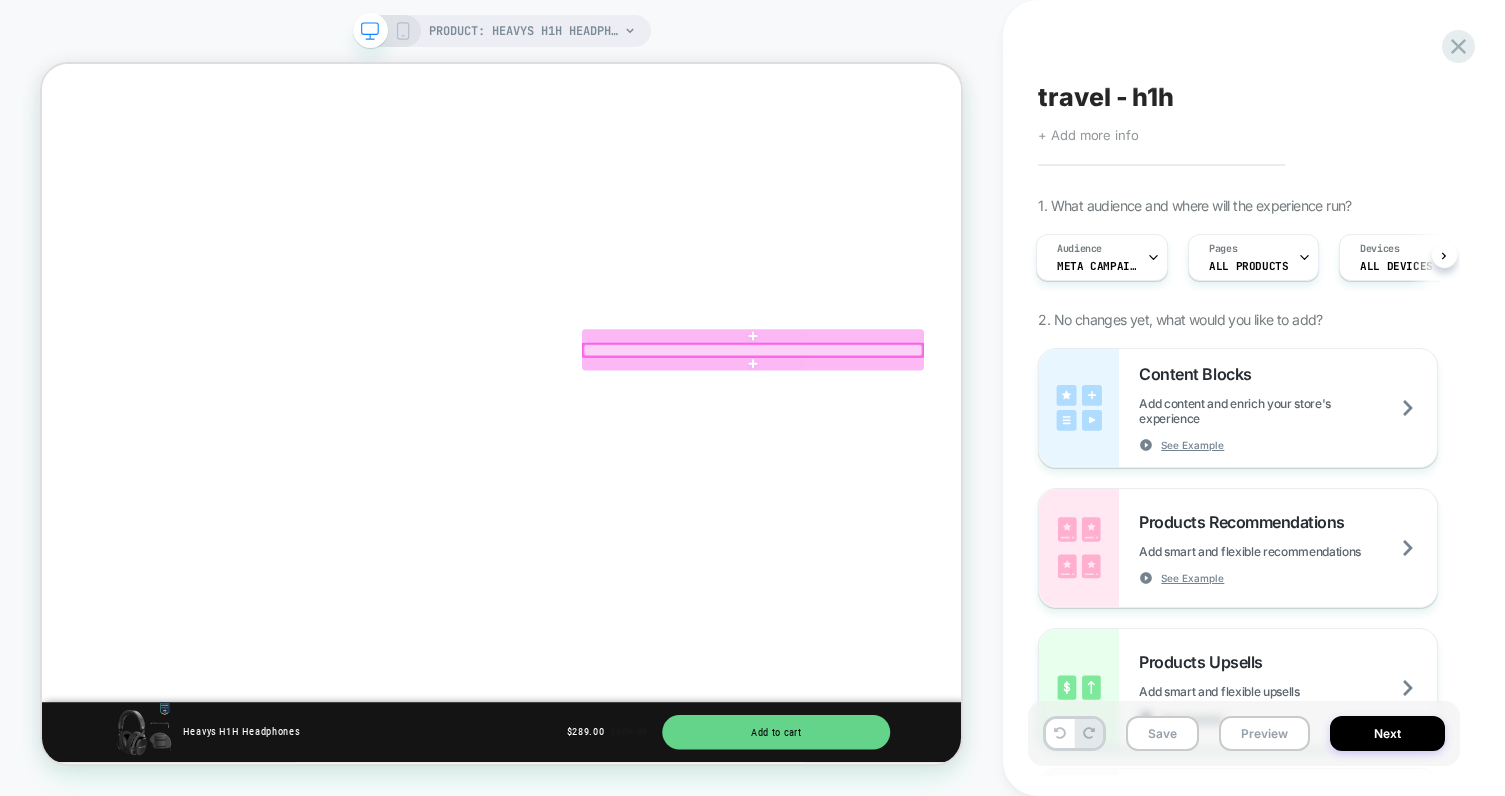 click at bounding box center [990, 446] 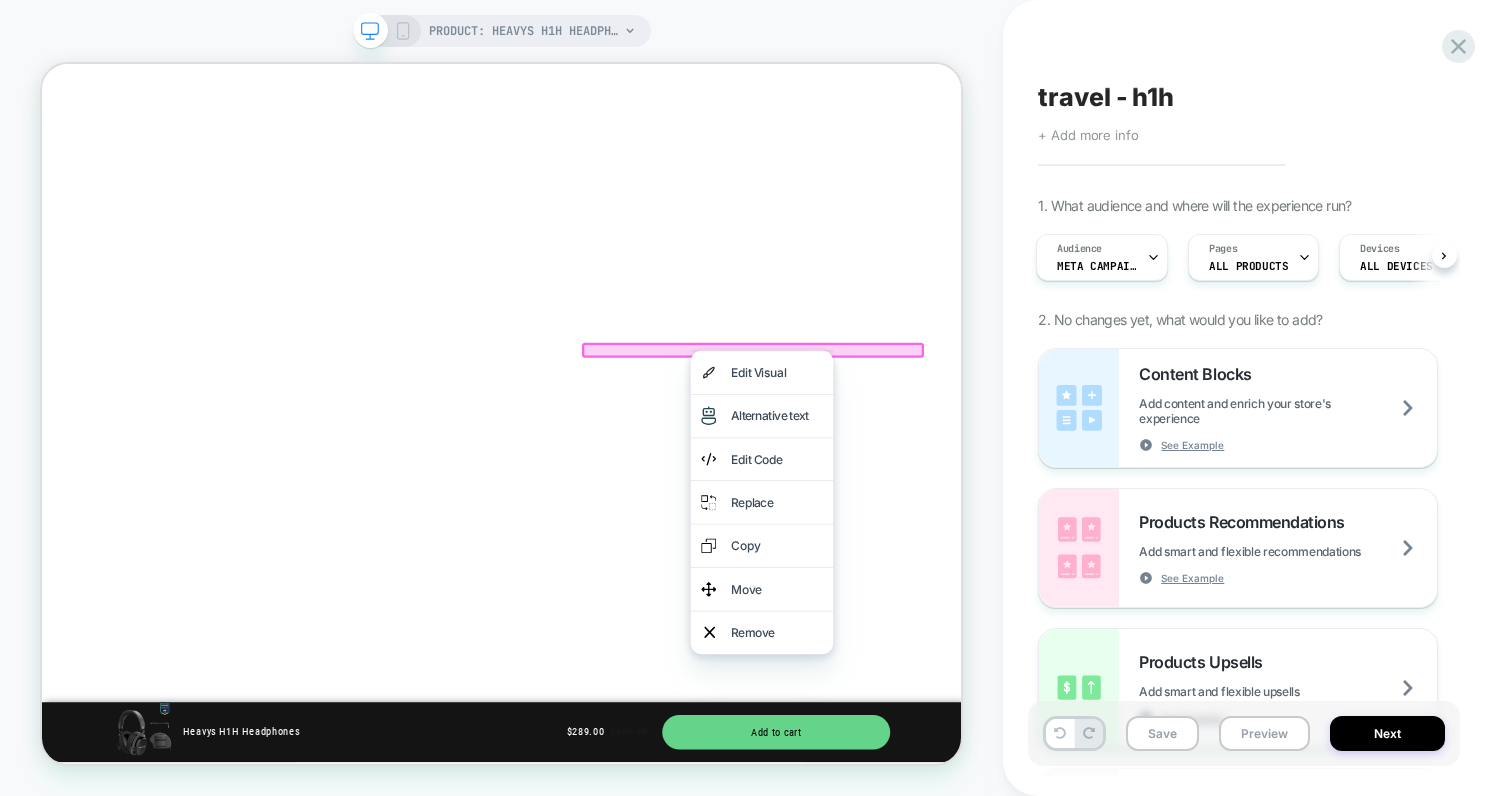 click on "Product Specifications" at bounding box center (655, 53680) 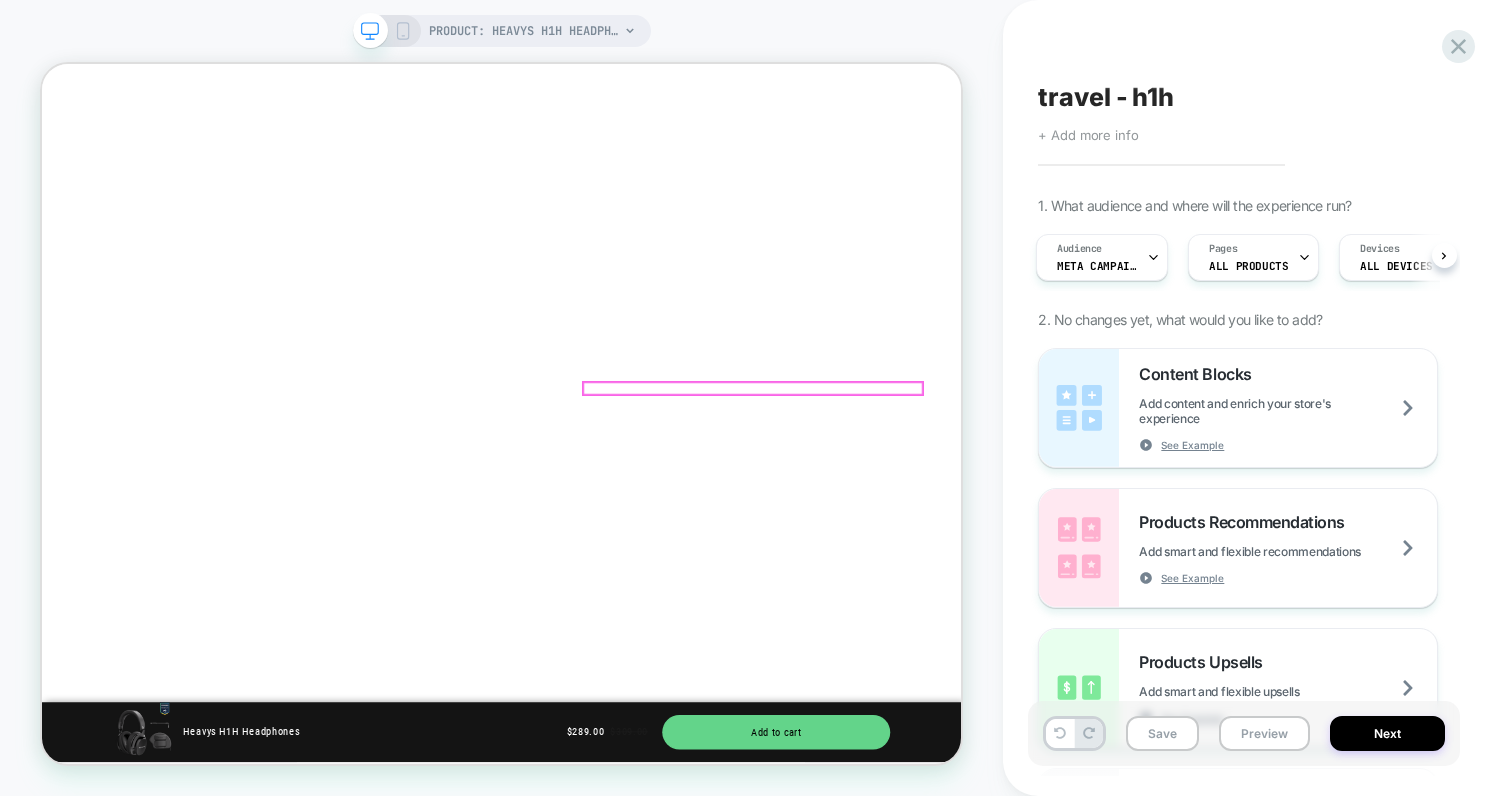 click on "Product Specifications" at bounding box center [655, 54199] 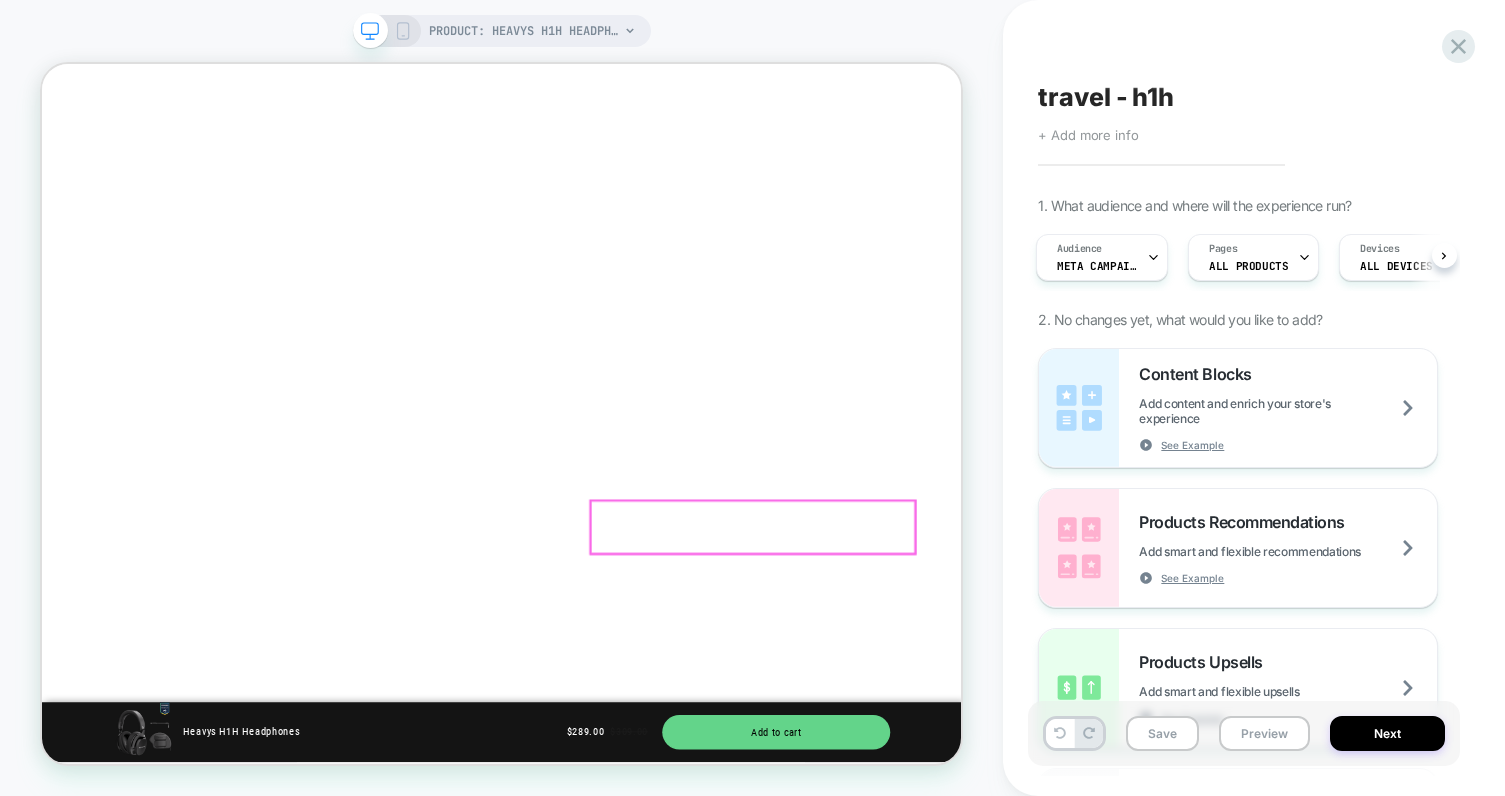 scroll, scrollTop: 0, scrollLeft: 2611, axis: horizontal 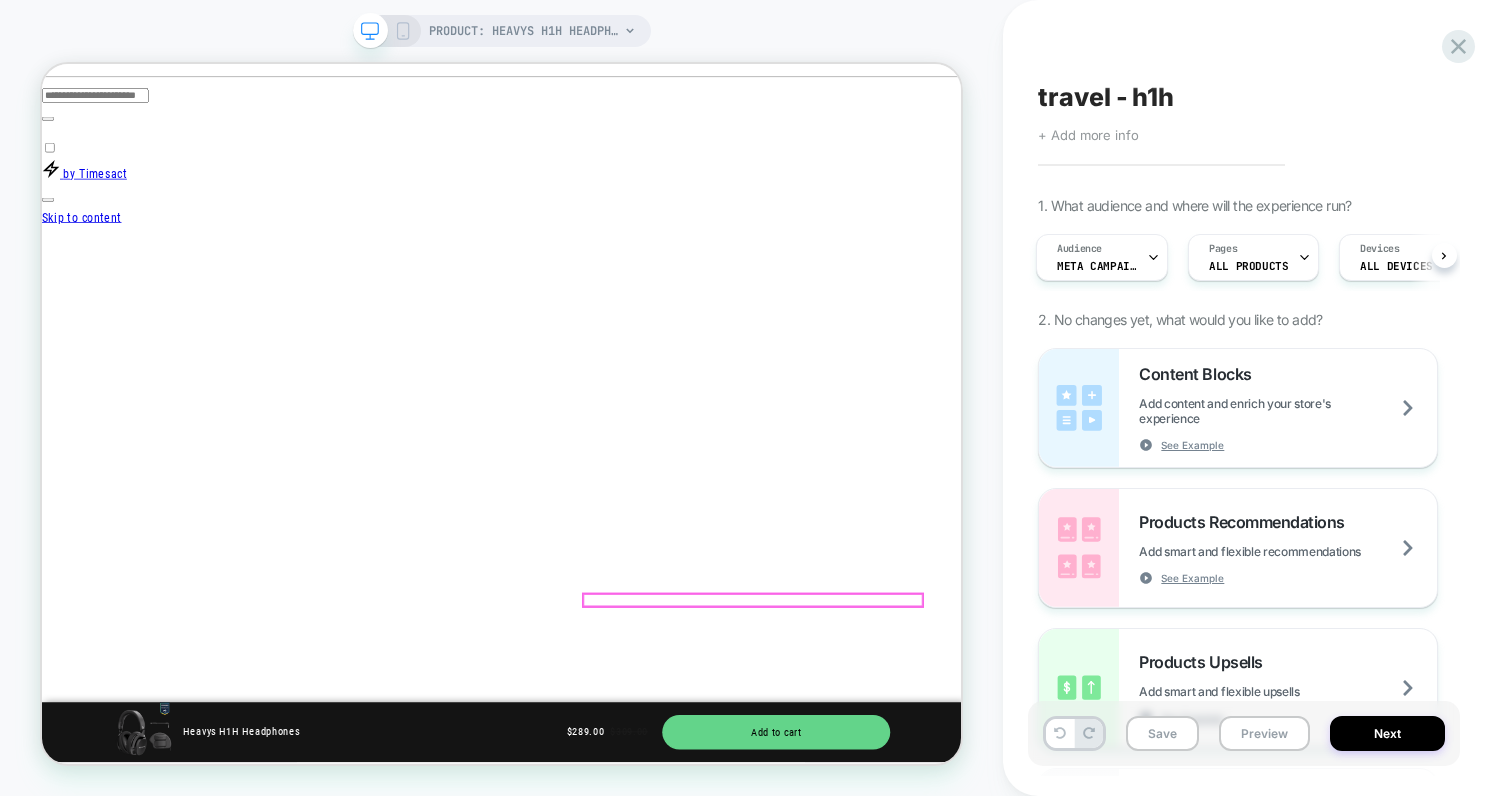 click on "Product Specifications" at bounding box center (655, 54496) 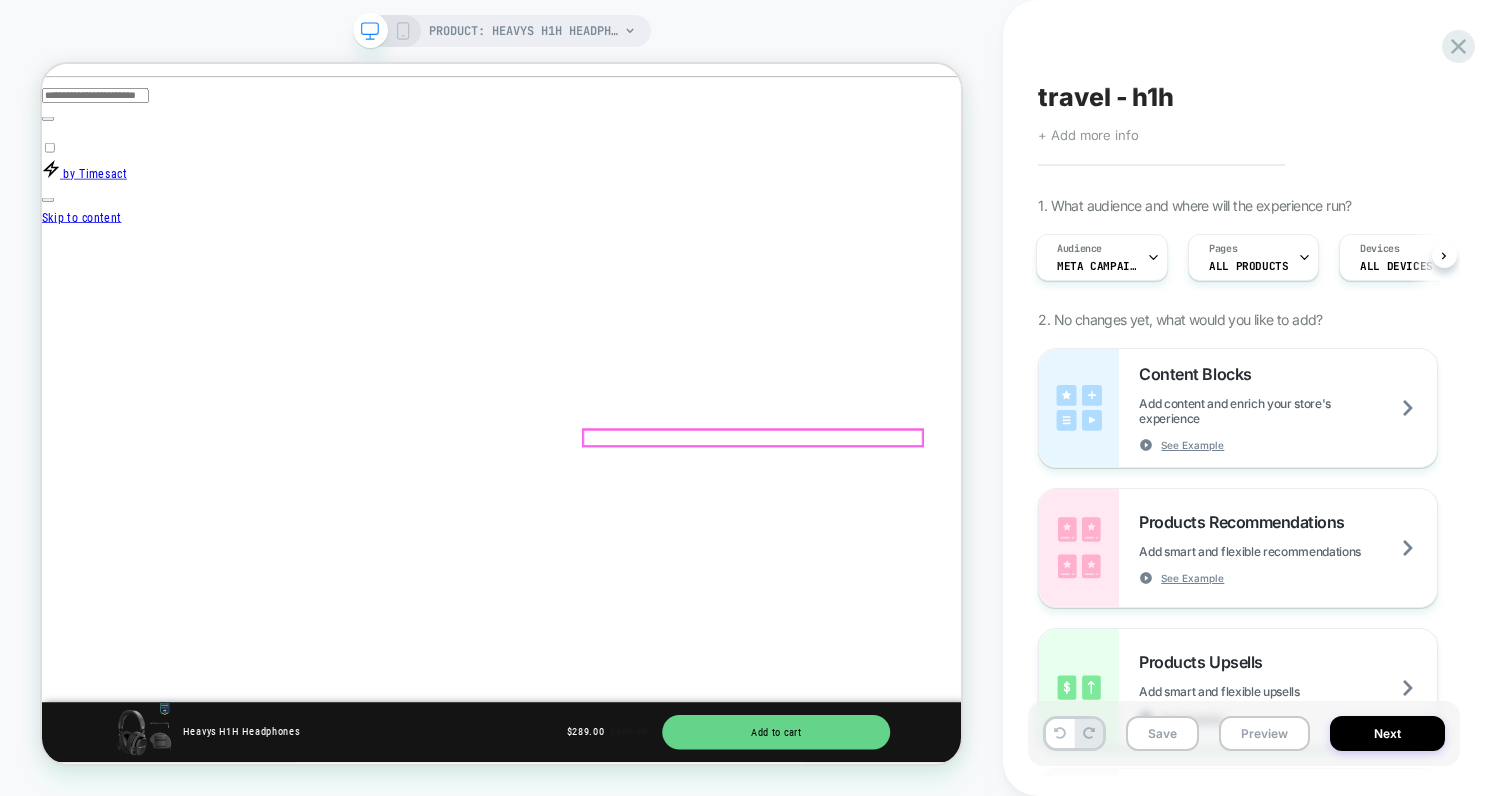 scroll, scrollTop: 0, scrollLeft: 1320, axis: horizontal 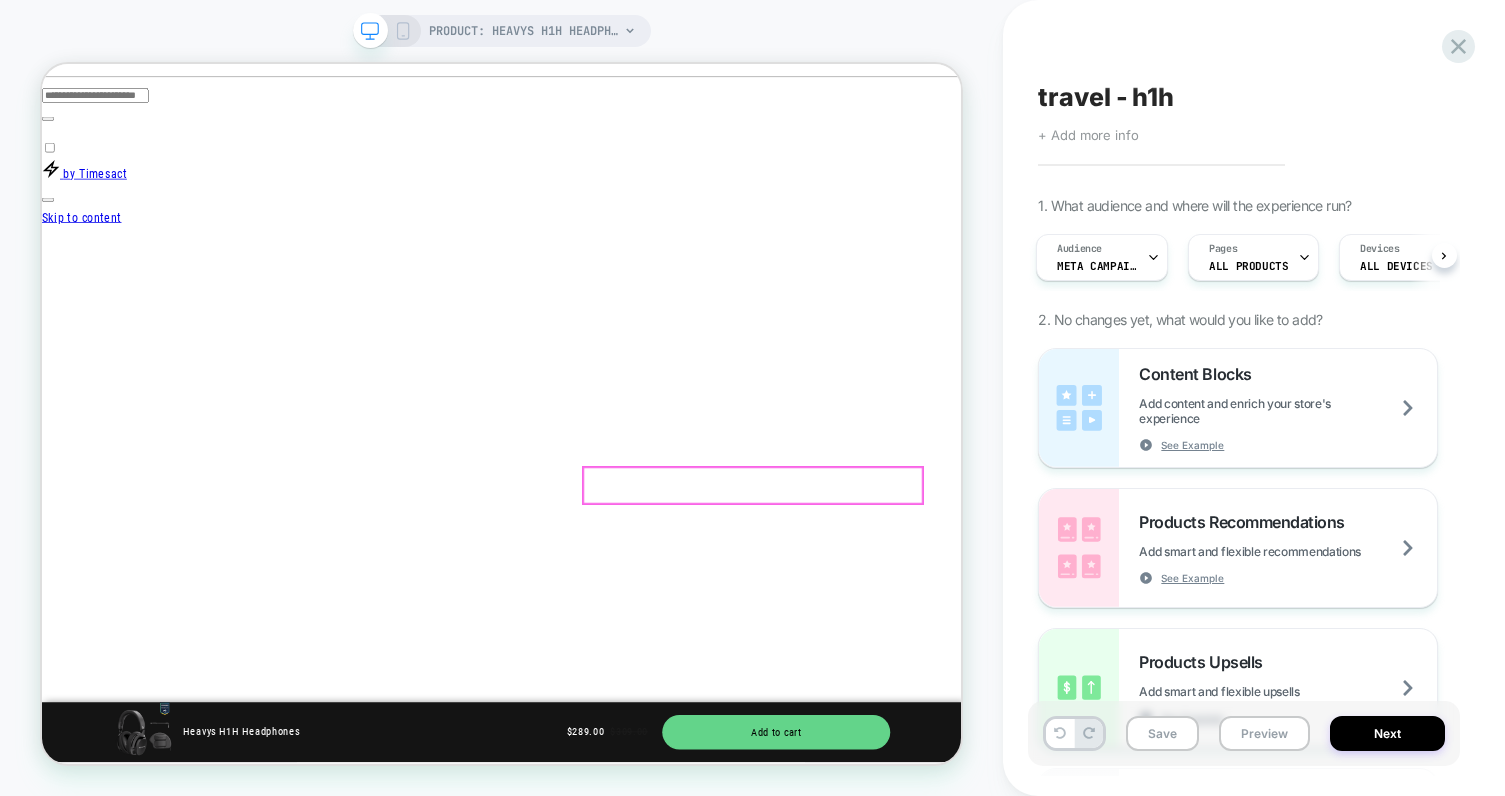 click on "Features Crafted for Music Fans" at bounding box center [655, 52203] 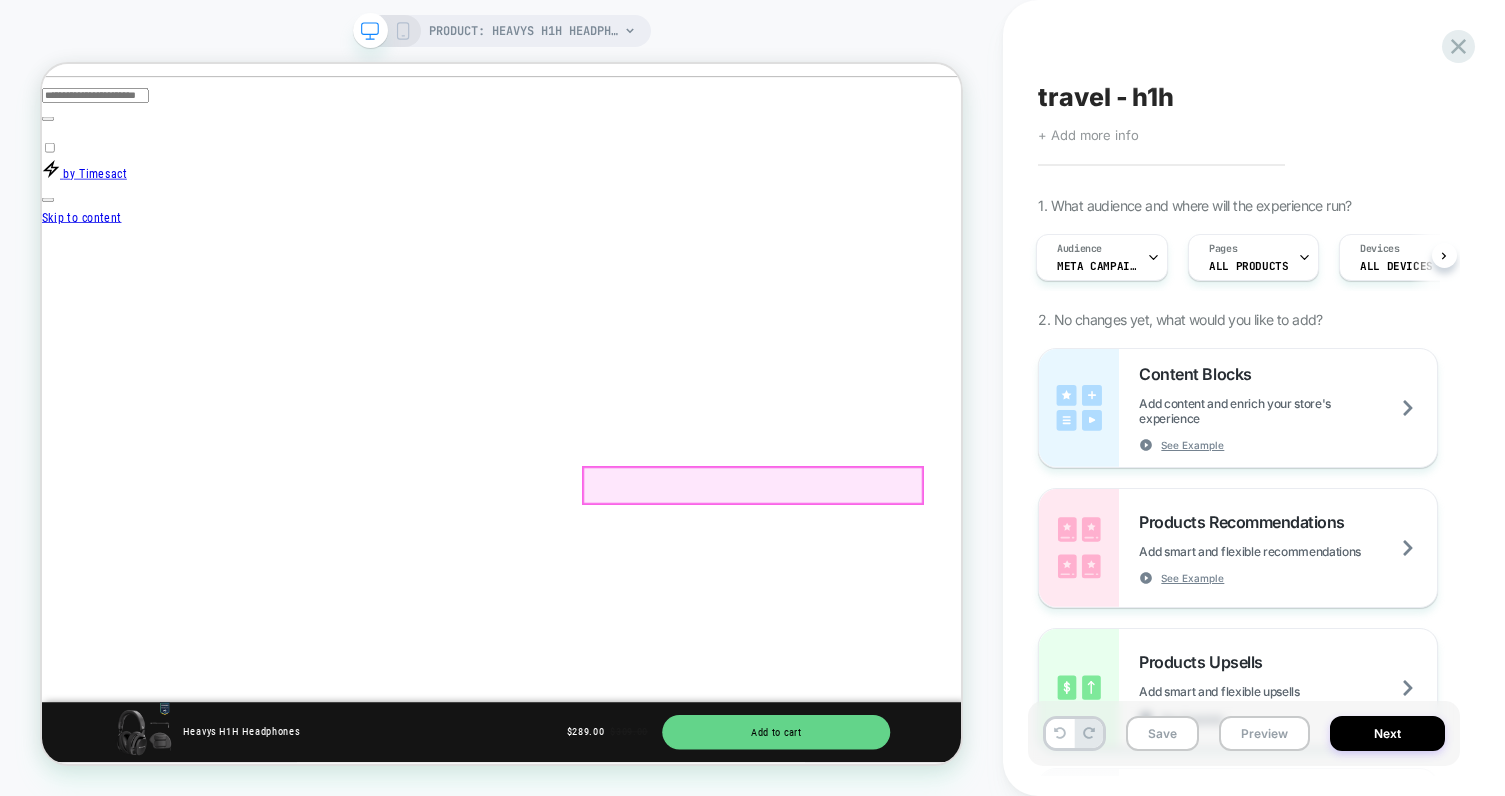 click on "Features Crafted for Music Fans" at bounding box center [655, 52203] 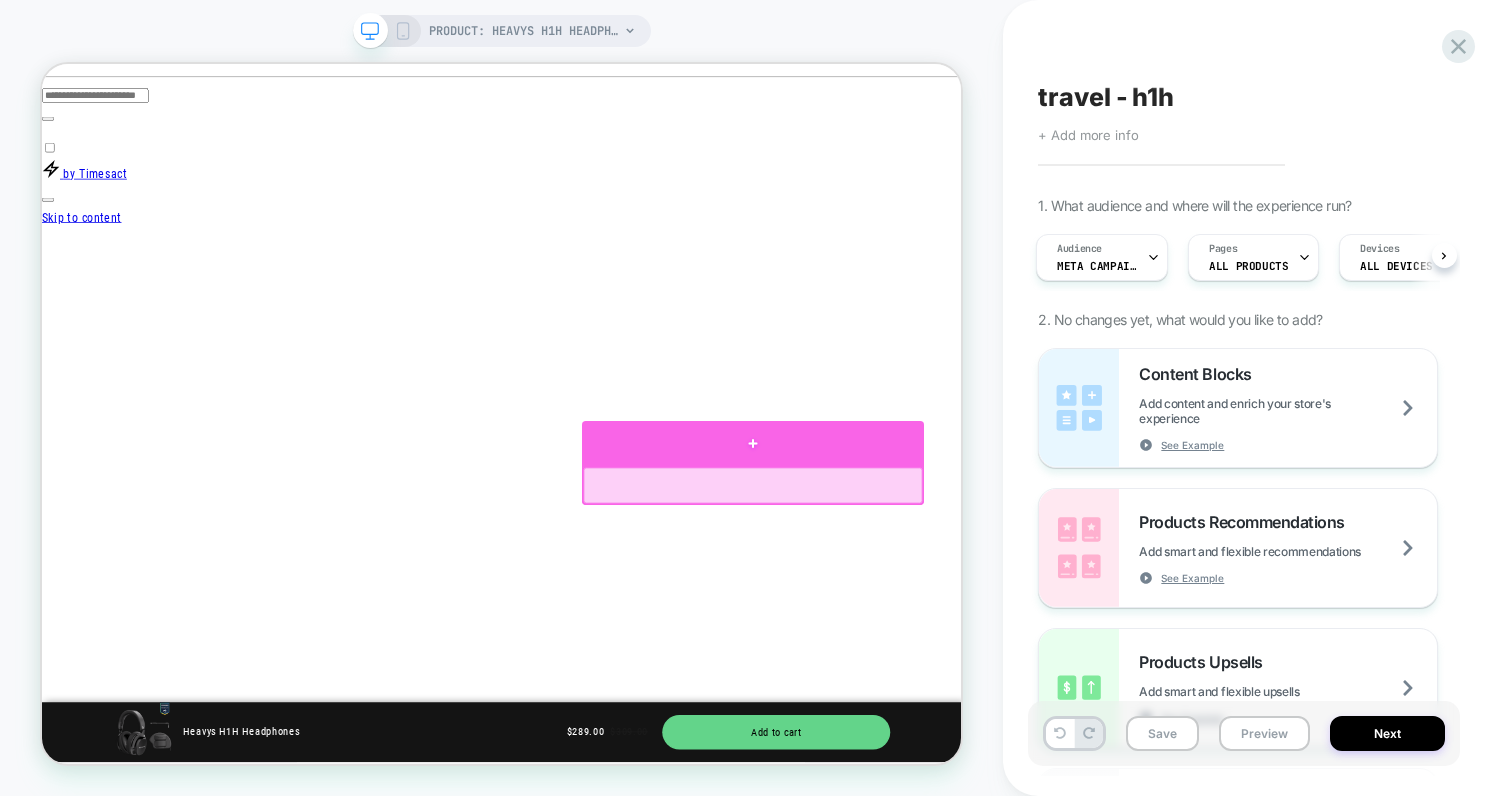 click at bounding box center [990, 570] 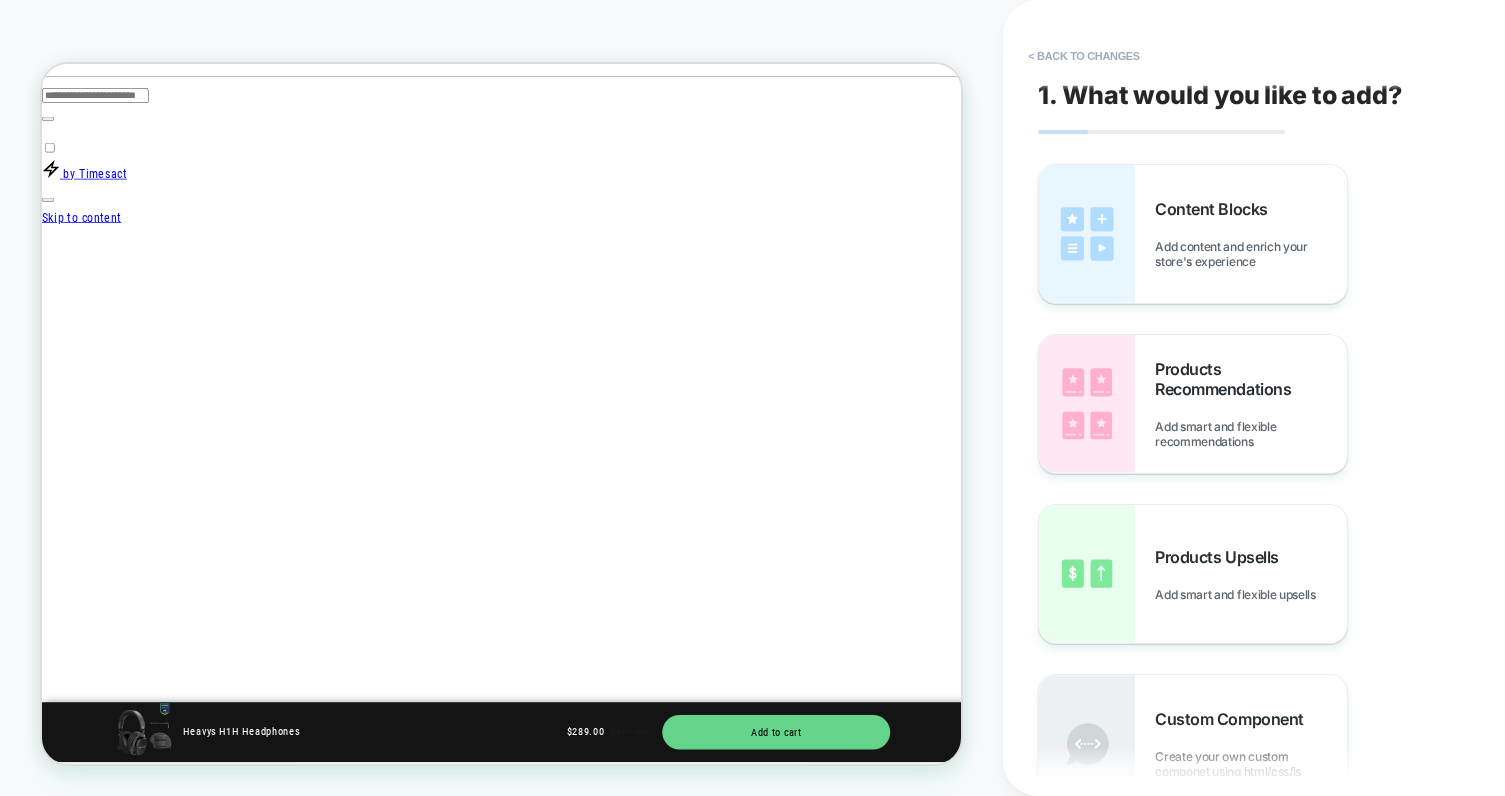 scroll, scrollTop: 0, scrollLeft: 0, axis: both 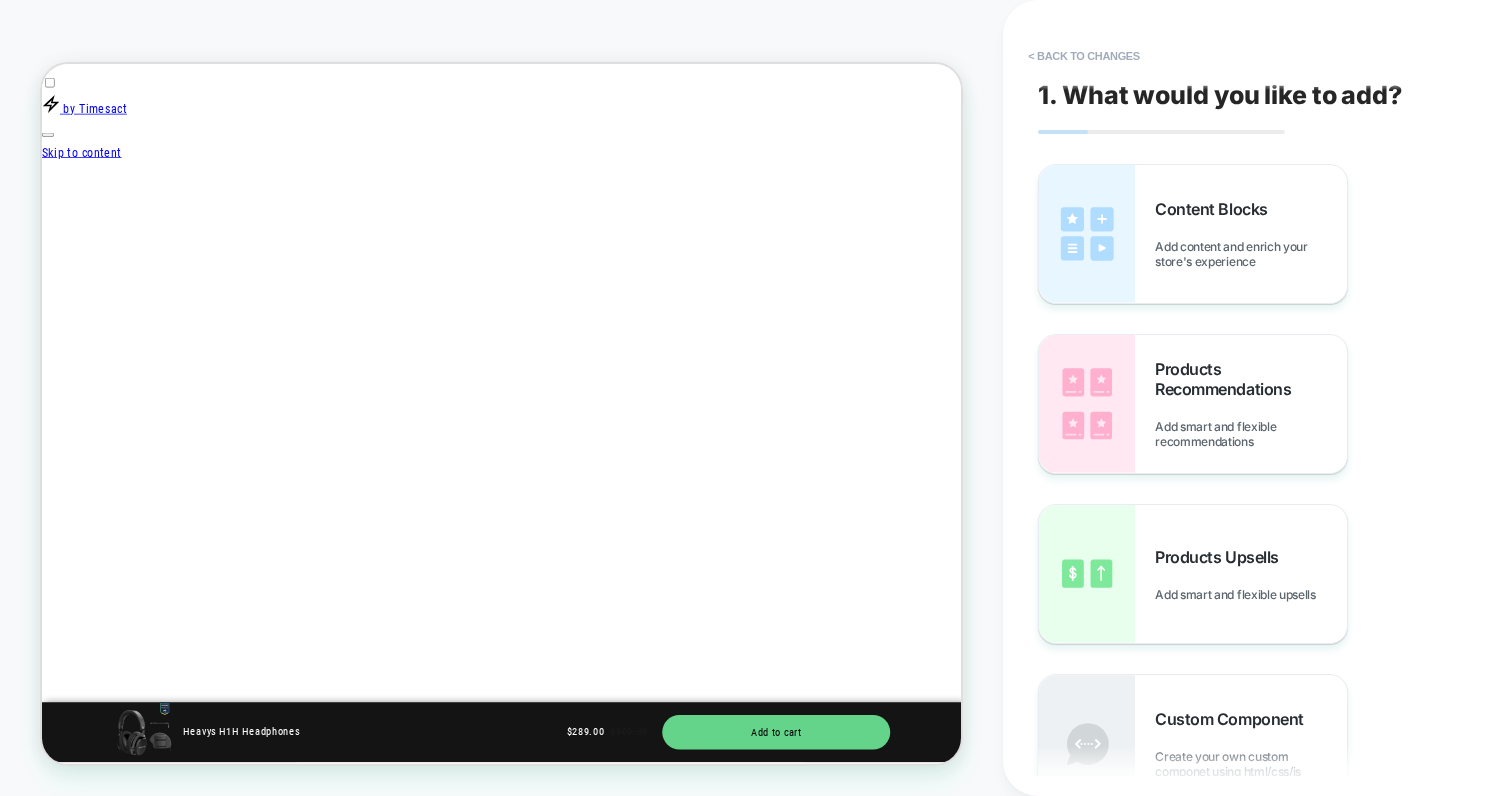 click 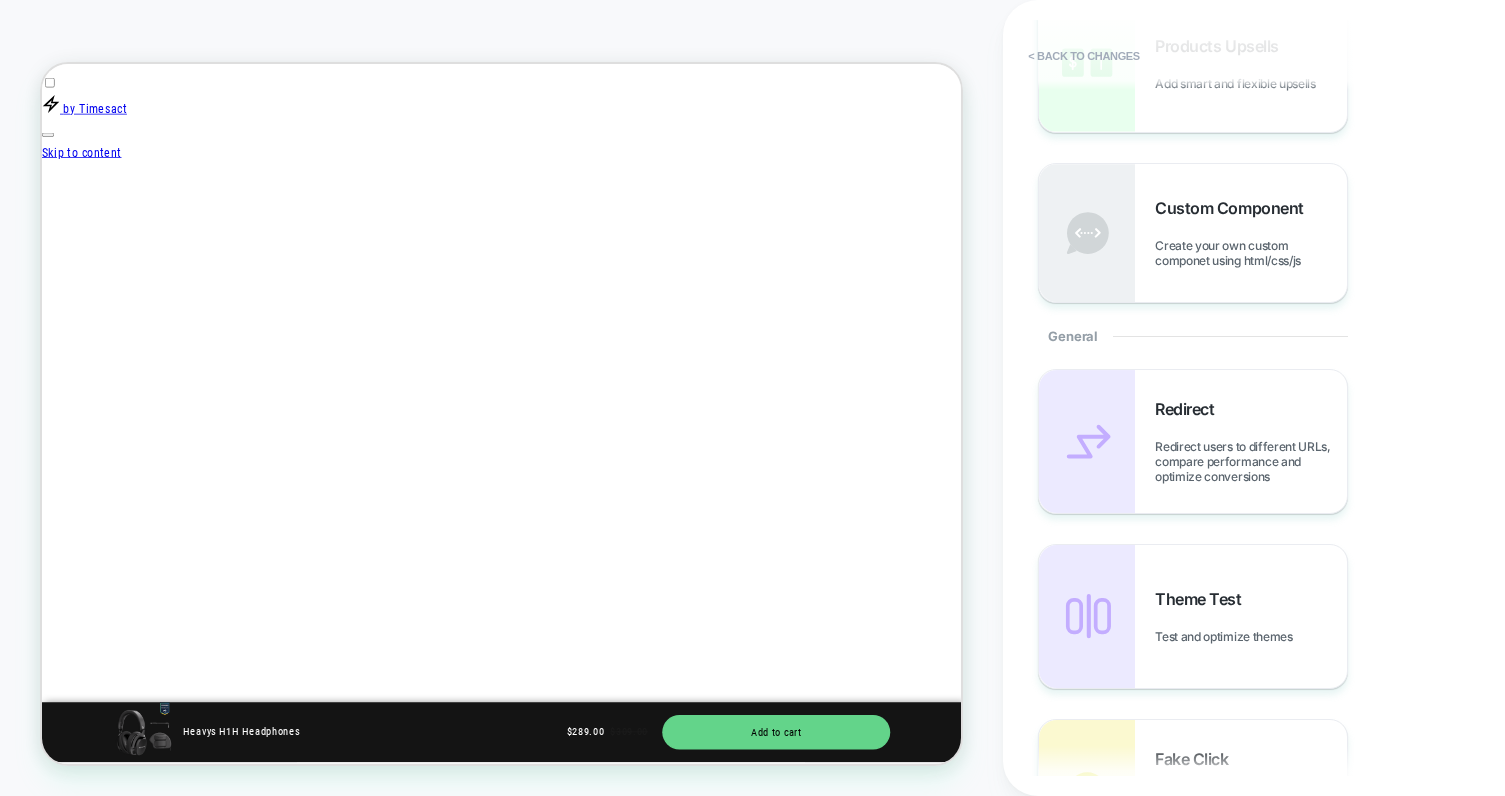 scroll, scrollTop: 760, scrollLeft: 0, axis: vertical 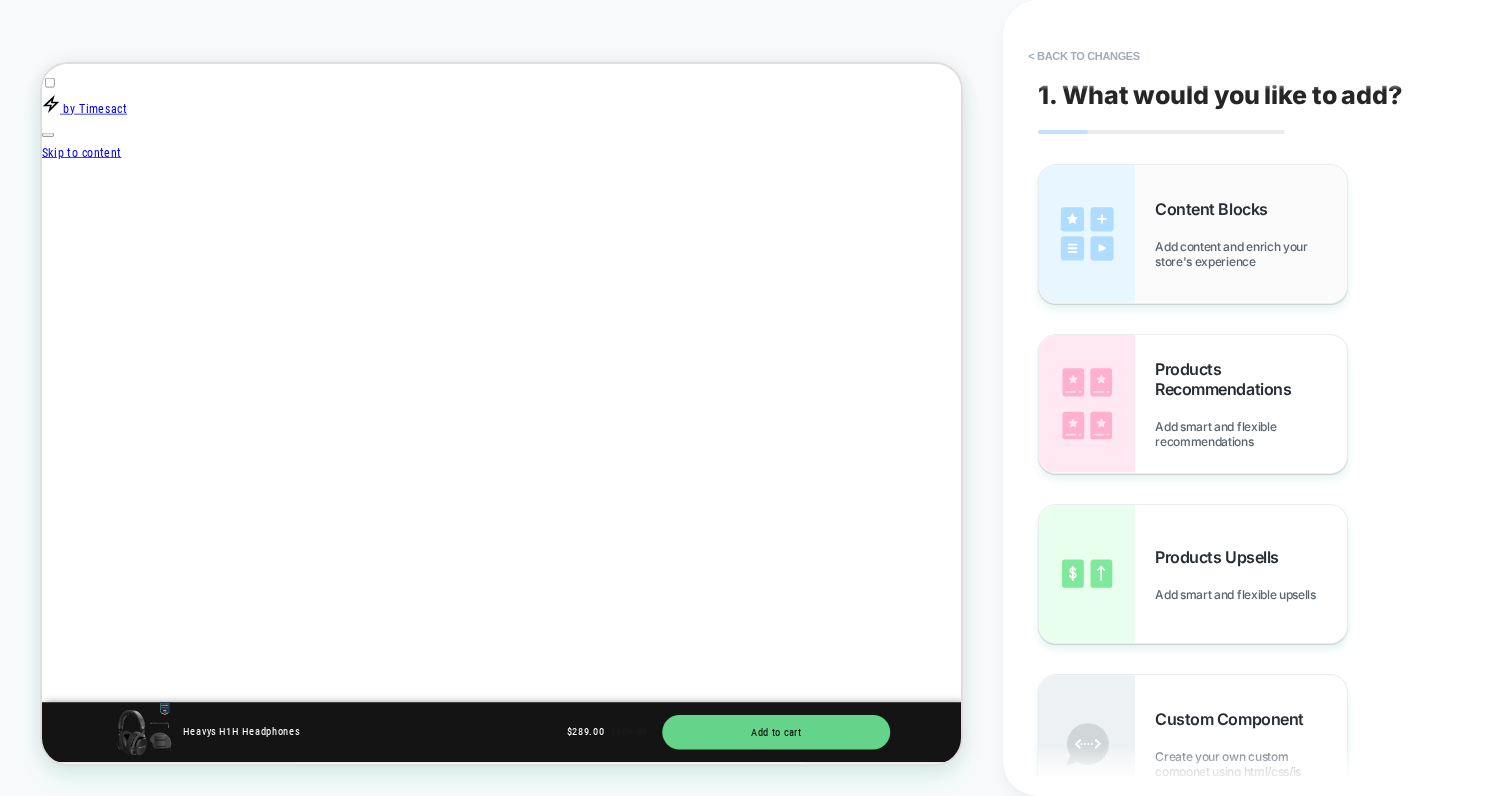 click on "Add content and enrich your store's experience" at bounding box center [1251, 254] 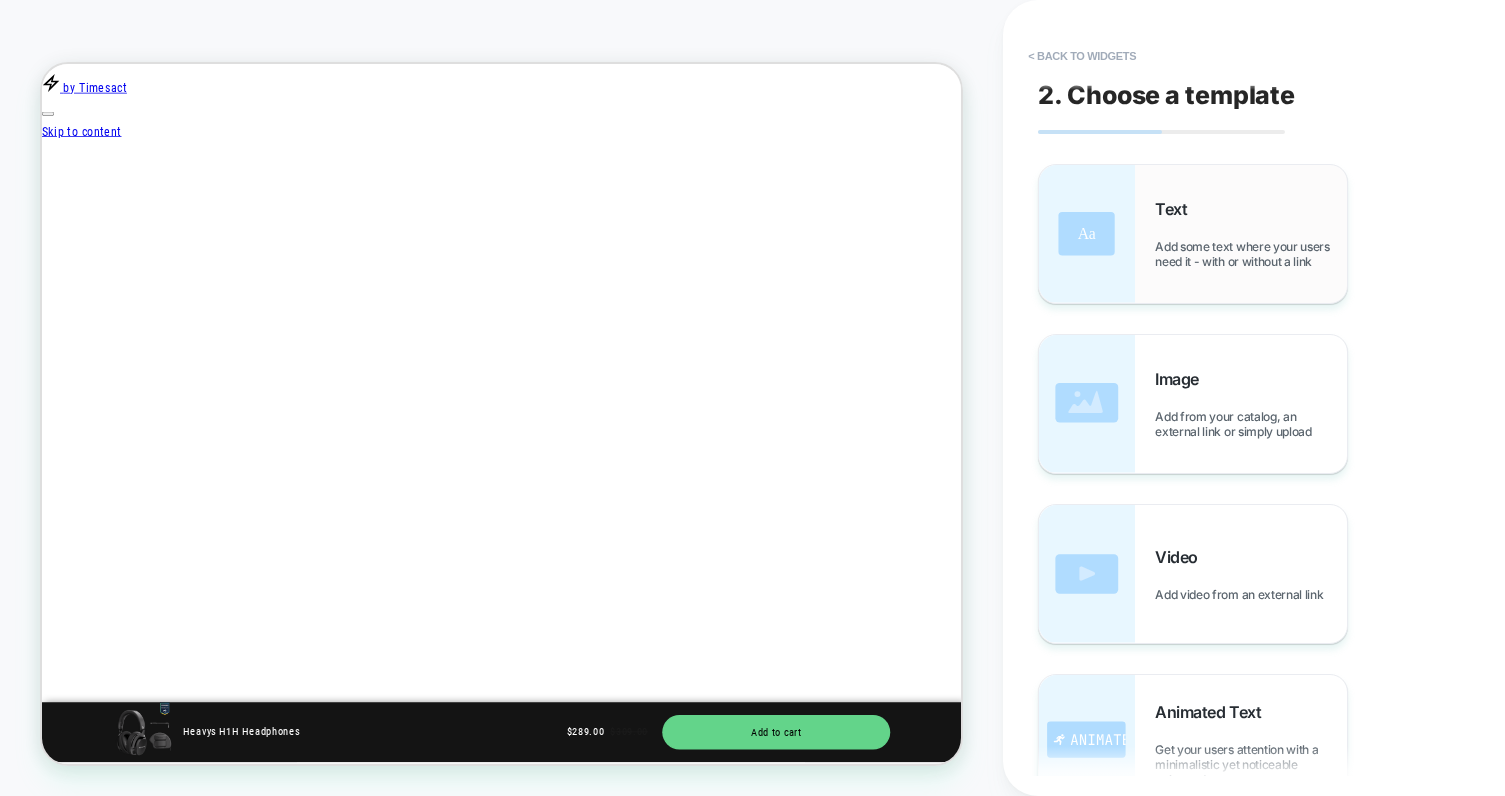 scroll, scrollTop: 158, scrollLeft: 0, axis: vertical 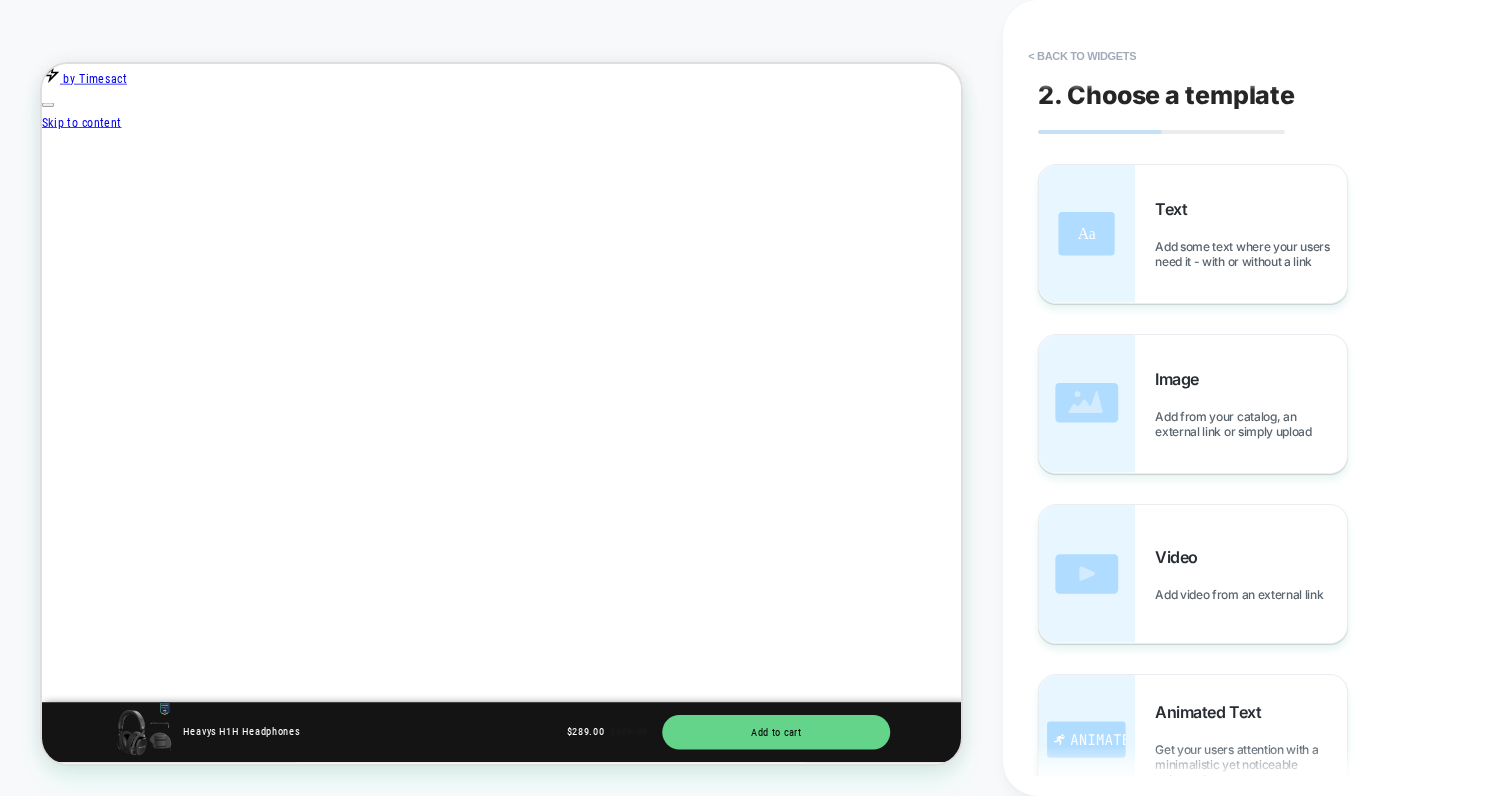 click on "Hover on one of the options to get a quick preview of the widget" at bounding box center (655, 51714) 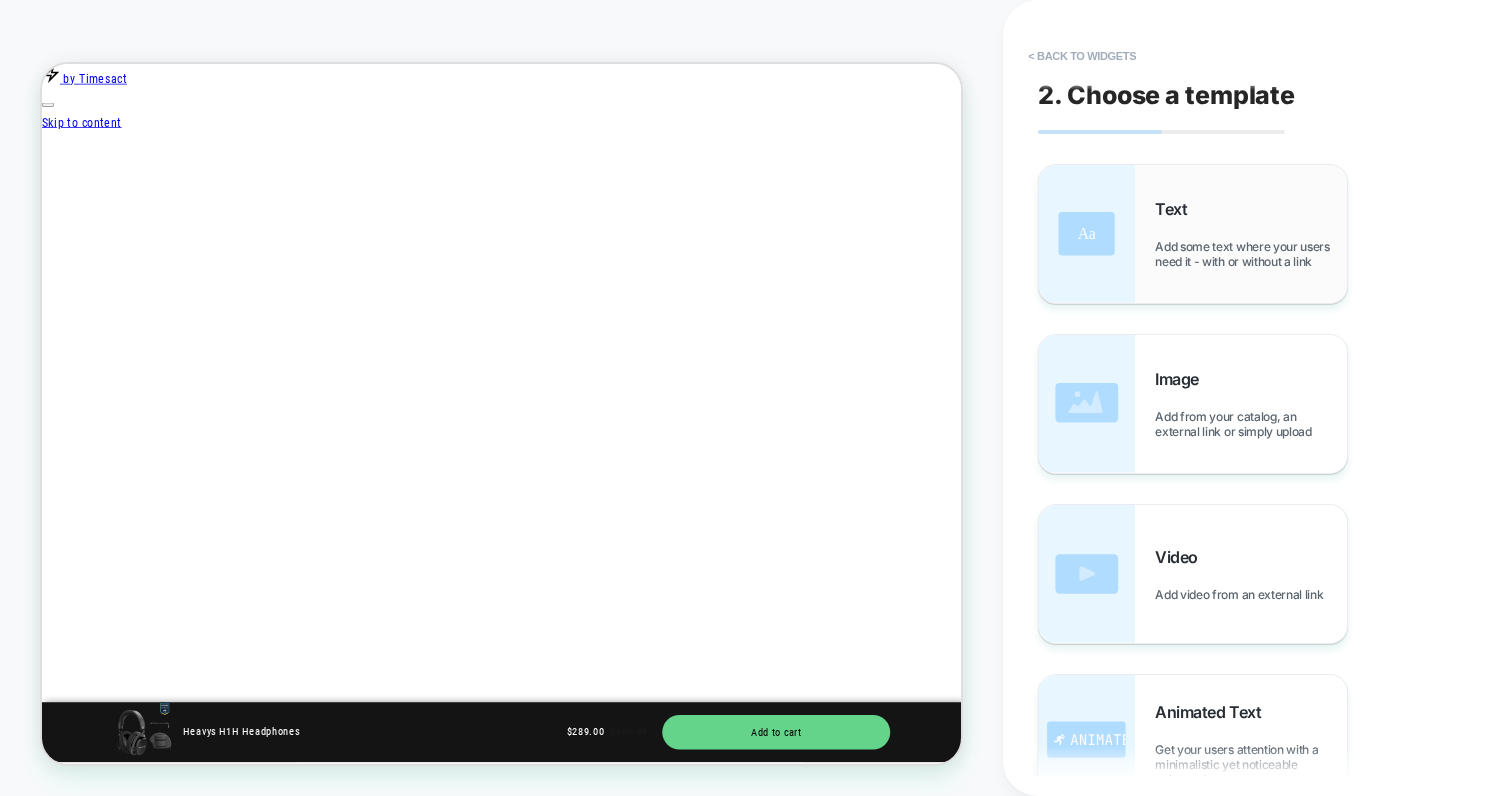 click on "Text" at bounding box center (1176, 209) 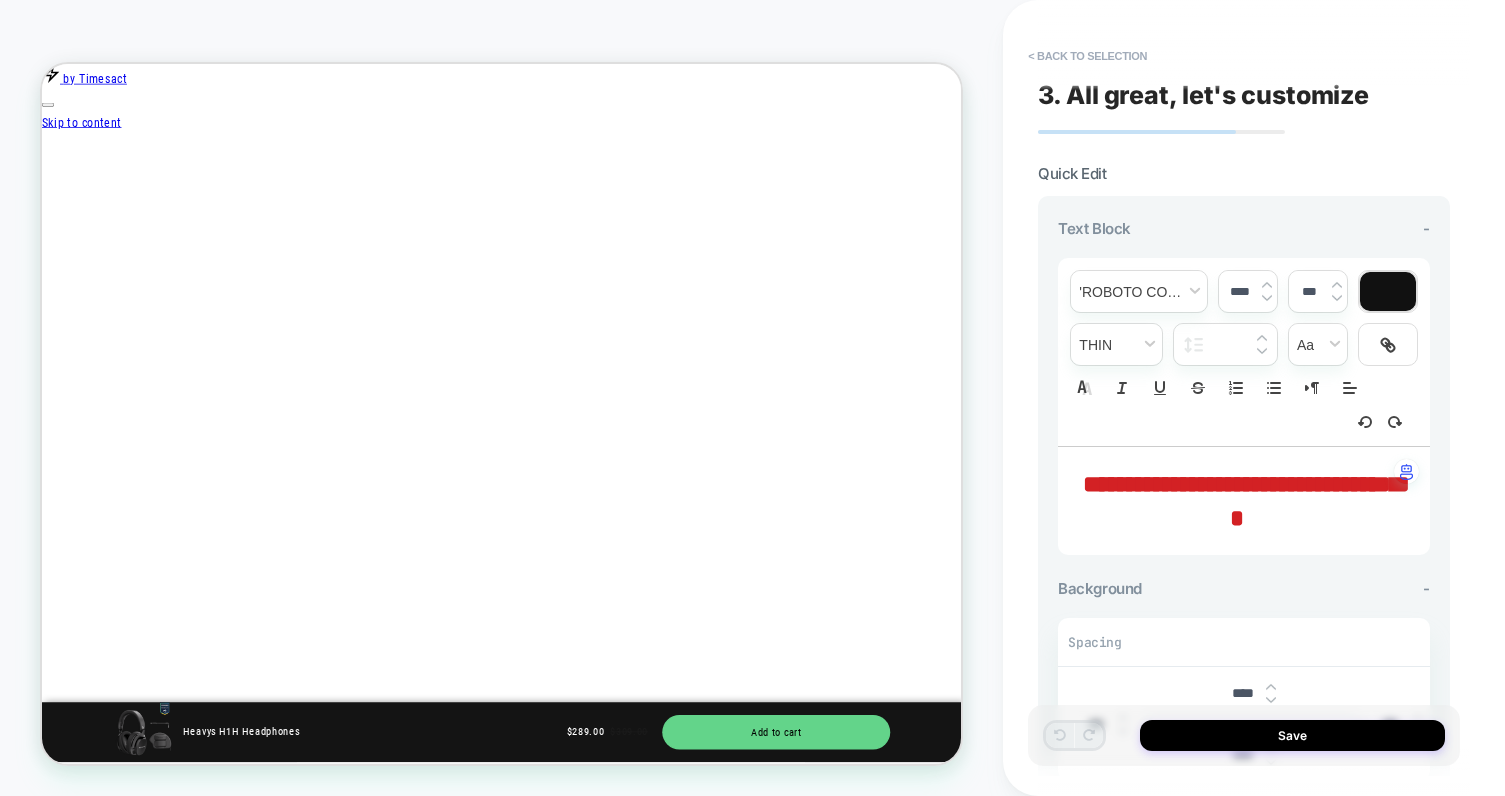 scroll, scrollTop: 0, scrollLeft: 1320, axis: horizontal 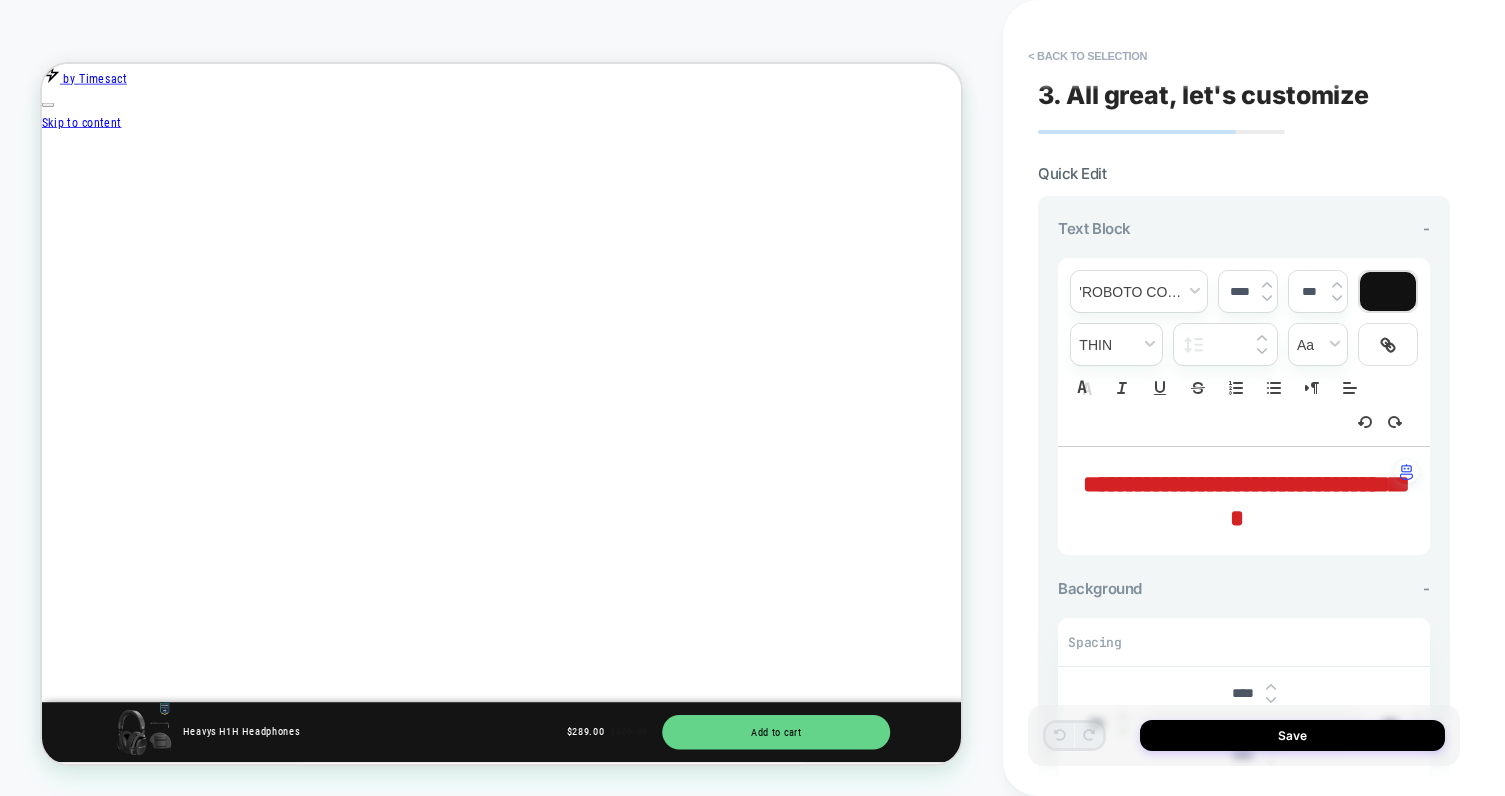 click on "**********" at bounding box center (1246, 501) 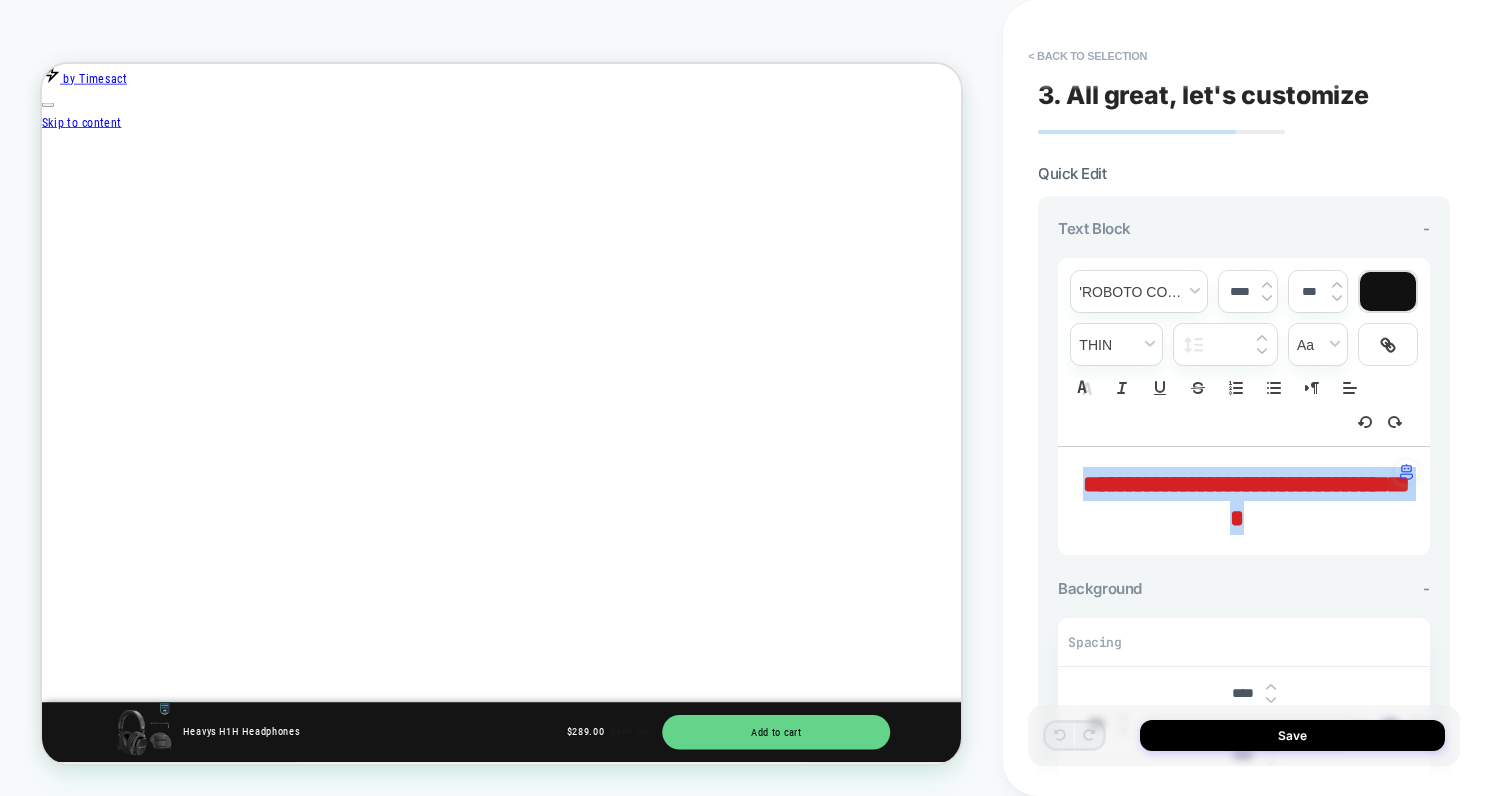 drag, startPoint x: 1089, startPoint y: 477, endPoint x: 1371, endPoint y: 518, distance: 284.9649 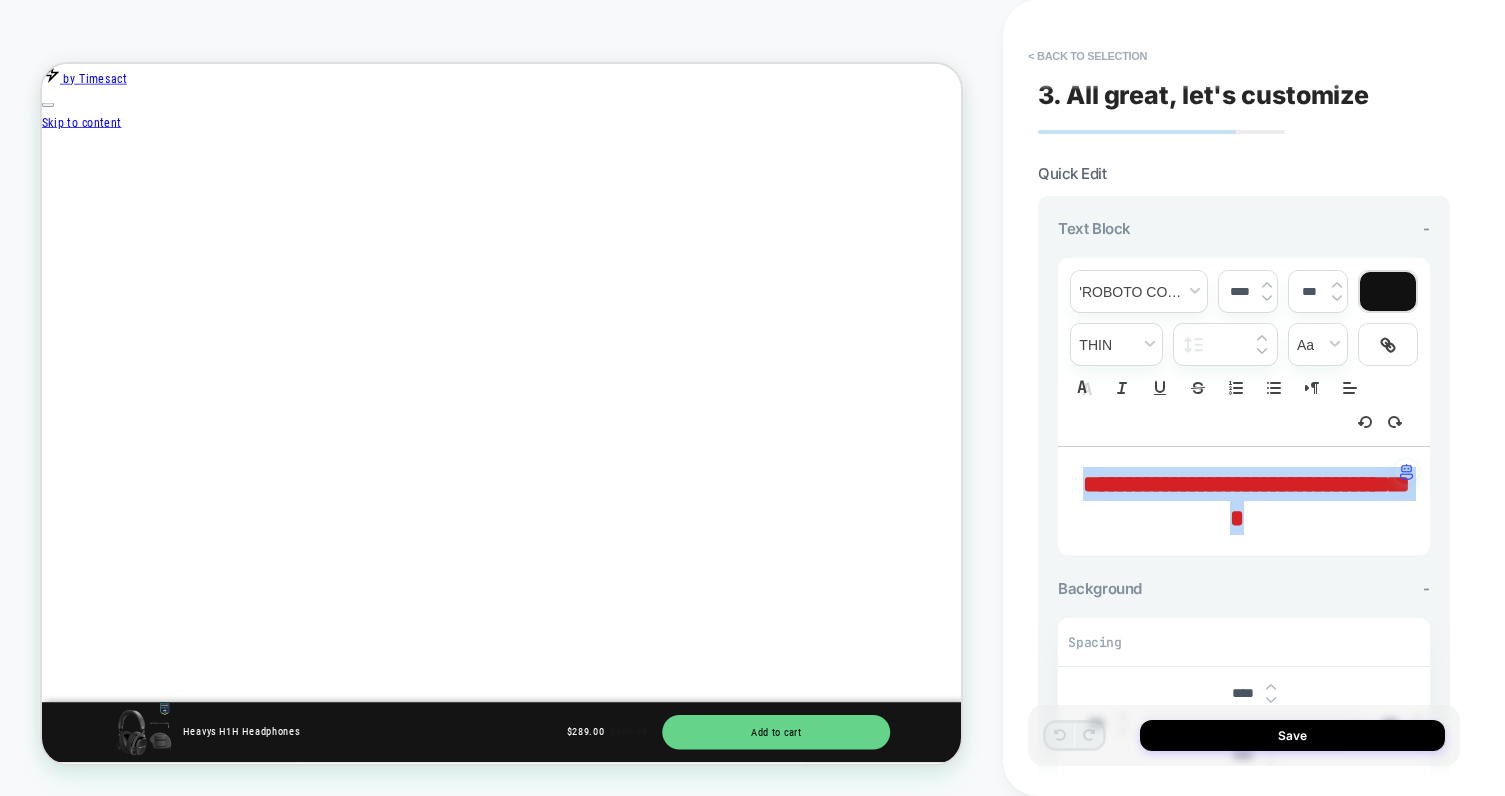 click on "**********" at bounding box center (1236, 501) 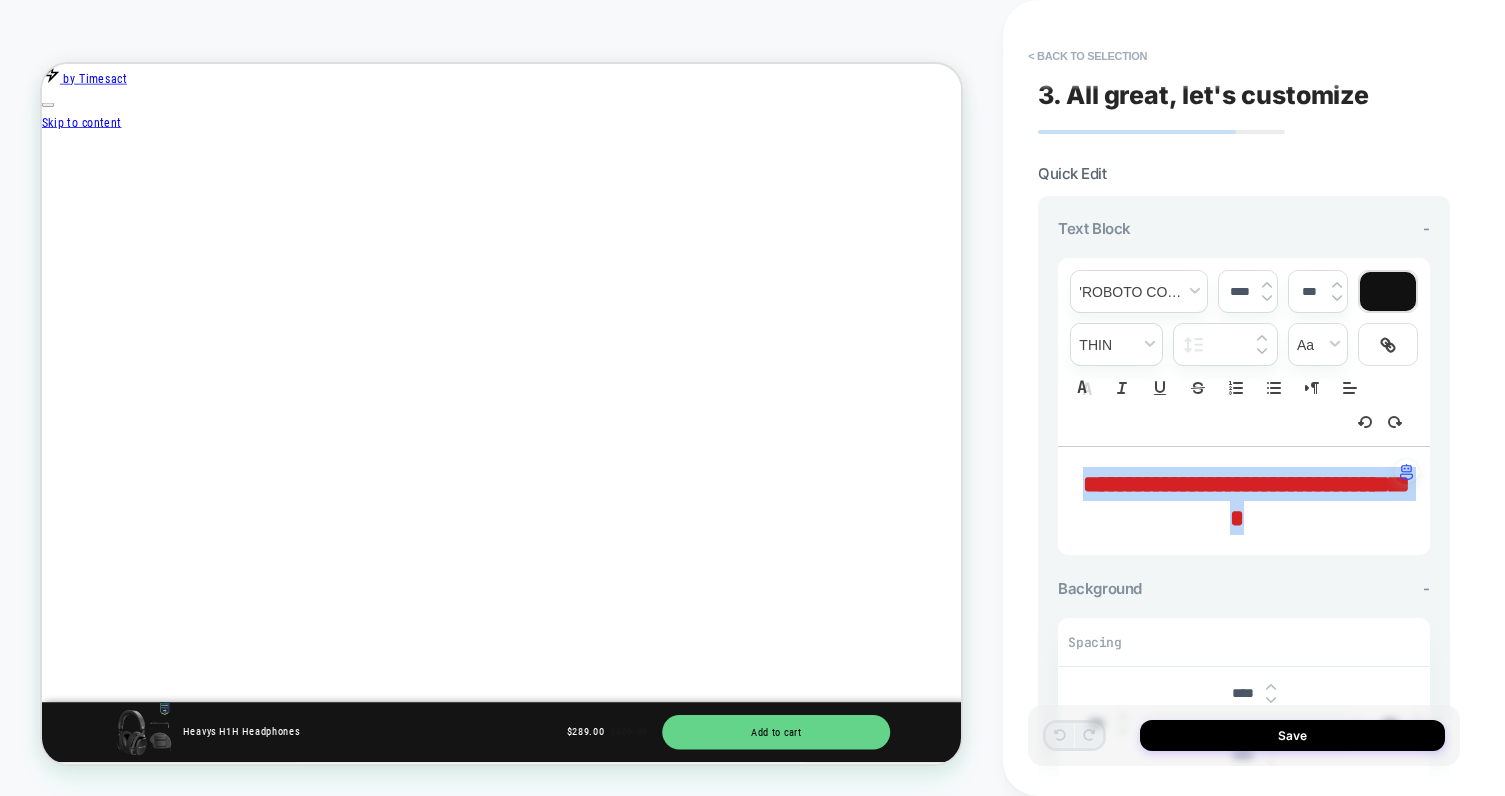 type on "****" 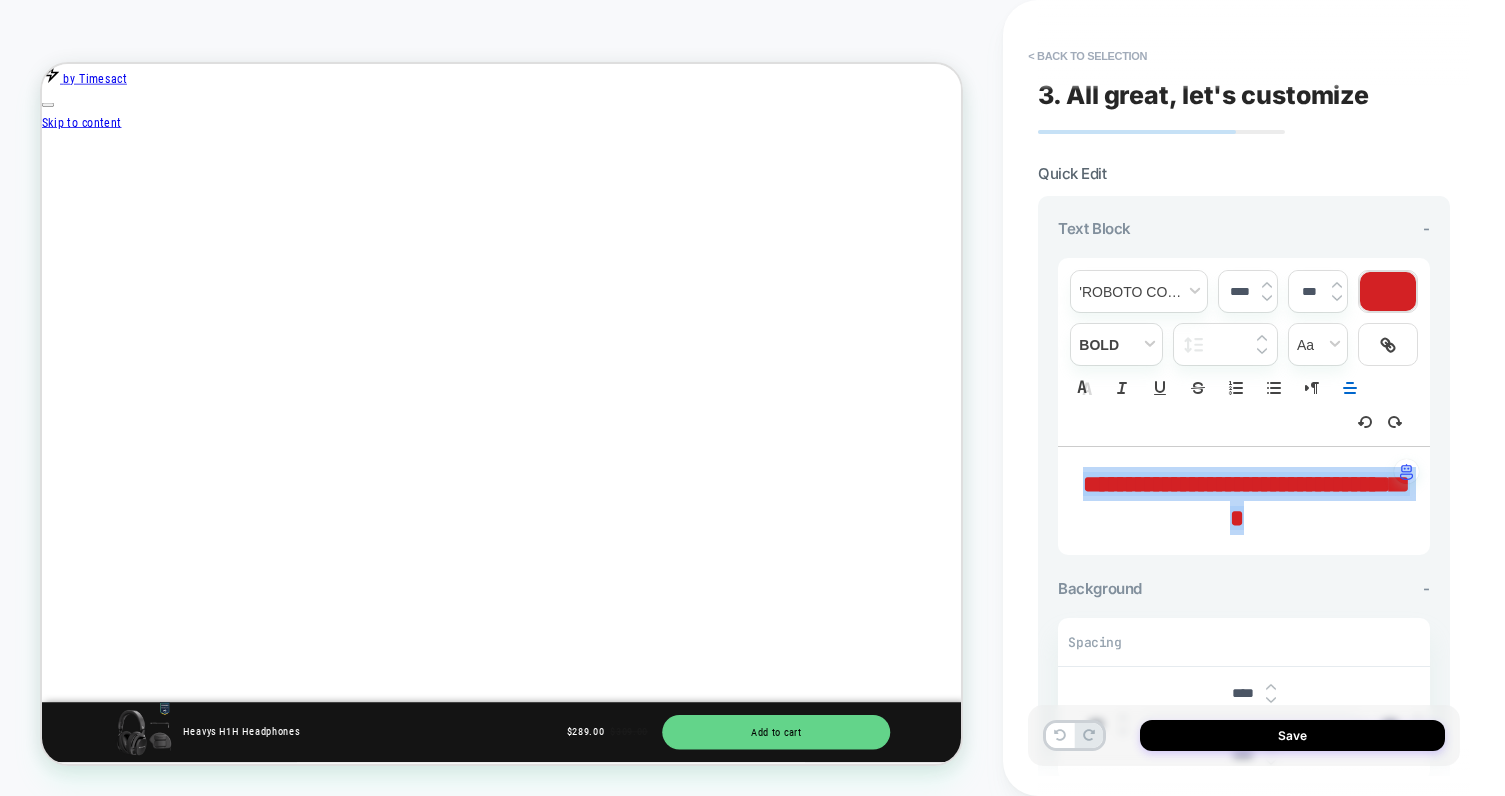 type 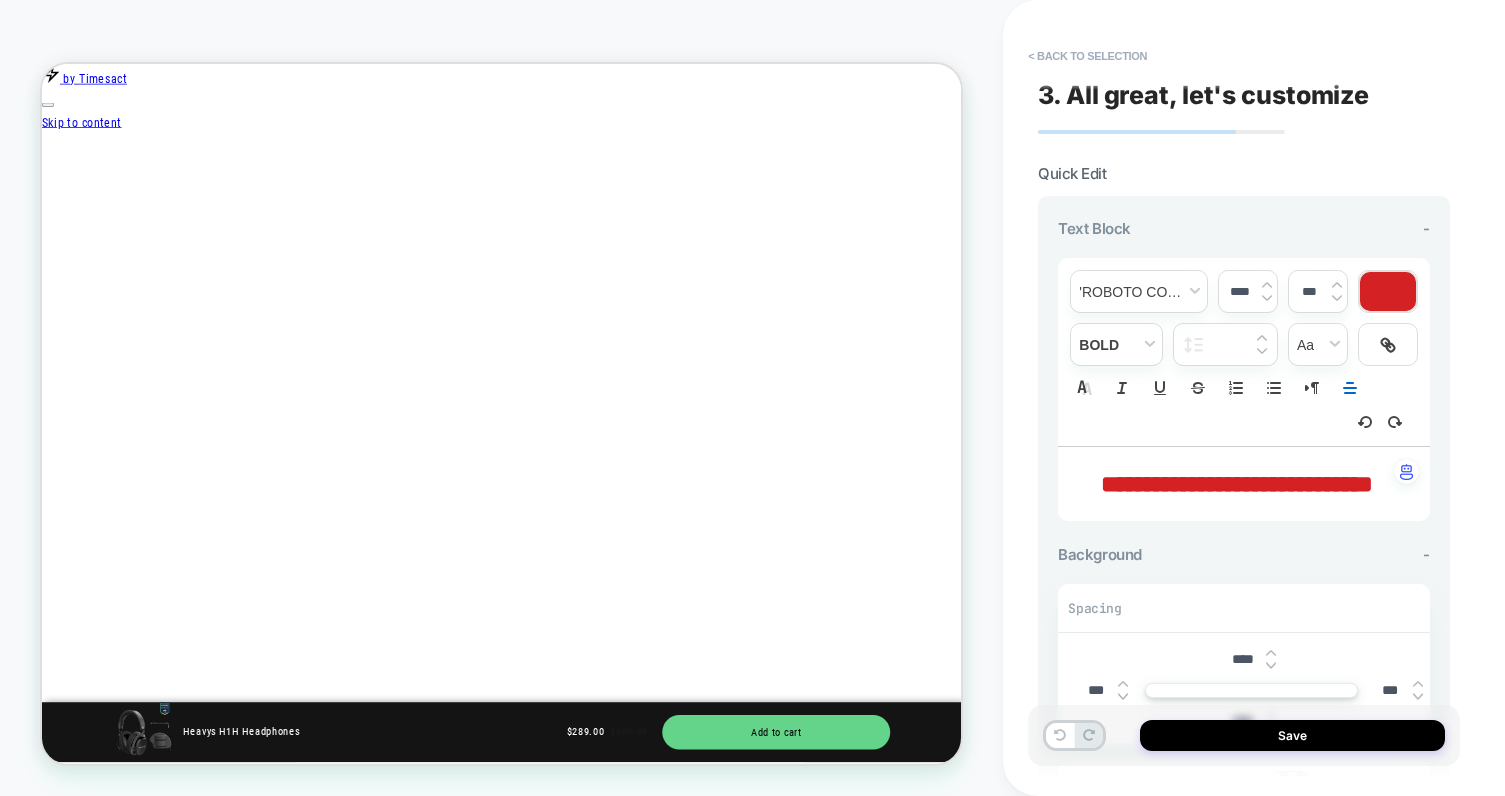 scroll, scrollTop: 0, scrollLeft: 2639, axis: horizontal 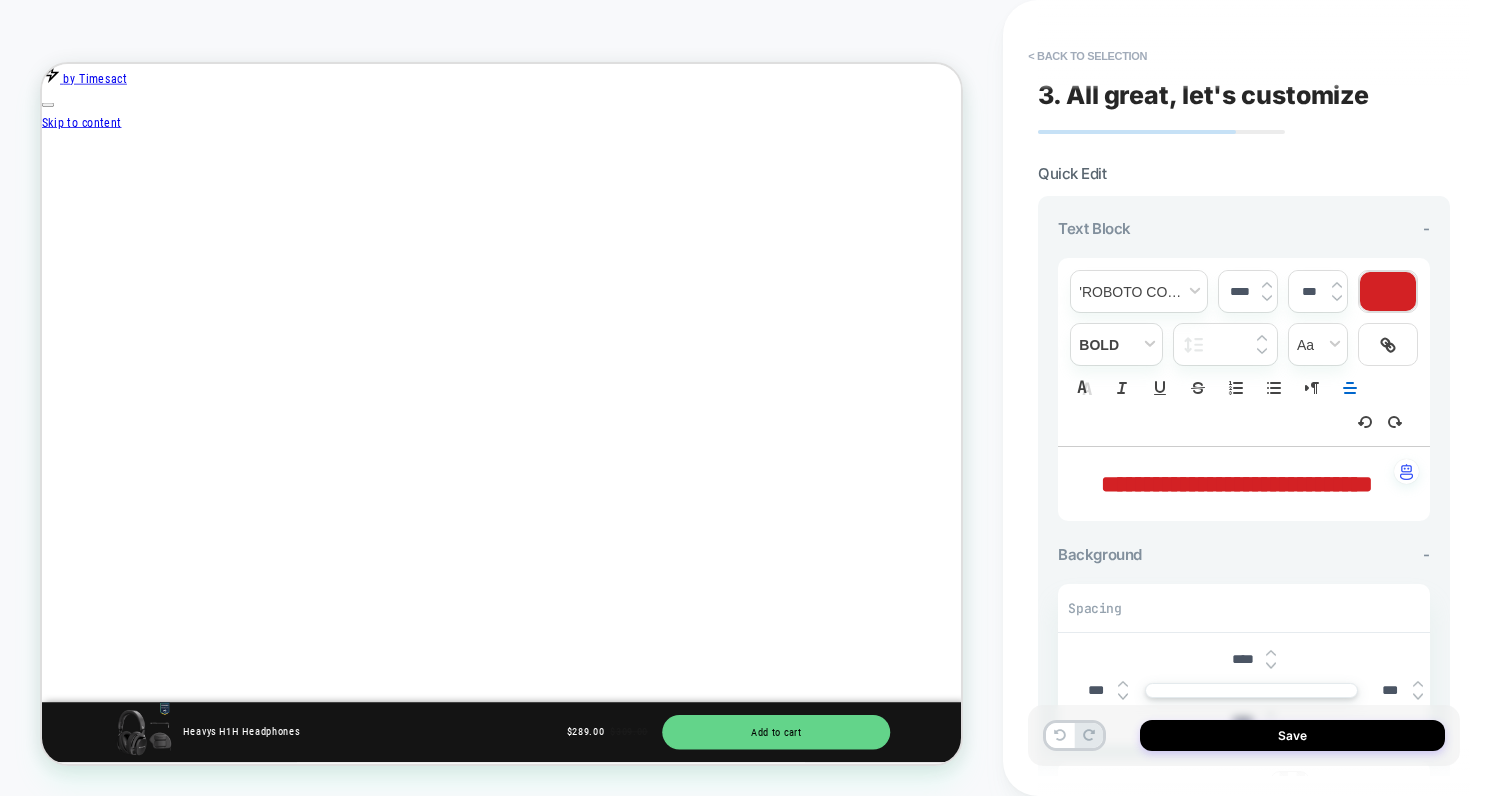 click on "**********" at bounding box center (1237, 484) 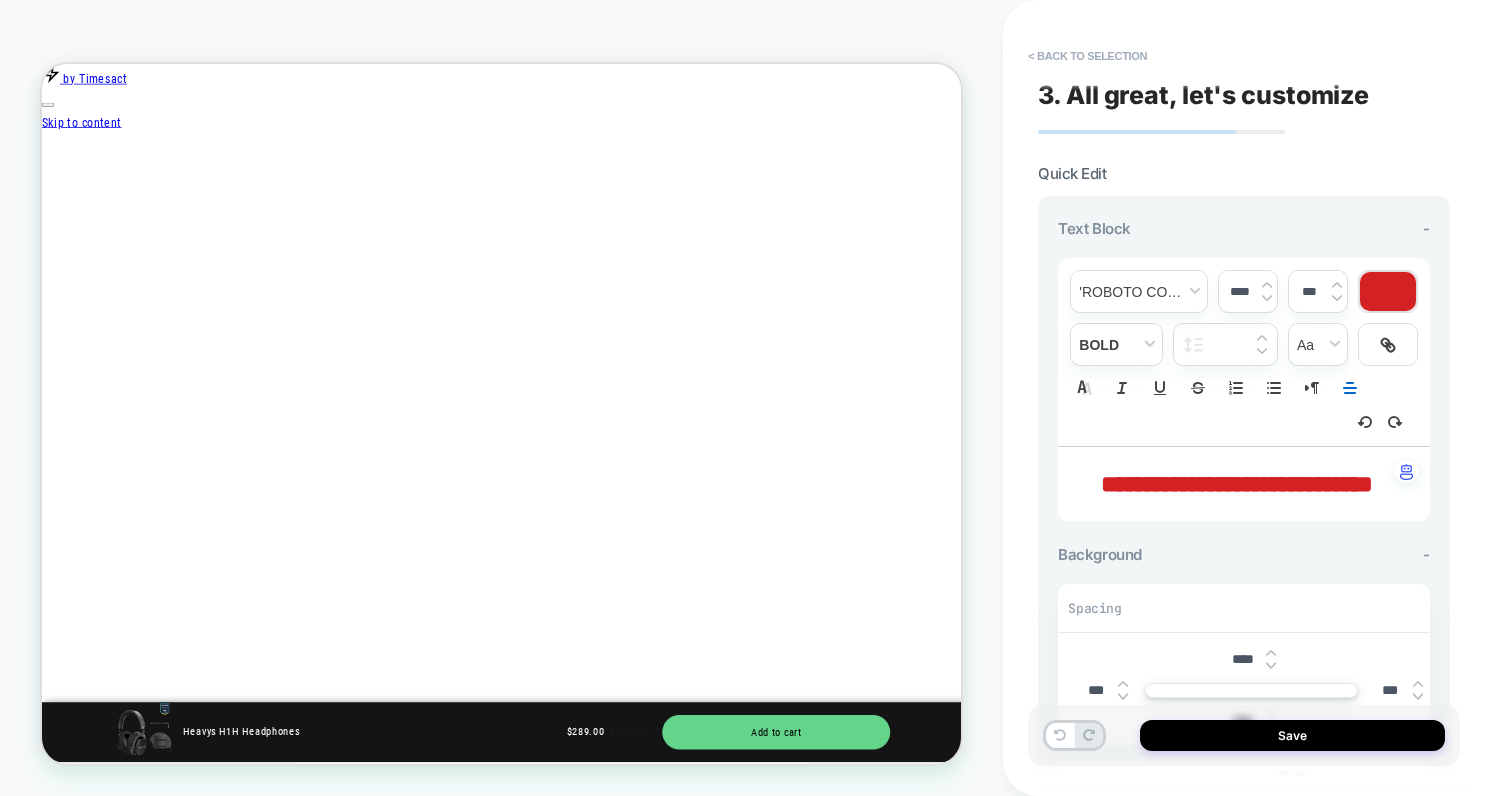 click on "**********" at bounding box center (1237, 484) 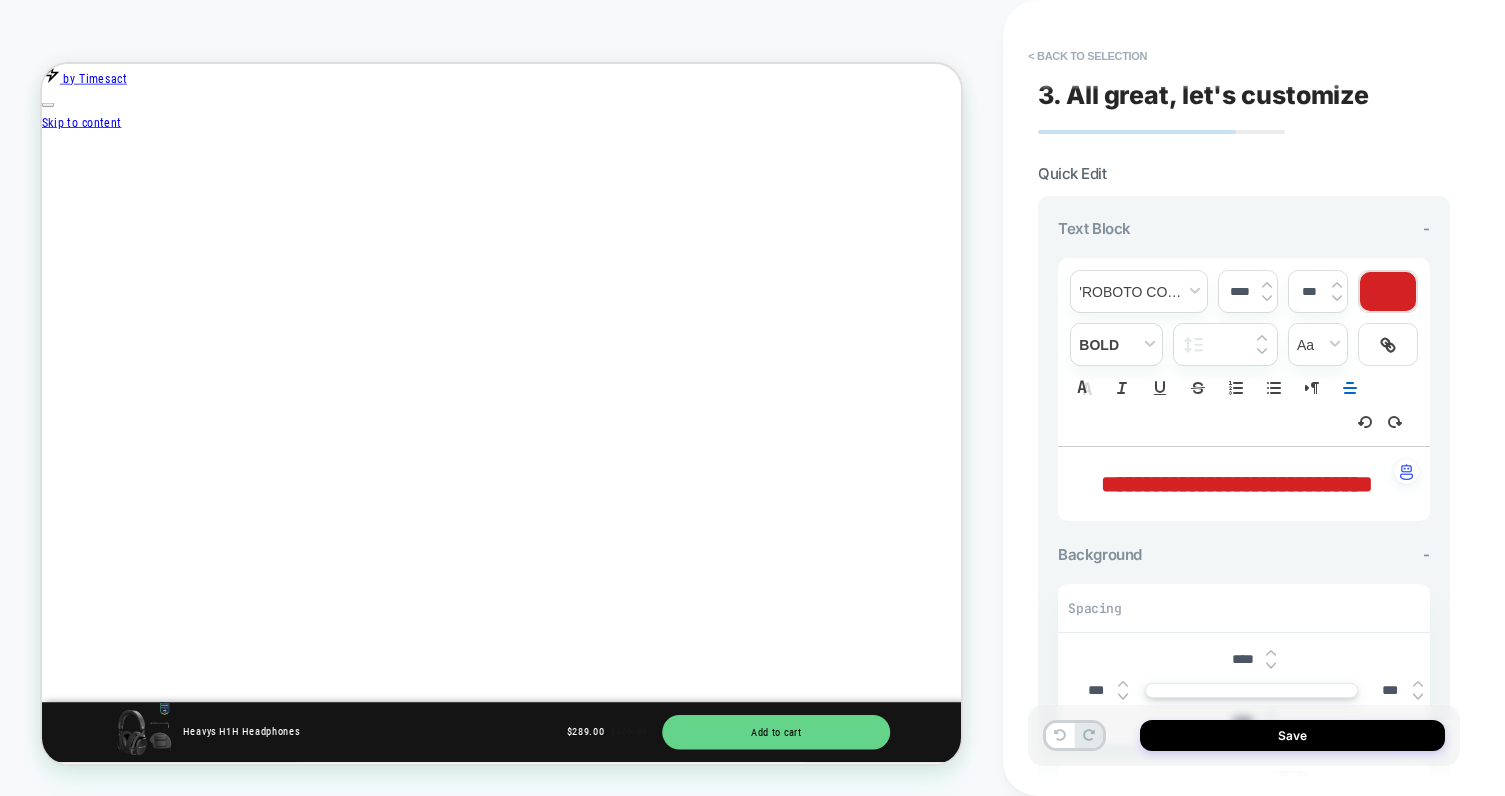 click on "**********" at bounding box center (1236, 484) 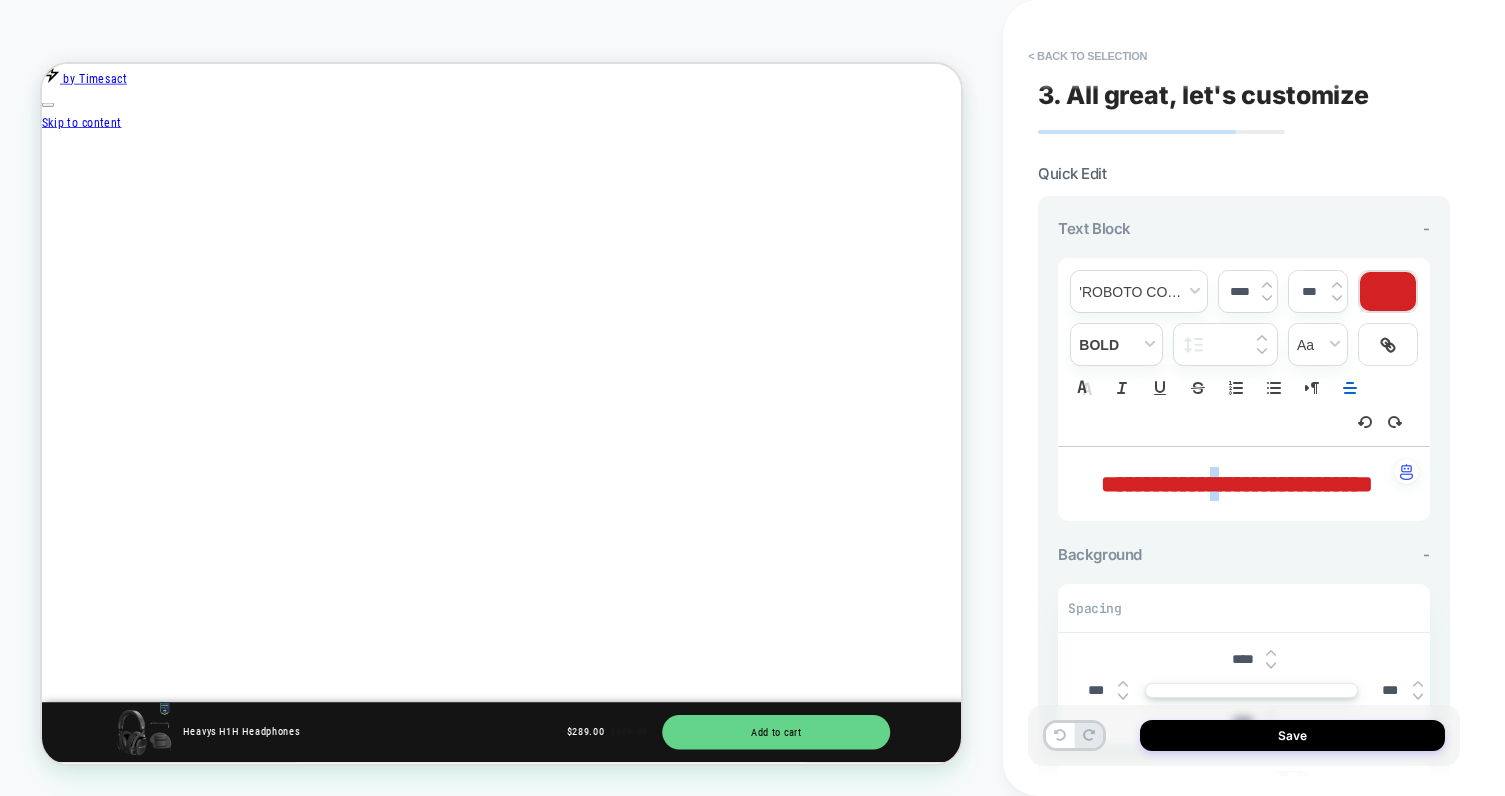 click on "**********" at bounding box center [1236, 484] 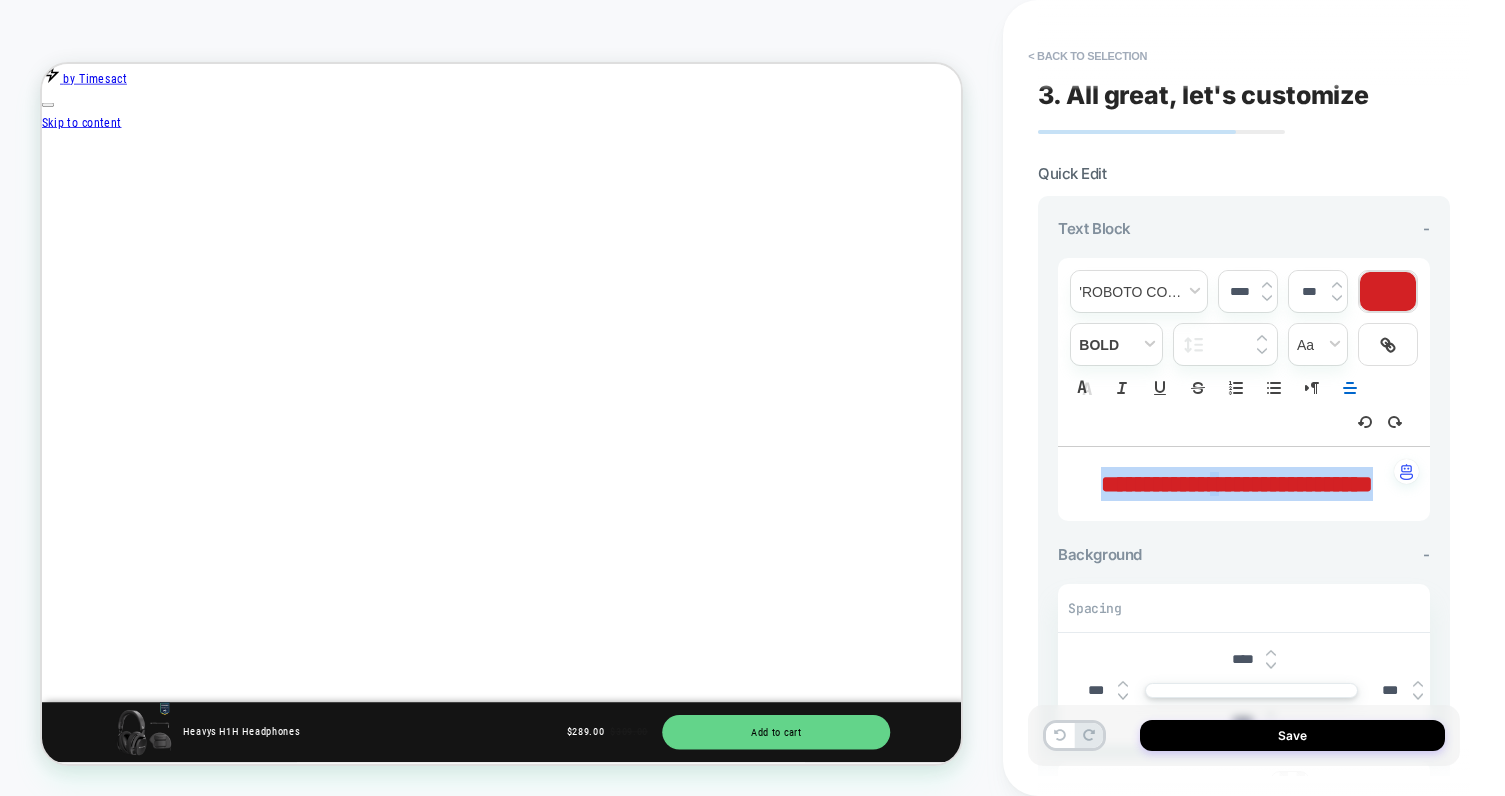 click on "**********" at bounding box center (1236, 484) 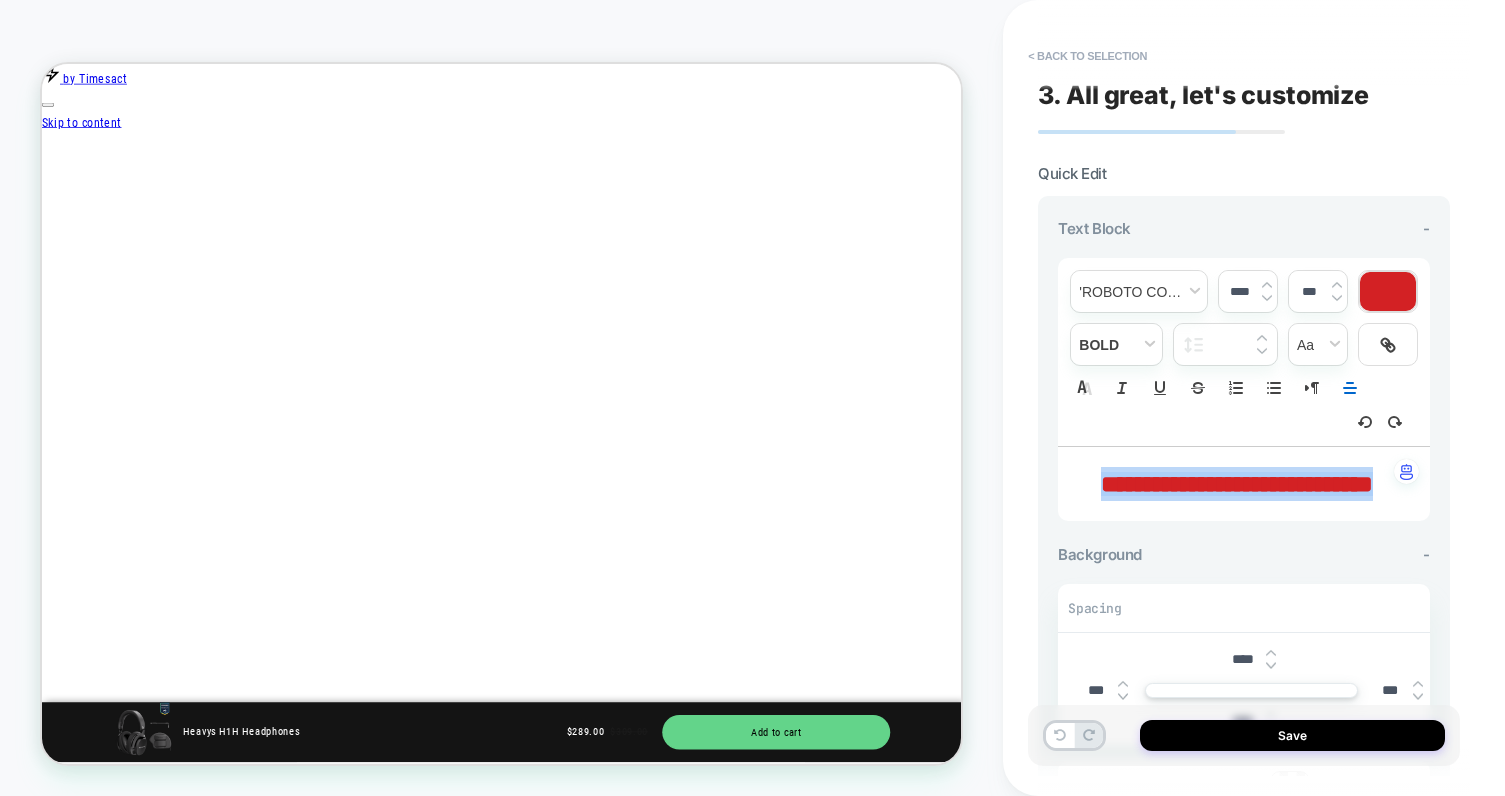 click at bounding box center (1388, 291) 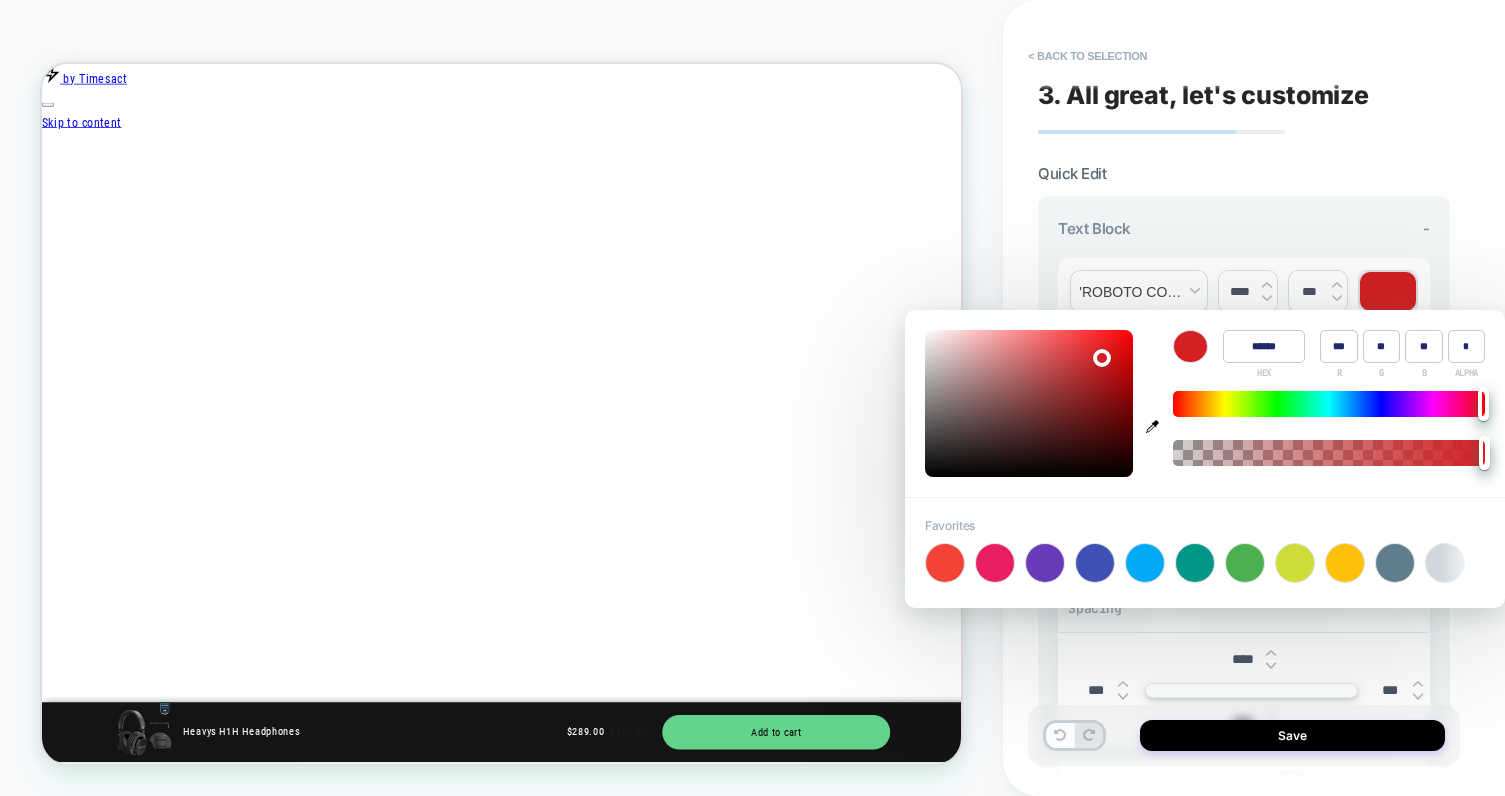 scroll, scrollTop: 0, scrollLeft: 3, axis: horizontal 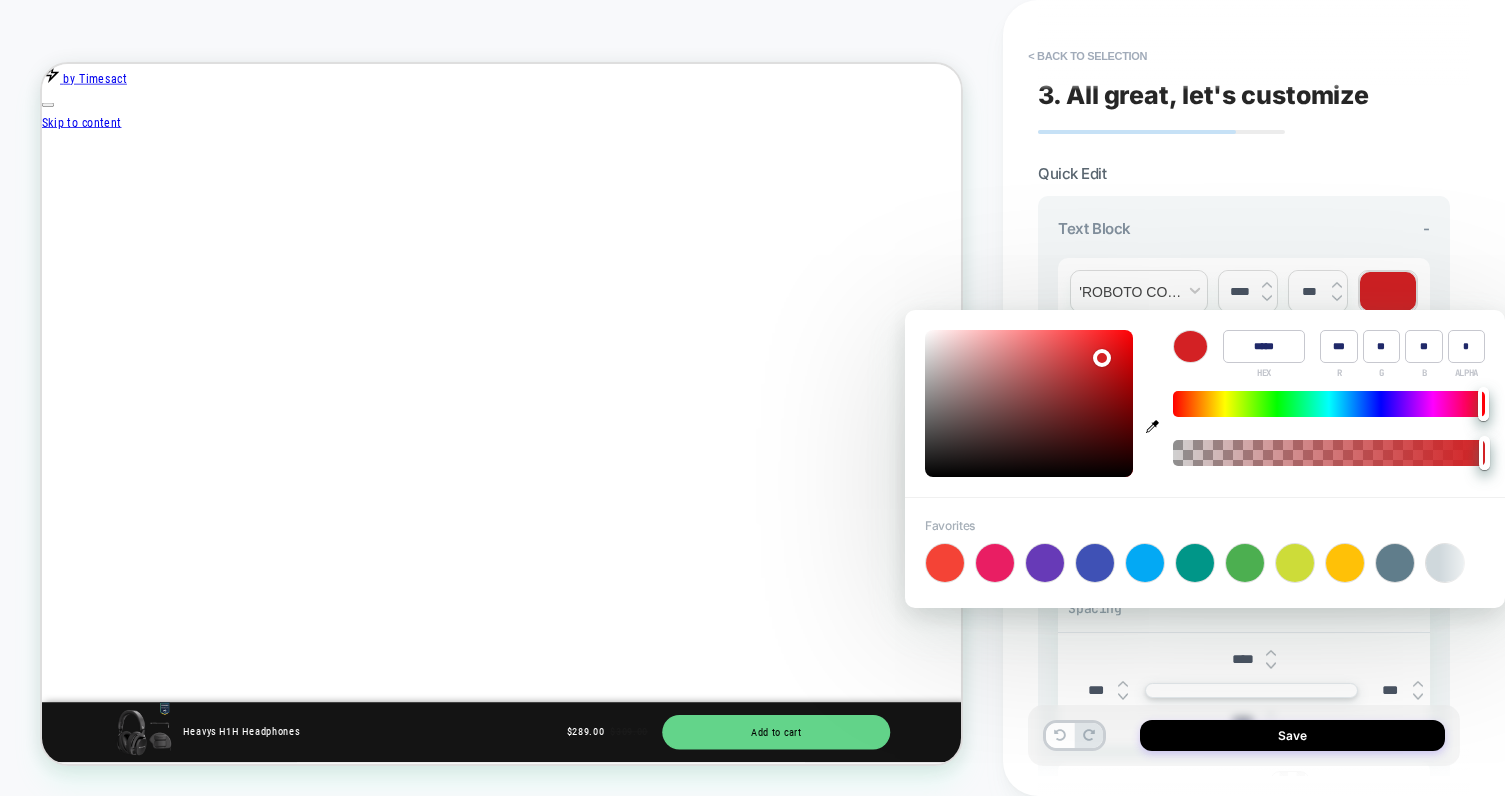 type on "******" 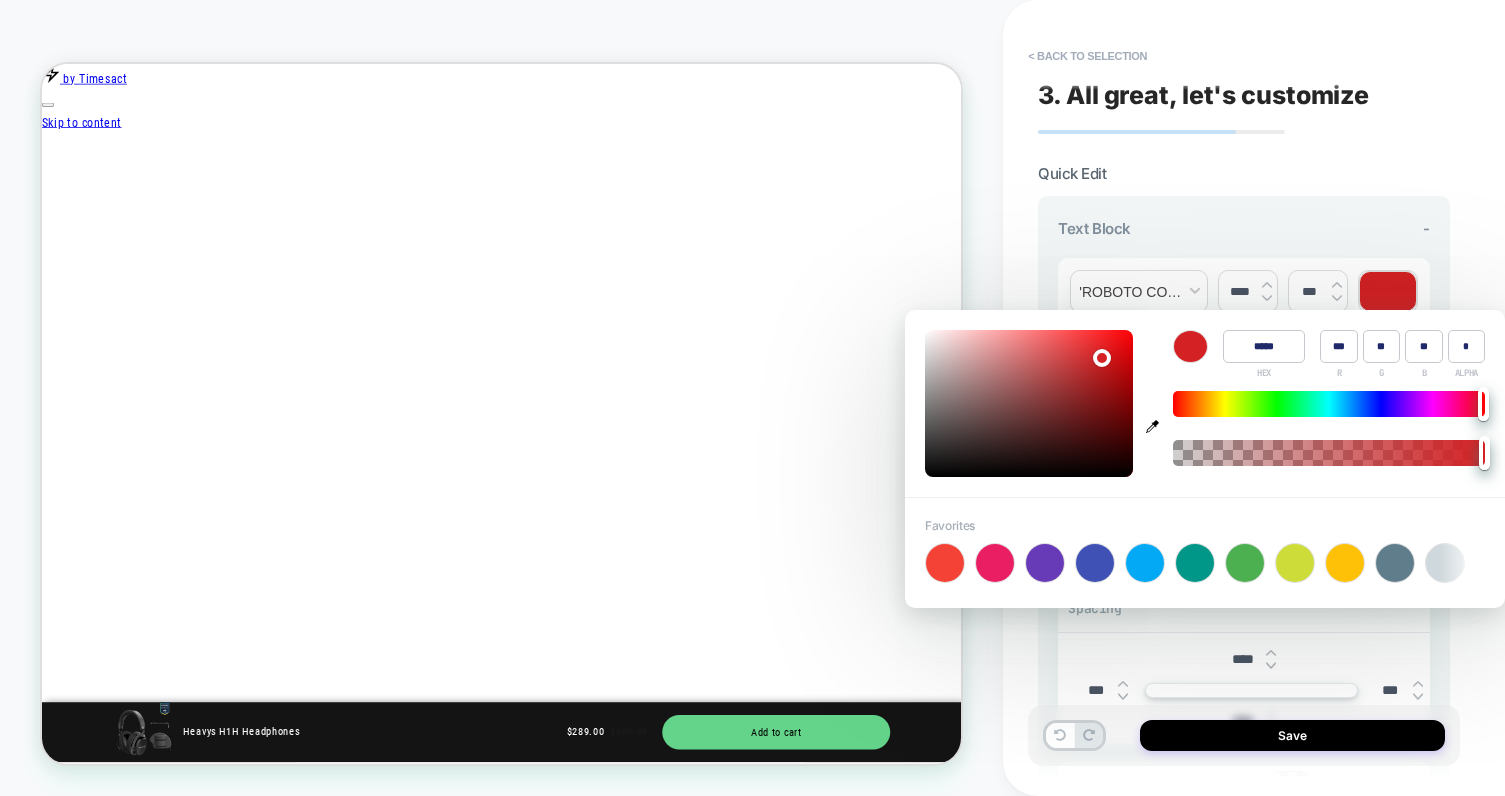 type on "***" 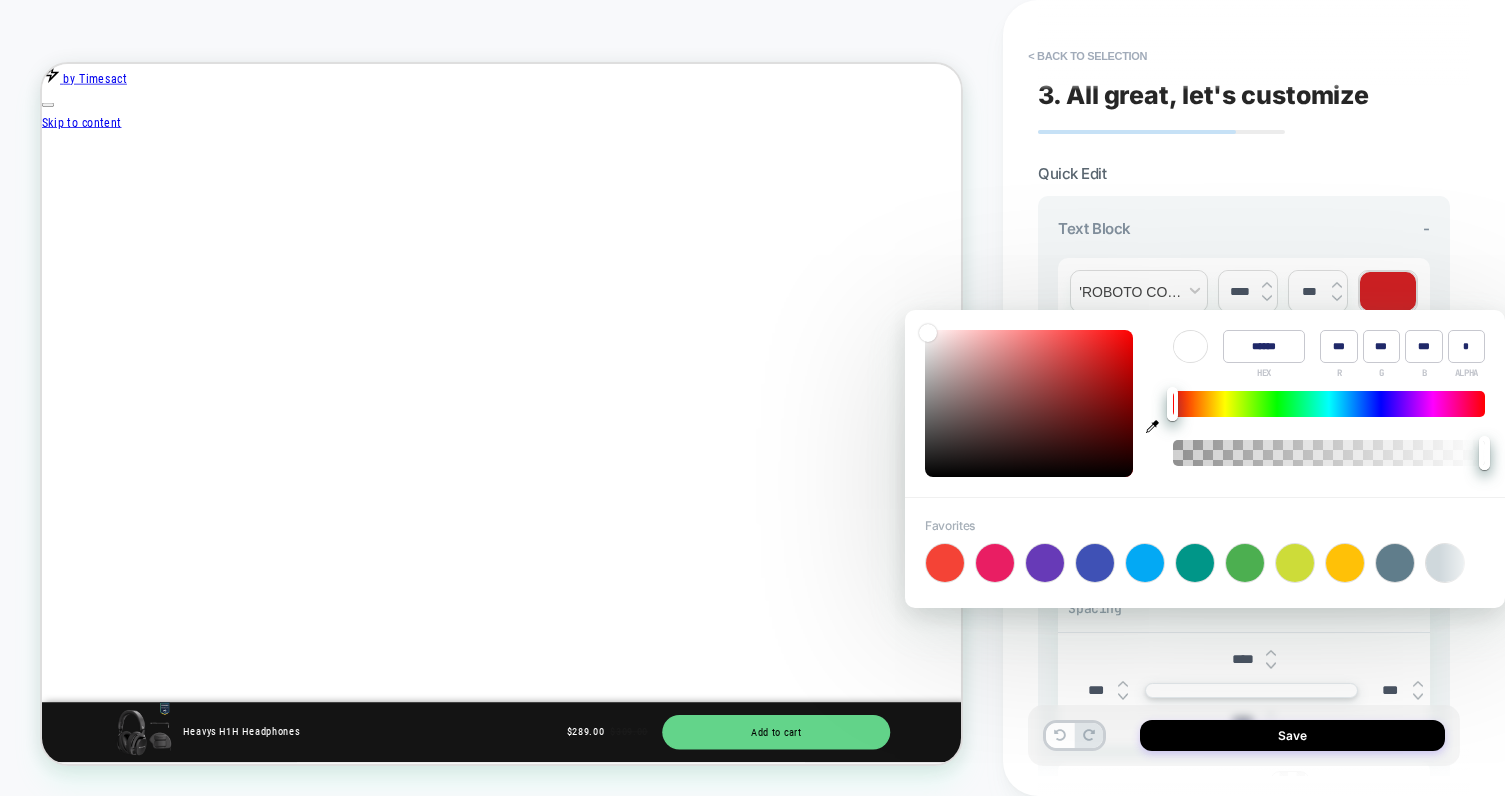 type on "******" 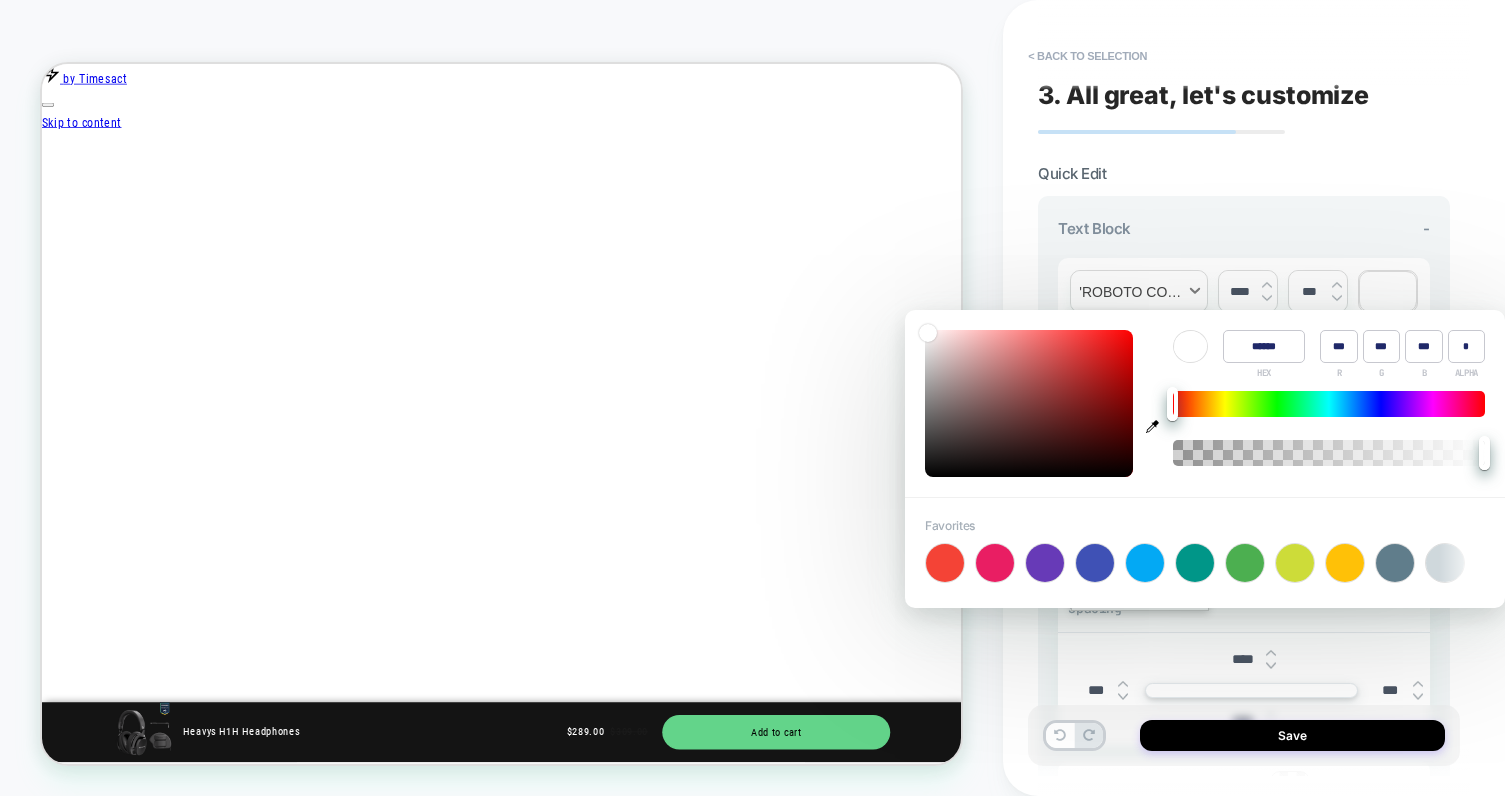 click at bounding box center (1139, 291) 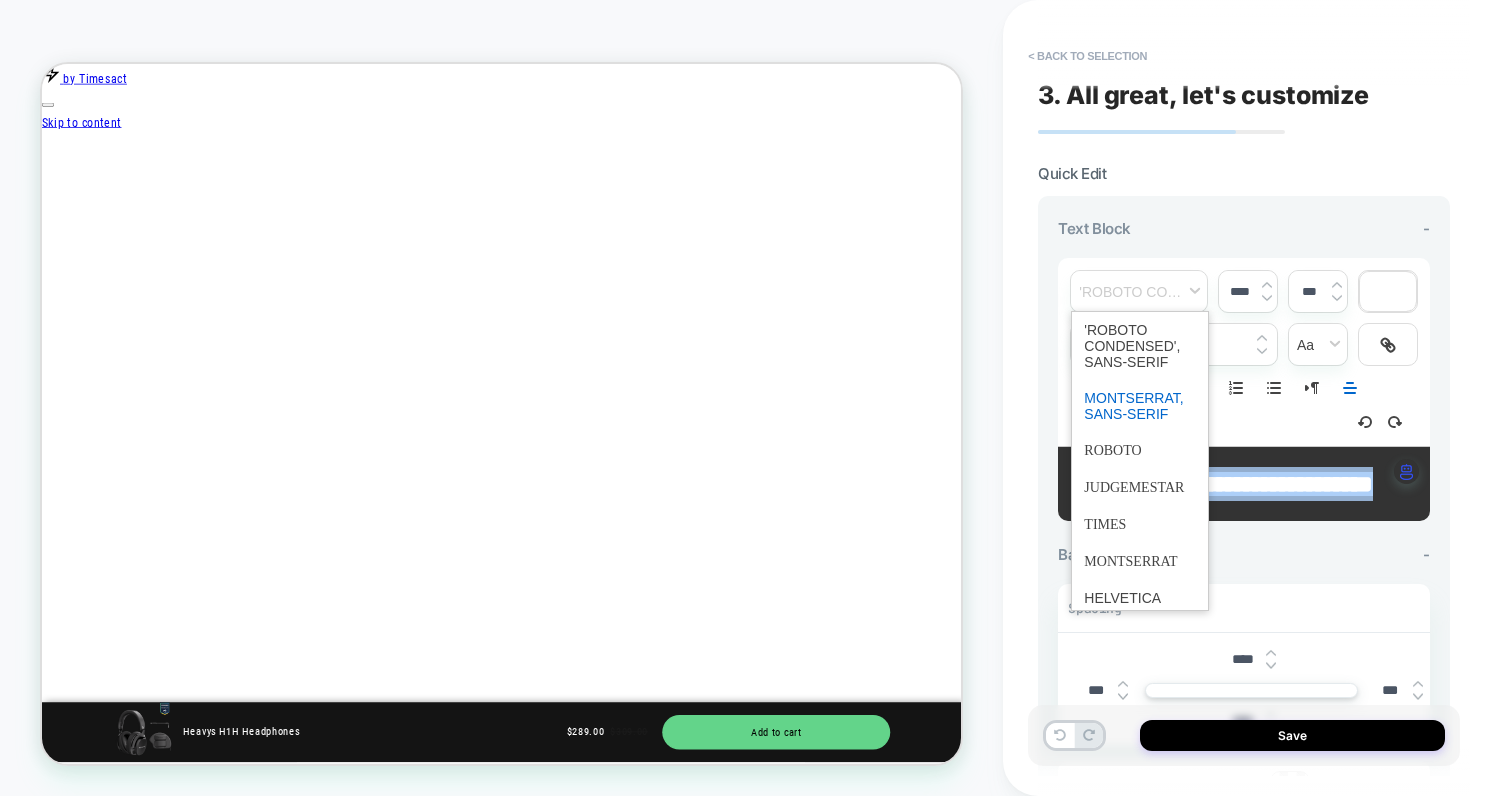 scroll, scrollTop: 0, scrollLeft: 660, axis: horizontal 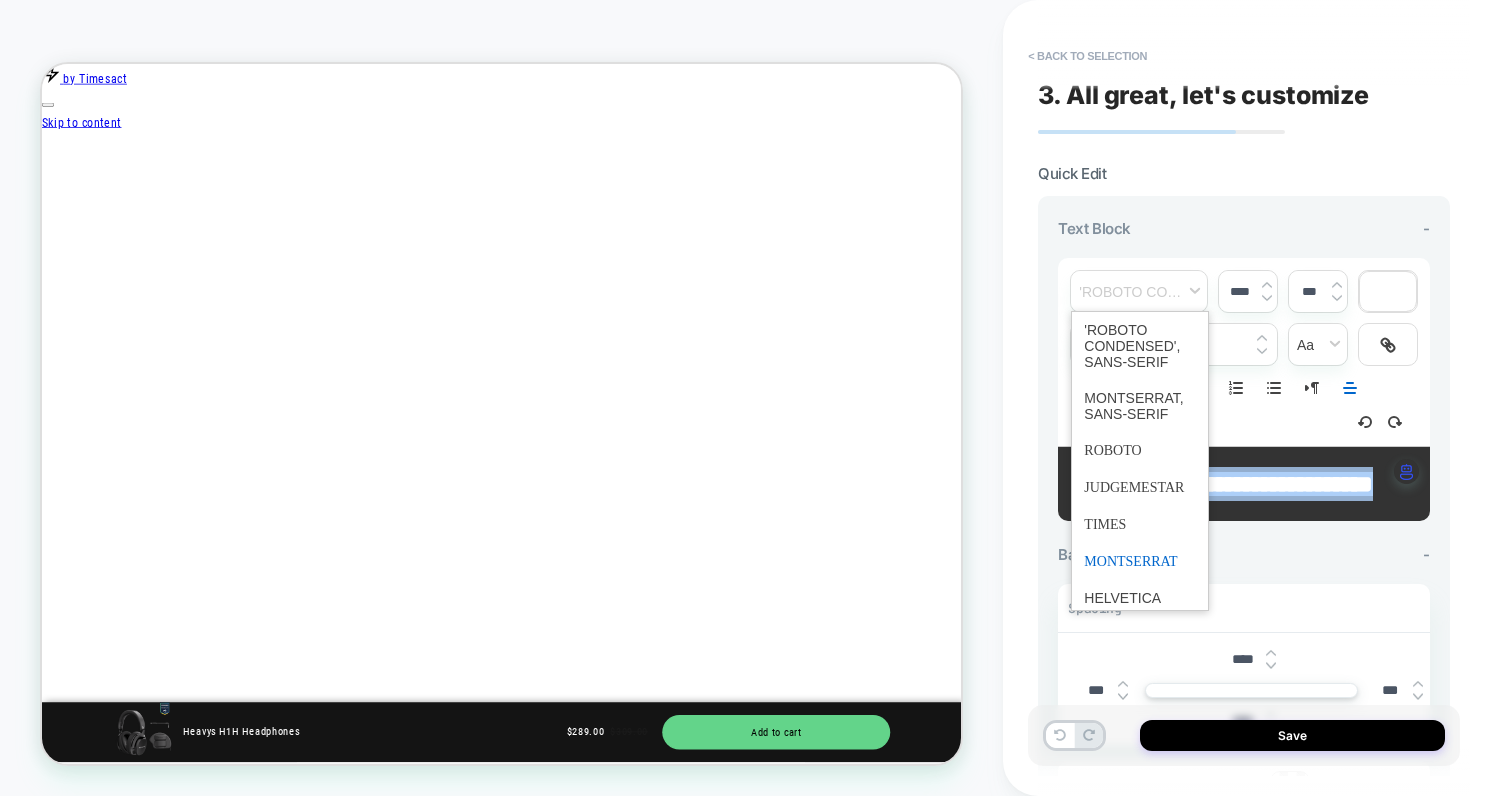click at bounding box center (1139, 561) 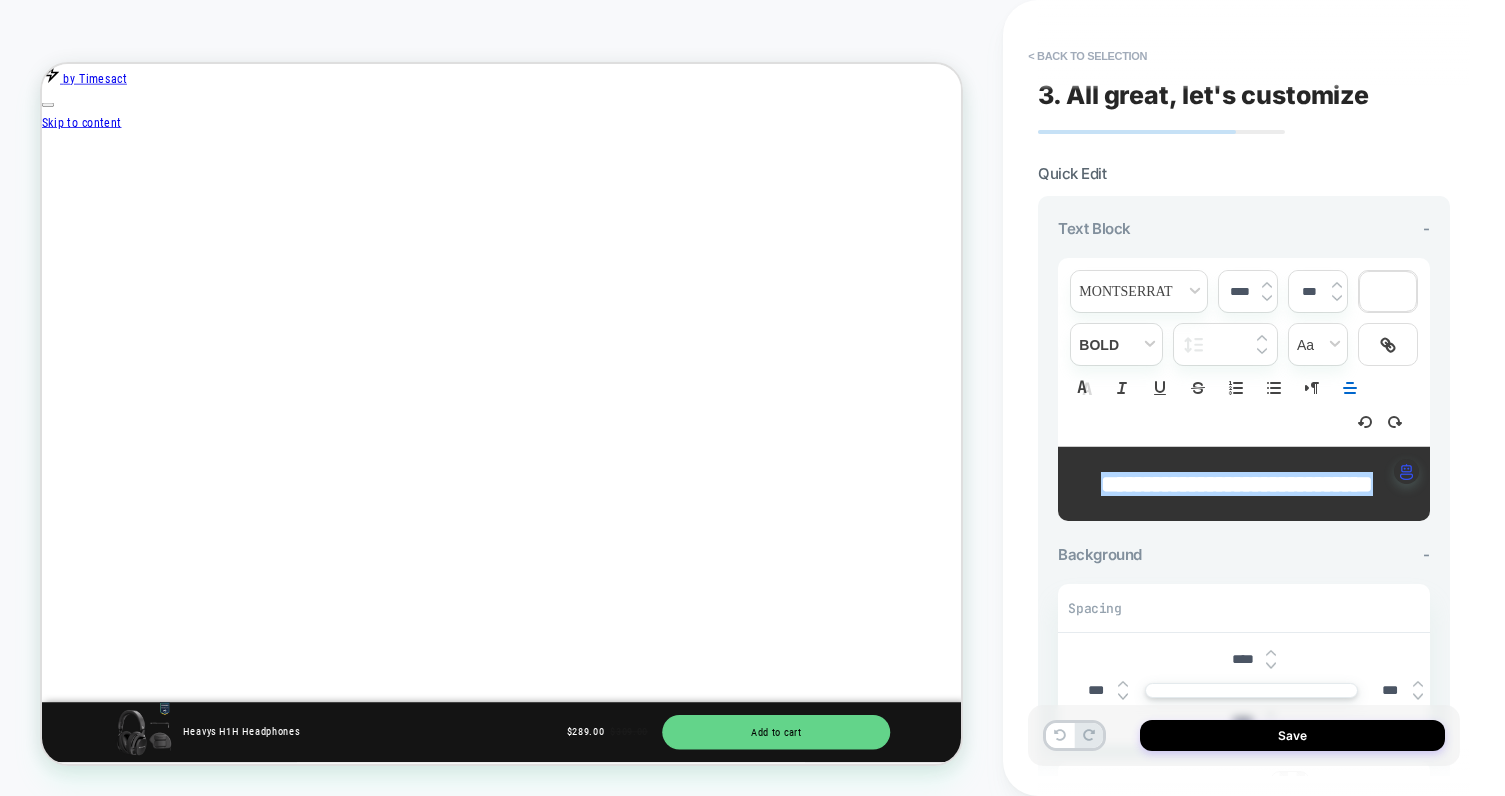 click on "**********" at bounding box center [1237, 484] 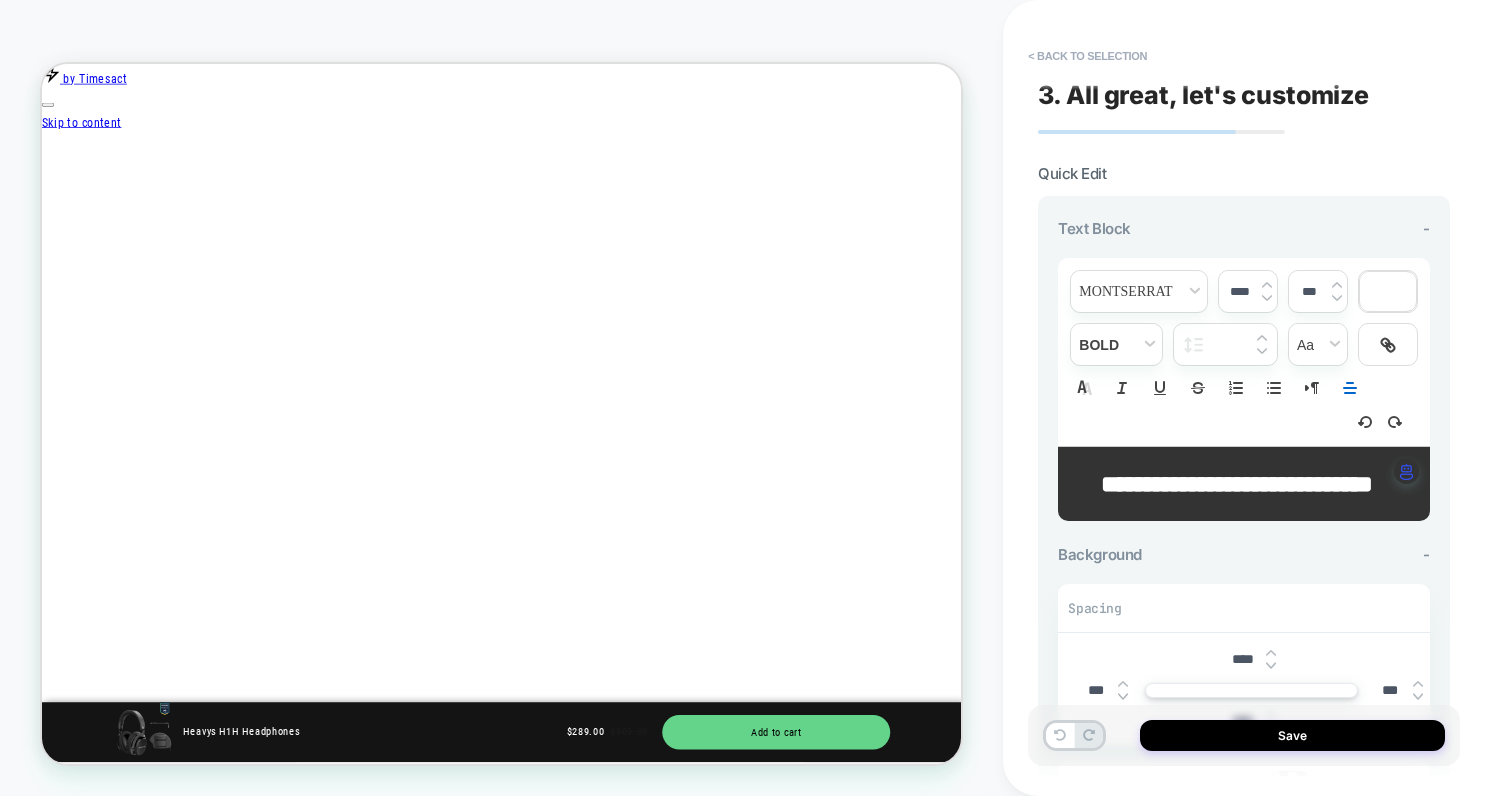 click on "**********" at bounding box center (1236, 484) 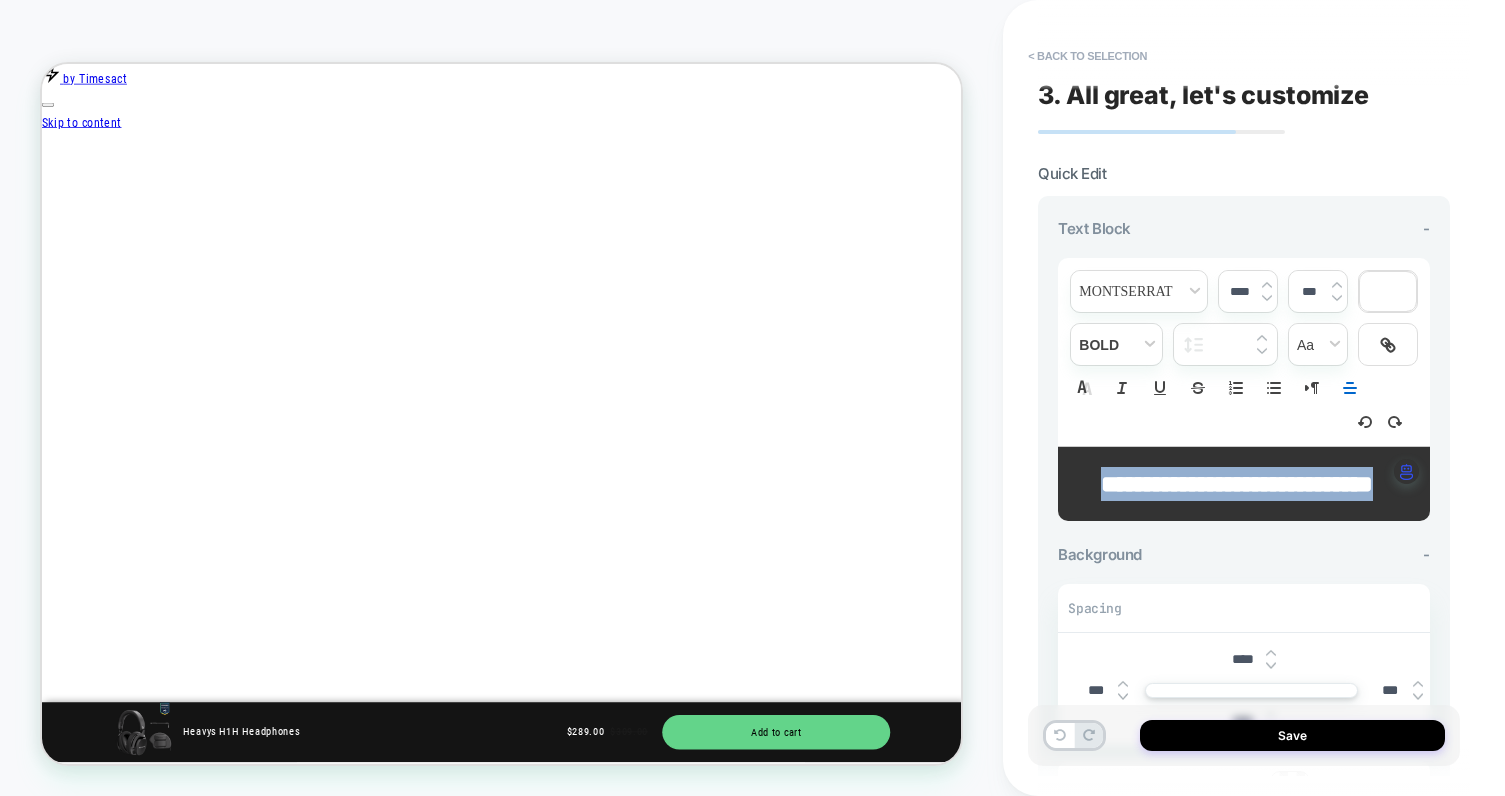 scroll, scrollTop: 0, scrollLeft: 1320, axis: horizontal 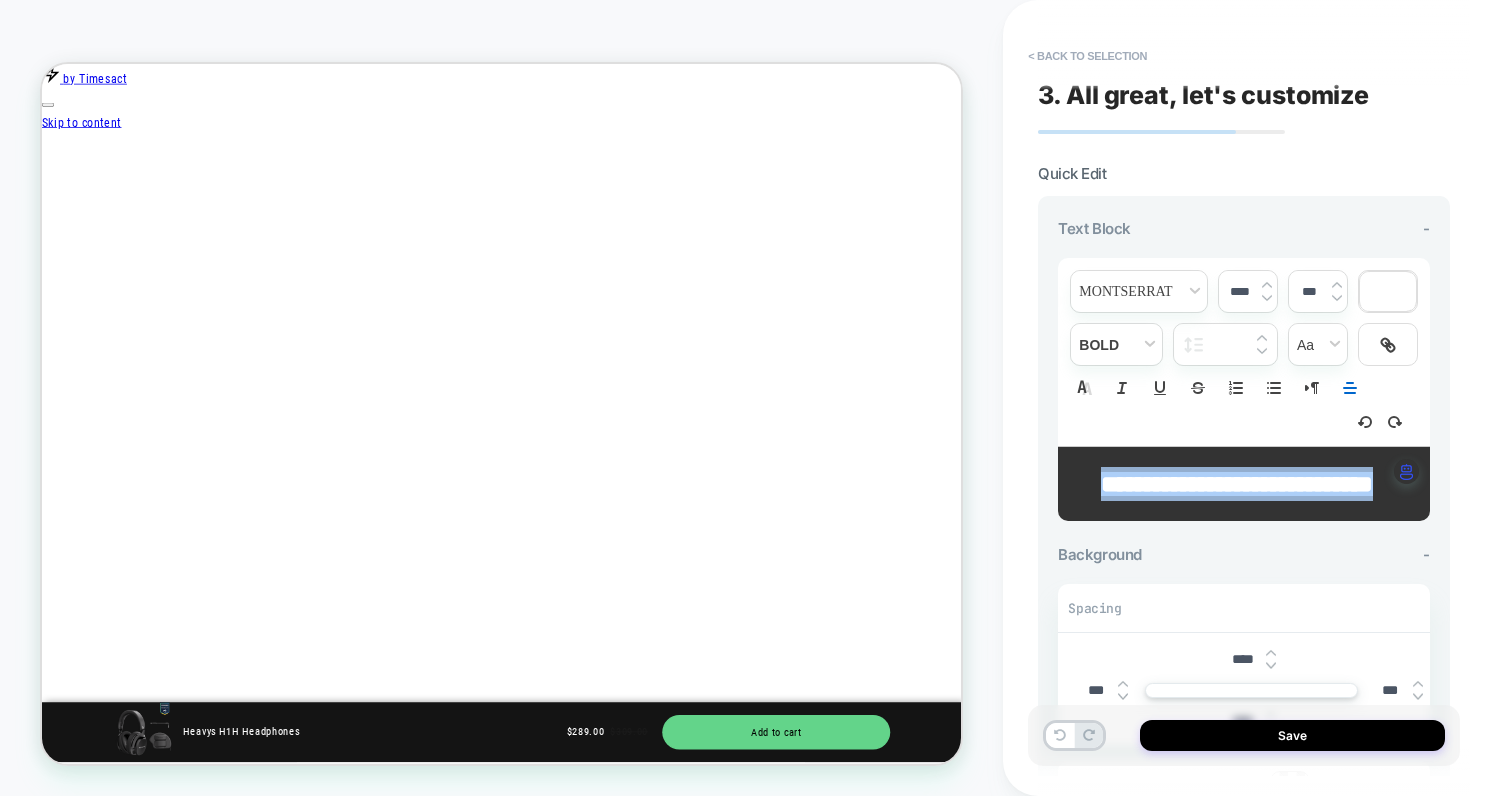 click at bounding box center [1267, 298] 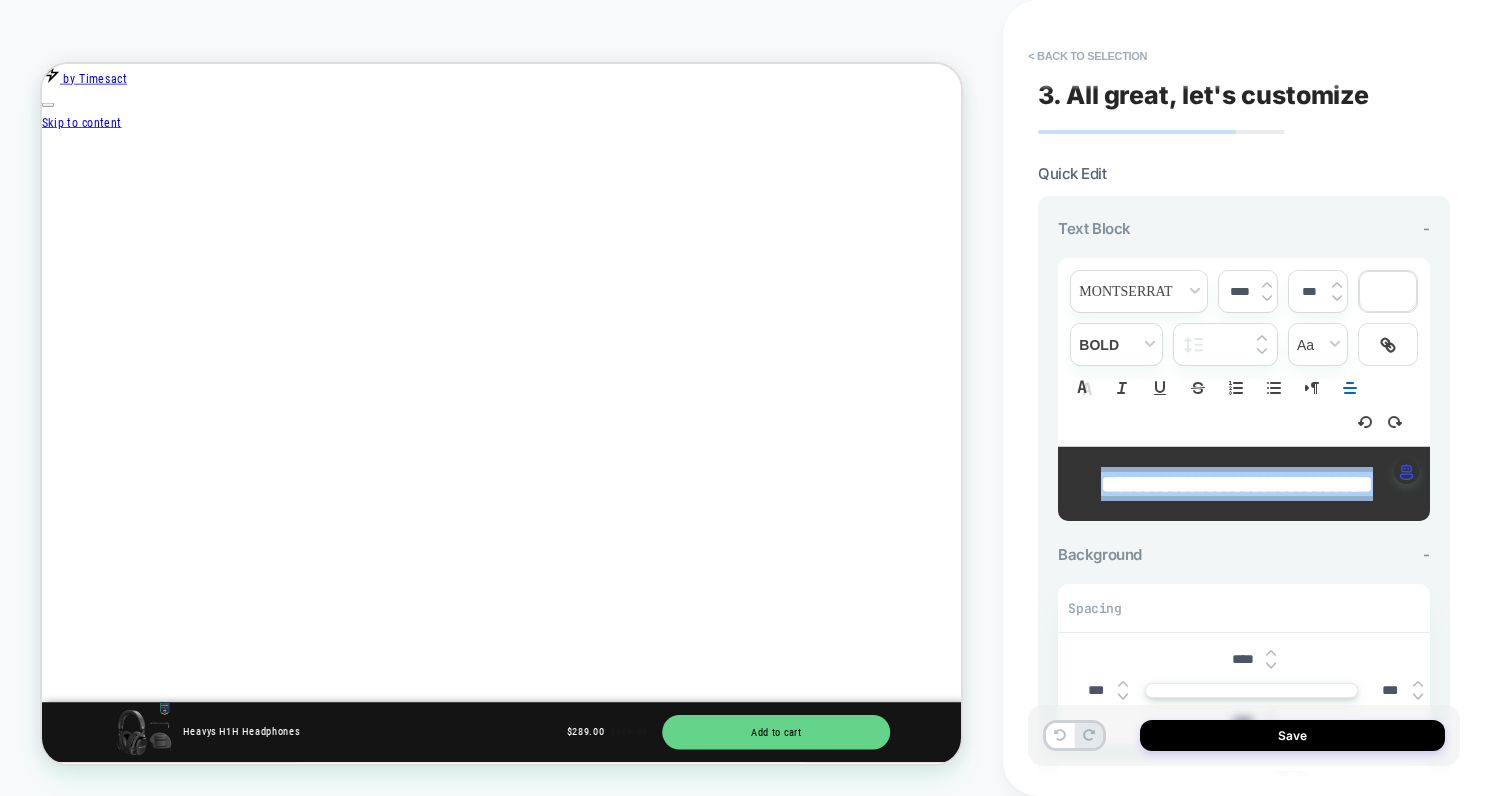 click at bounding box center [1267, 298] 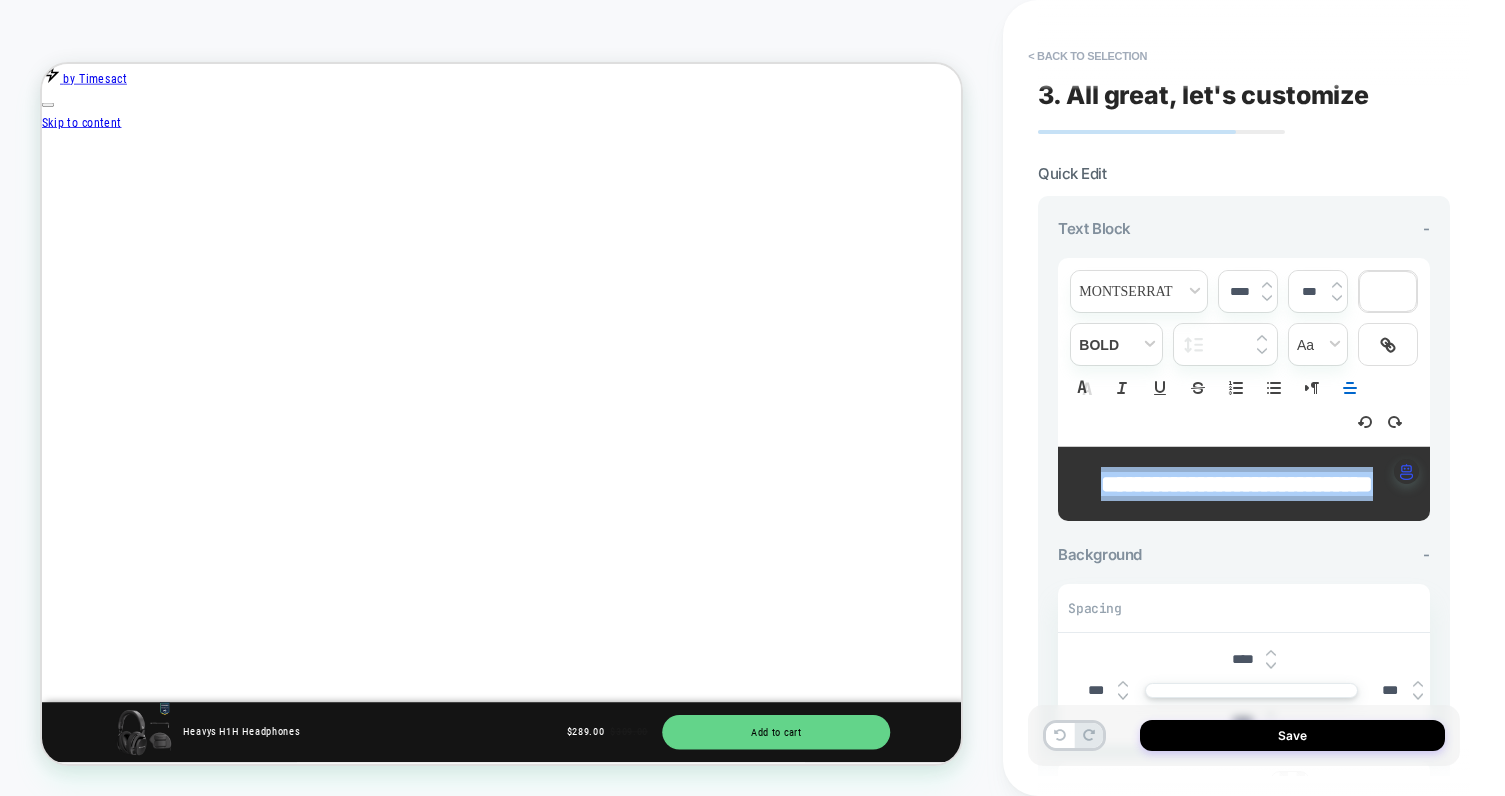 click at bounding box center (1267, 298) 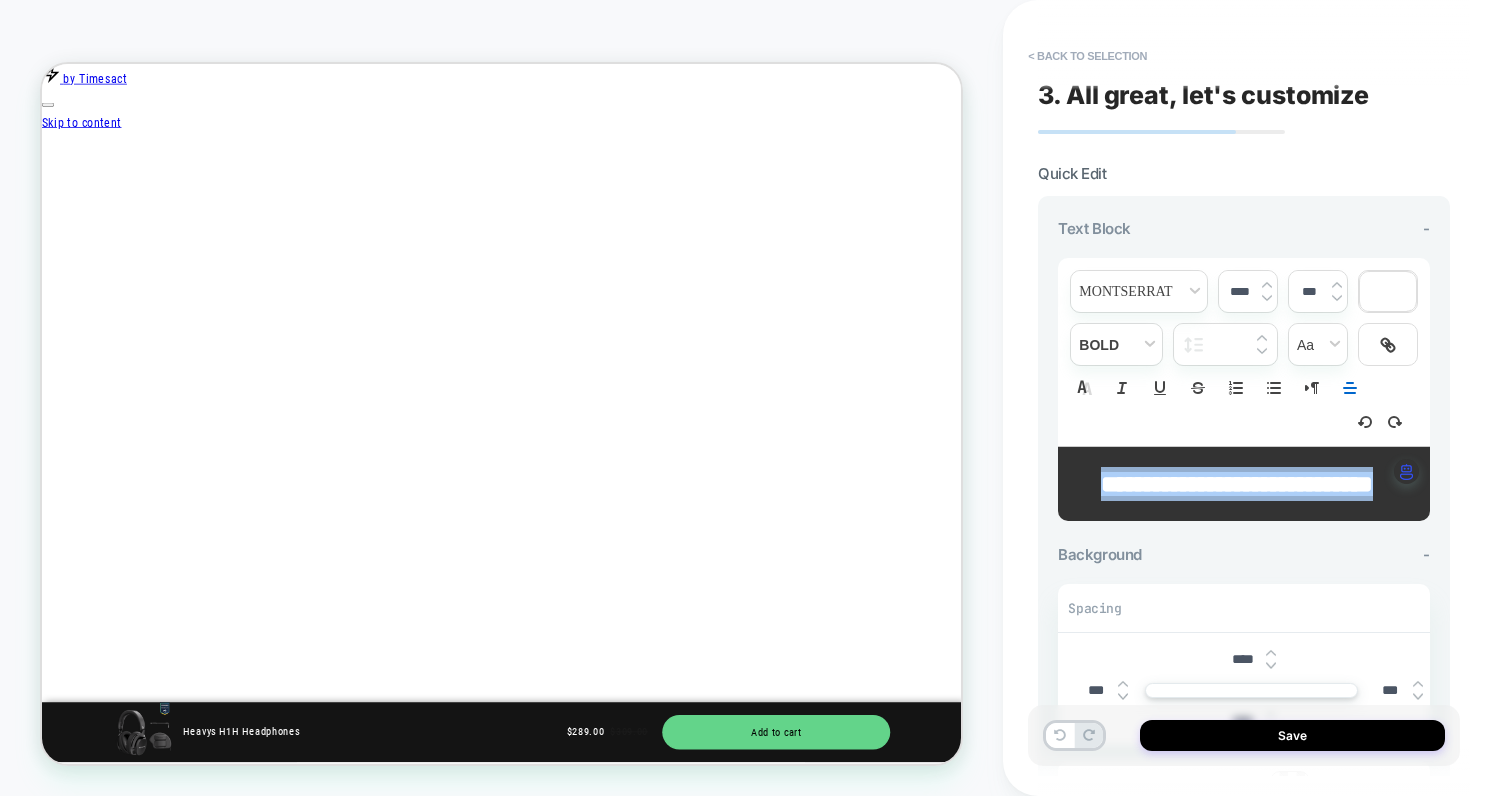 click on "**********" at bounding box center (1236, 484) 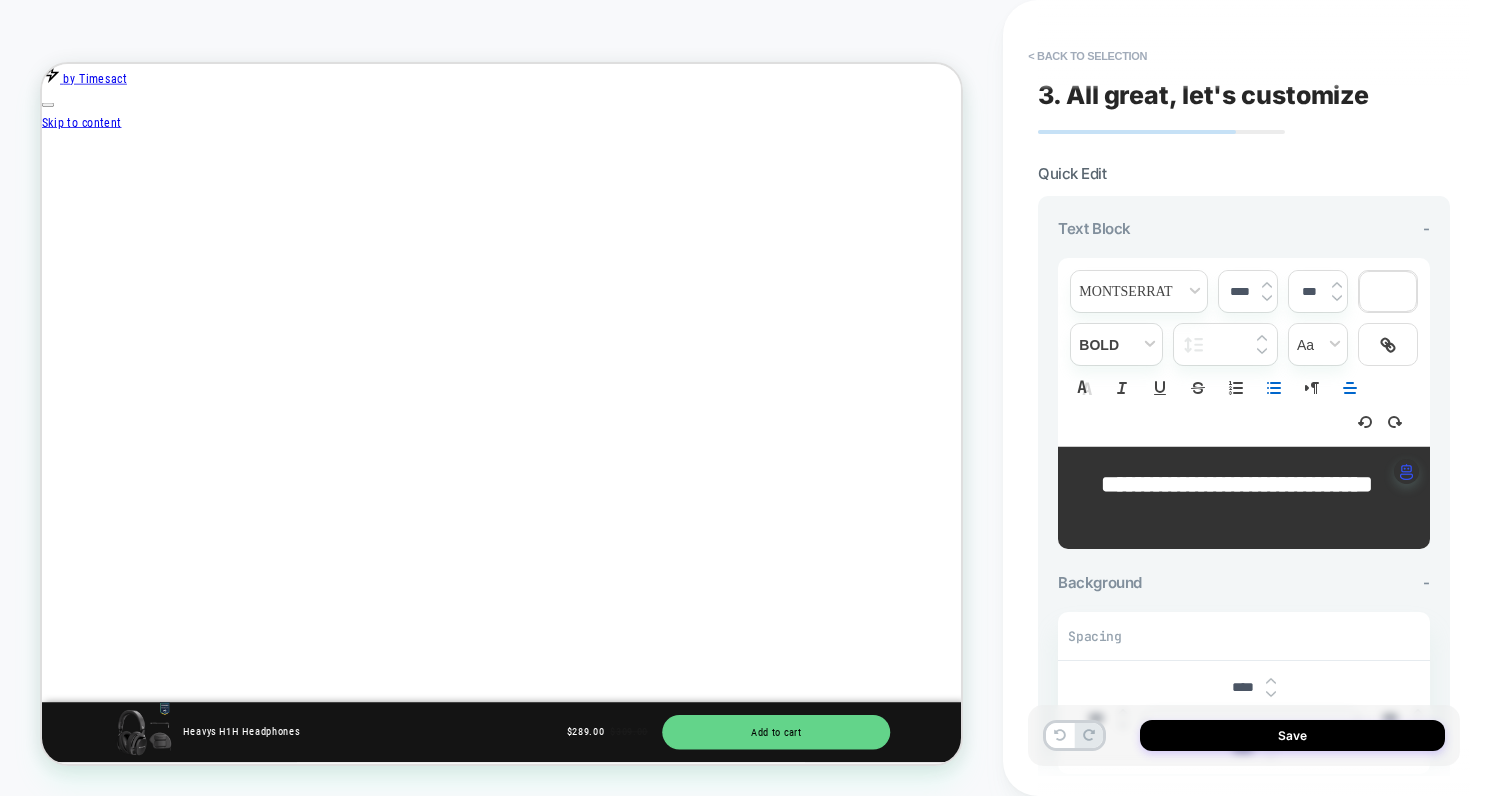scroll, scrollTop: 0, scrollLeft: 1979, axis: horizontal 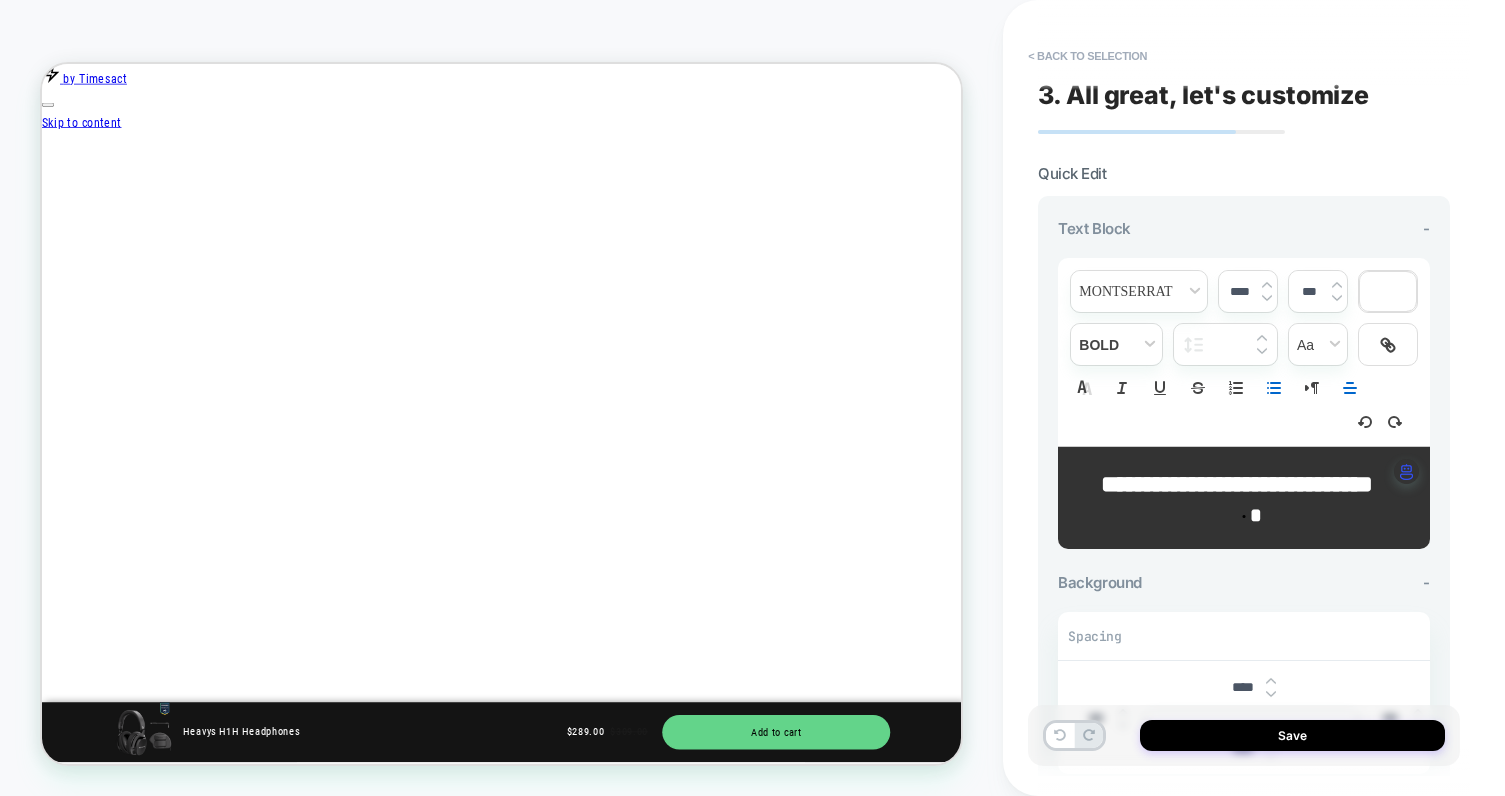 type on "****" 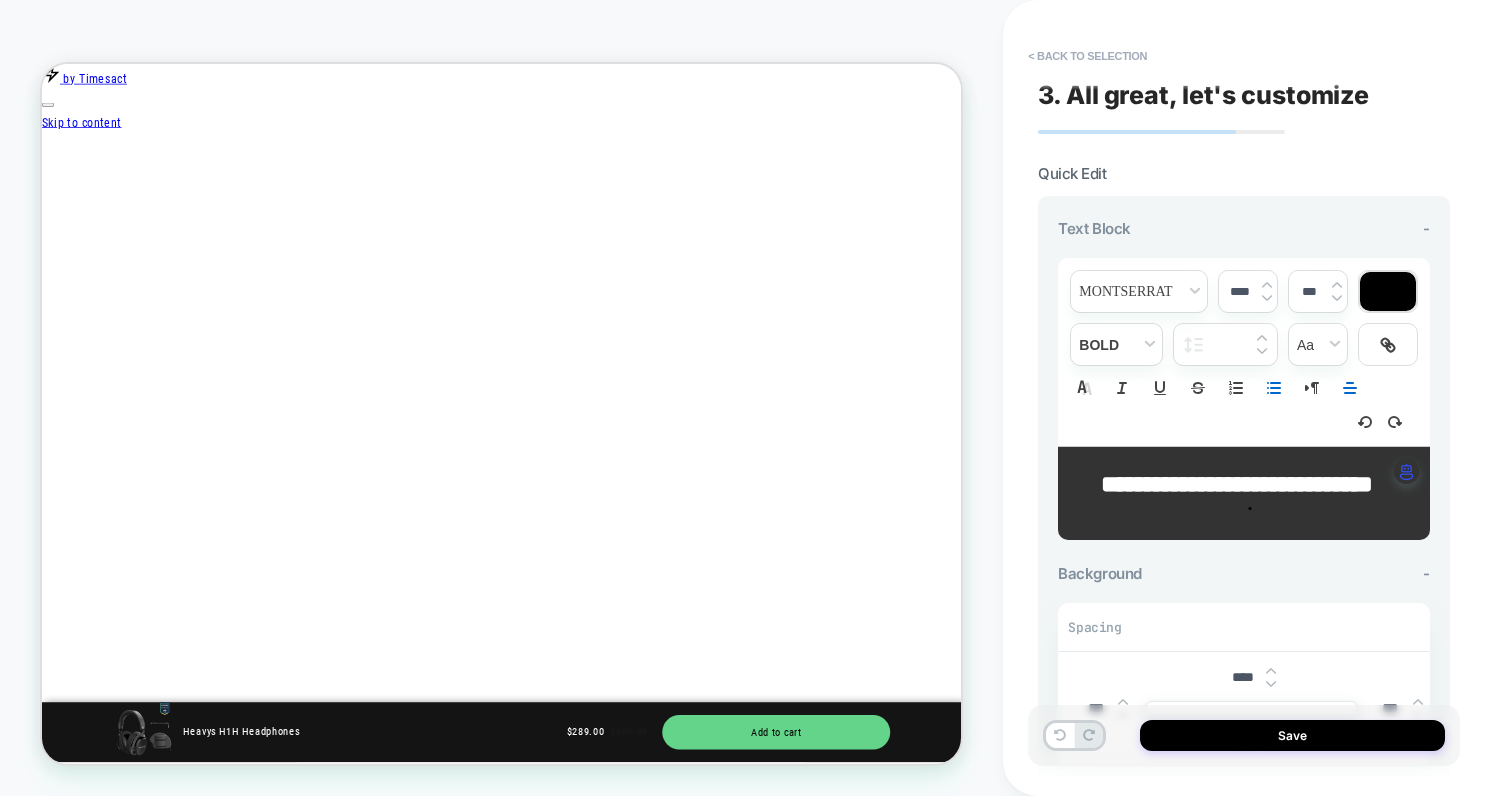 click 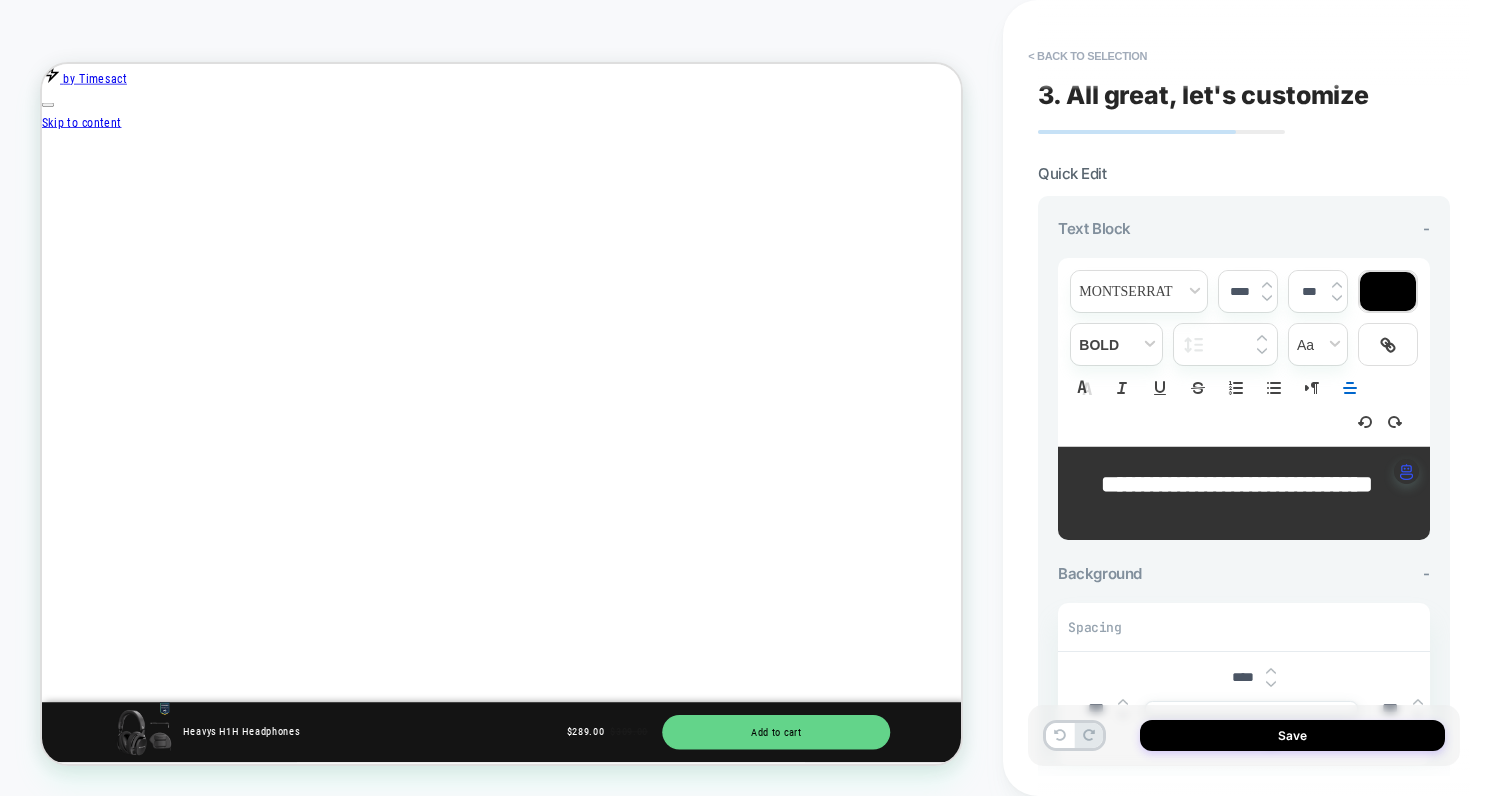 click at bounding box center [1388, 291] 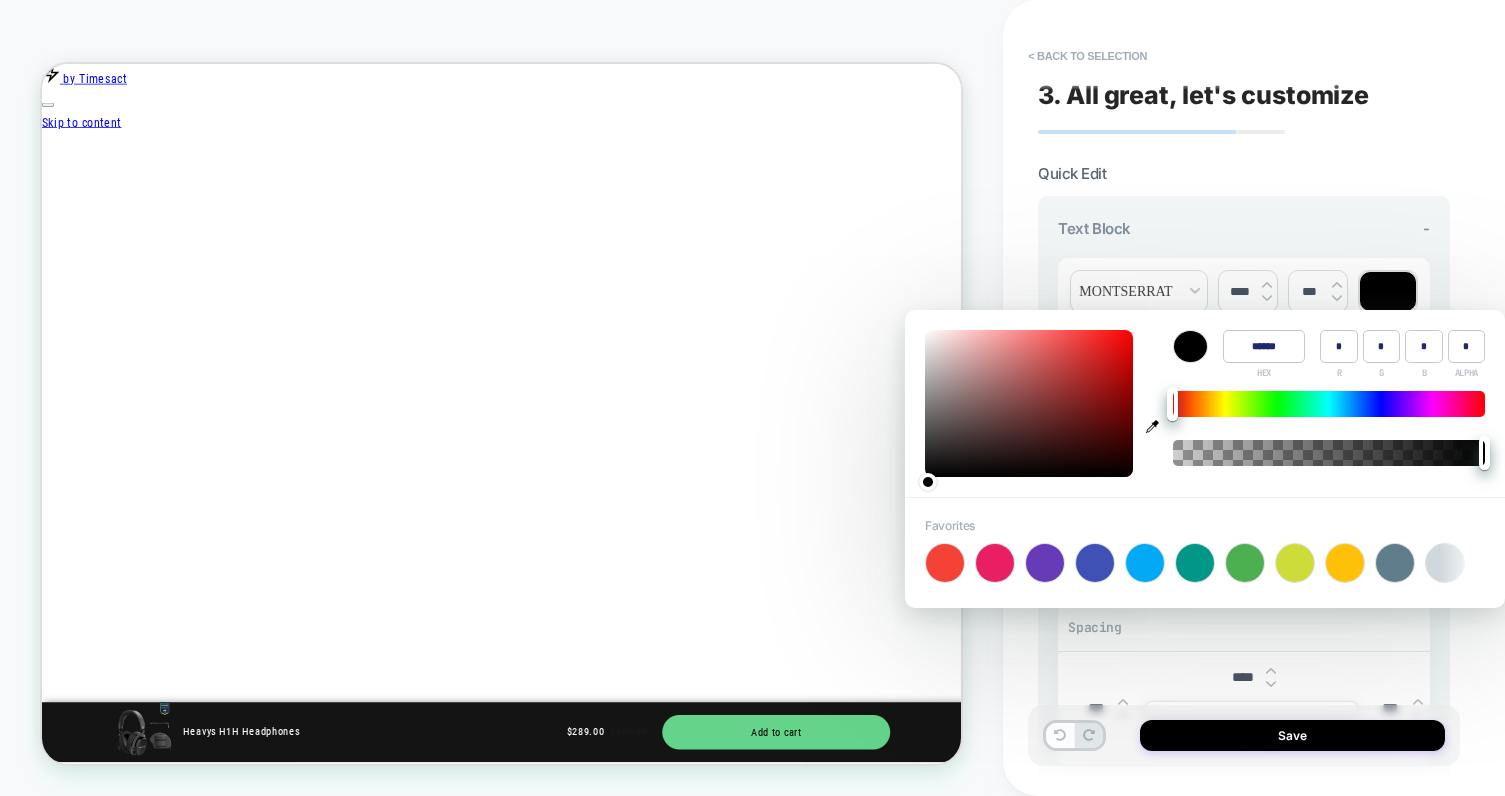 scroll, scrollTop: 0, scrollLeft: 2639, axis: horizontal 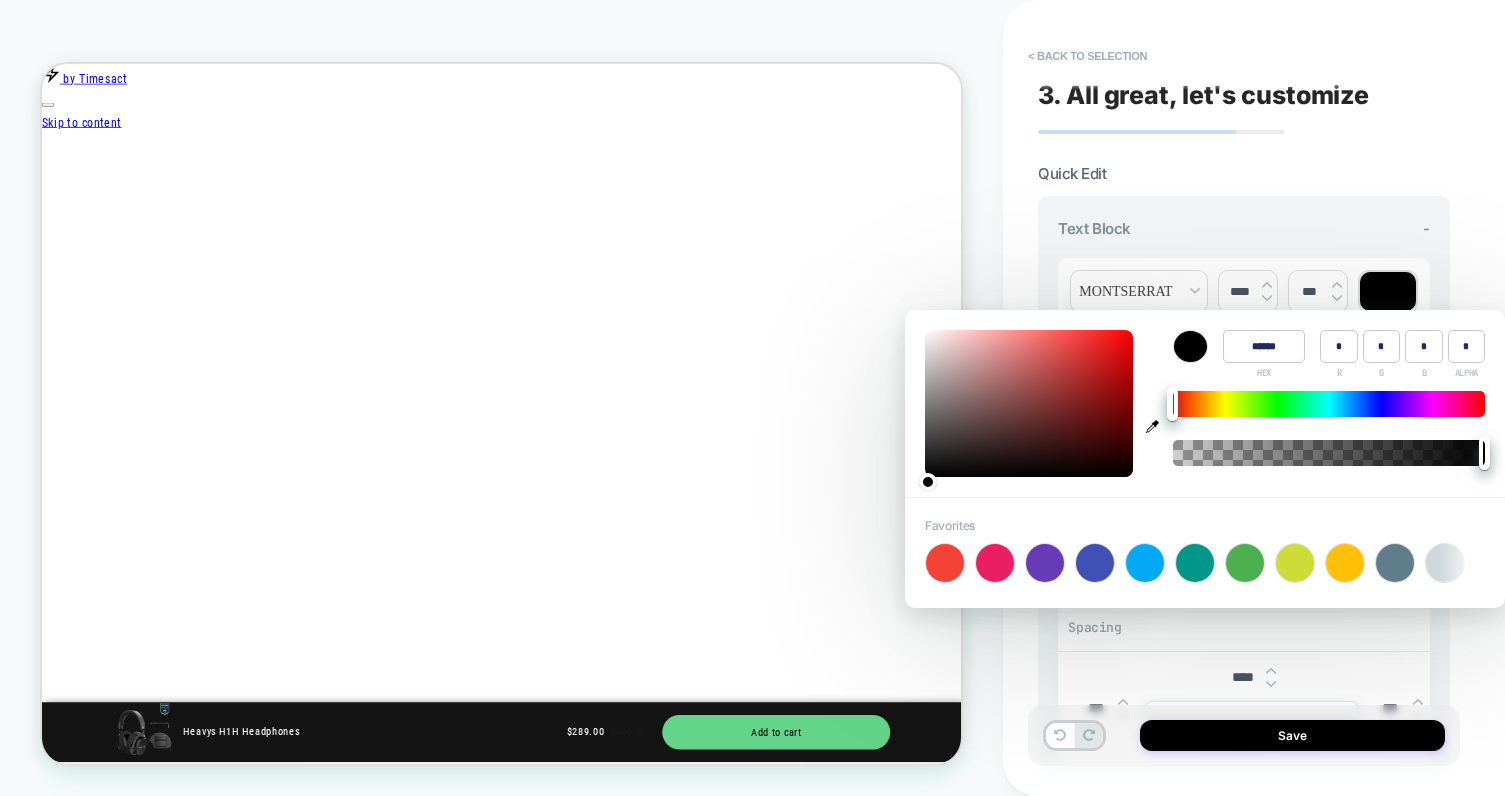 click on "******" at bounding box center (1264, 346) 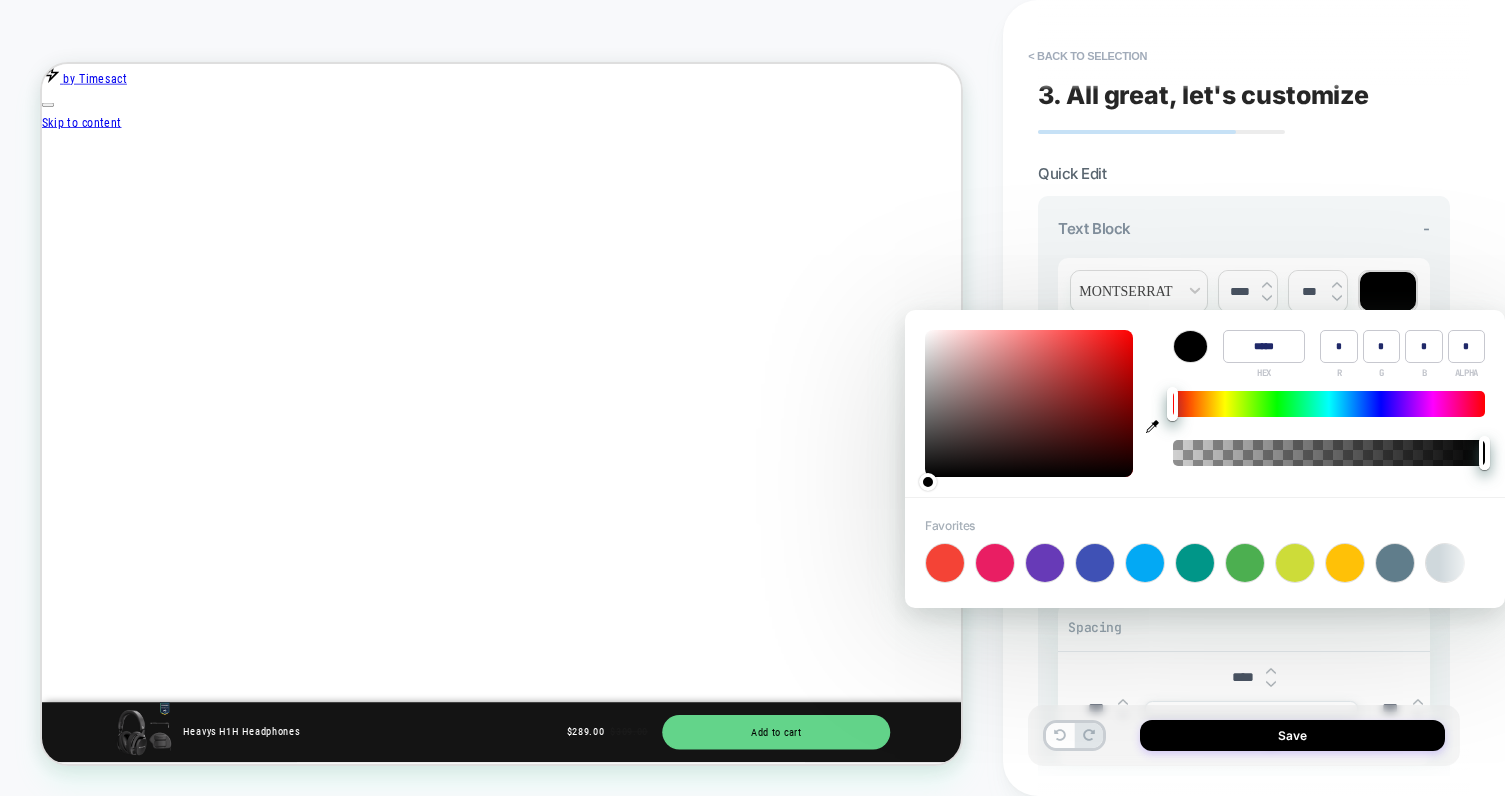 type on "******" 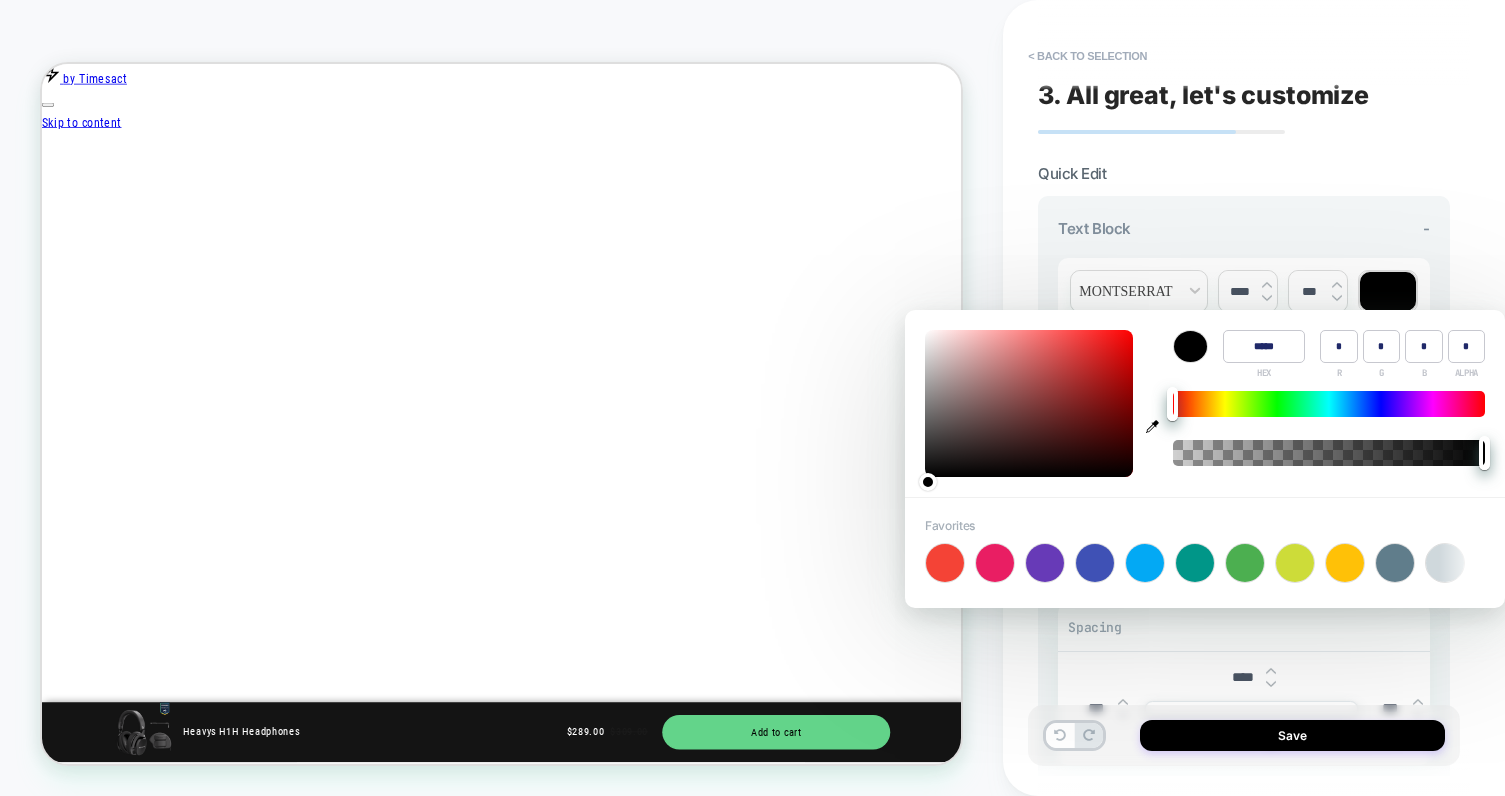 type on "***" 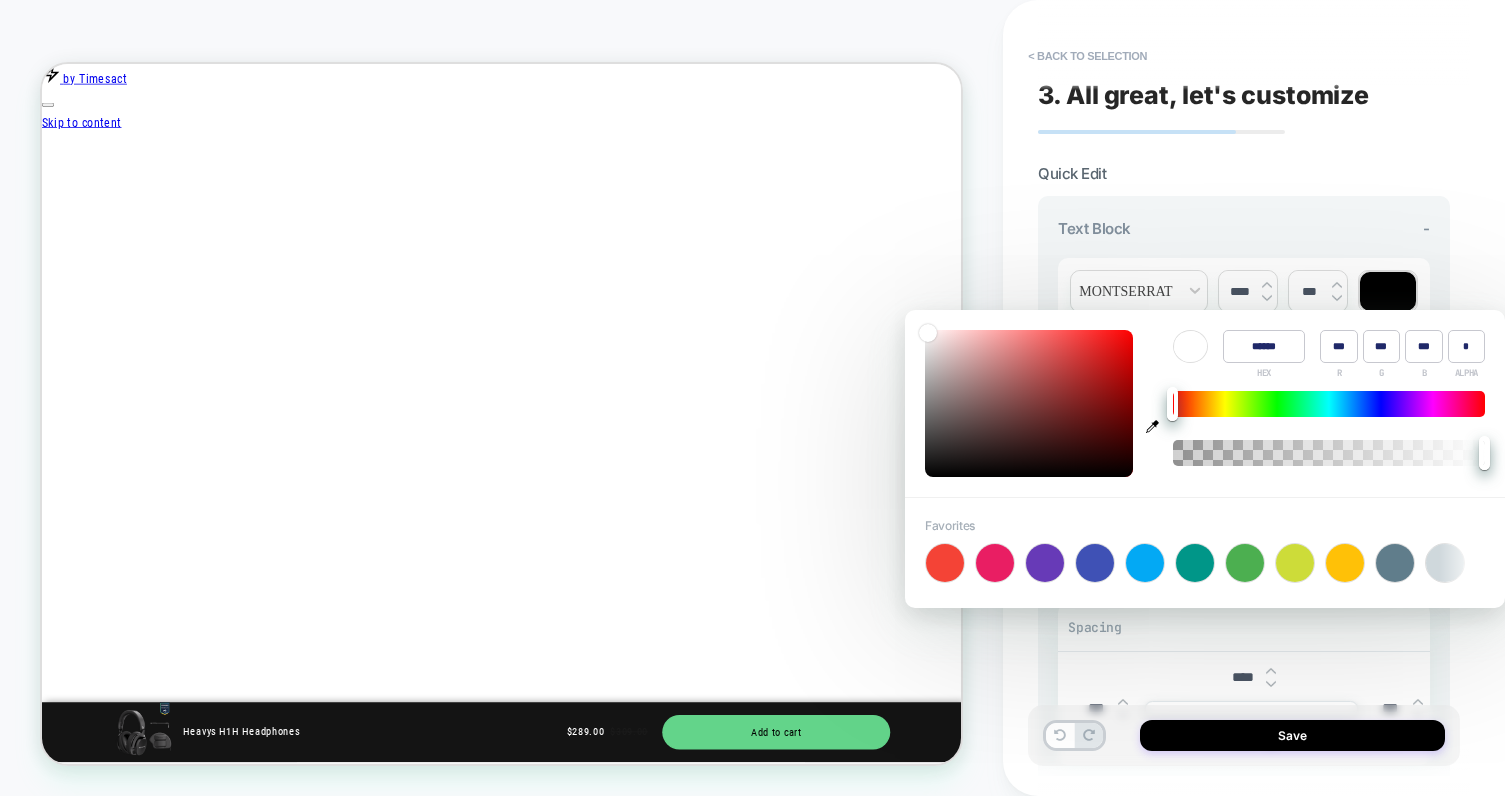 type on "******" 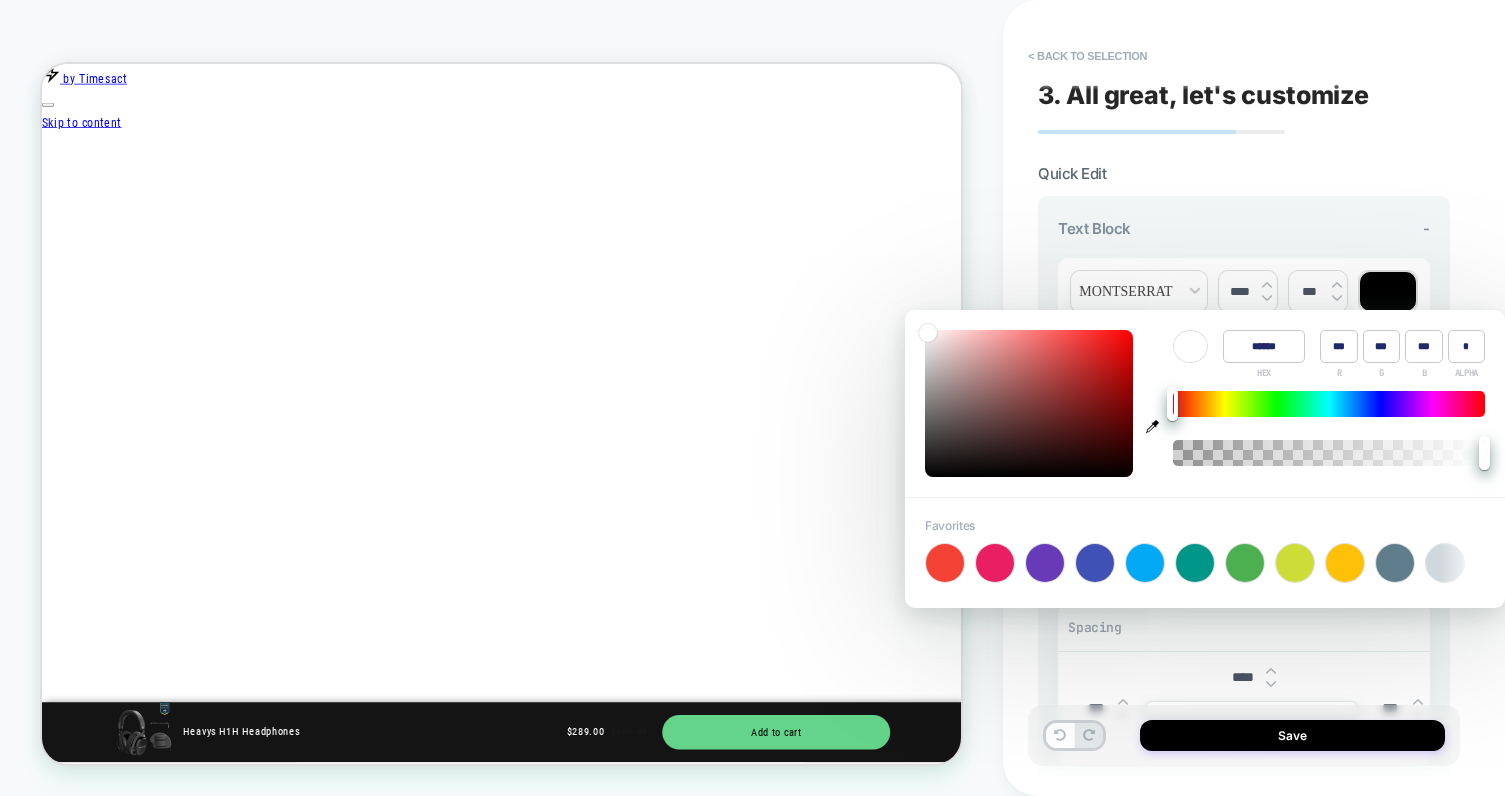 click on "Spacing **** *** *** **** Background Color Link to Add a link or  Select from site" at bounding box center [1244, 739] 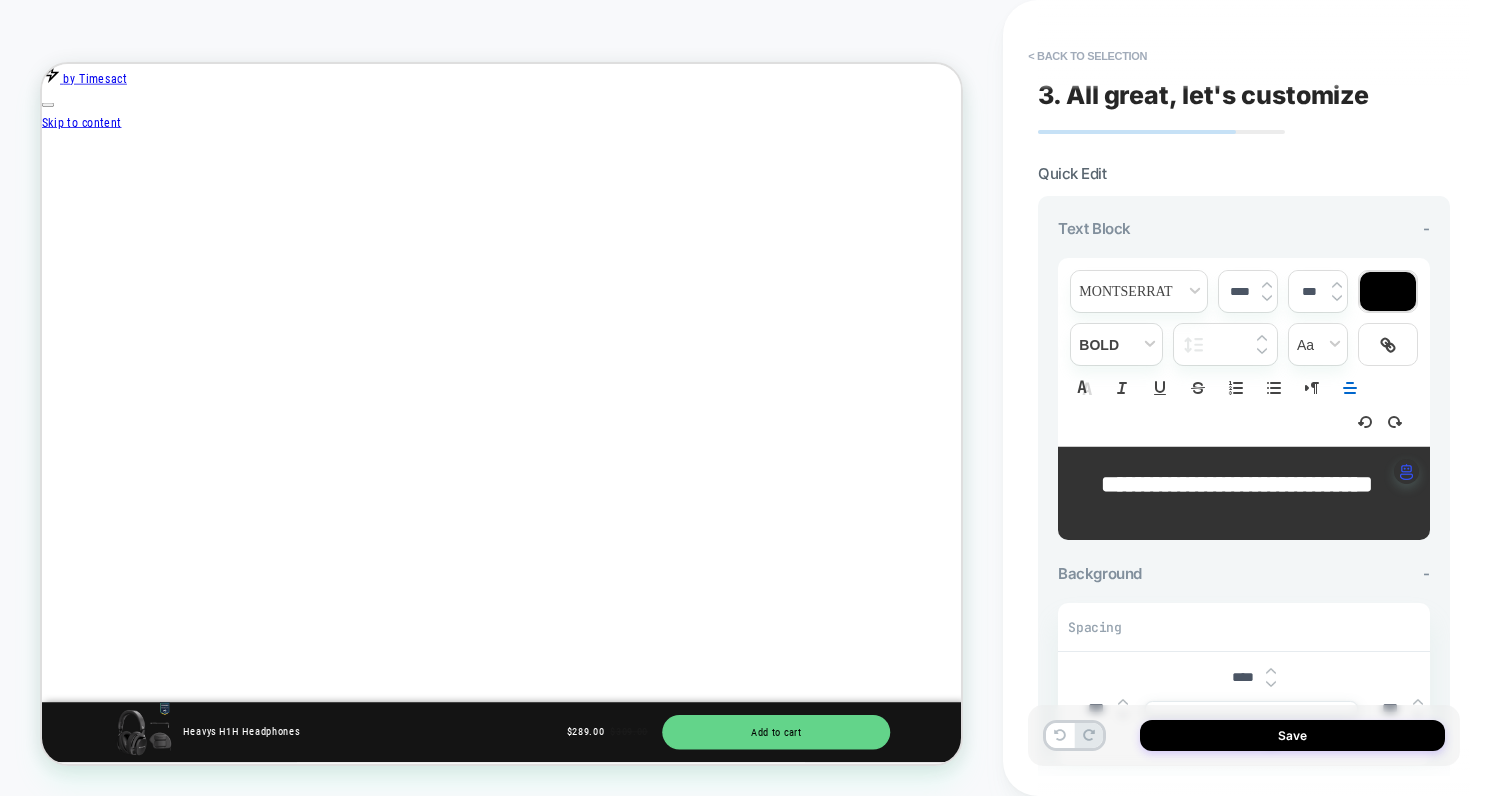 click on "﻿" at bounding box center (1236, 510) 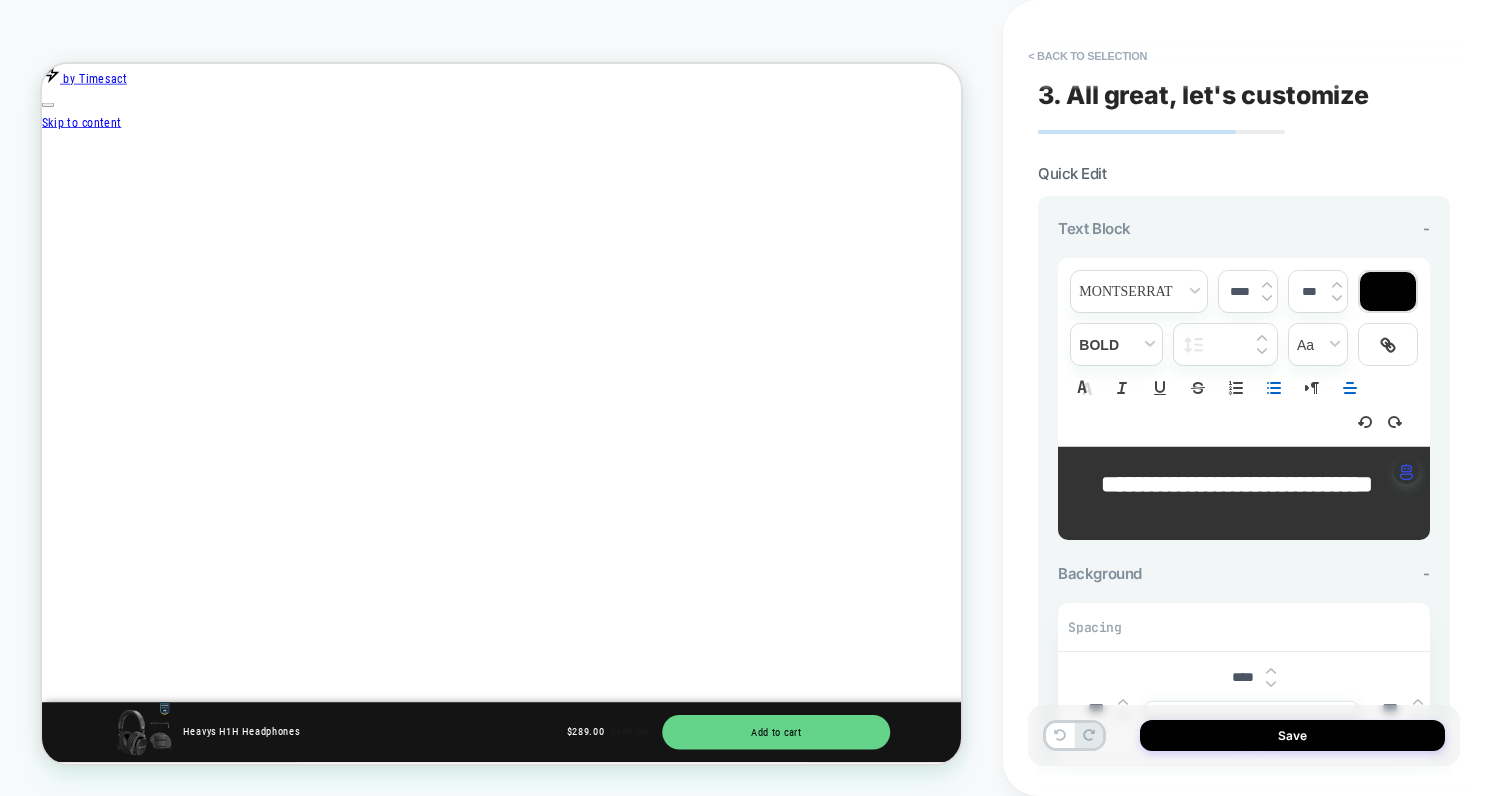 click at bounding box center [1274, 388] 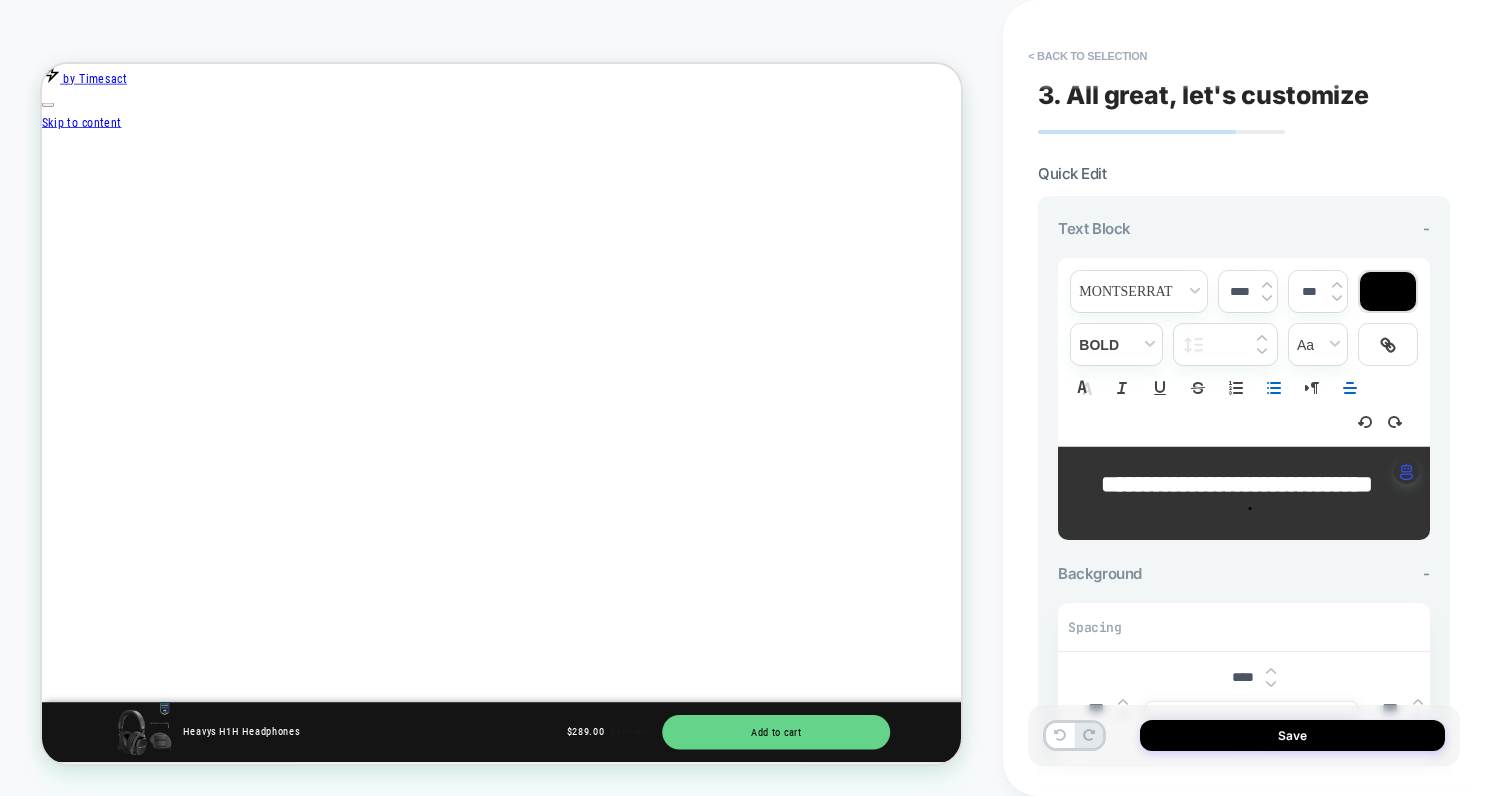 click on "**********" at bounding box center (1244, 493) 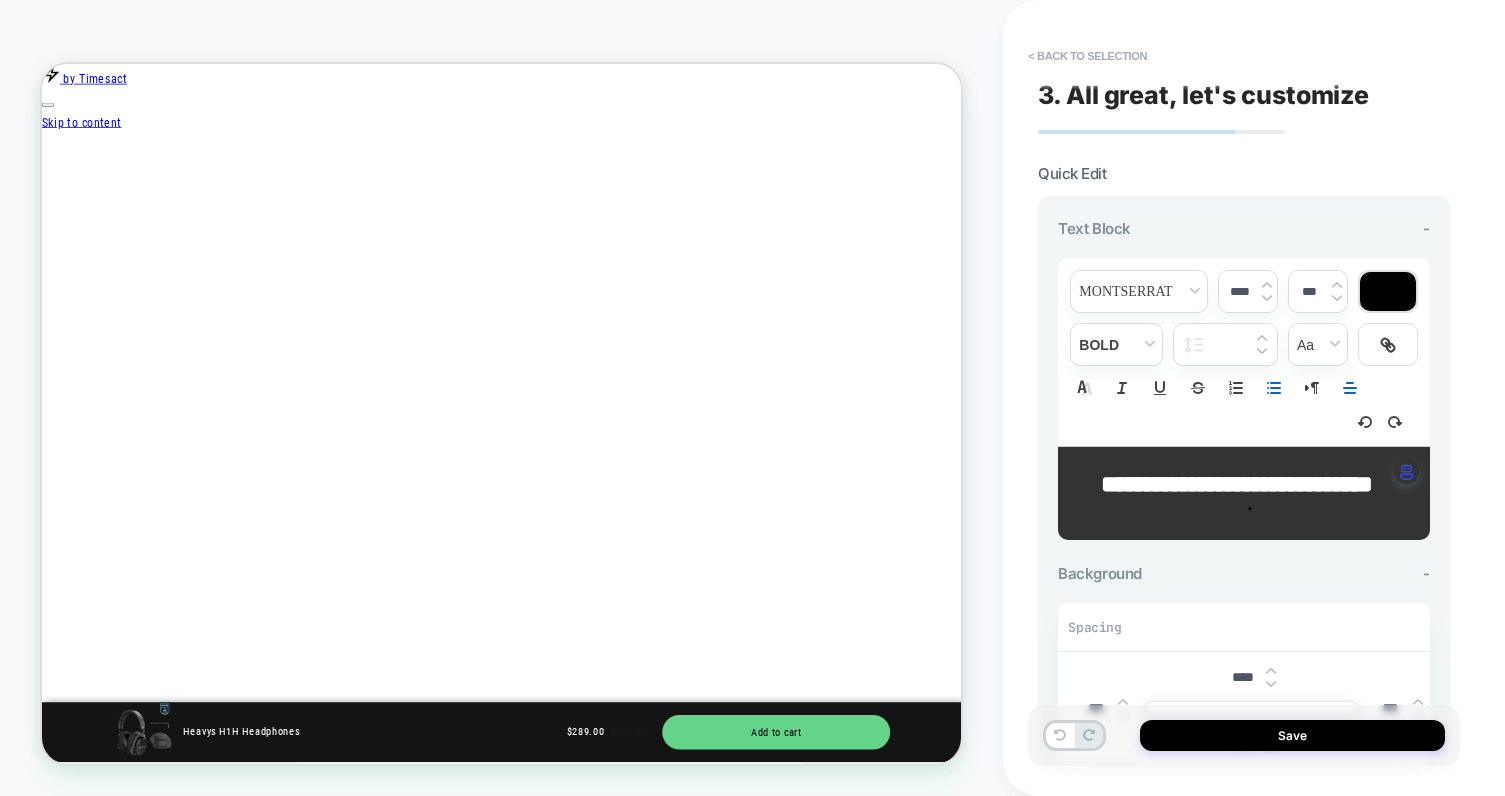 drag, startPoint x: 1258, startPoint y: 540, endPoint x: 1211, endPoint y: 540, distance: 47 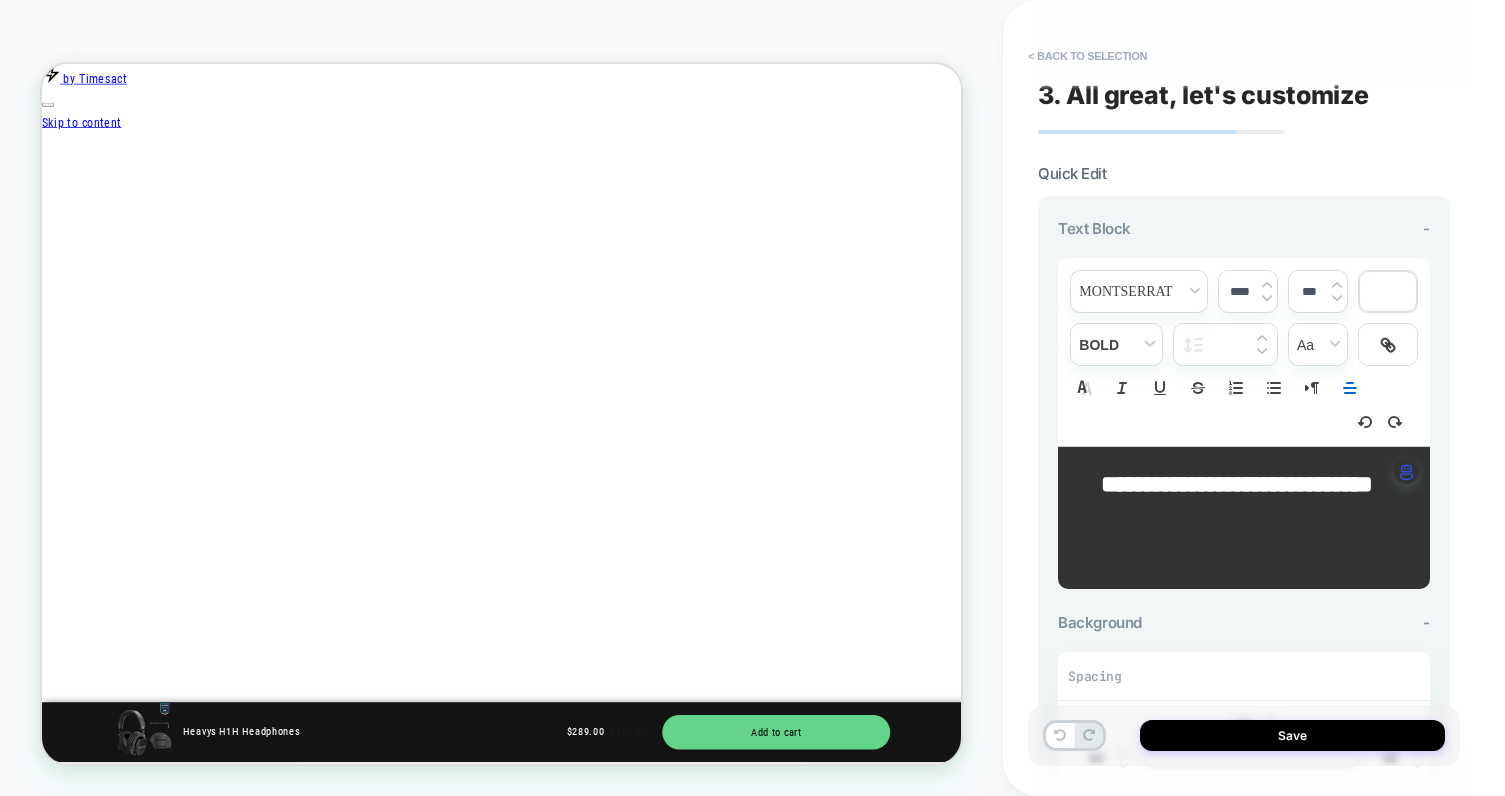 scroll, scrollTop: 0, scrollLeft: 1320, axis: horizontal 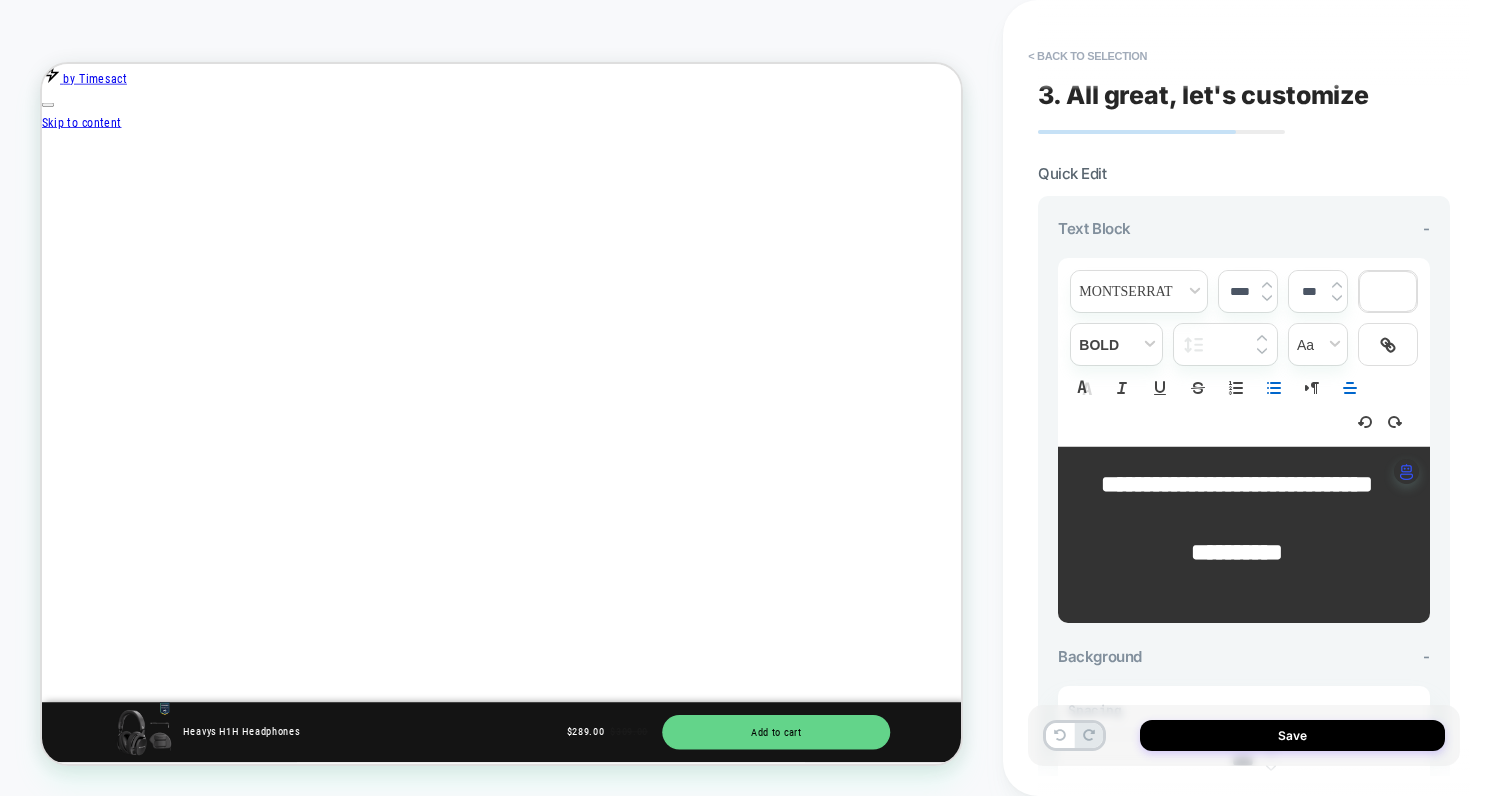 click at bounding box center (1274, 388) 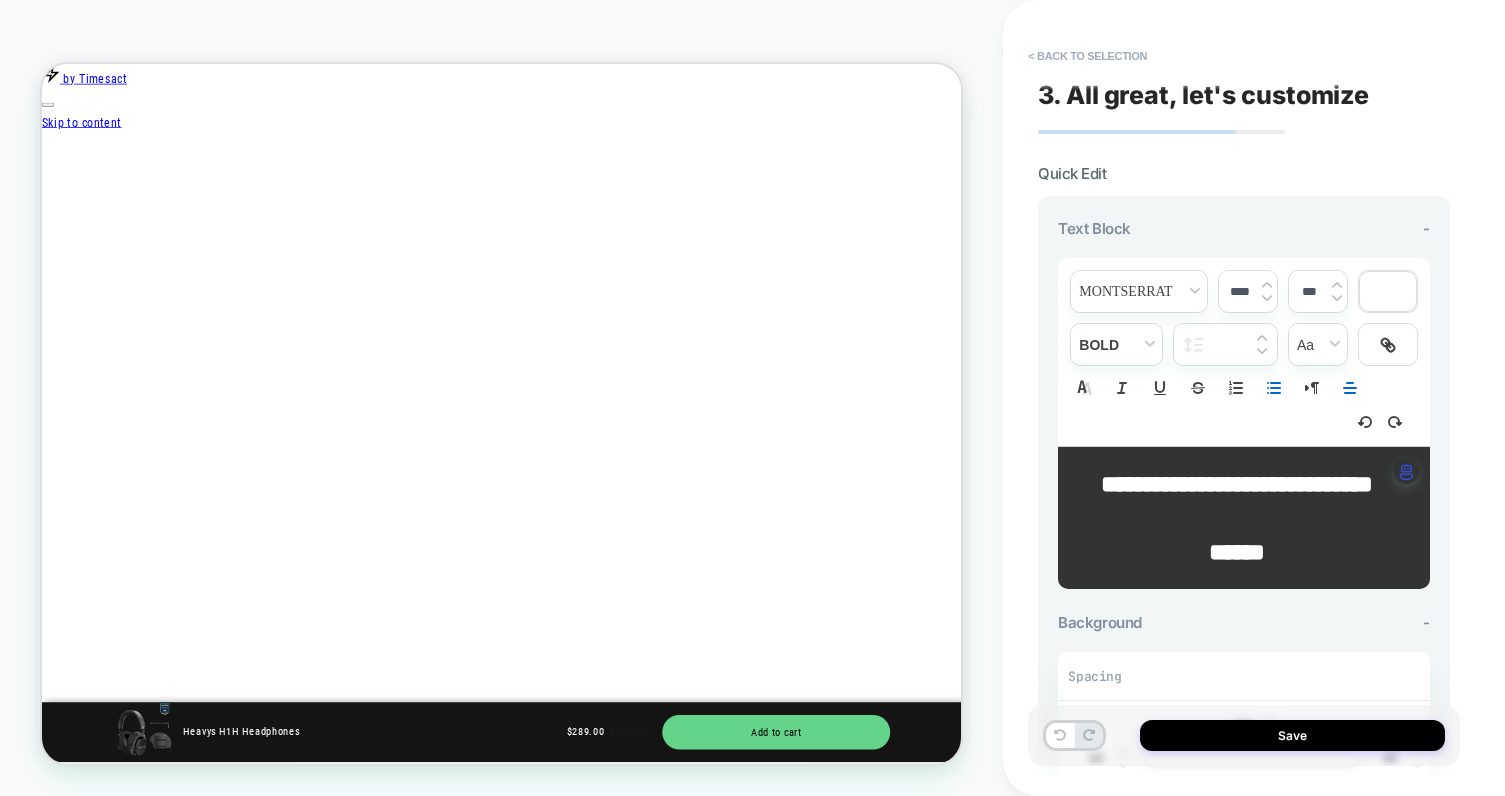 scroll, scrollTop: 0, scrollLeft: 1979, axis: horizontal 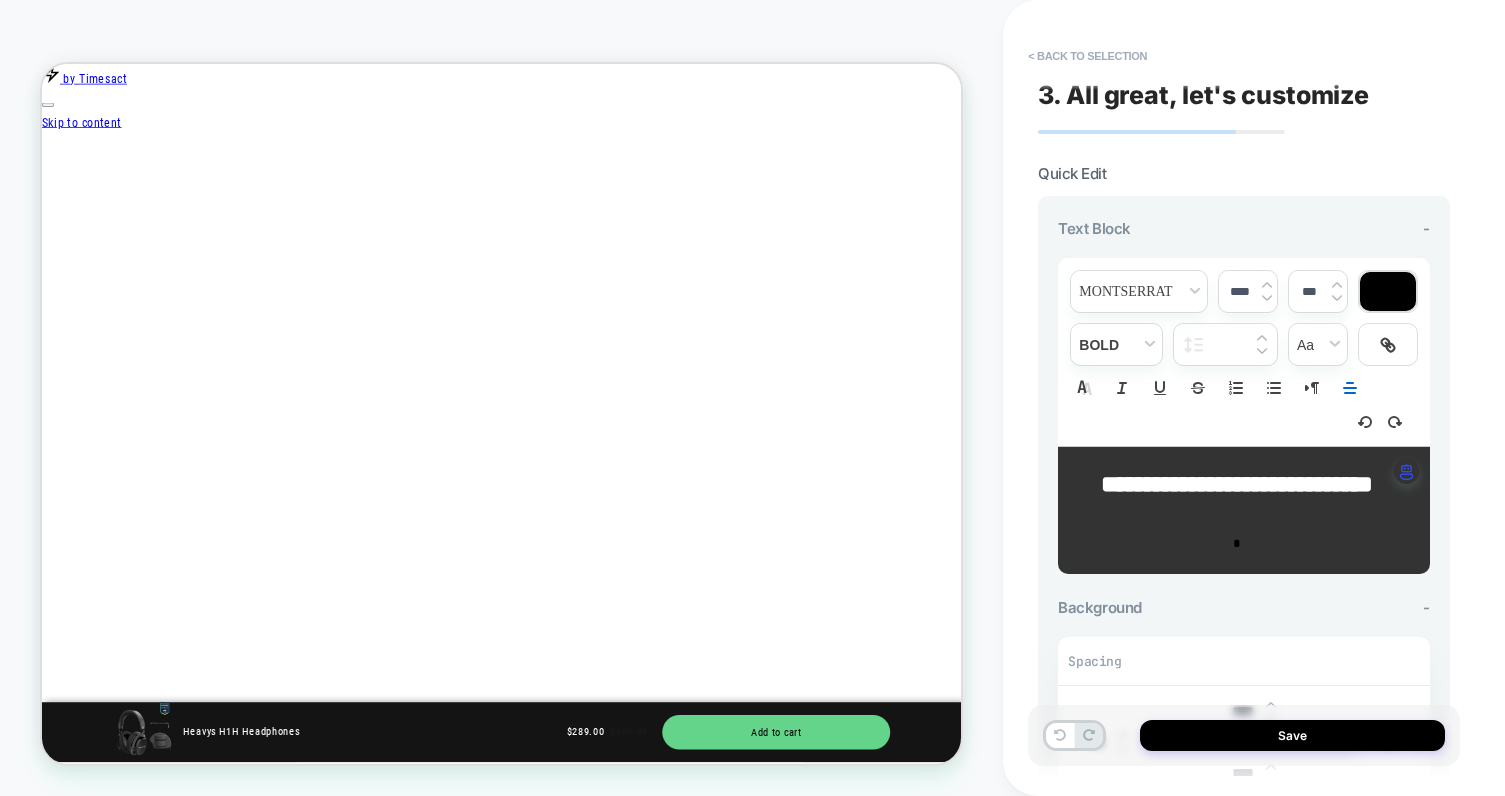 click on "**********" at bounding box center [1237, 484] 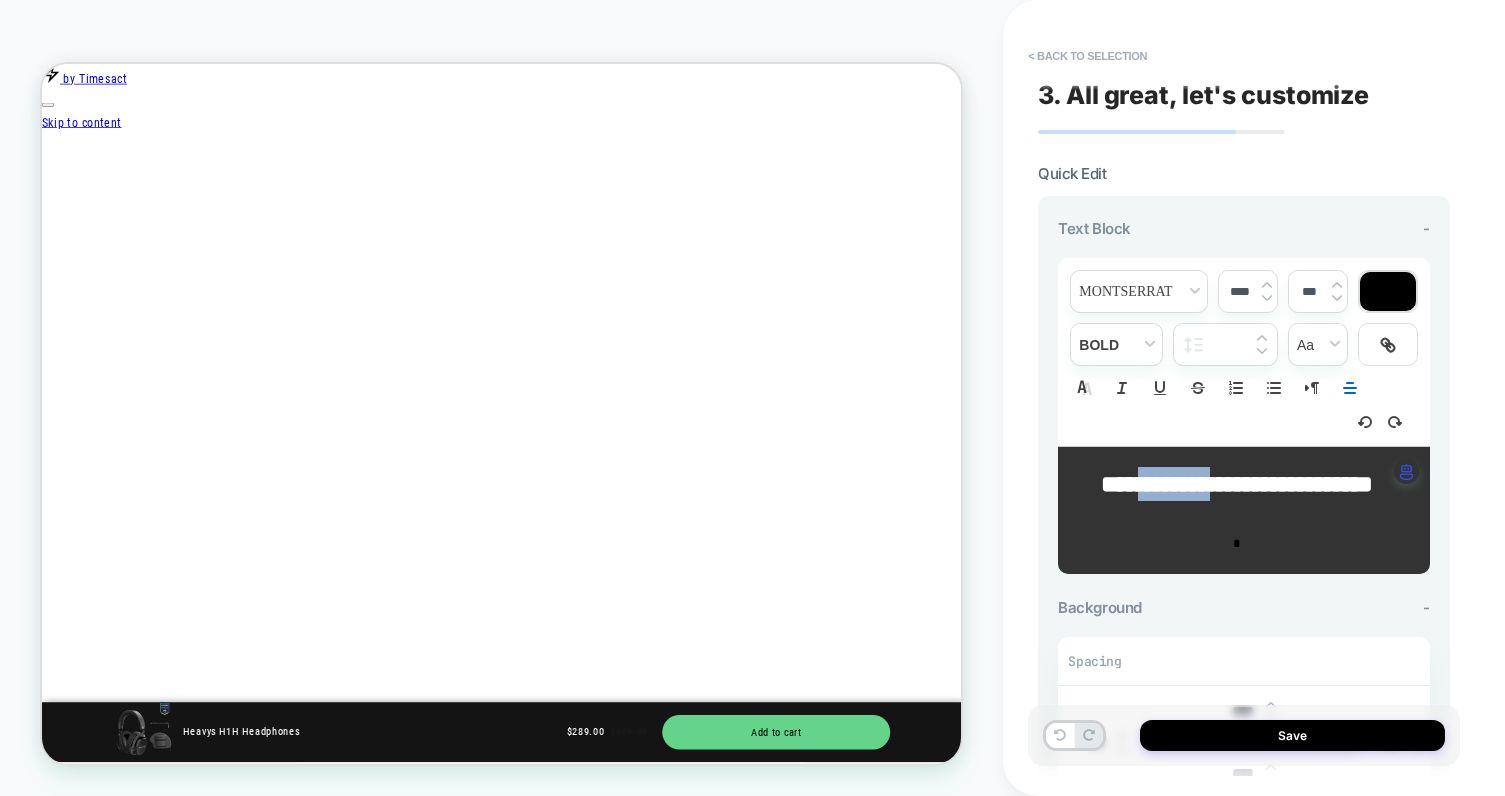click on "**********" at bounding box center [1237, 484] 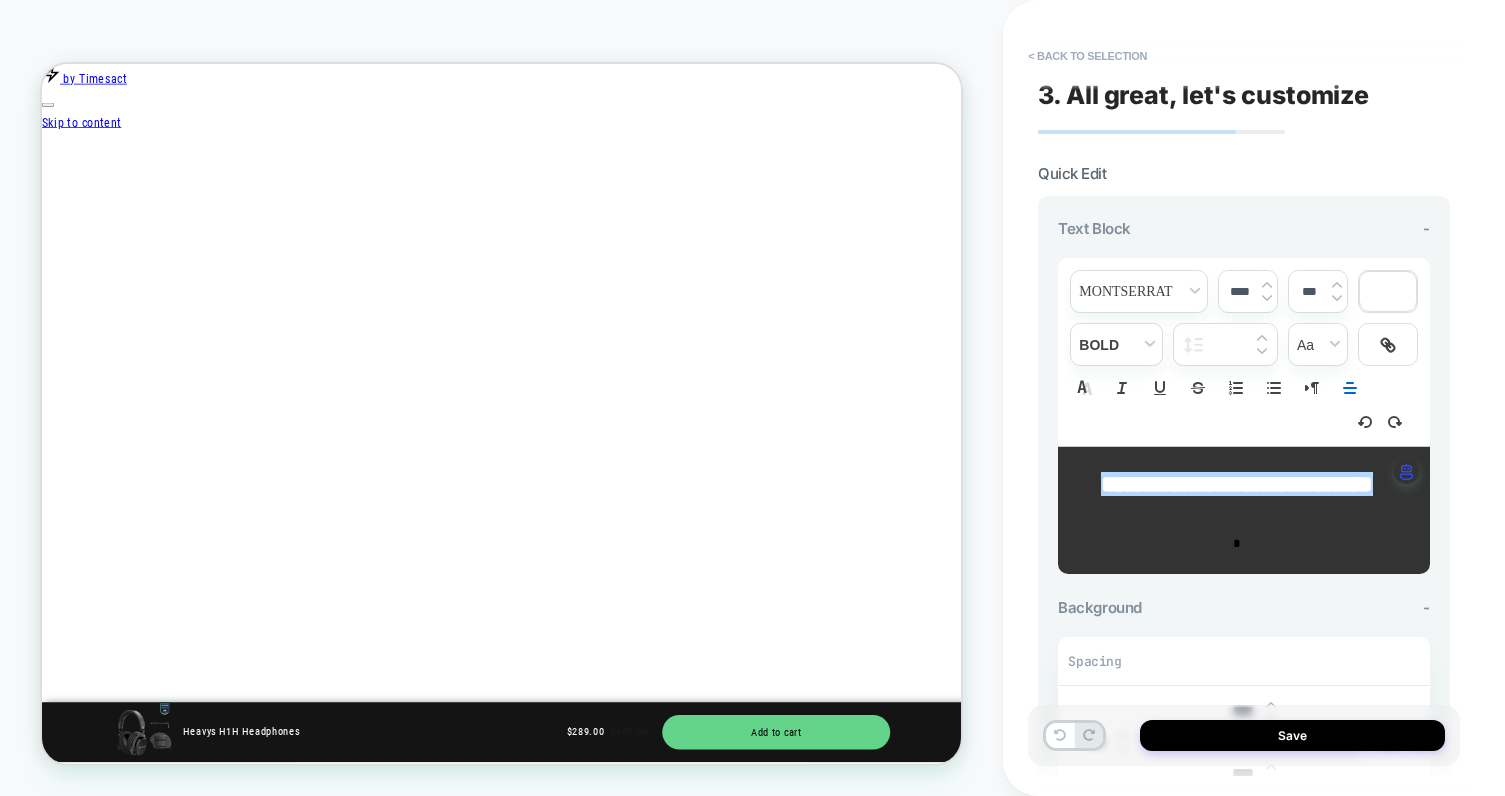 click at bounding box center (1267, 298) 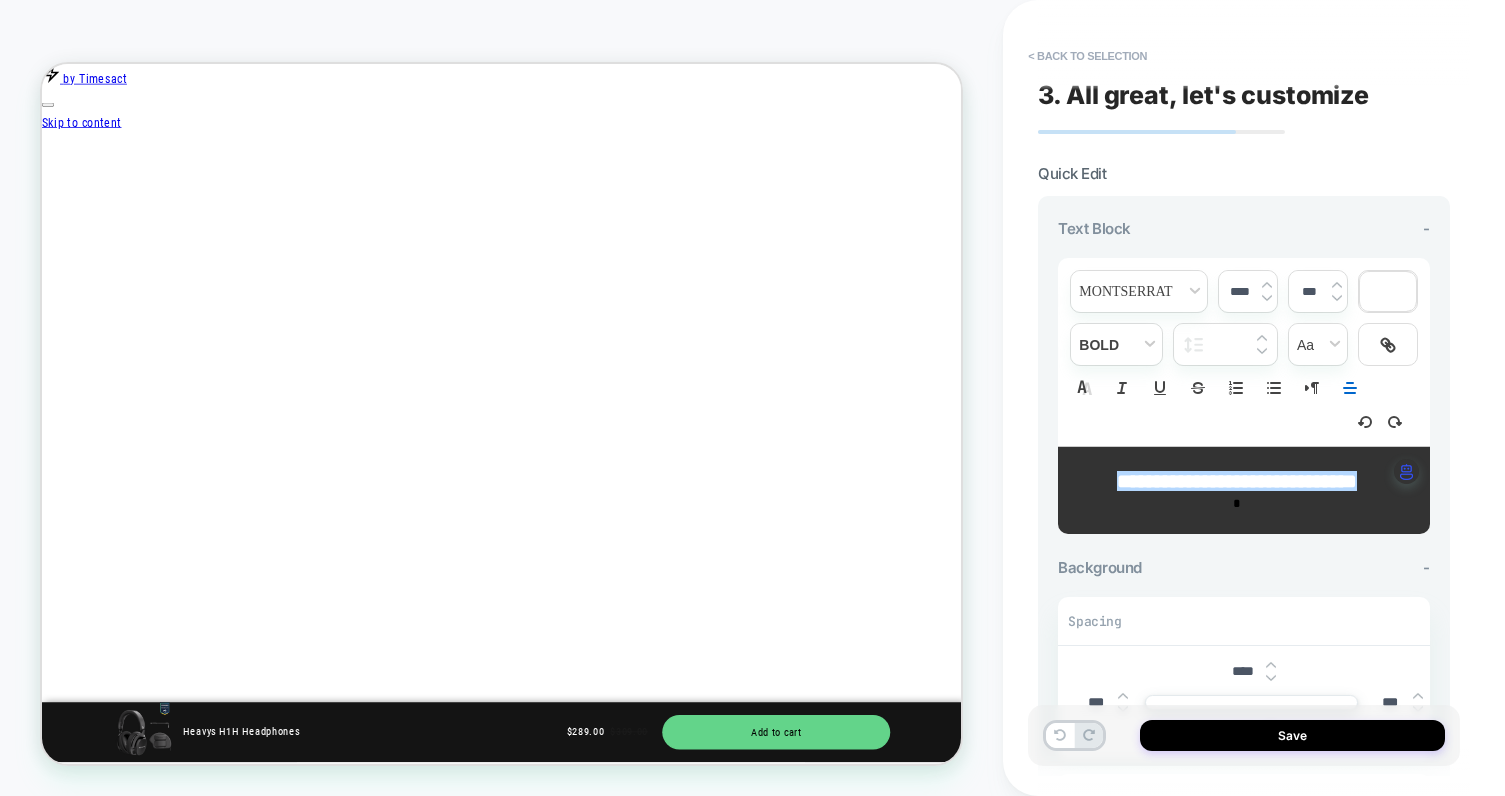 click on "**********" at bounding box center (1244, 490) 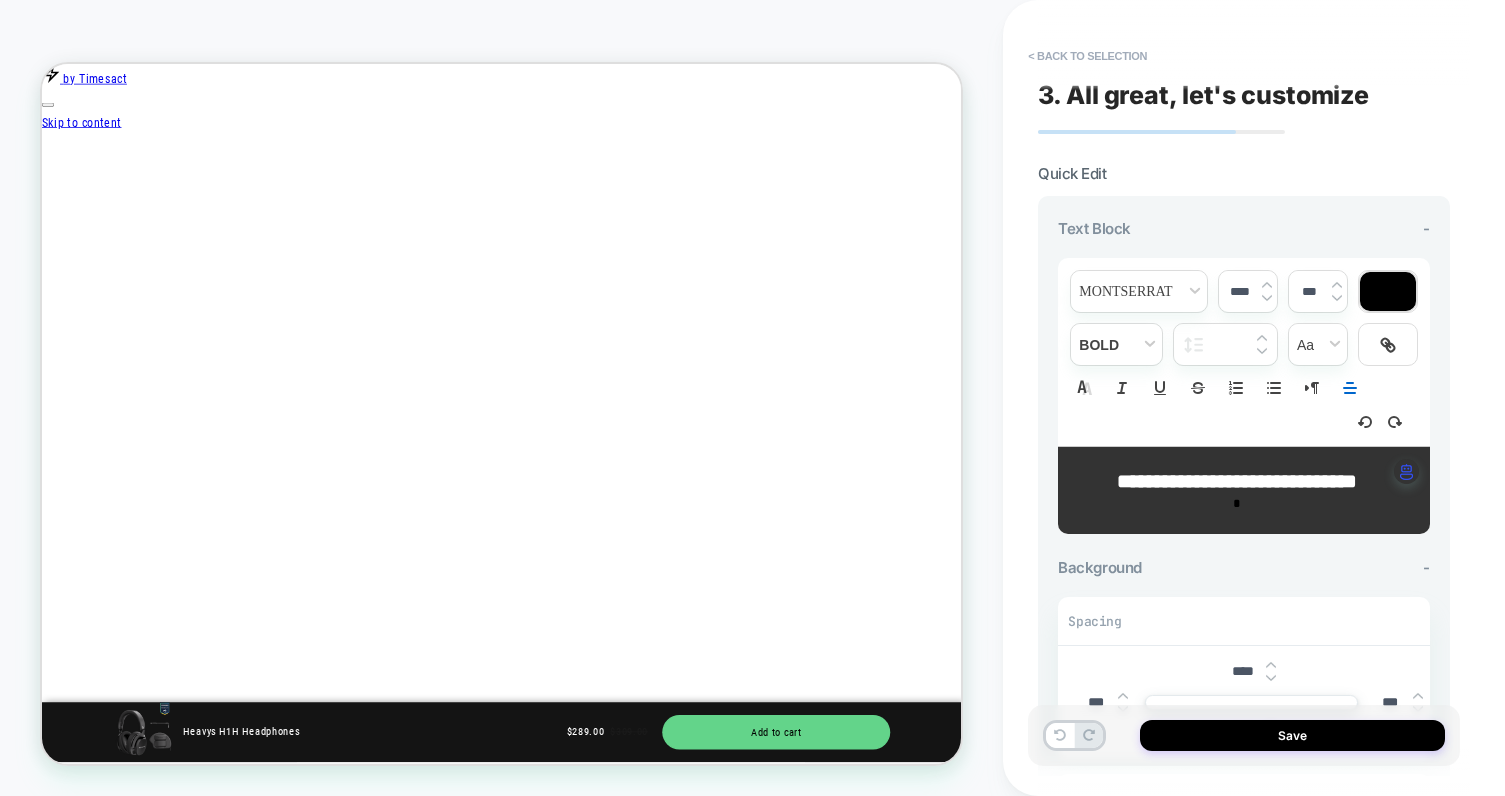 click on "**********" at bounding box center (1244, 490) 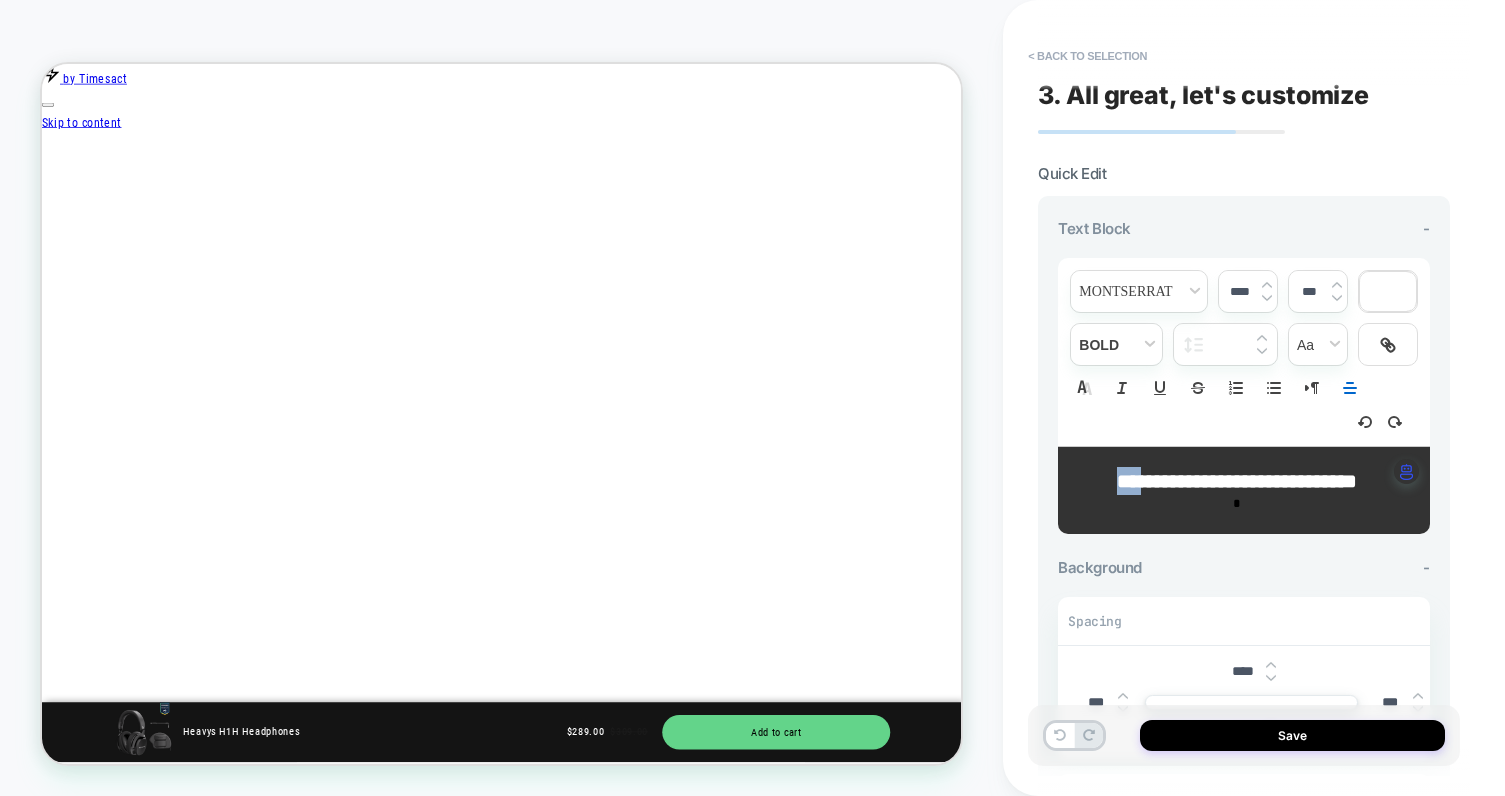 click on "**********" at bounding box center [1244, 490] 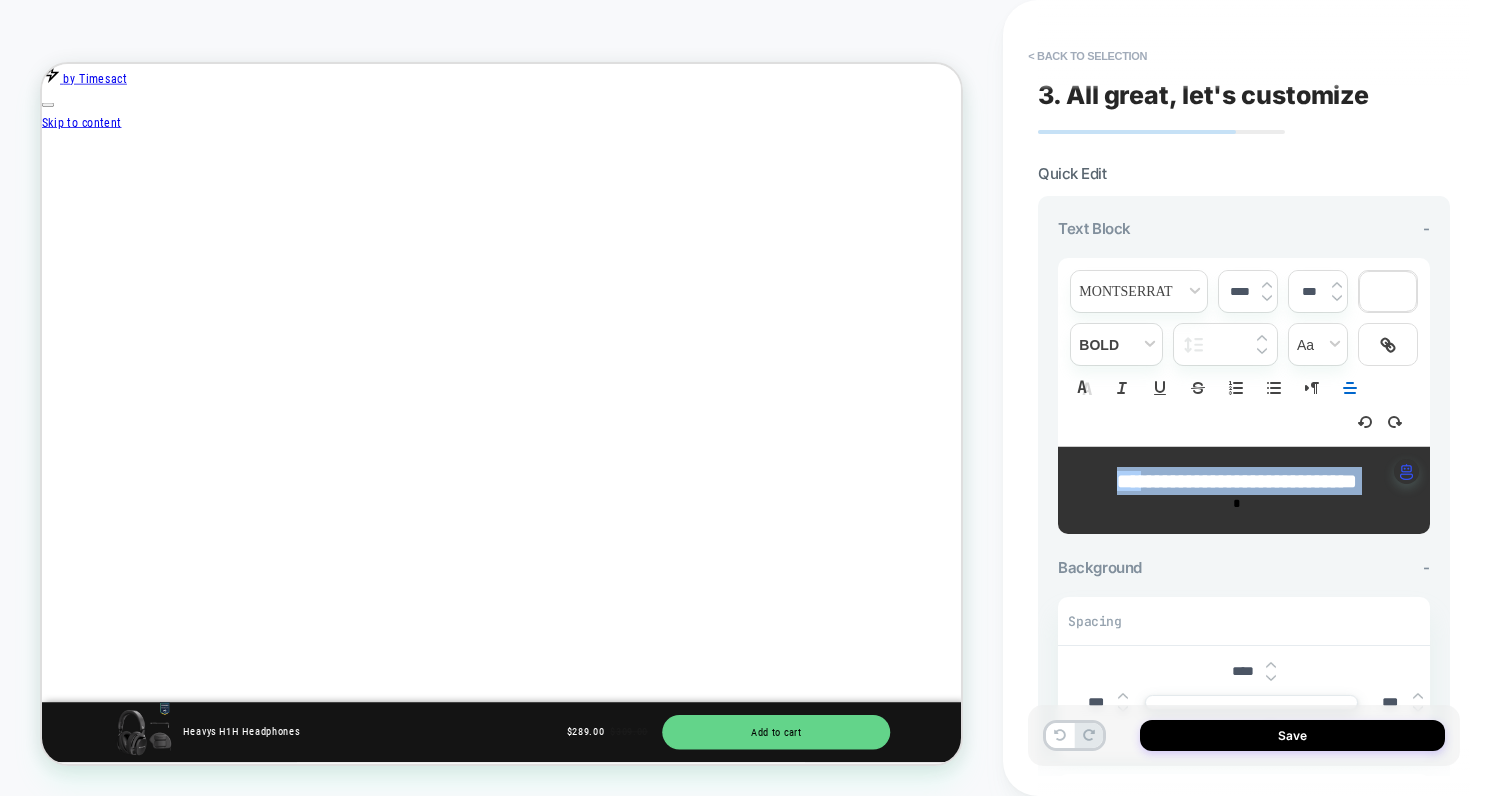 click on "**********" at bounding box center (1244, 490) 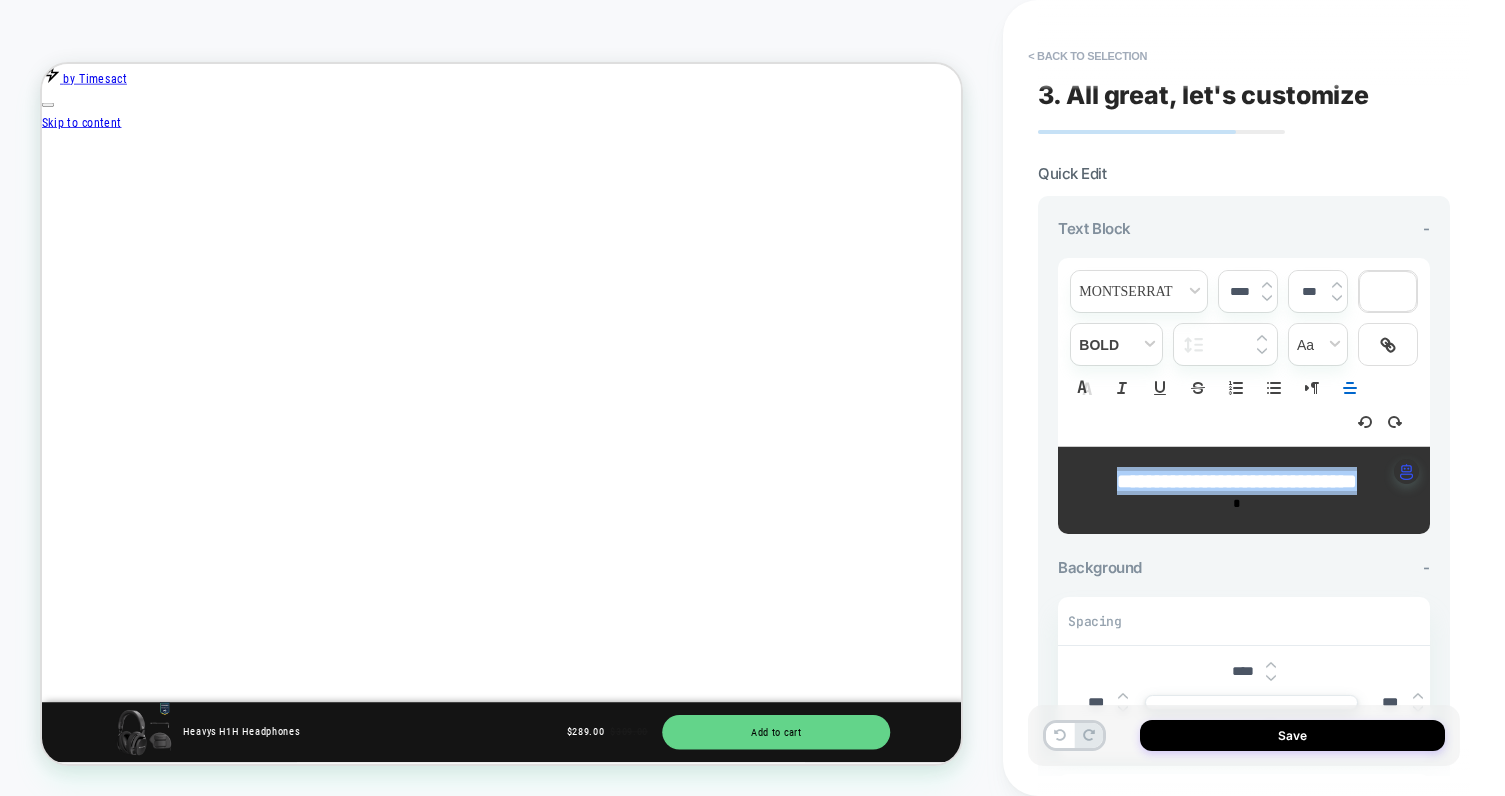 scroll, scrollTop: 0, scrollLeft: 18, axis: horizontal 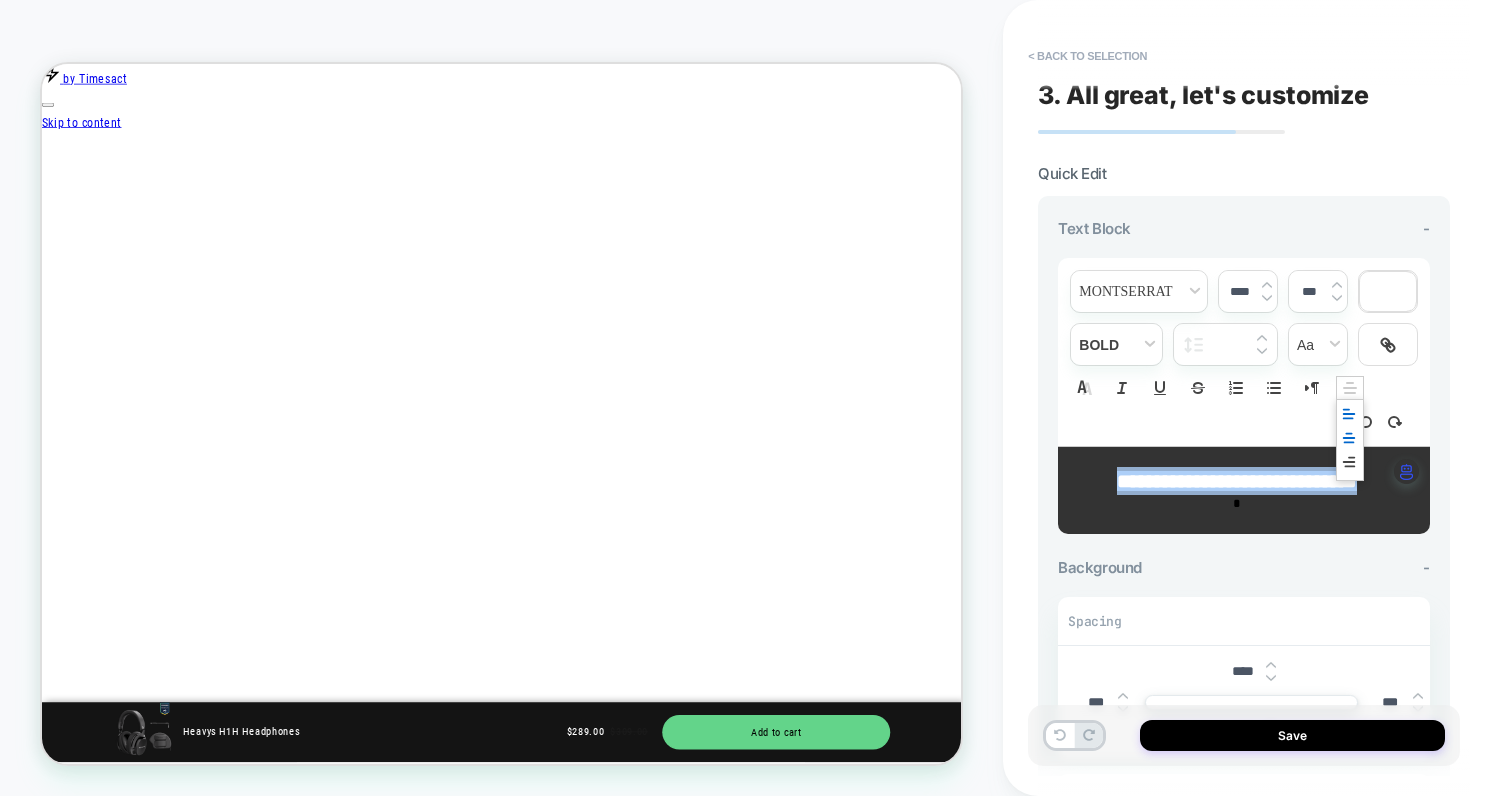click 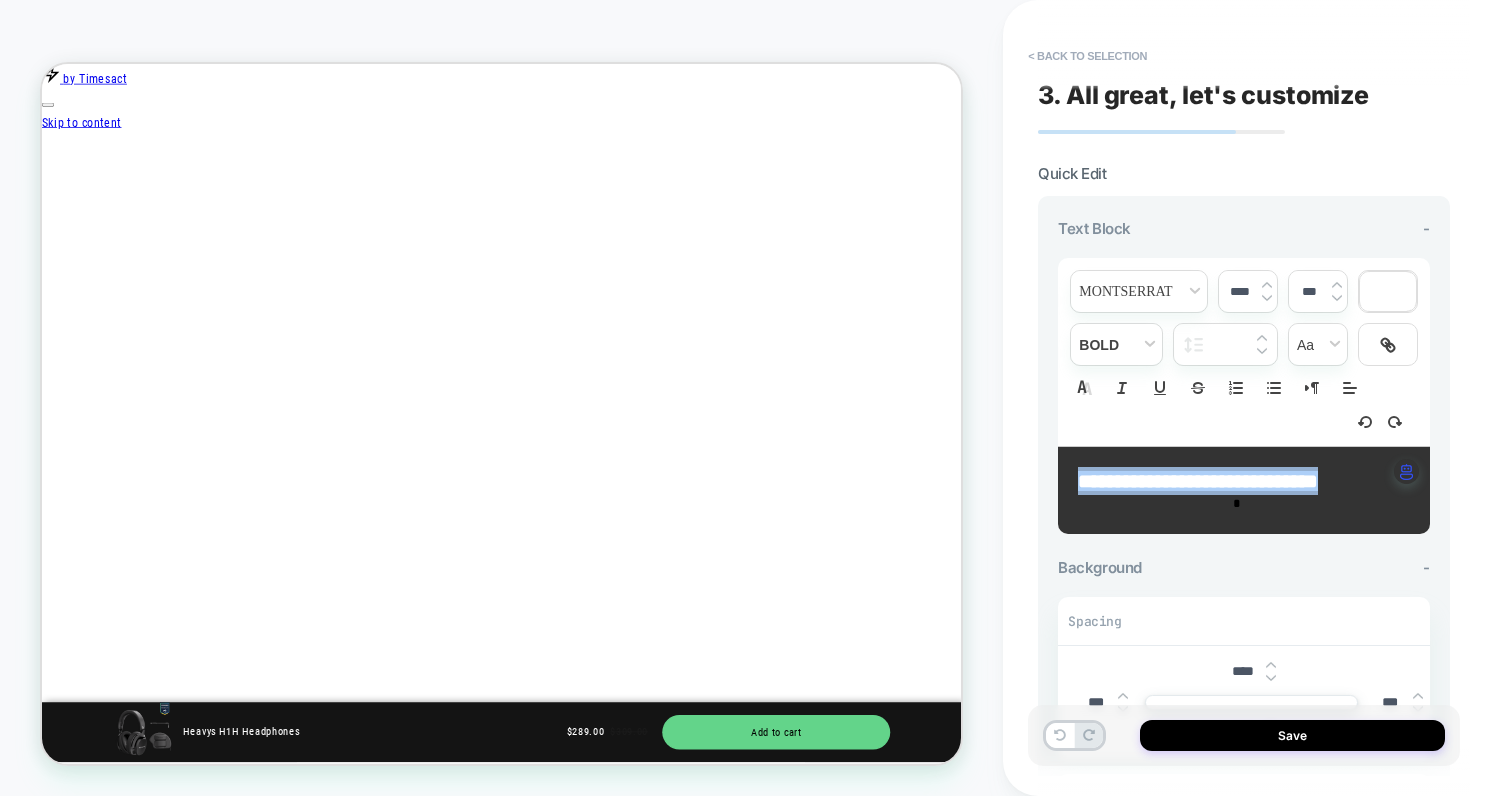 click on "**********" at bounding box center [1198, 481] 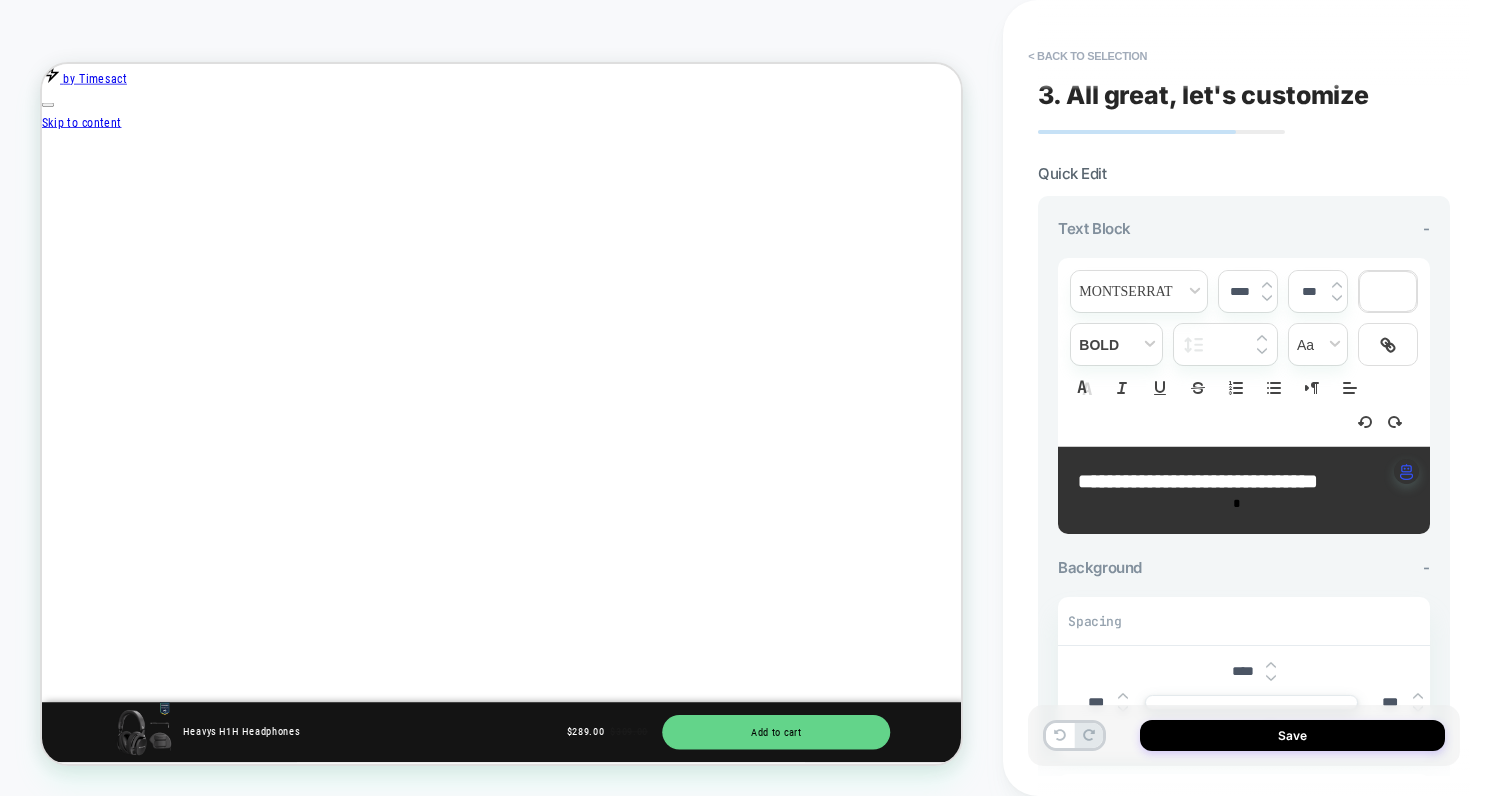 click on "**********" at bounding box center [1198, 481] 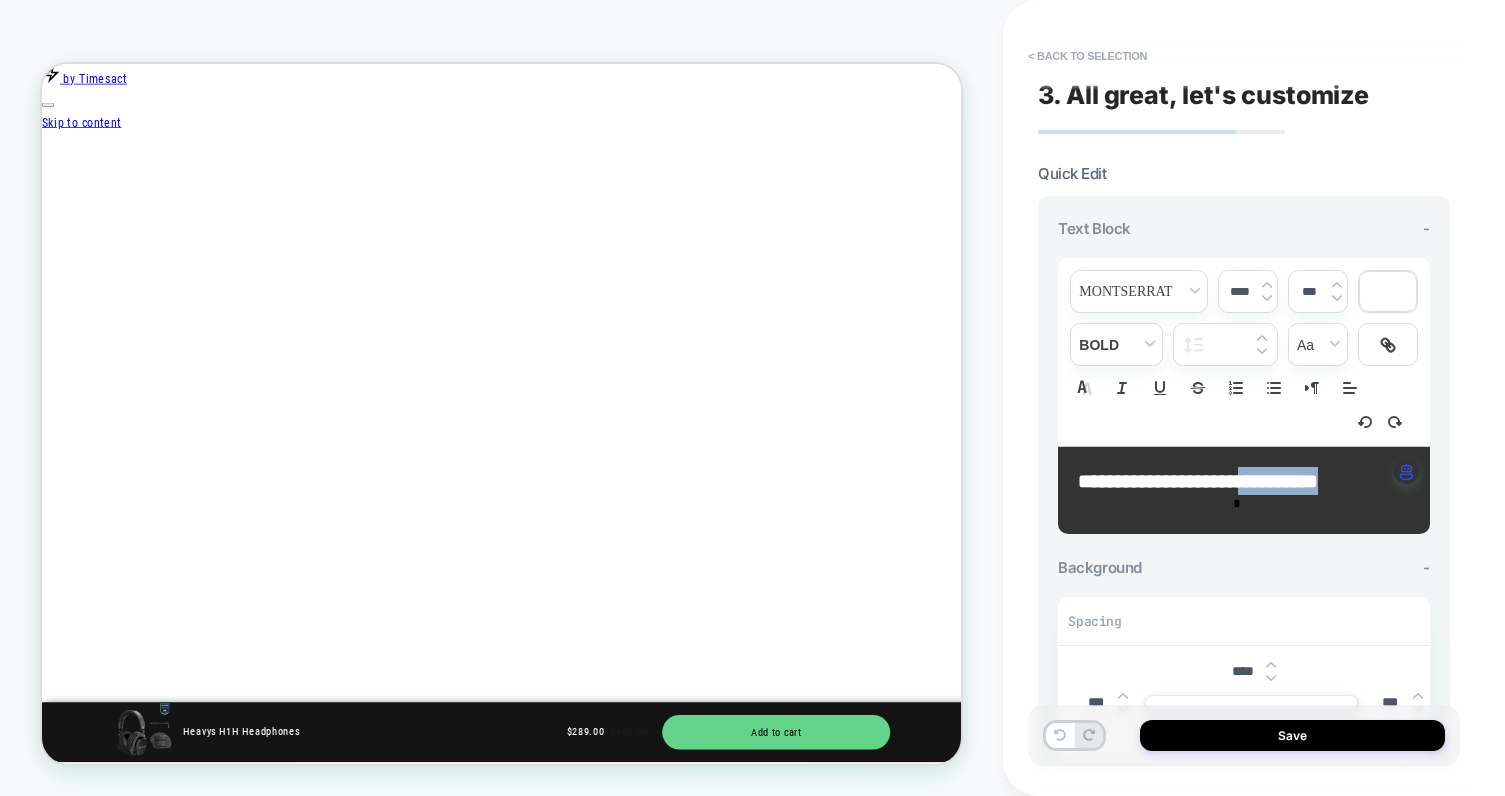 click on "**********" at bounding box center (1198, 481) 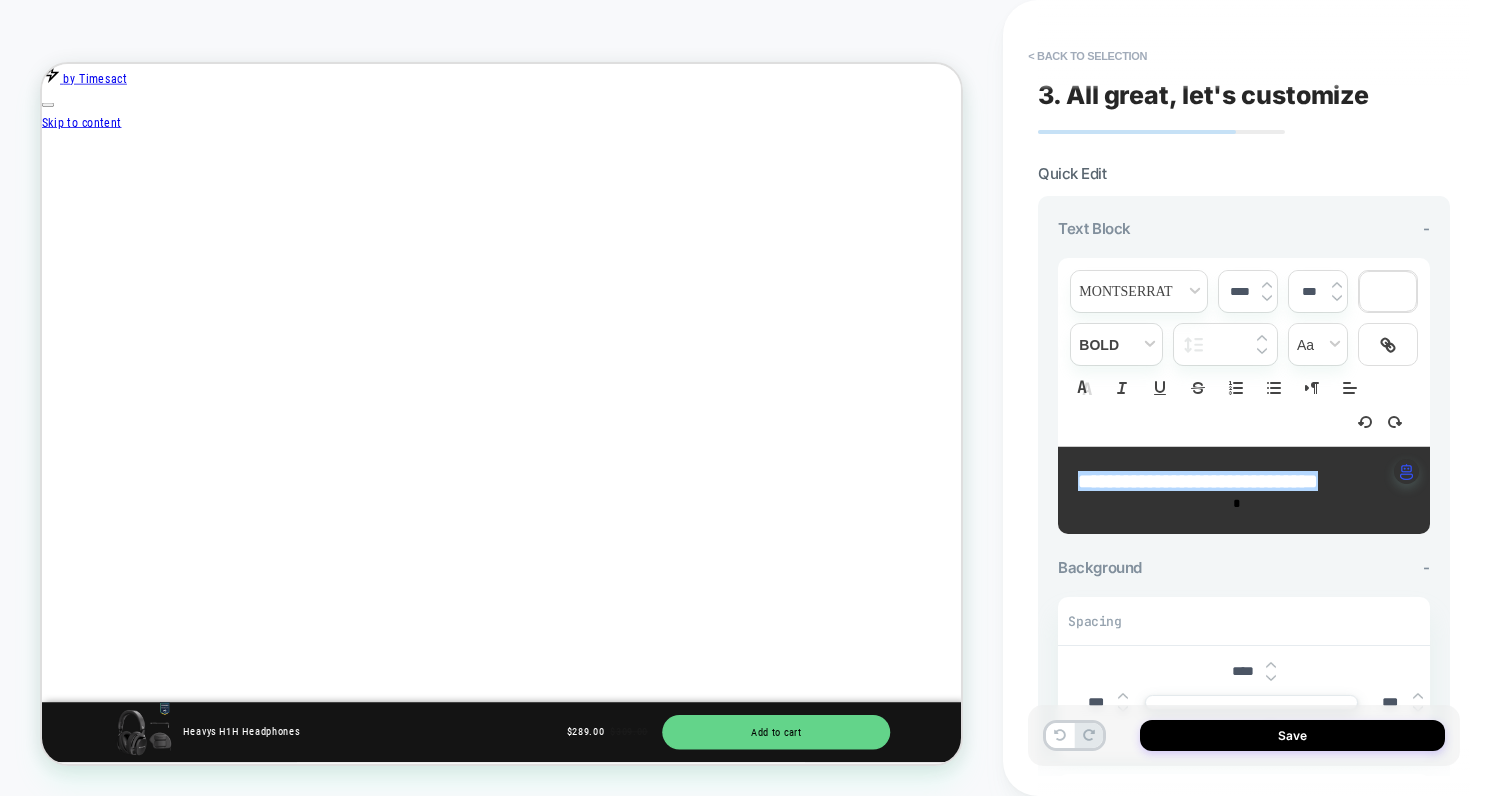 click on "****" at bounding box center (1248, 291) 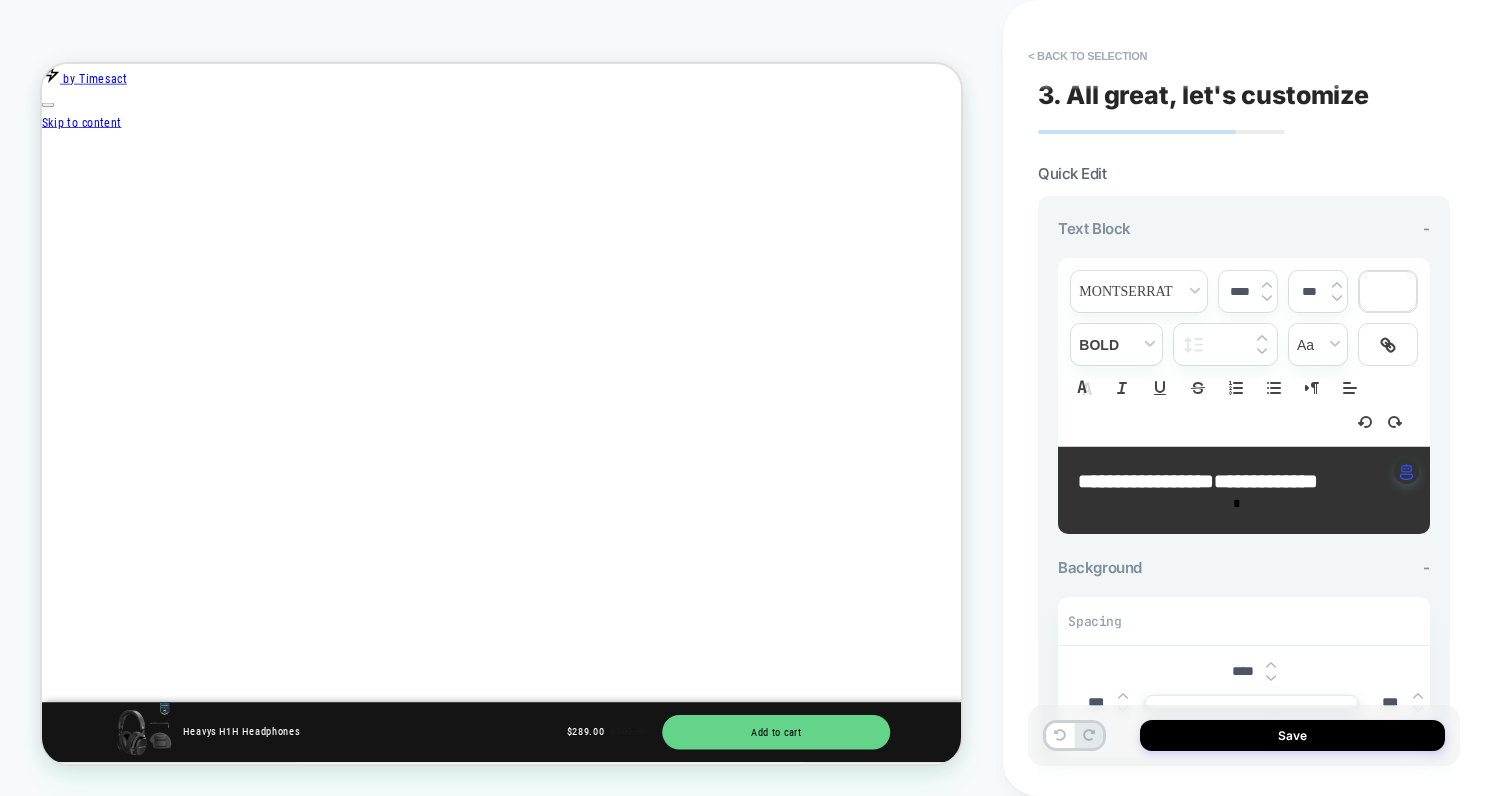 click on "**********" at bounding box center (1236, 481) 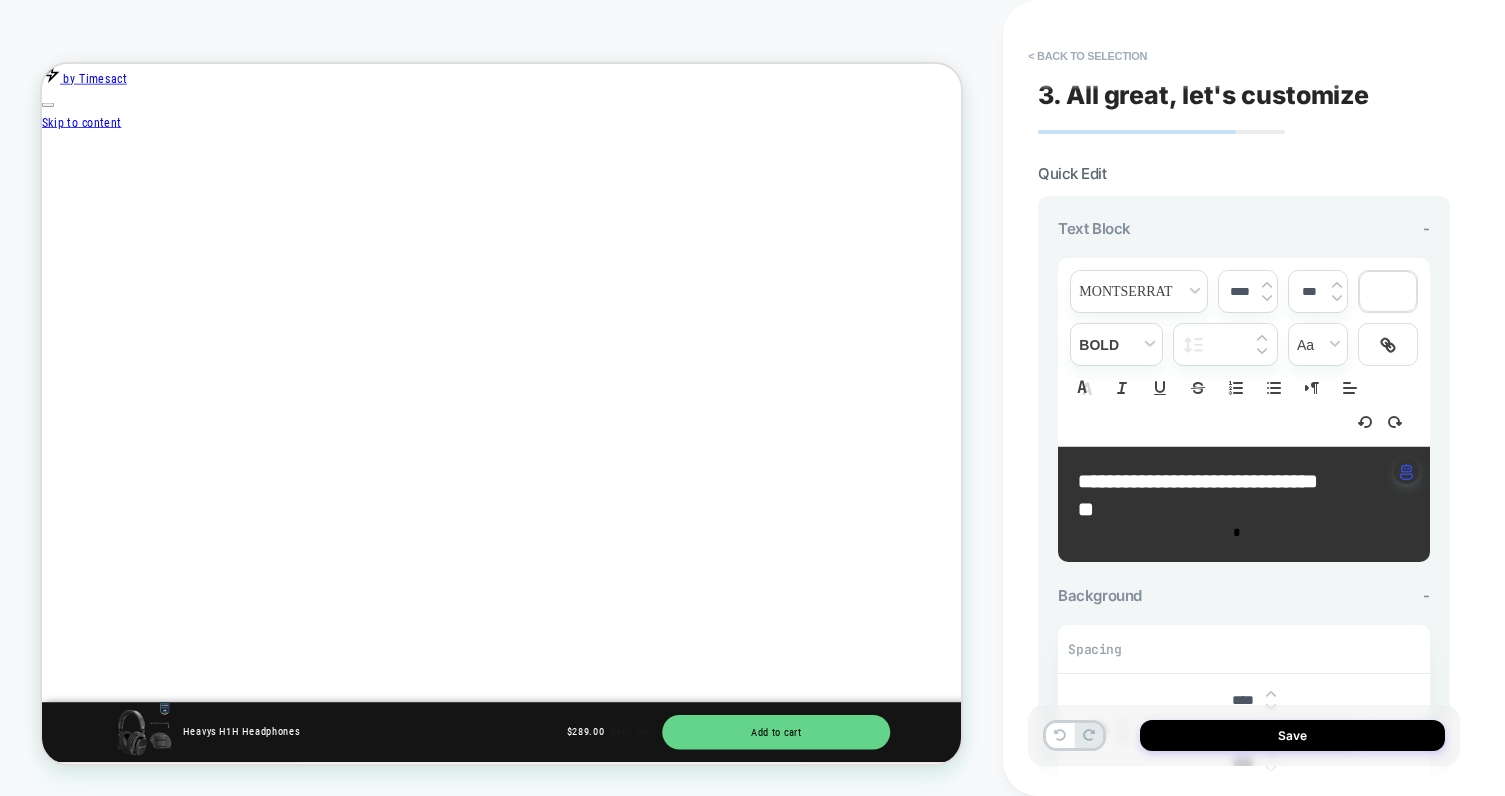 type on "****" 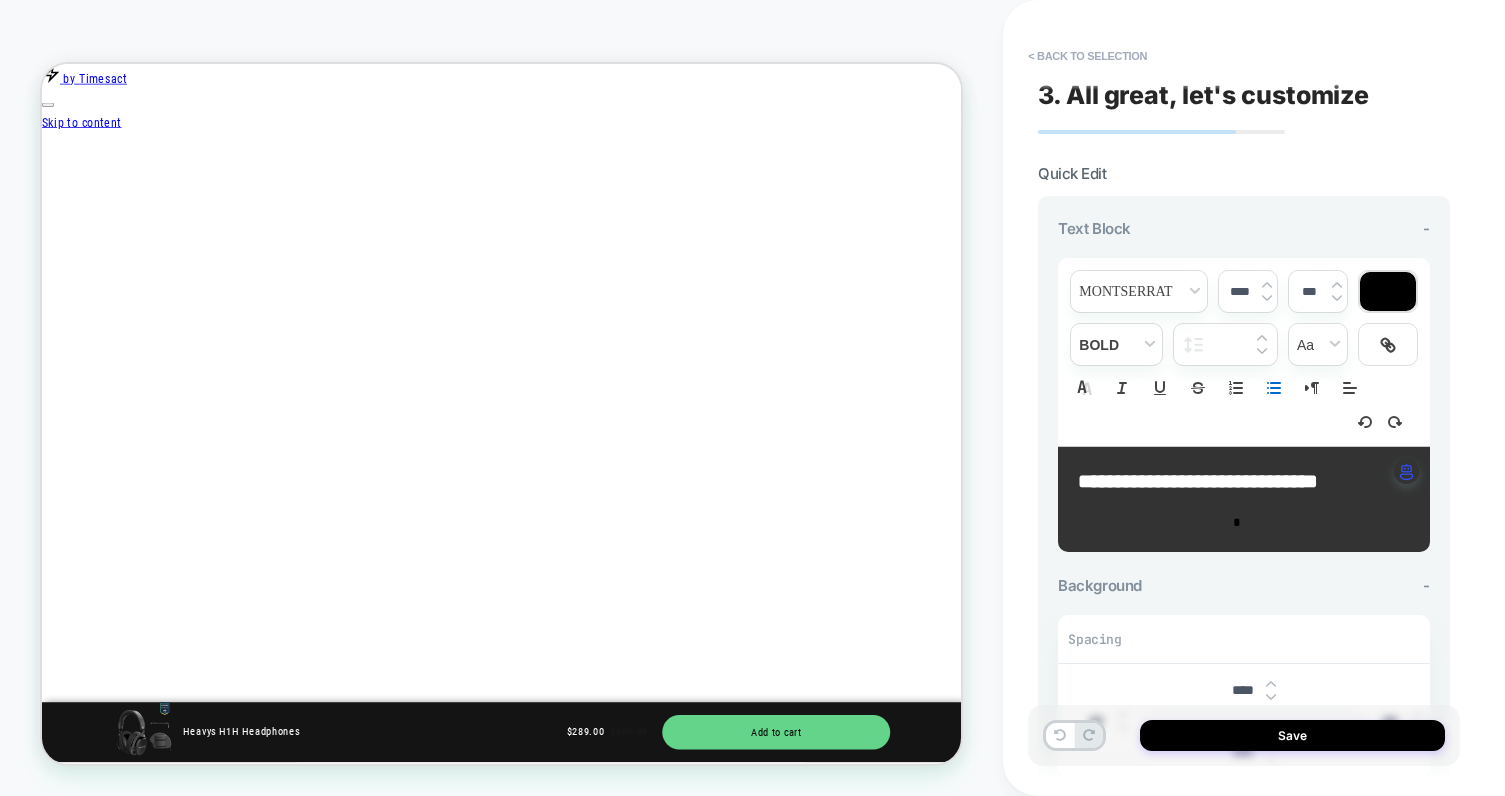 click 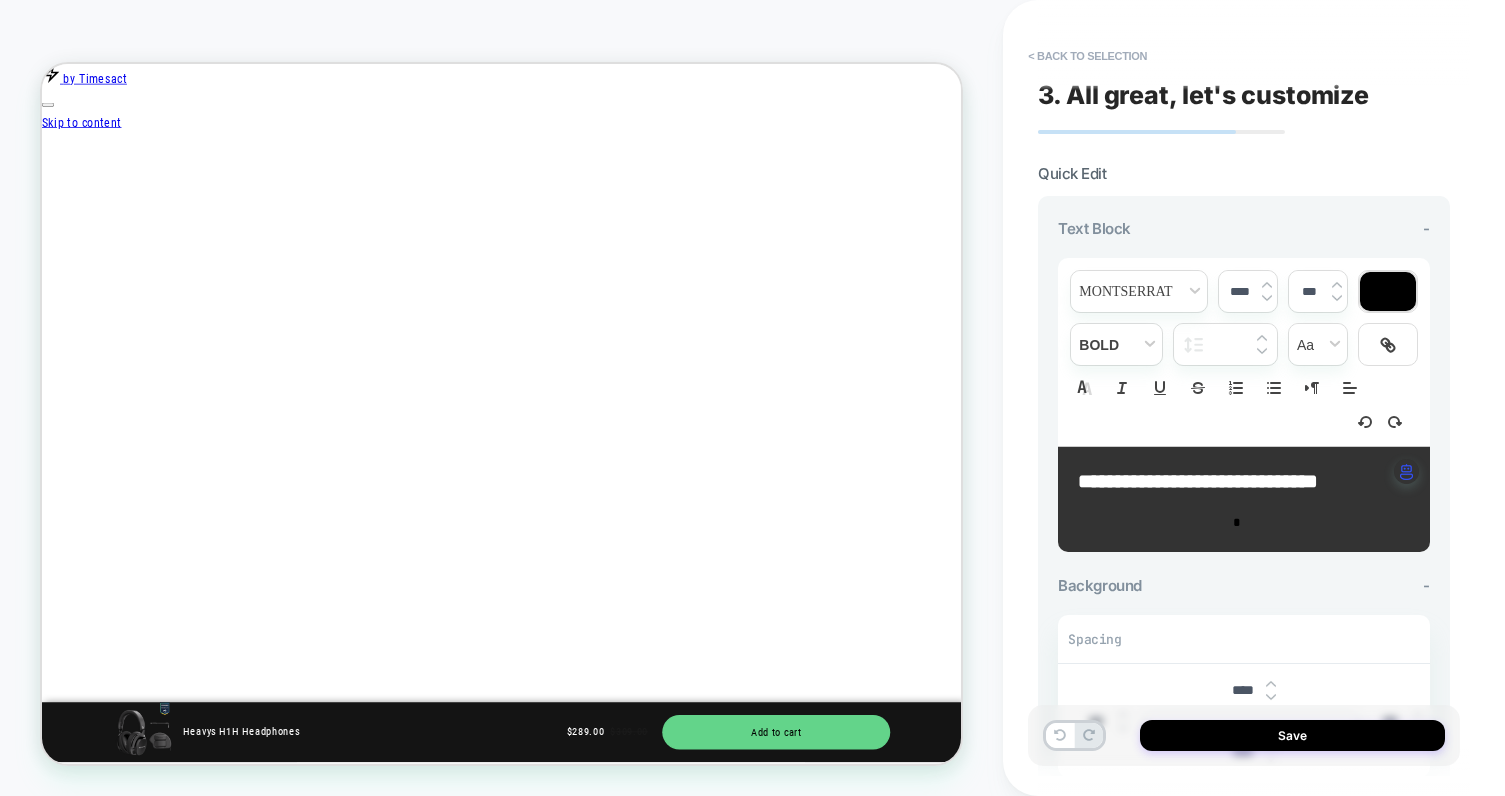 scroll, scrollTop: 0, scrollLeft: 1320, axis: horizontal 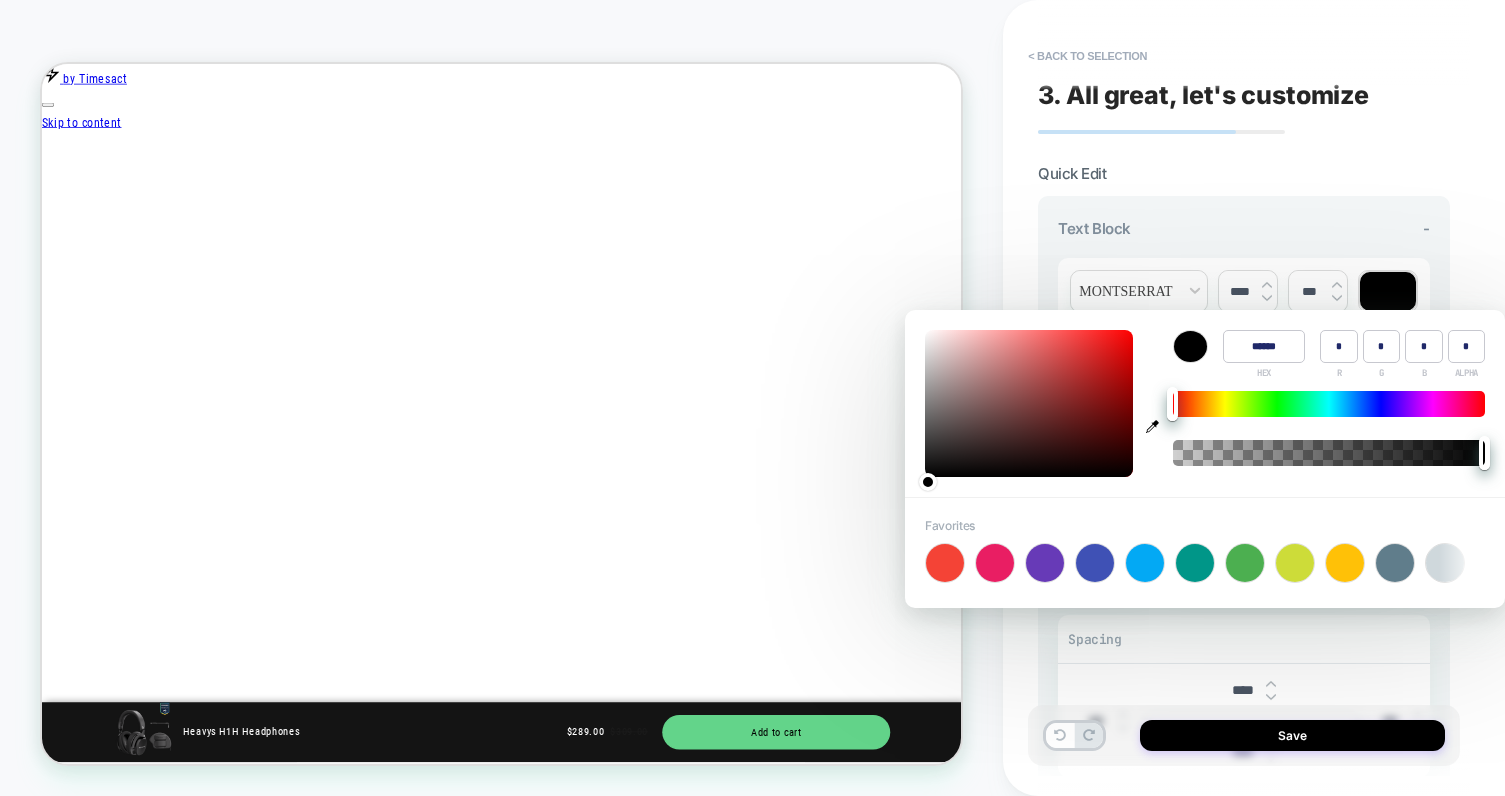 click on "******" at bounding box center (1264, 346) 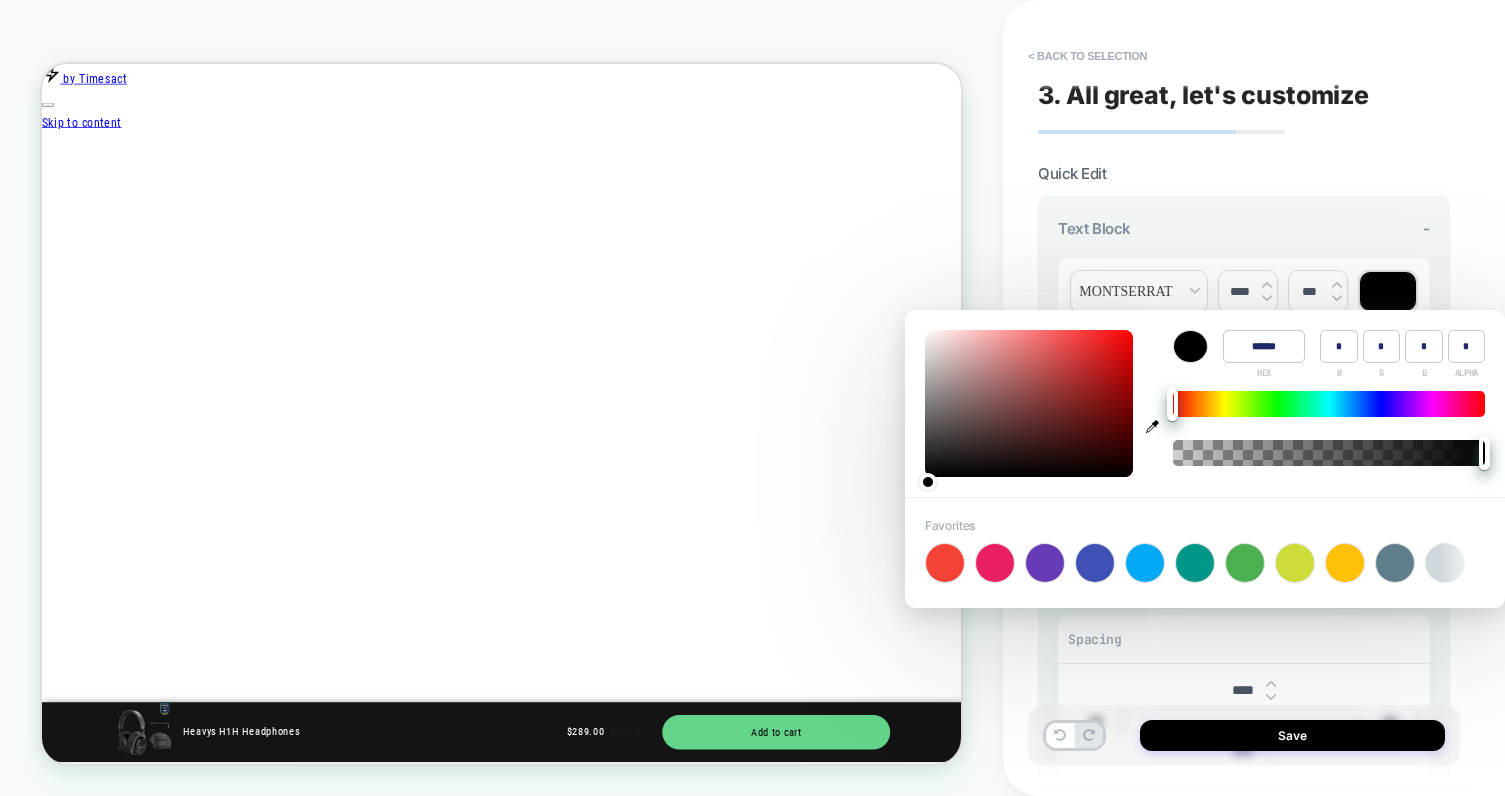 click on "******" at bounding box center (1264, 346) 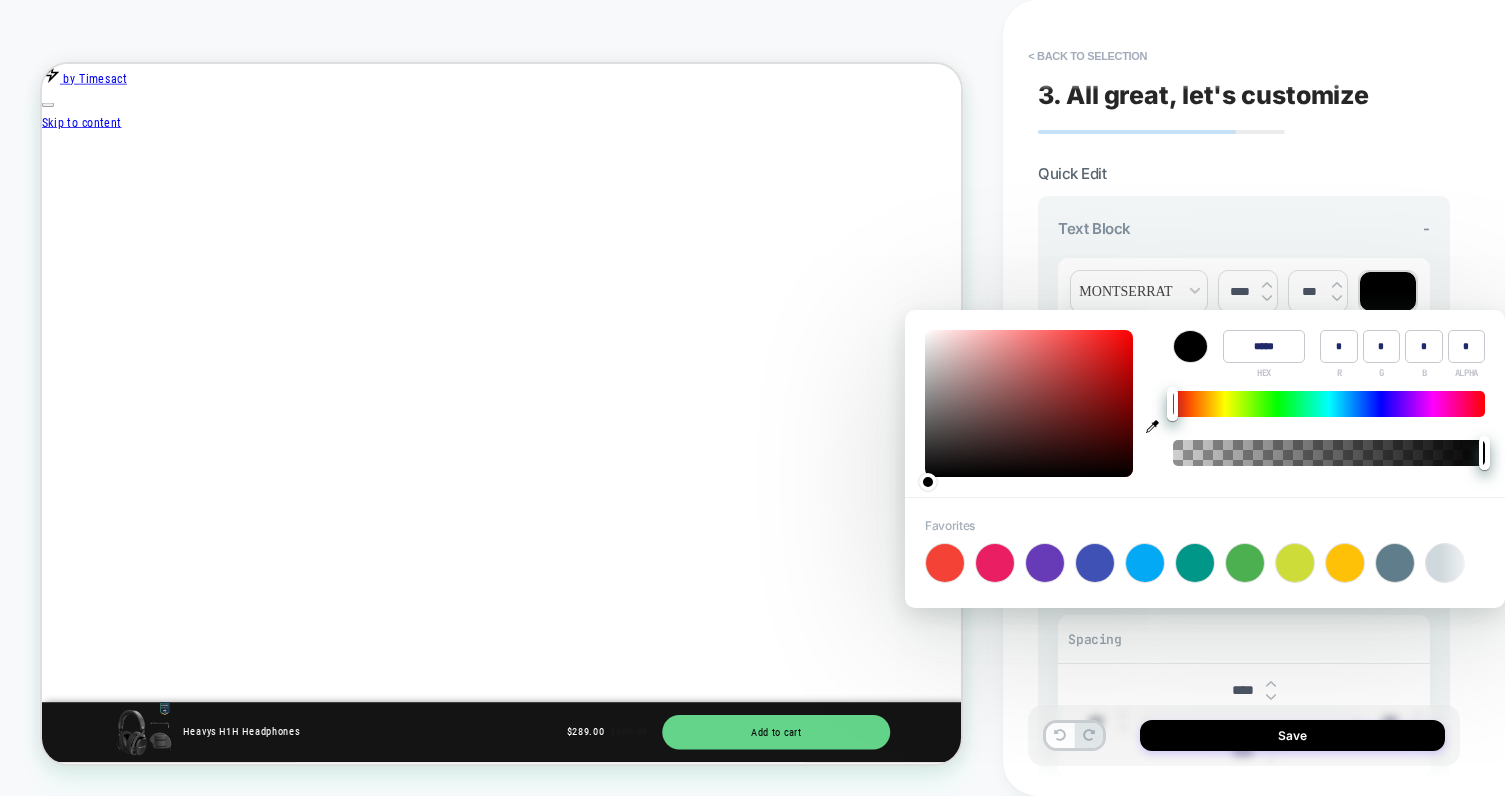 type on "******" 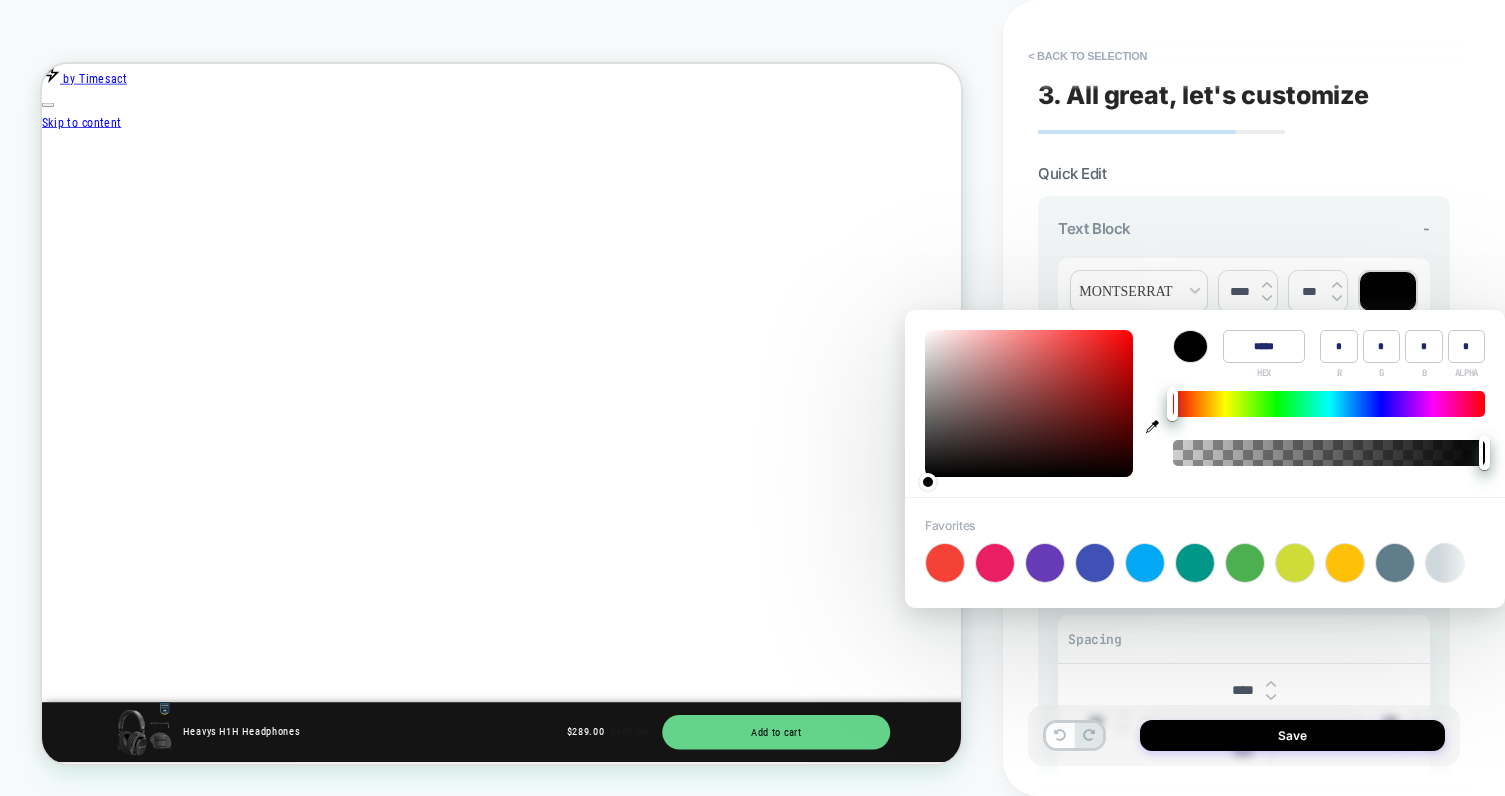 type on "***" 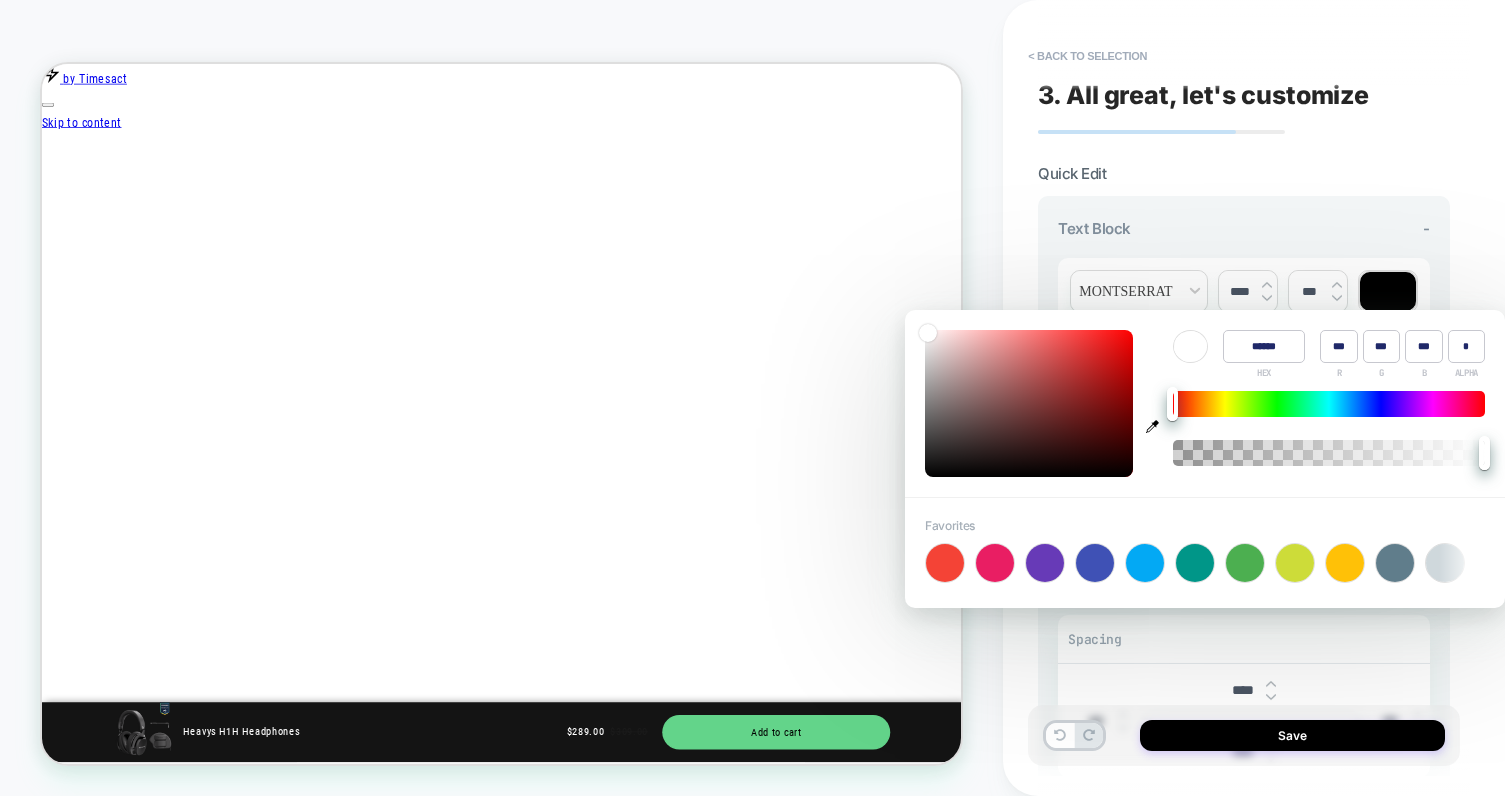 type on "******" 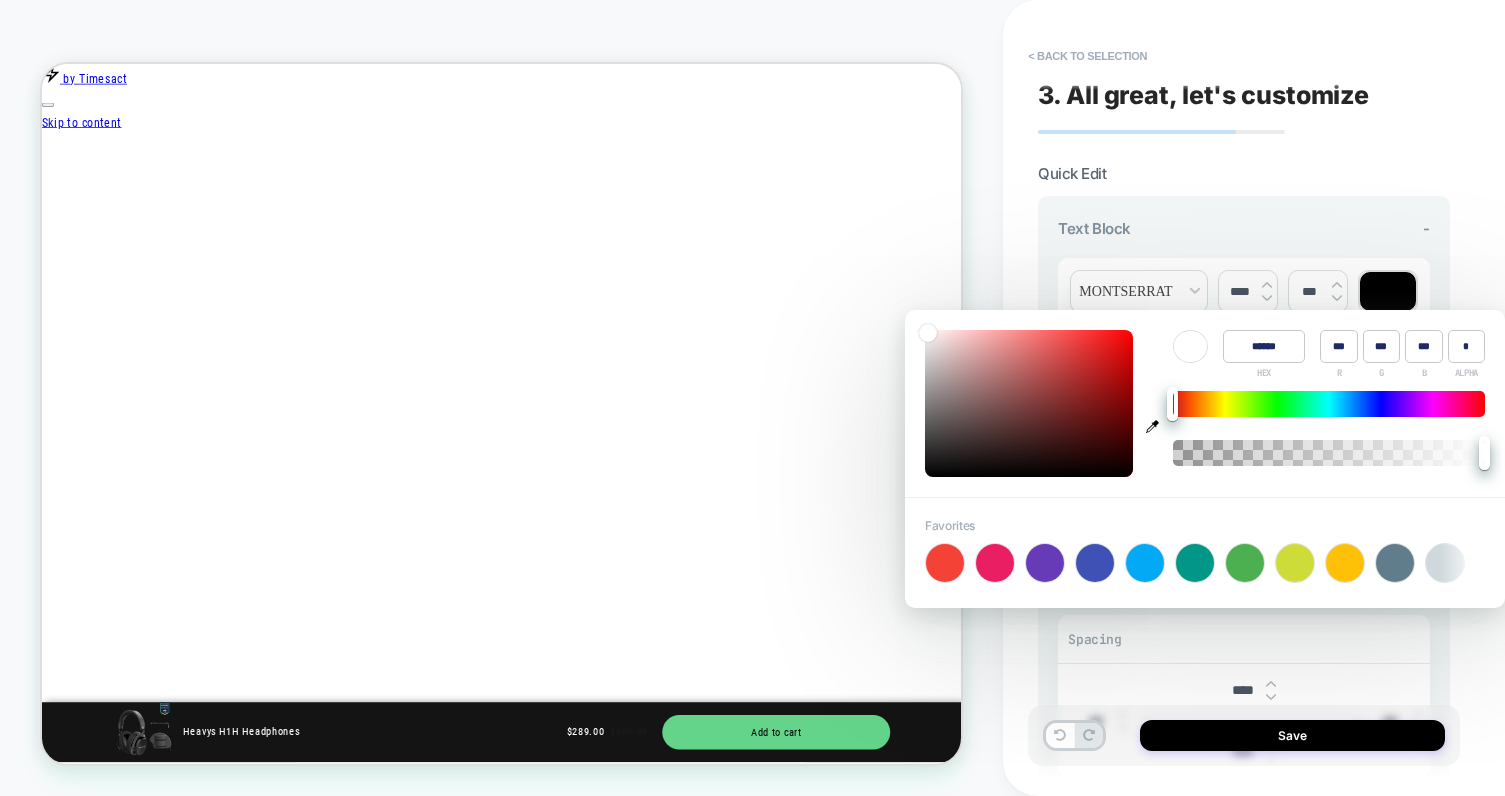 click on "**********" at bounding box center (1244, 559) 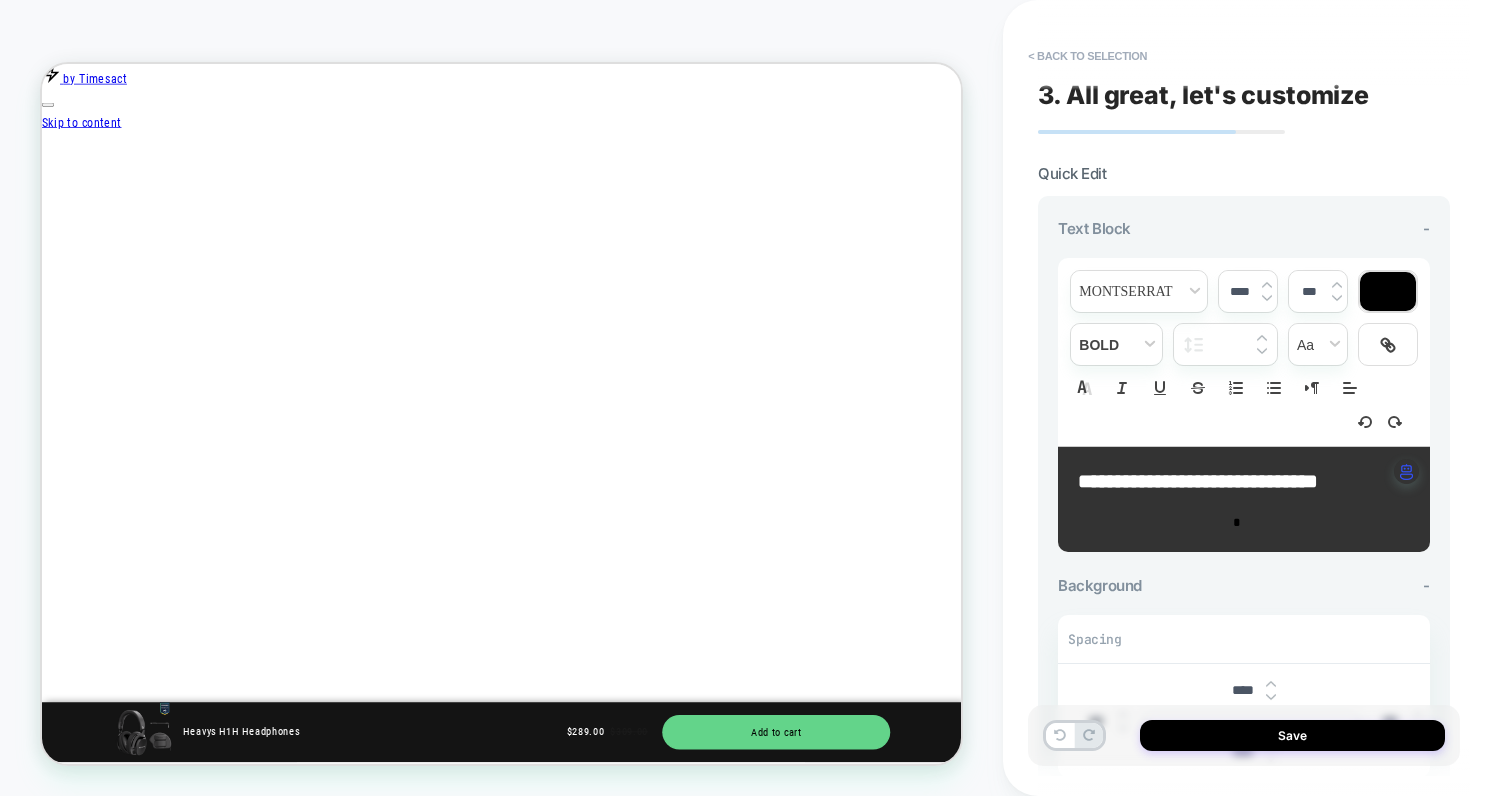 scroll, scrollTop: 0, scrollLeft: 1979, axis: horizontal 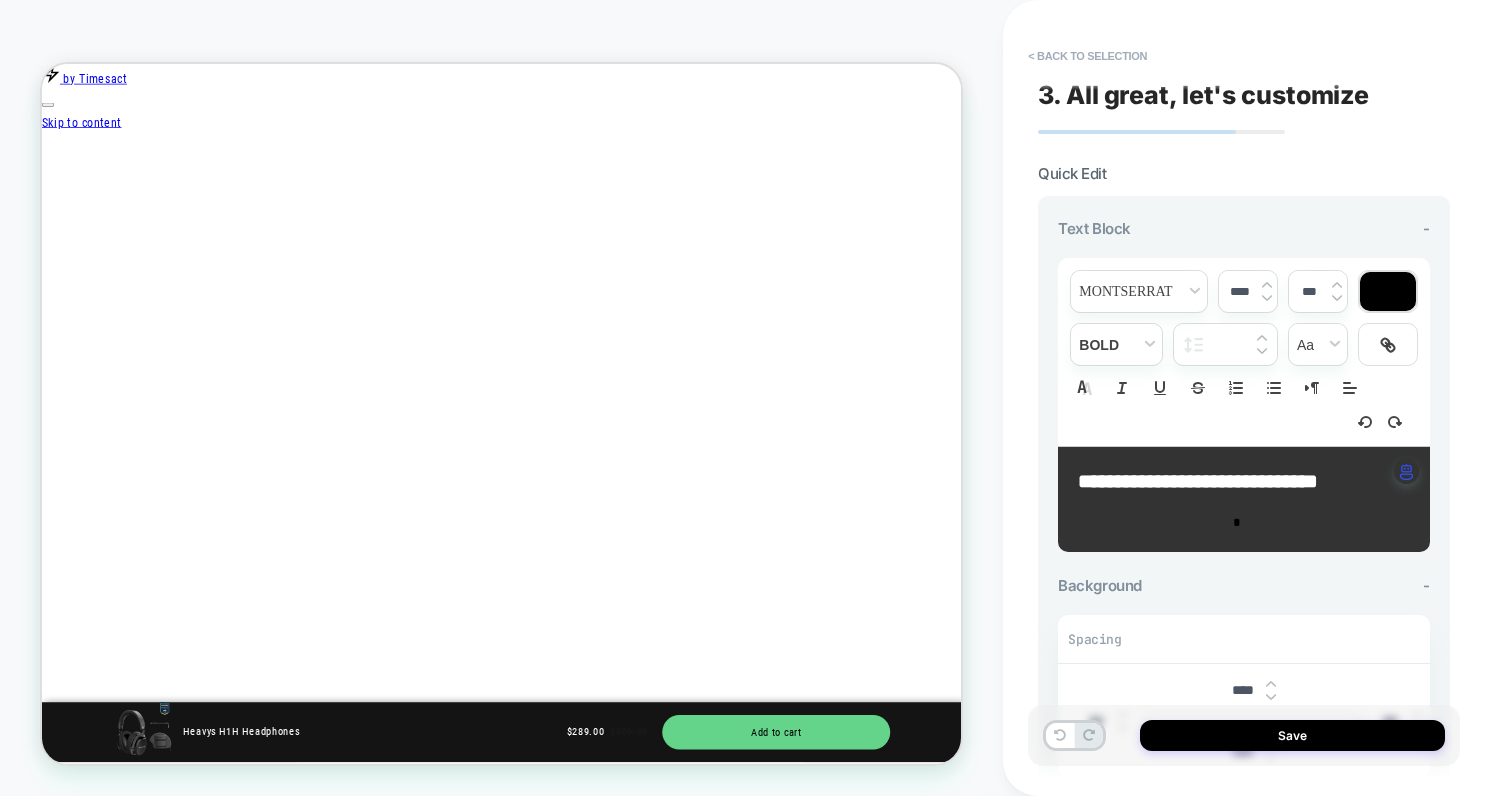 click on "﻿" at bounding box center [1236, 504] 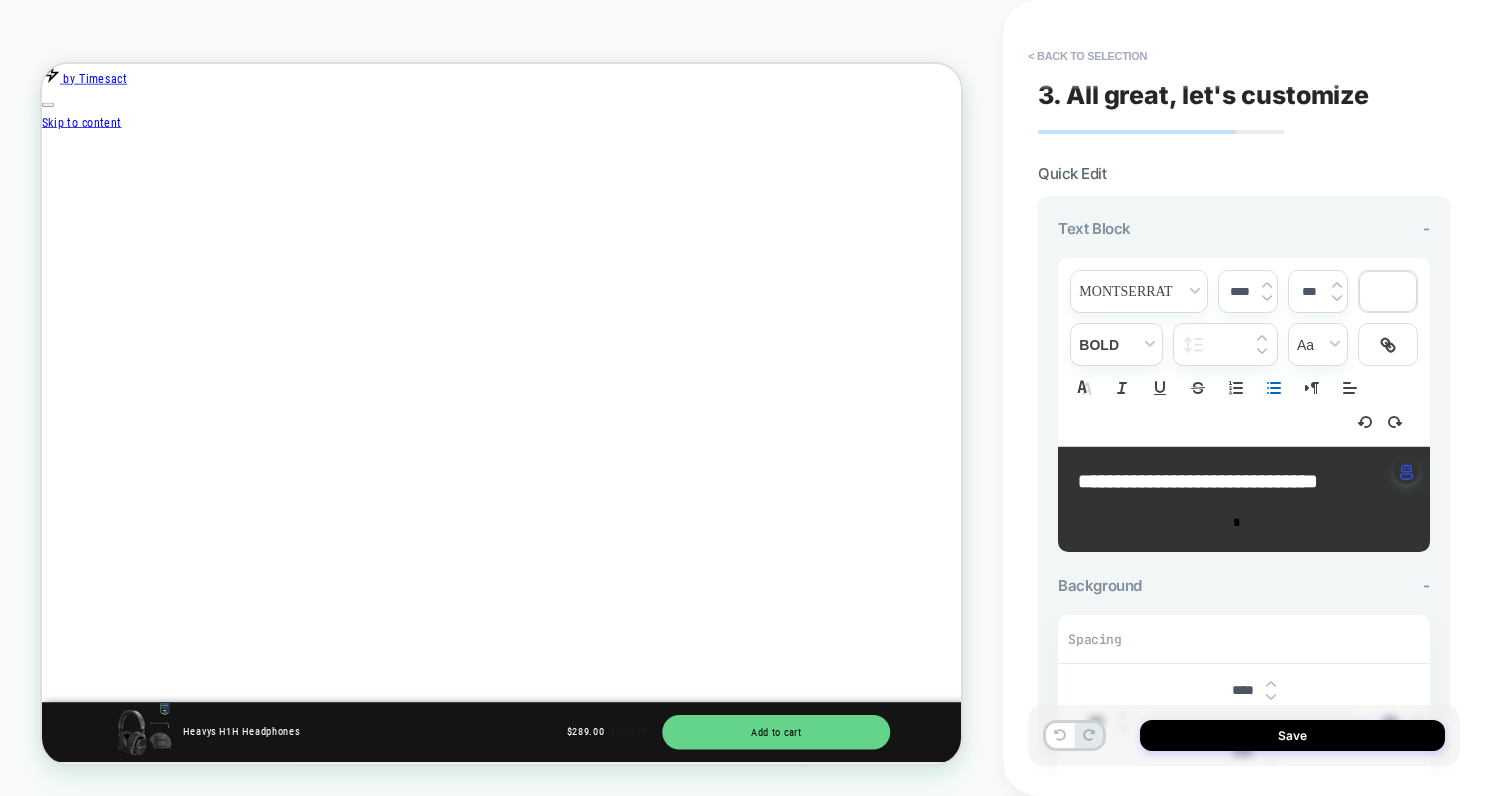 click 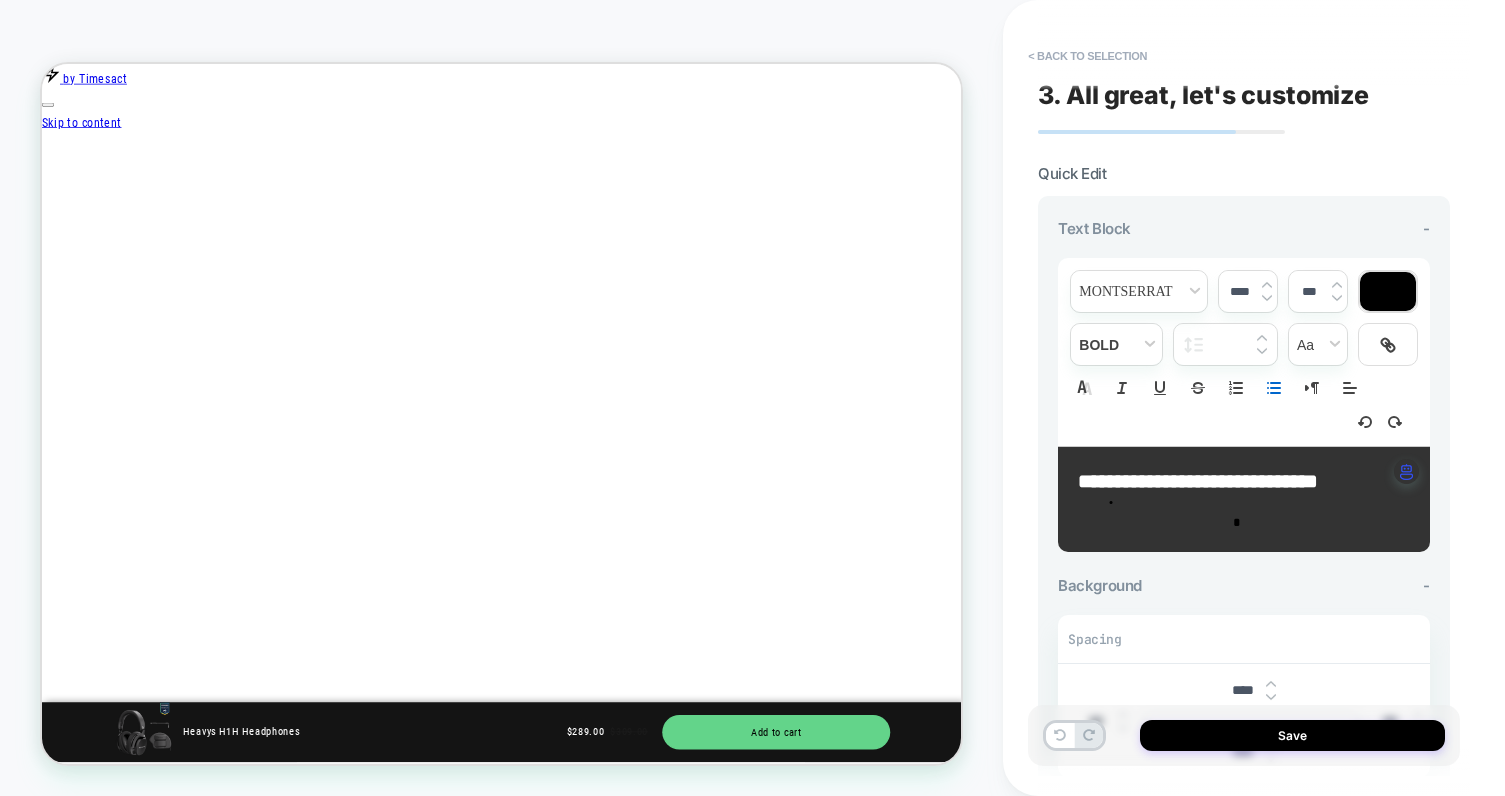 scroll, scrollTop: 0, scrollLeft: 2639, axis: horizontal 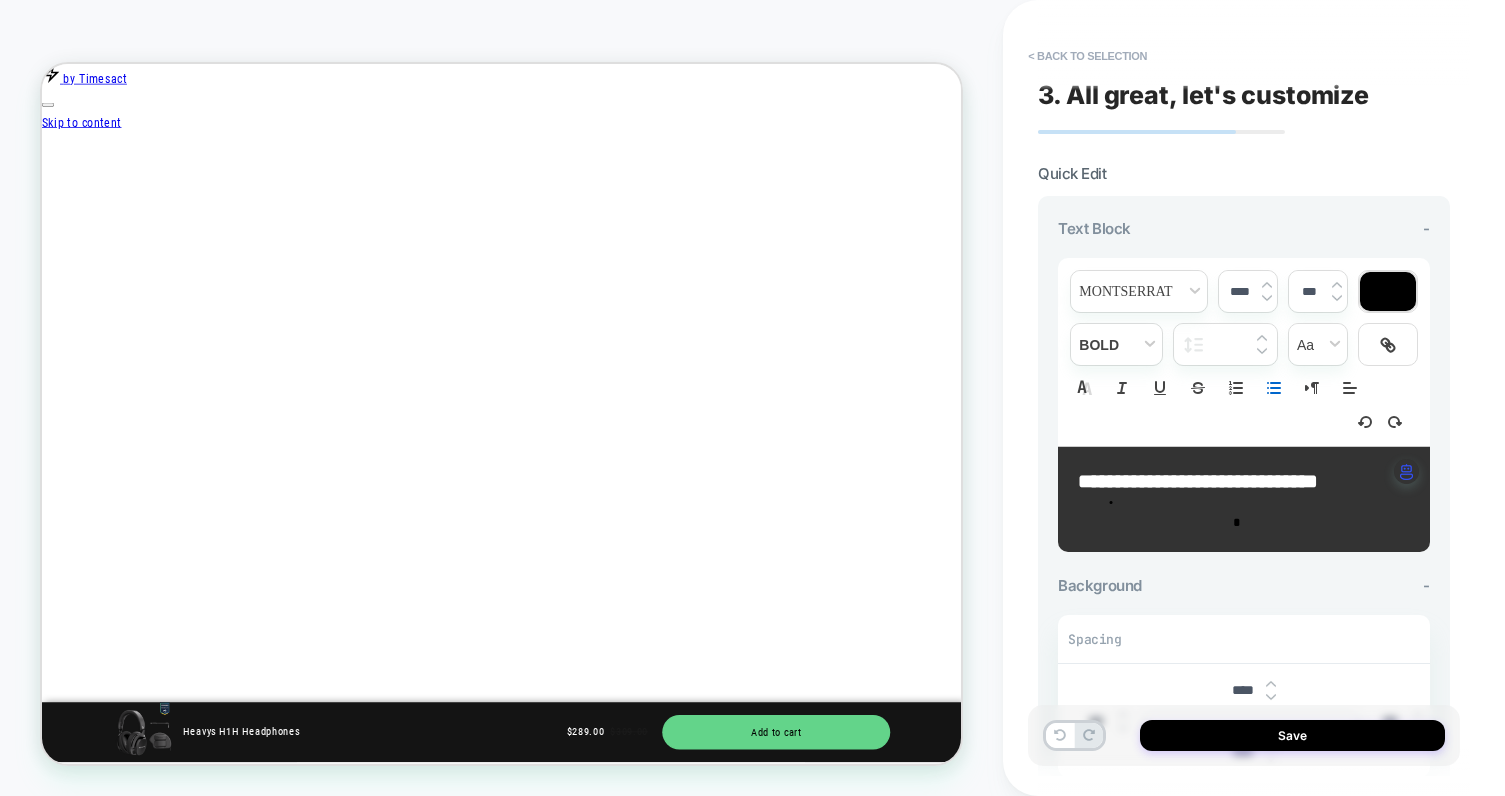 click at bounding box center [1246, 504] 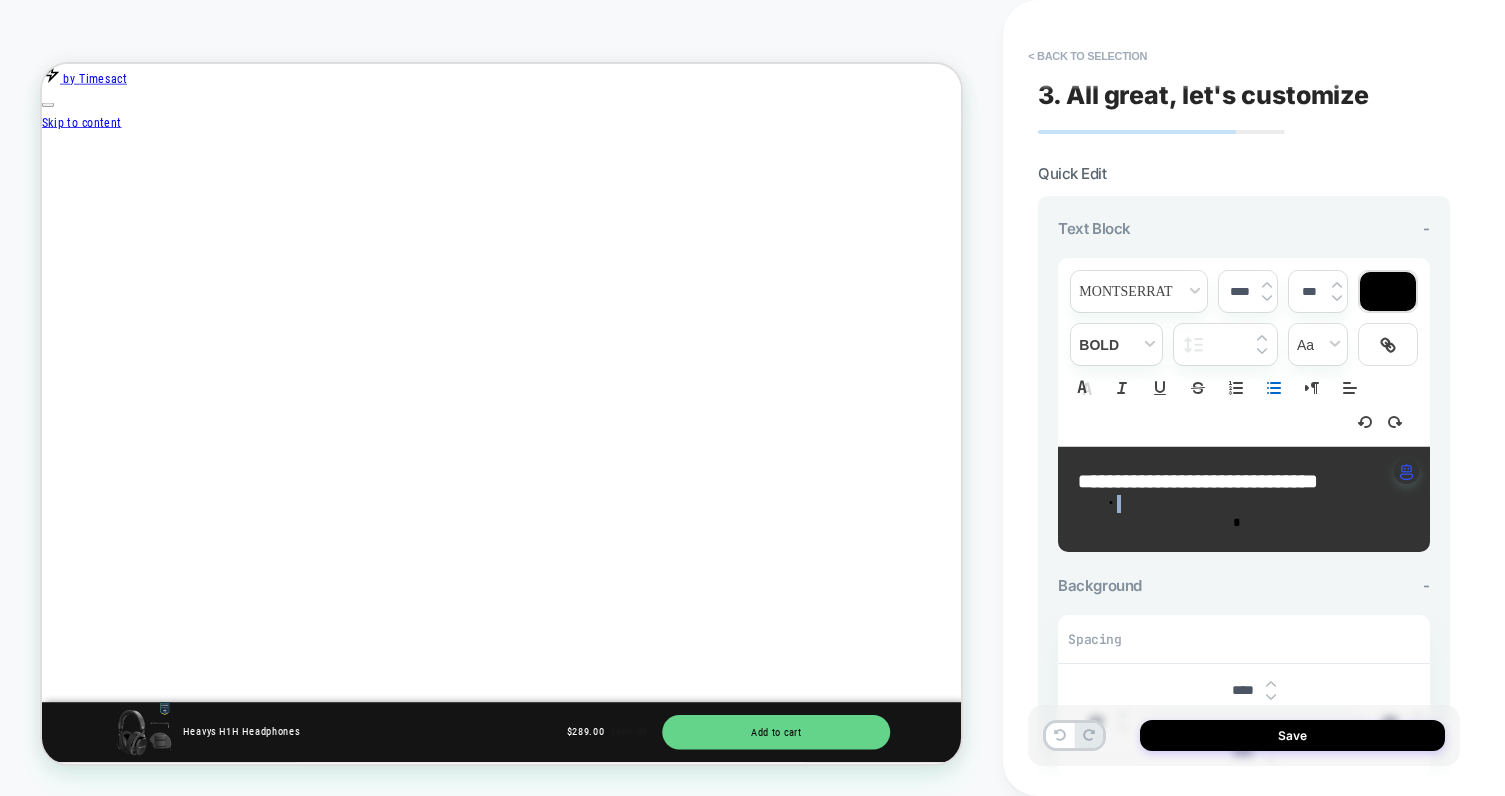 click at bounding box center (1246, 504) 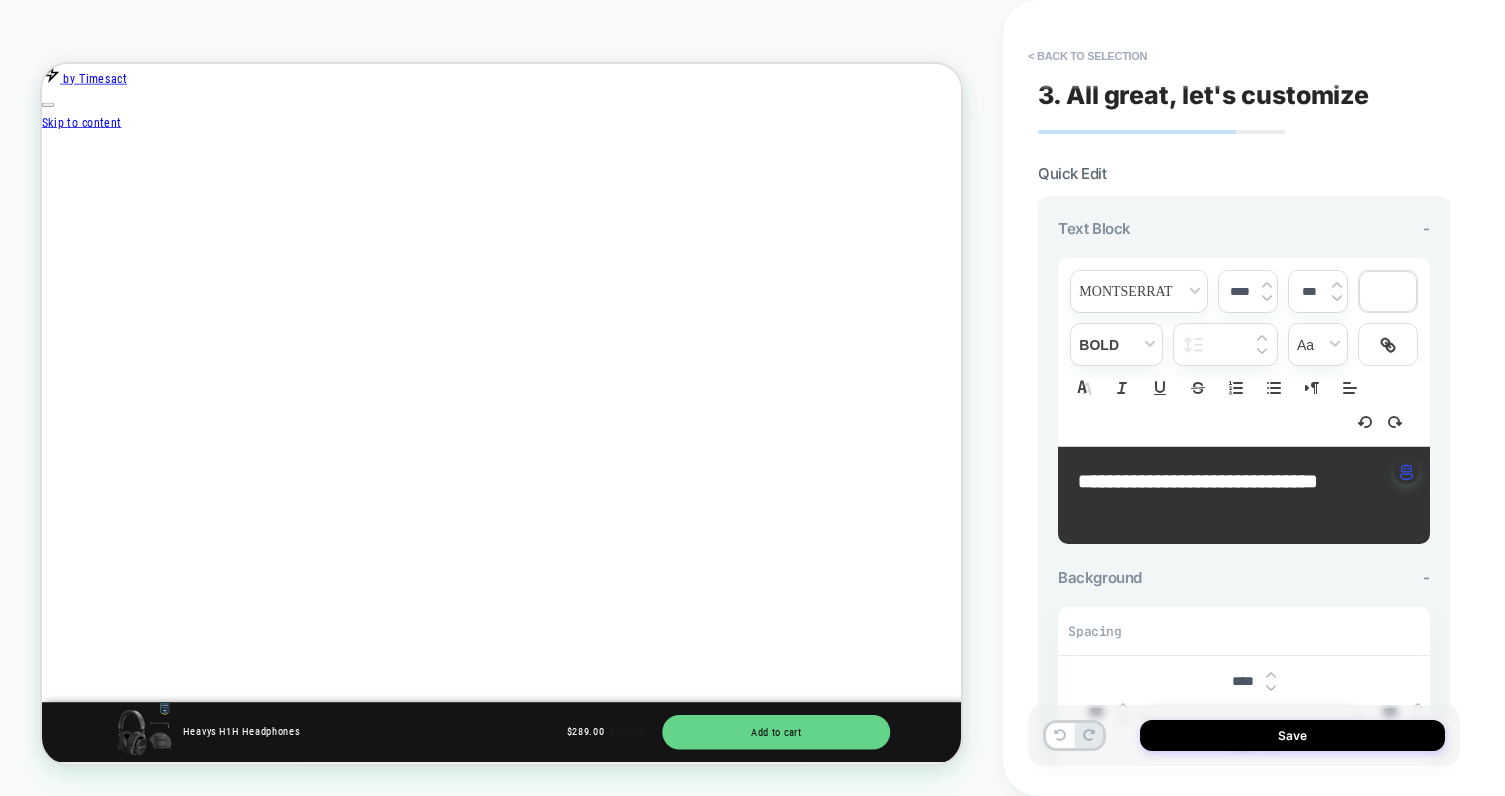 scroll, scrollTop: 0, scrollLeft: 1979, axis: horizontal 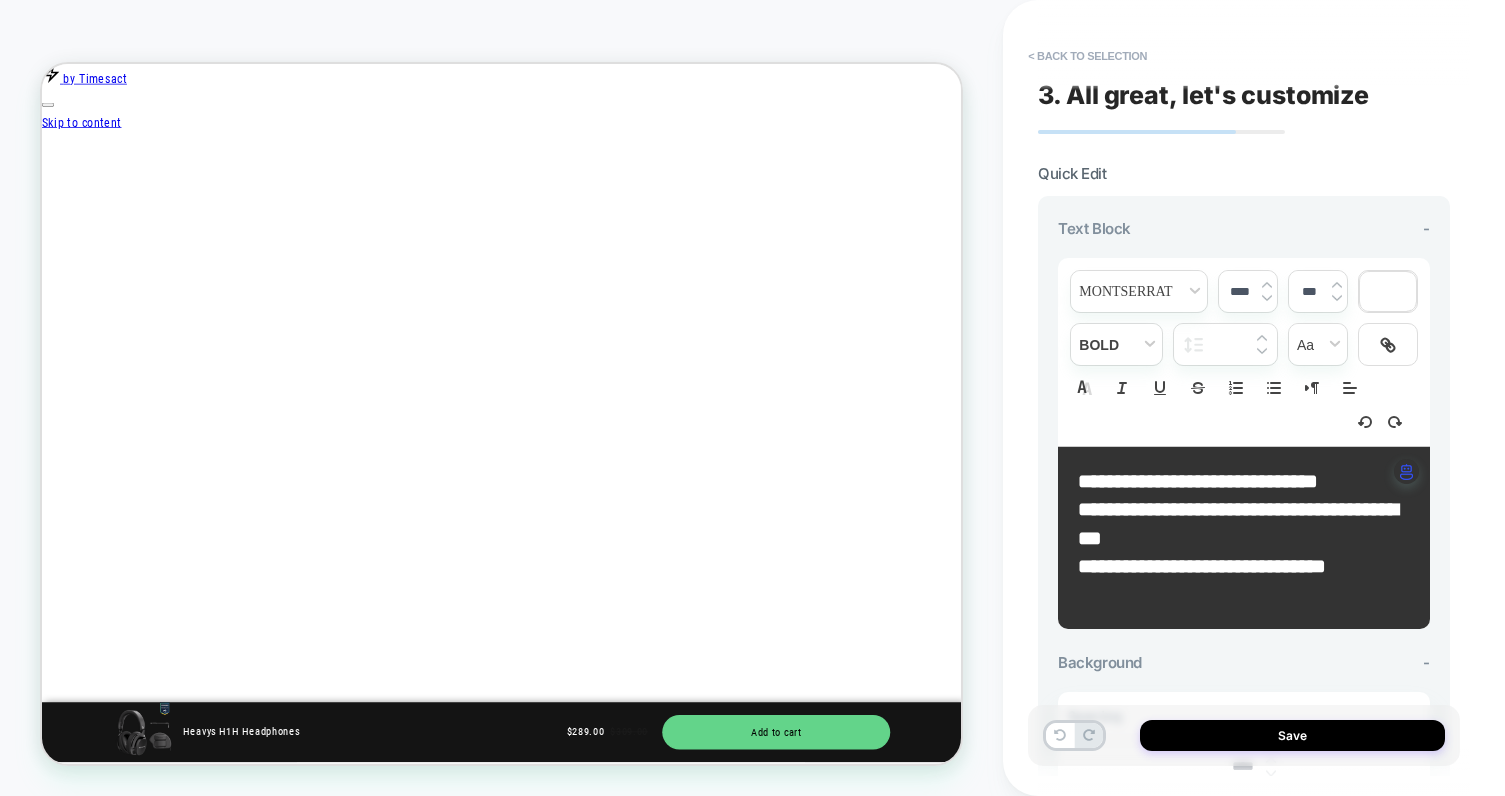 click on "**********" at bounding box center [1202, 566] 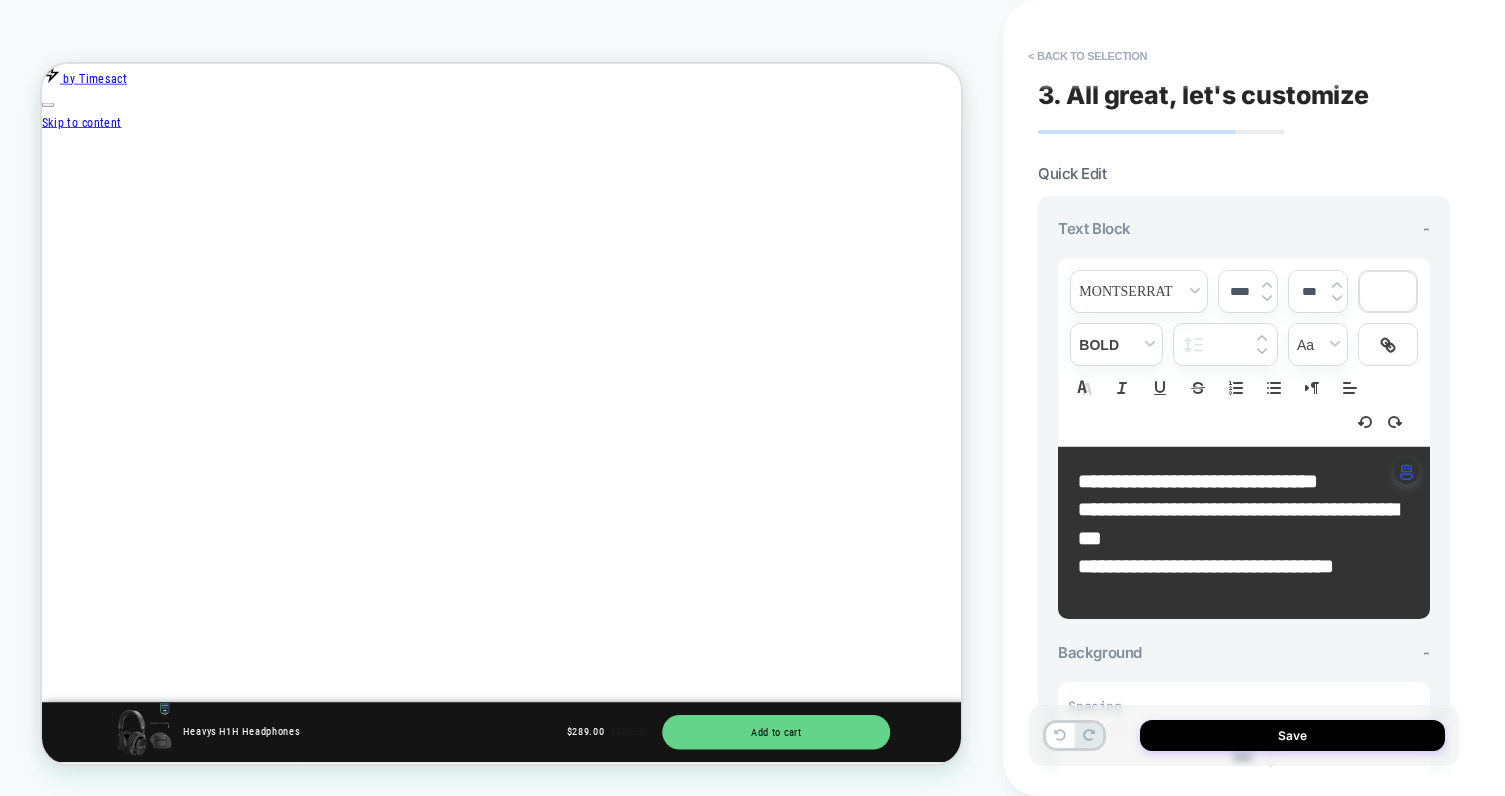 click on "**********" at bounding box center [1206, 566] 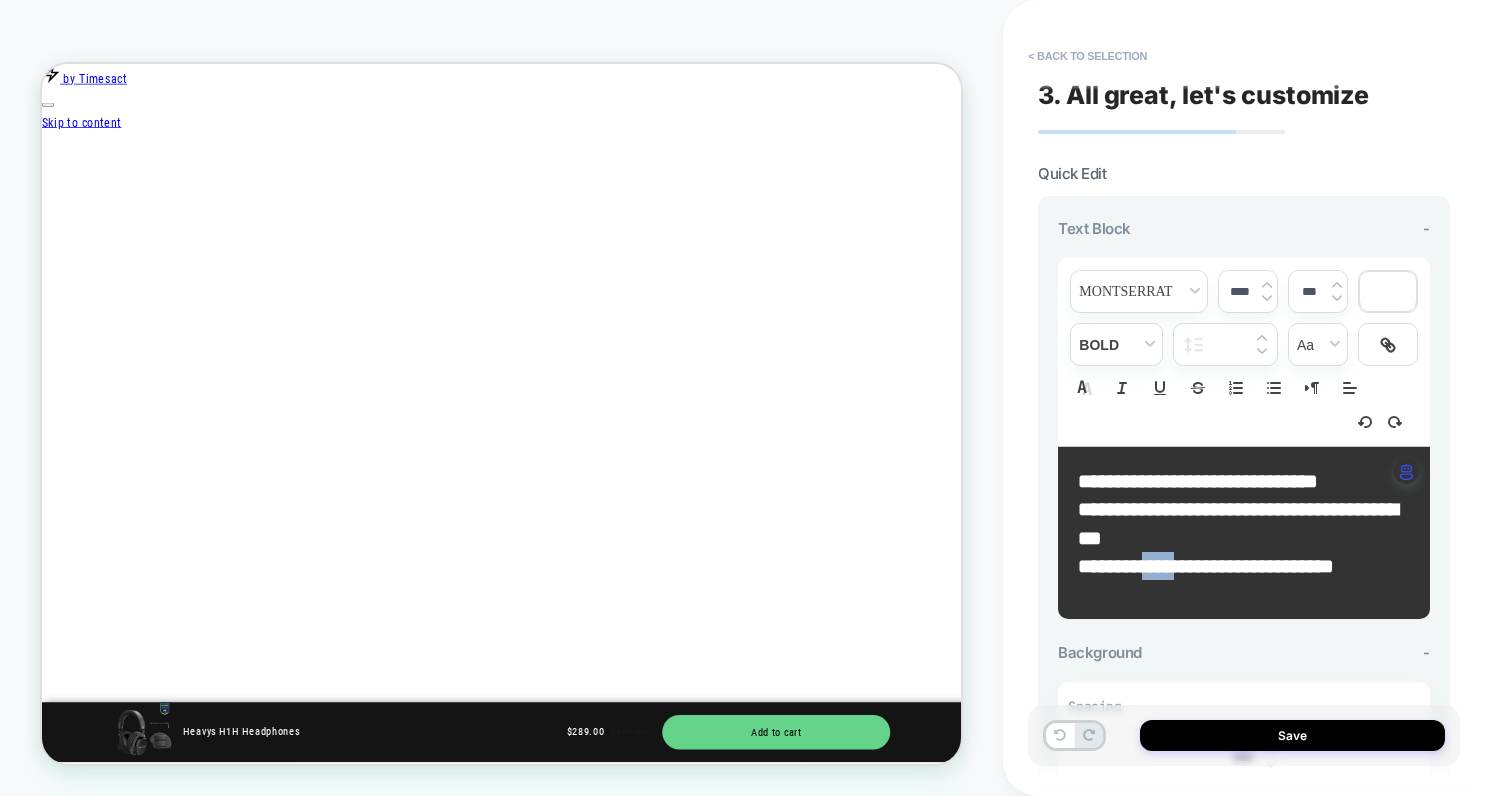 click on "**********" at bounding box center [1206, 566] 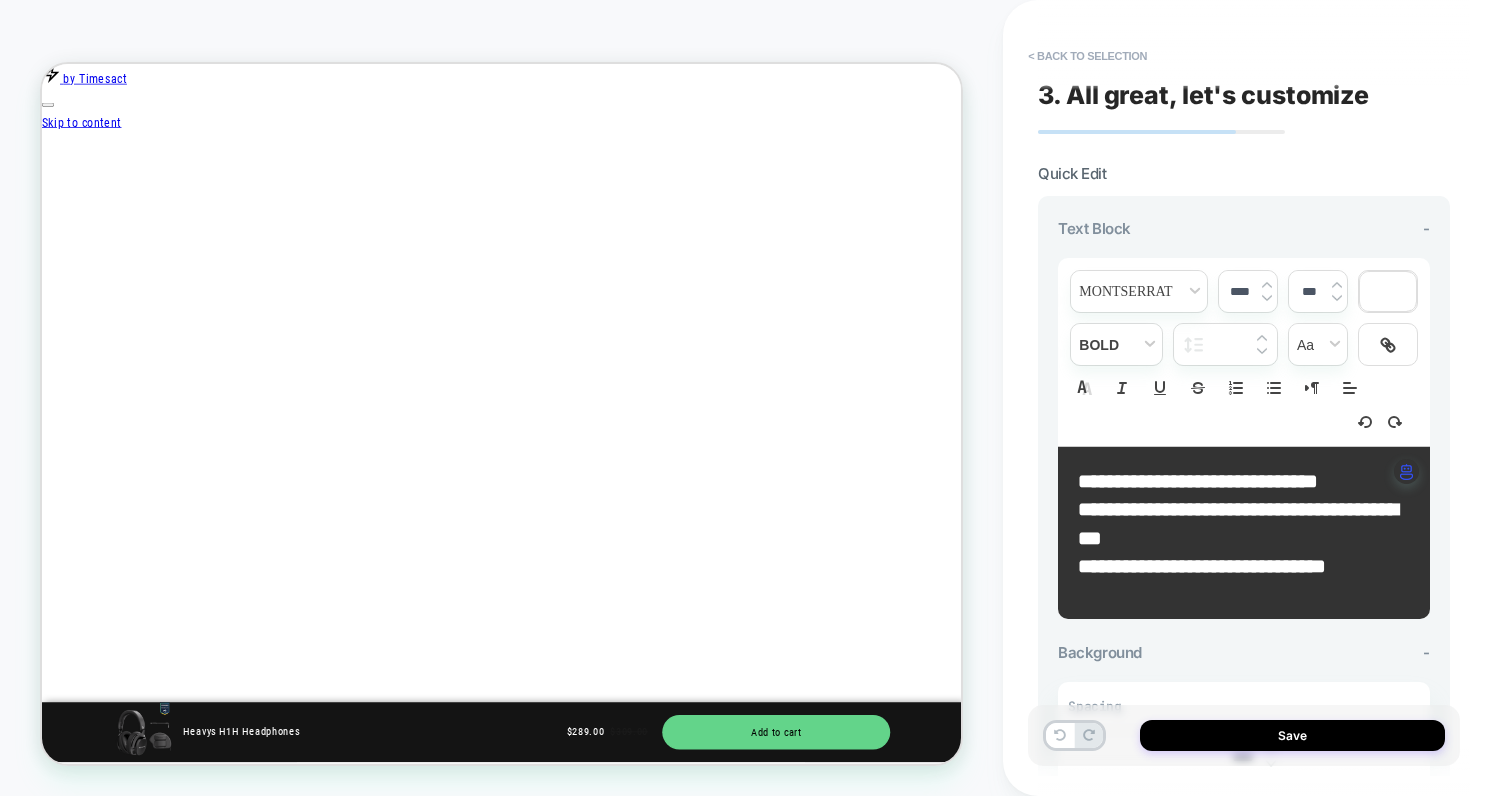 click on "**********" at bounding box center [1202, 566] 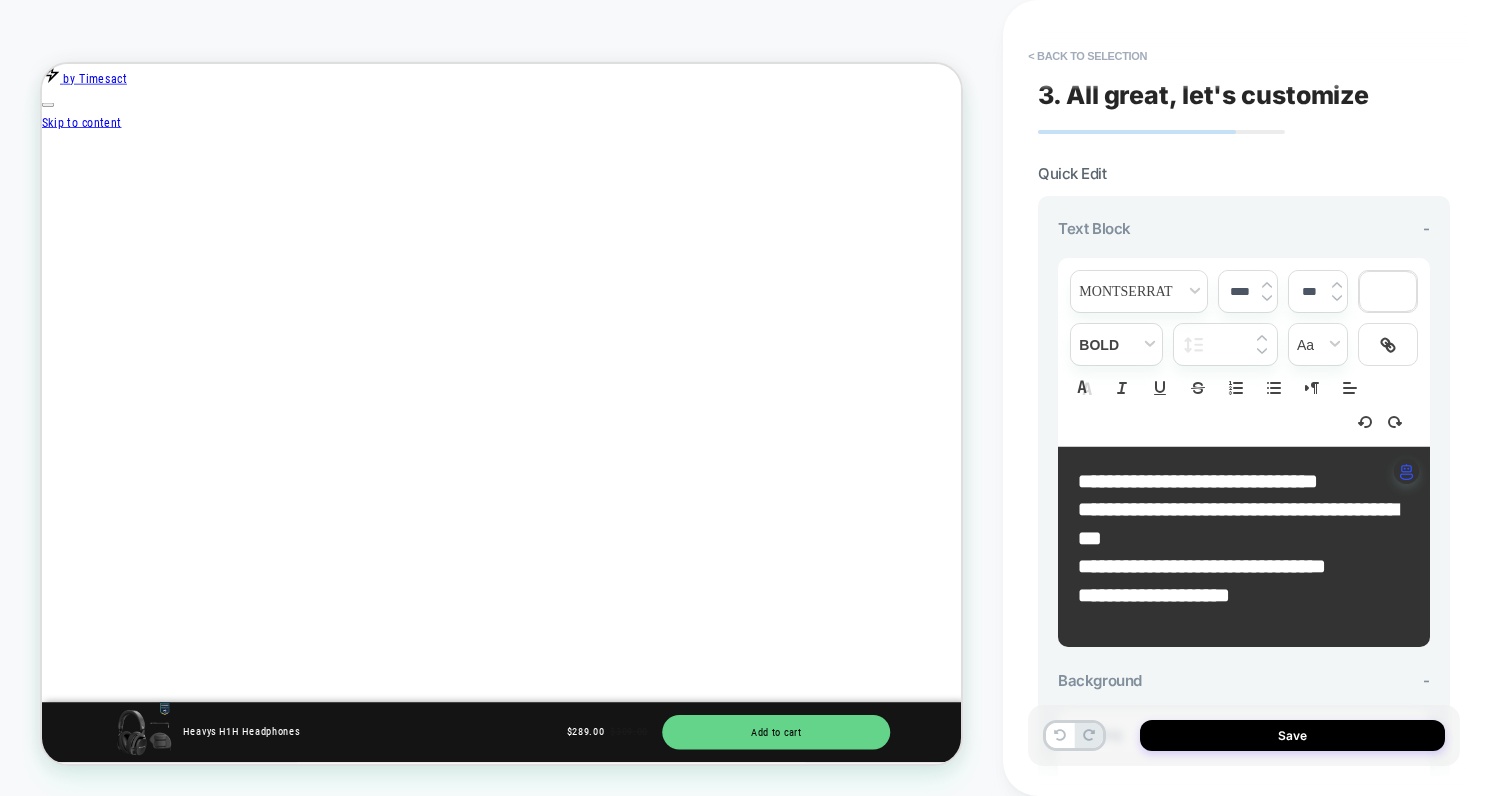scroll, scrollTop: 0, scrollLeft: 1320, axis: horizontal 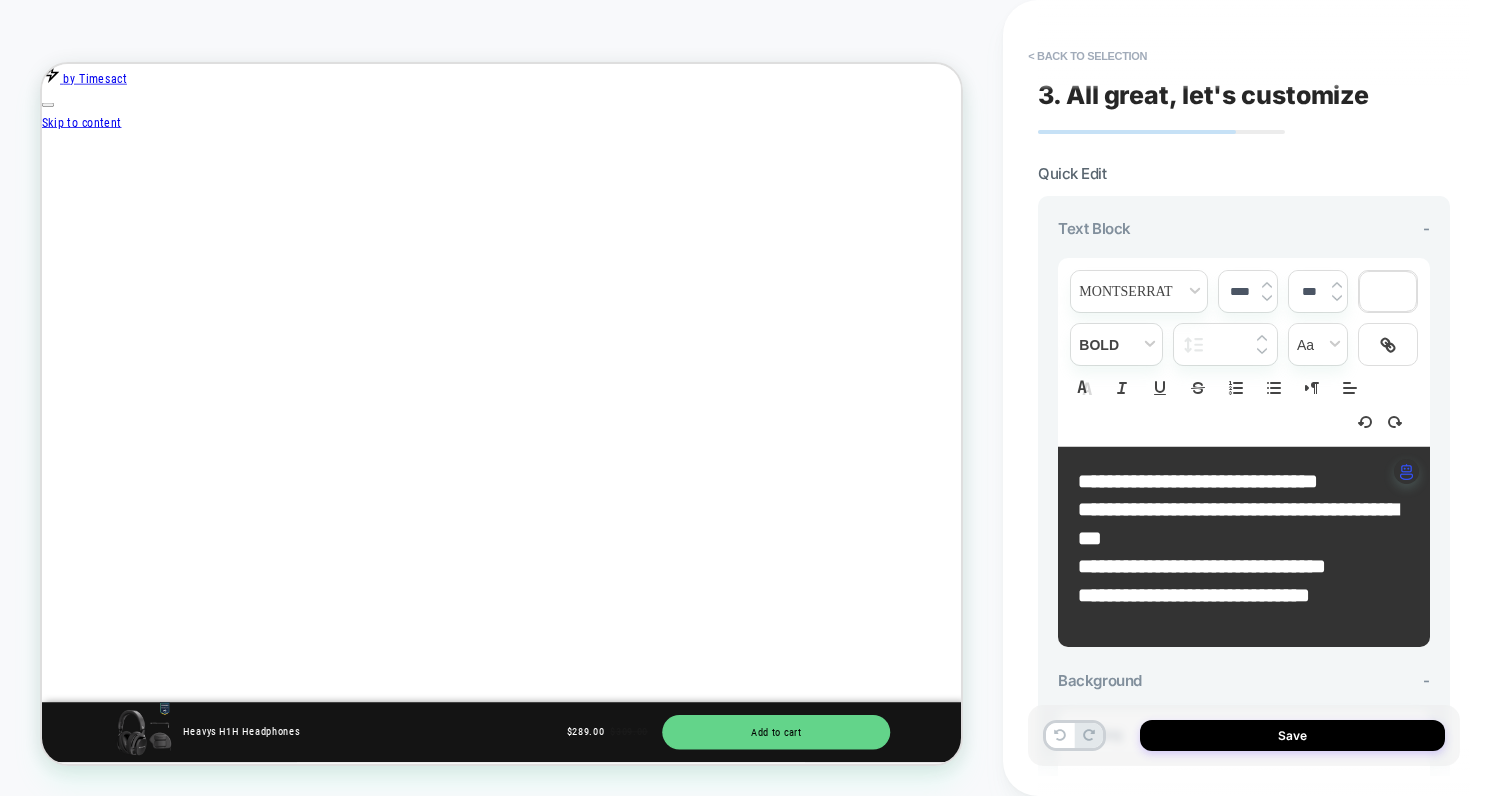 click on "**********" at bounding box center (1194, 595) 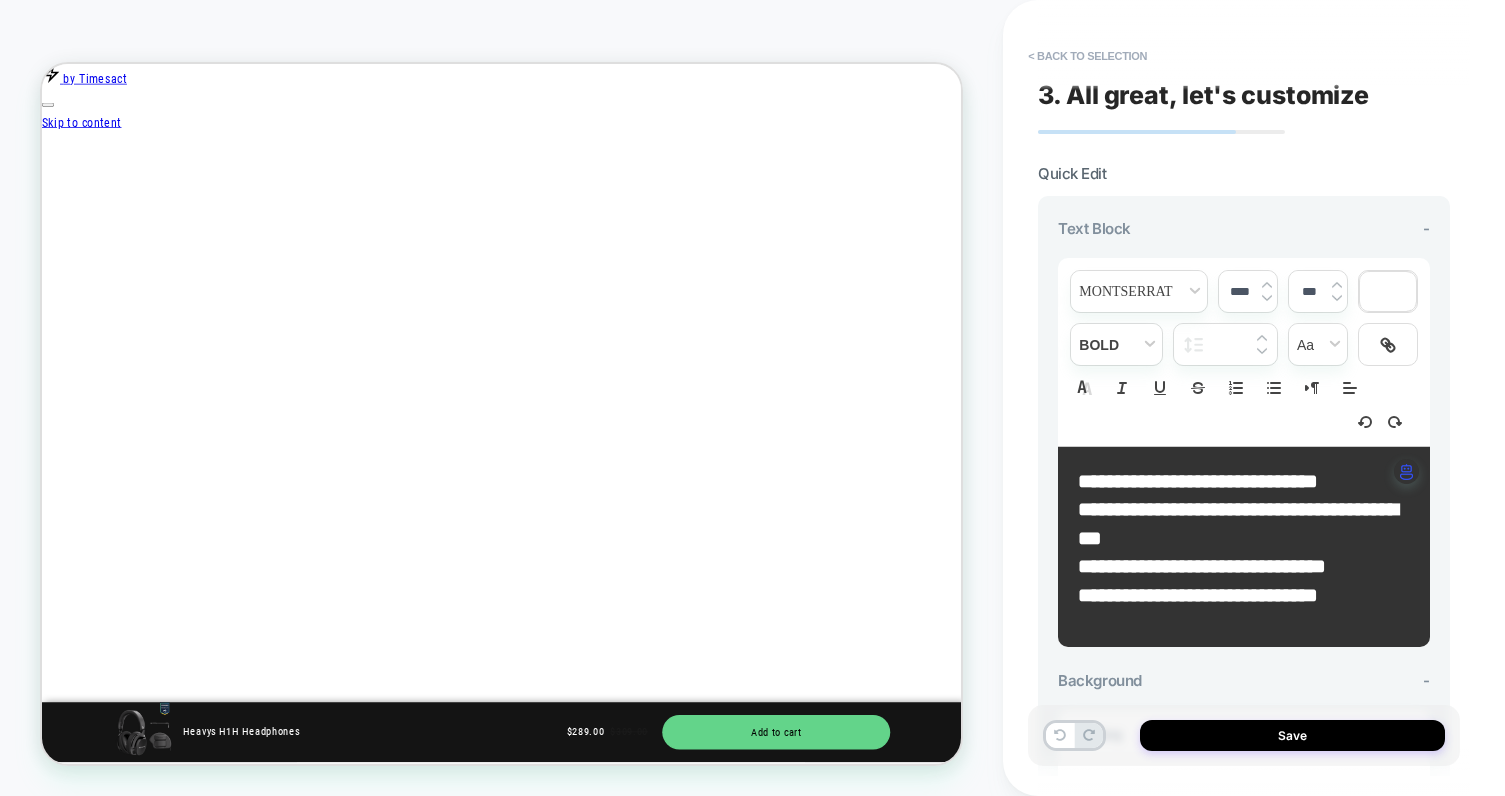 scroll, scrollTop: 0, scrollLeft: 1979, axis: horizontal 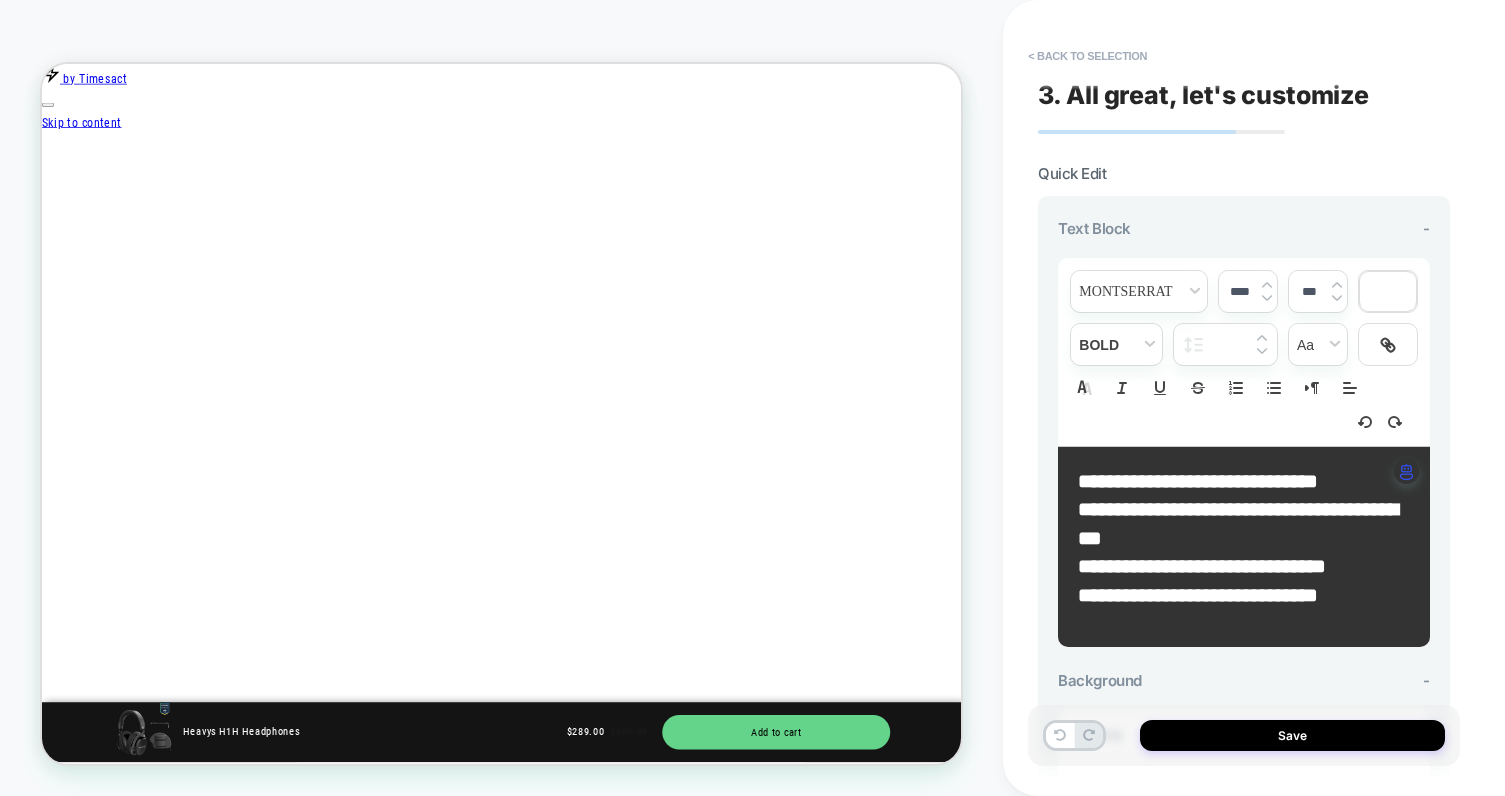 click on "**********" at bounding box center (1198, 595) 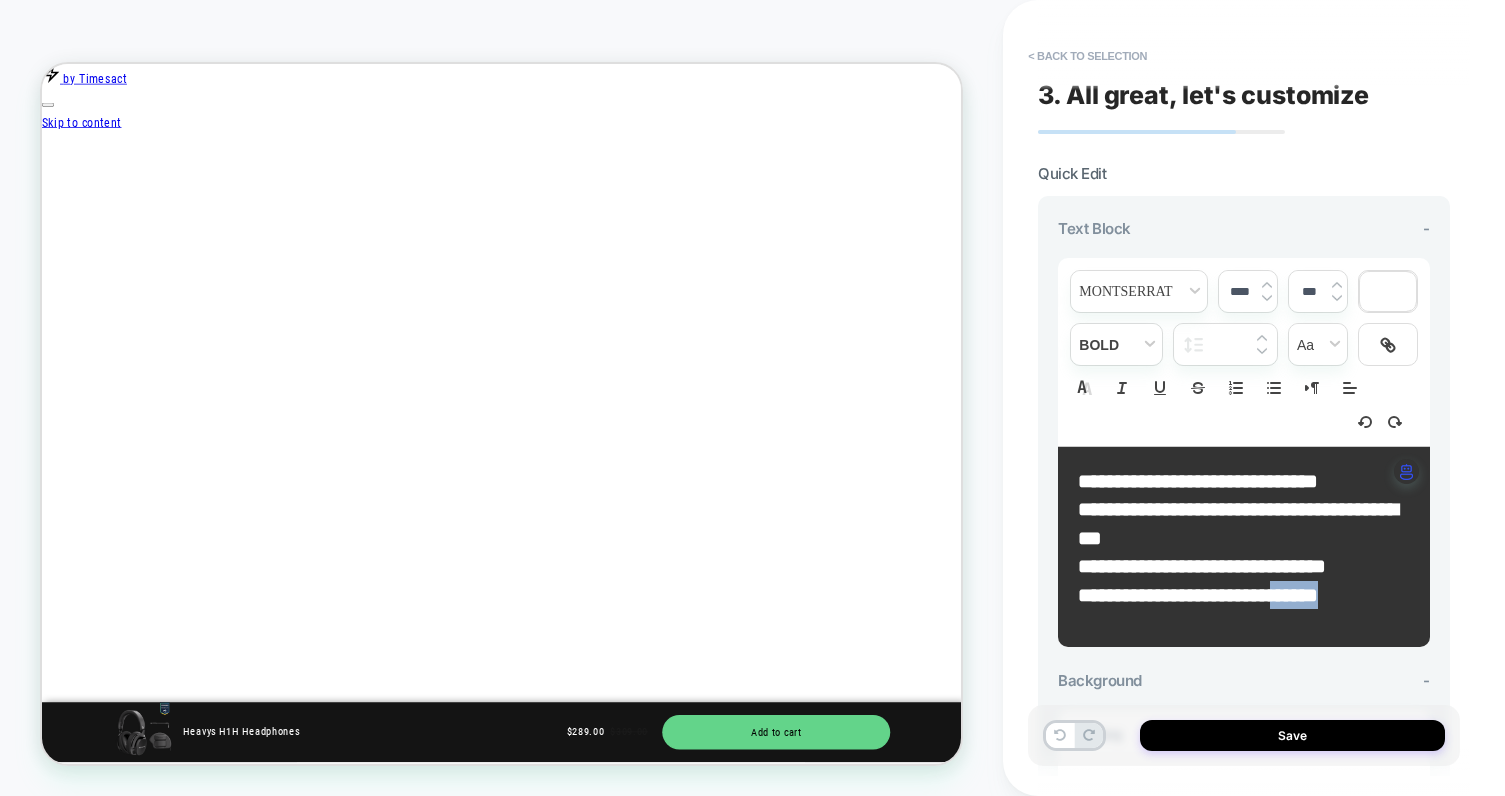 click on "**********" at bounding box center (1198, 595) 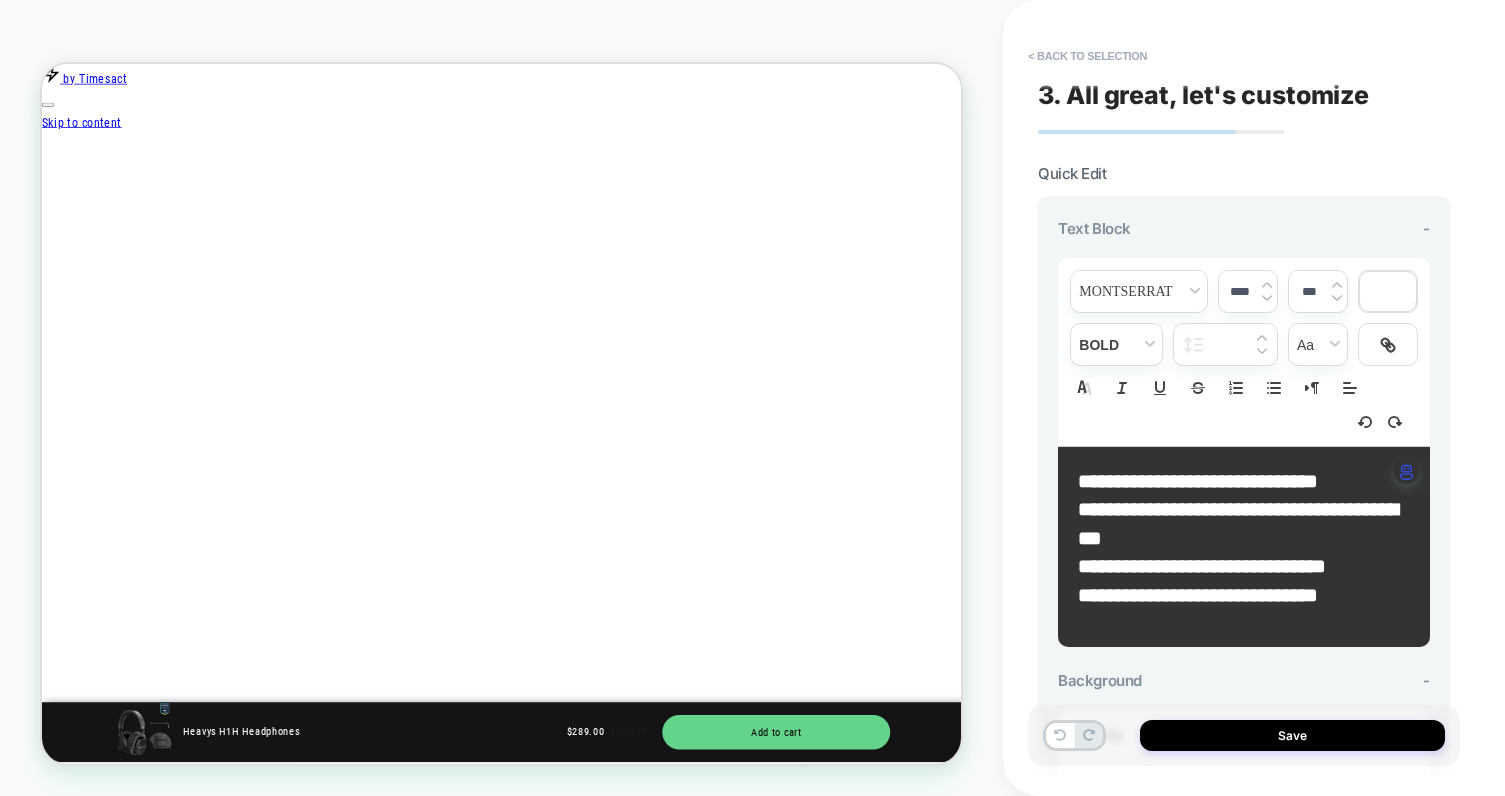 scroll, scrollTop: 0, scrollLeft: 2639, axis: horizontal 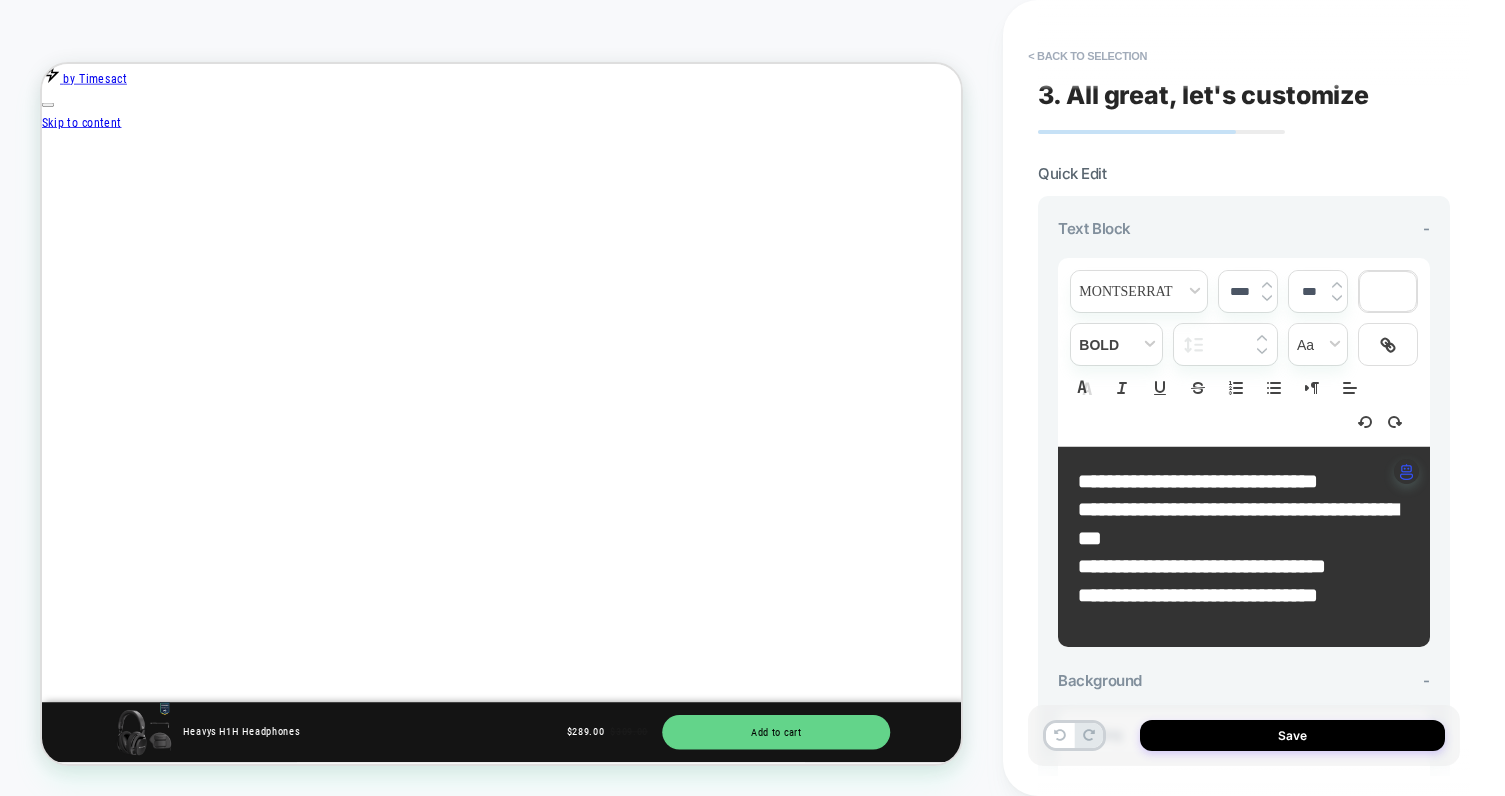 click on "**********" at bounding box center [1236, 523] 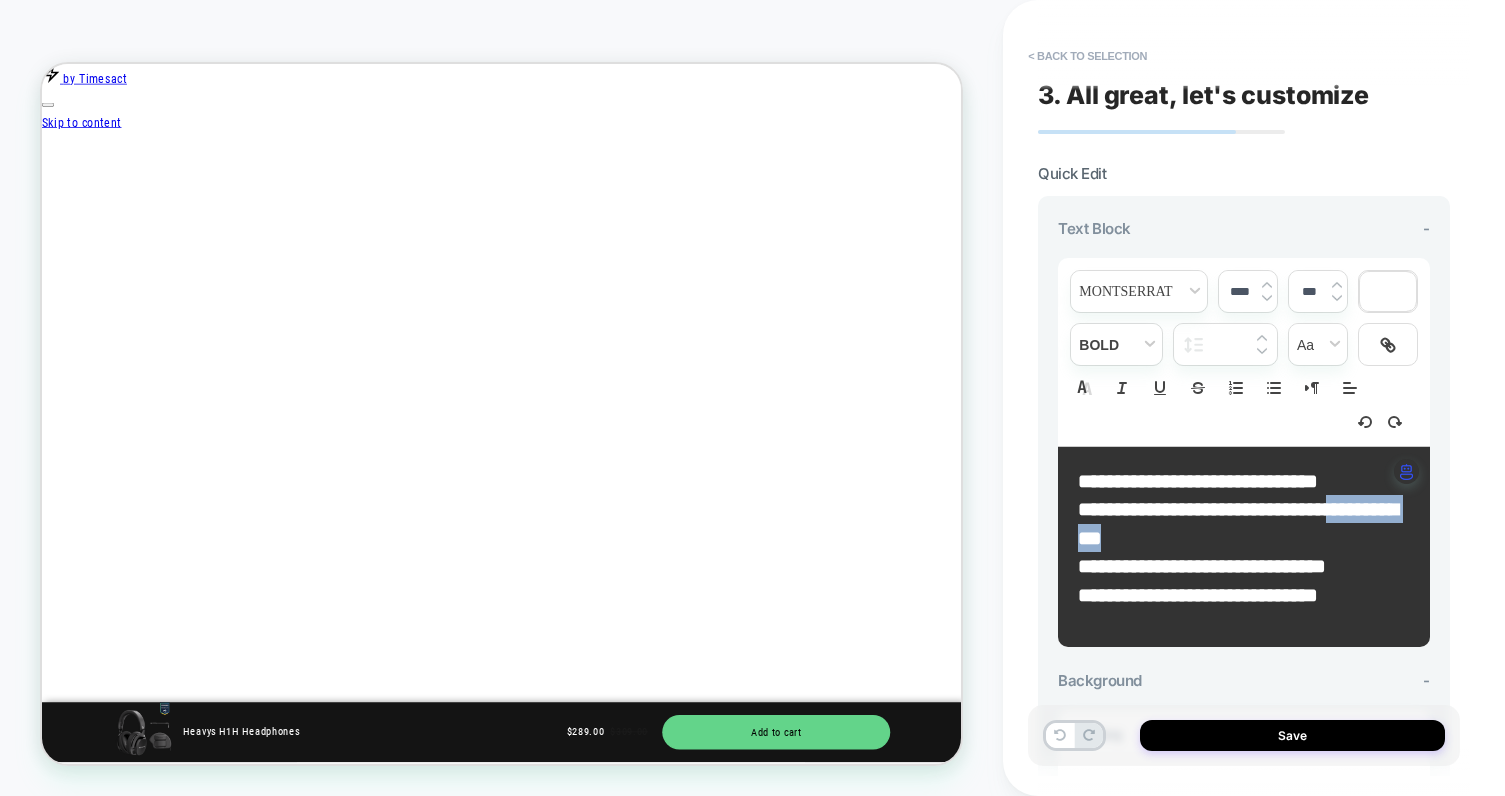 click on "**********" at bounding box center [1236, 523] 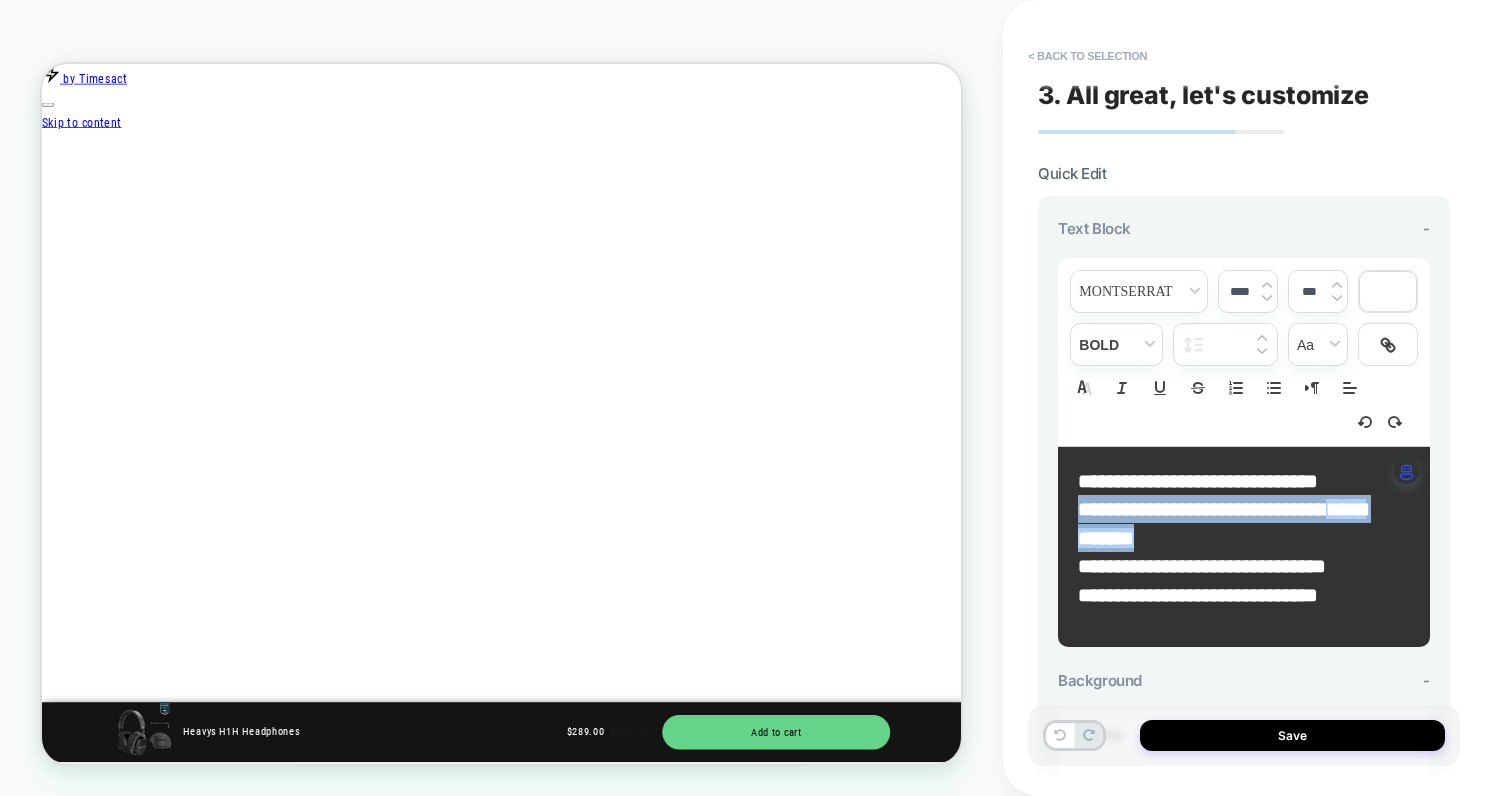 click on "**********" at bounding box center [1236, 523] 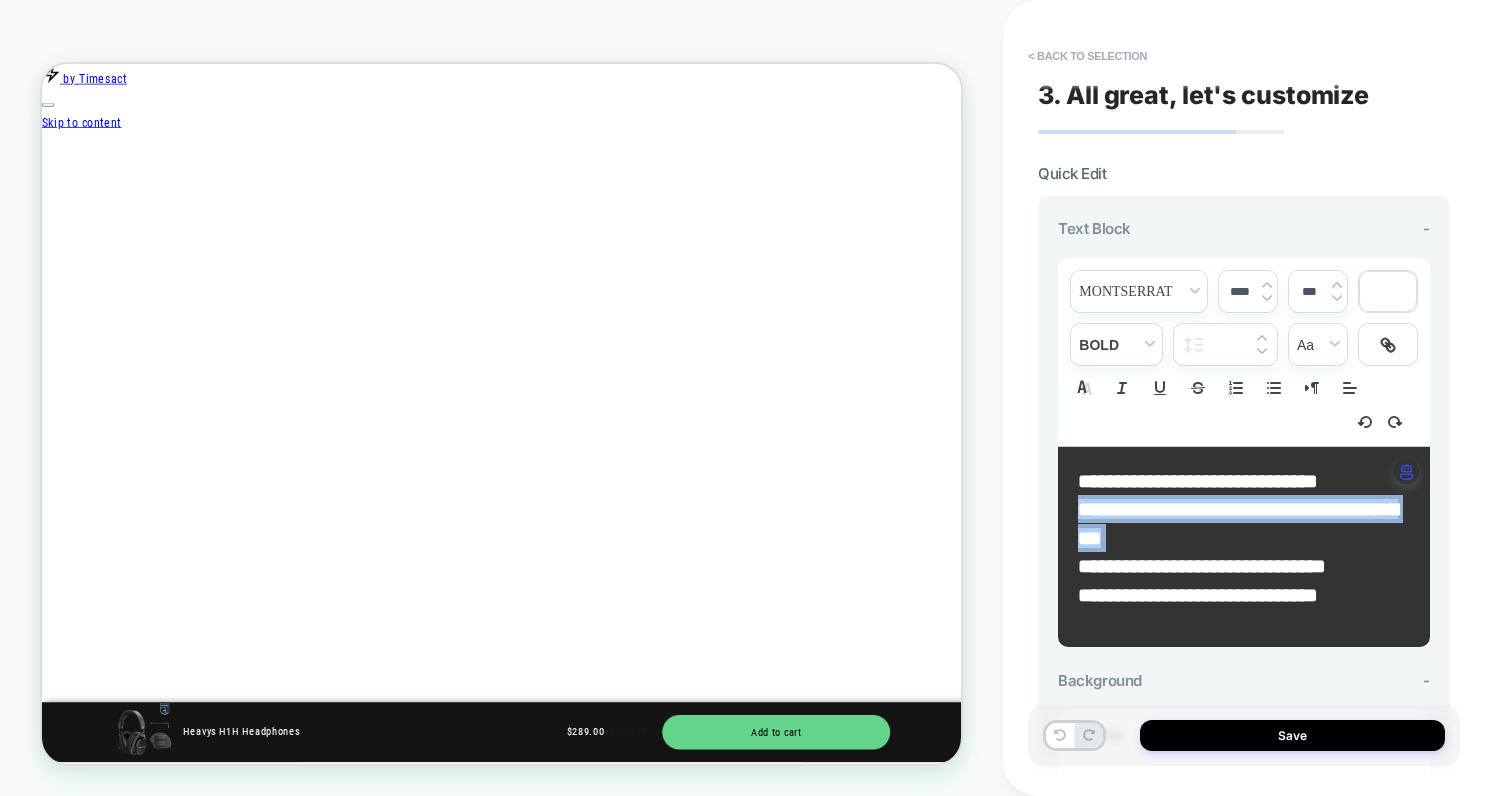 click on "**********" at bounding box center (1238, 523) 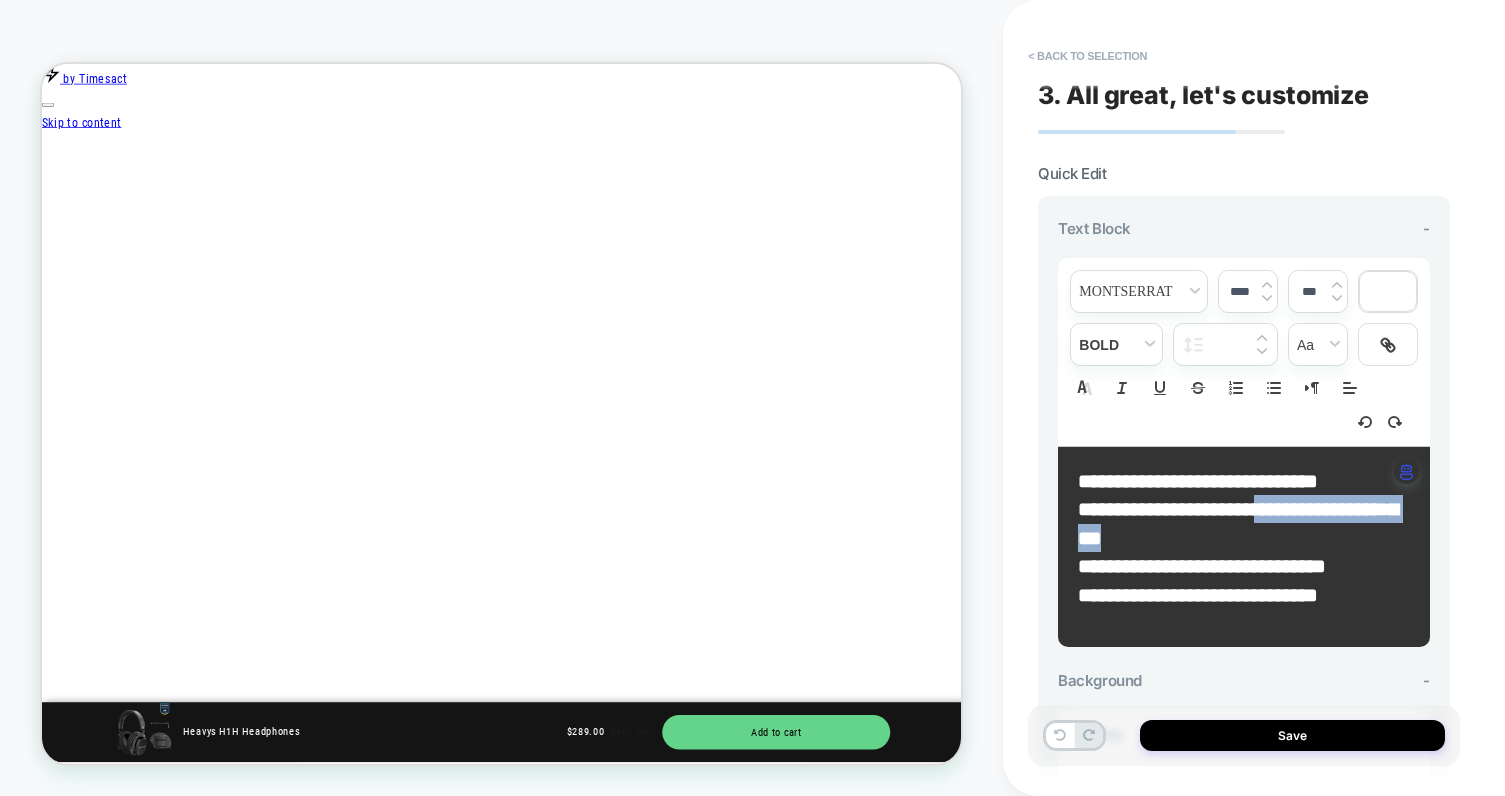 scroll, scrollTop: 0, scrollLeft: 660, axis: horizontal 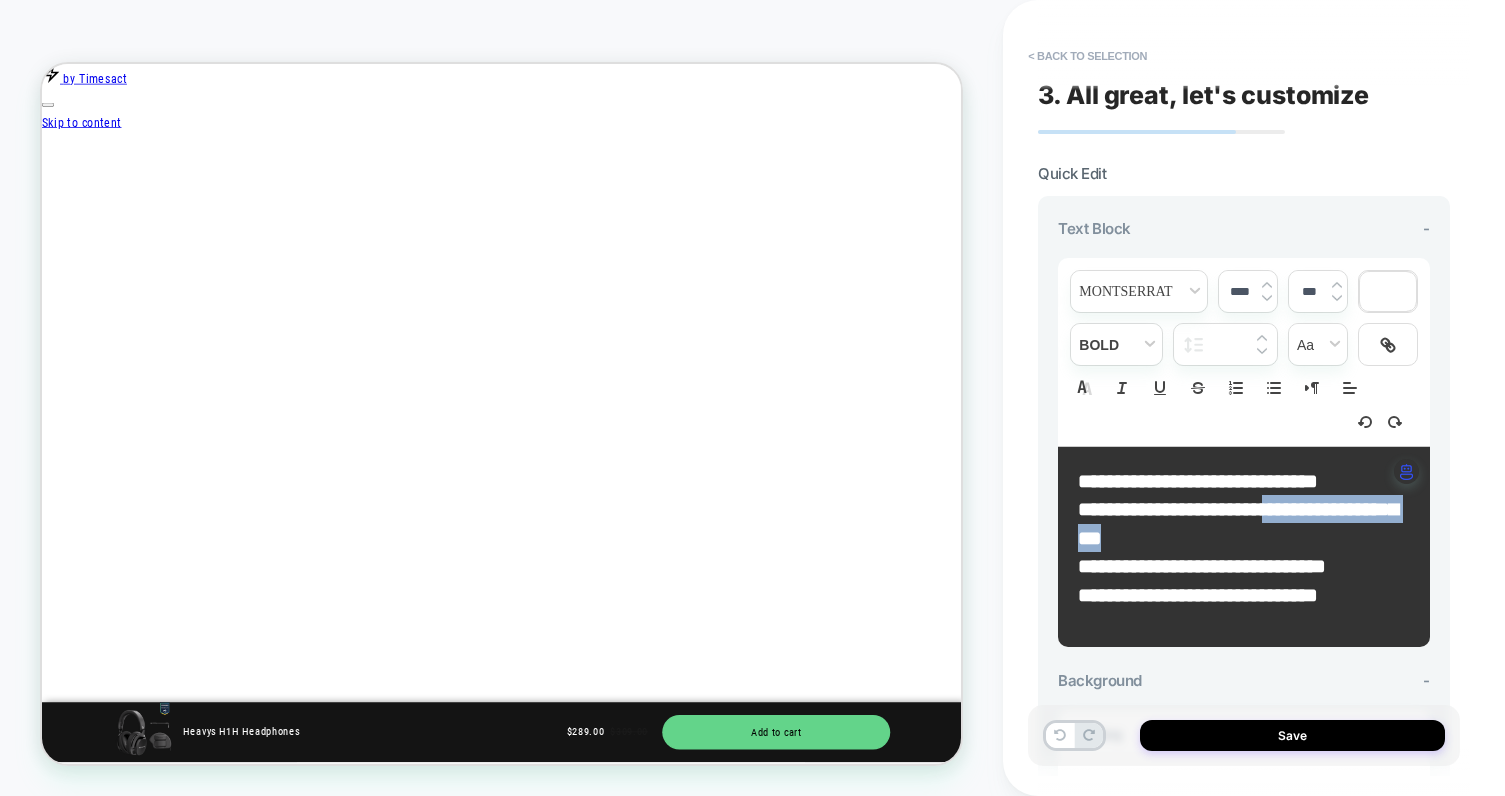 drag, startPoint x: 1209, startPoint y: 529, endPoint x: 1295, endPoint y: 507, distance: 88.76936 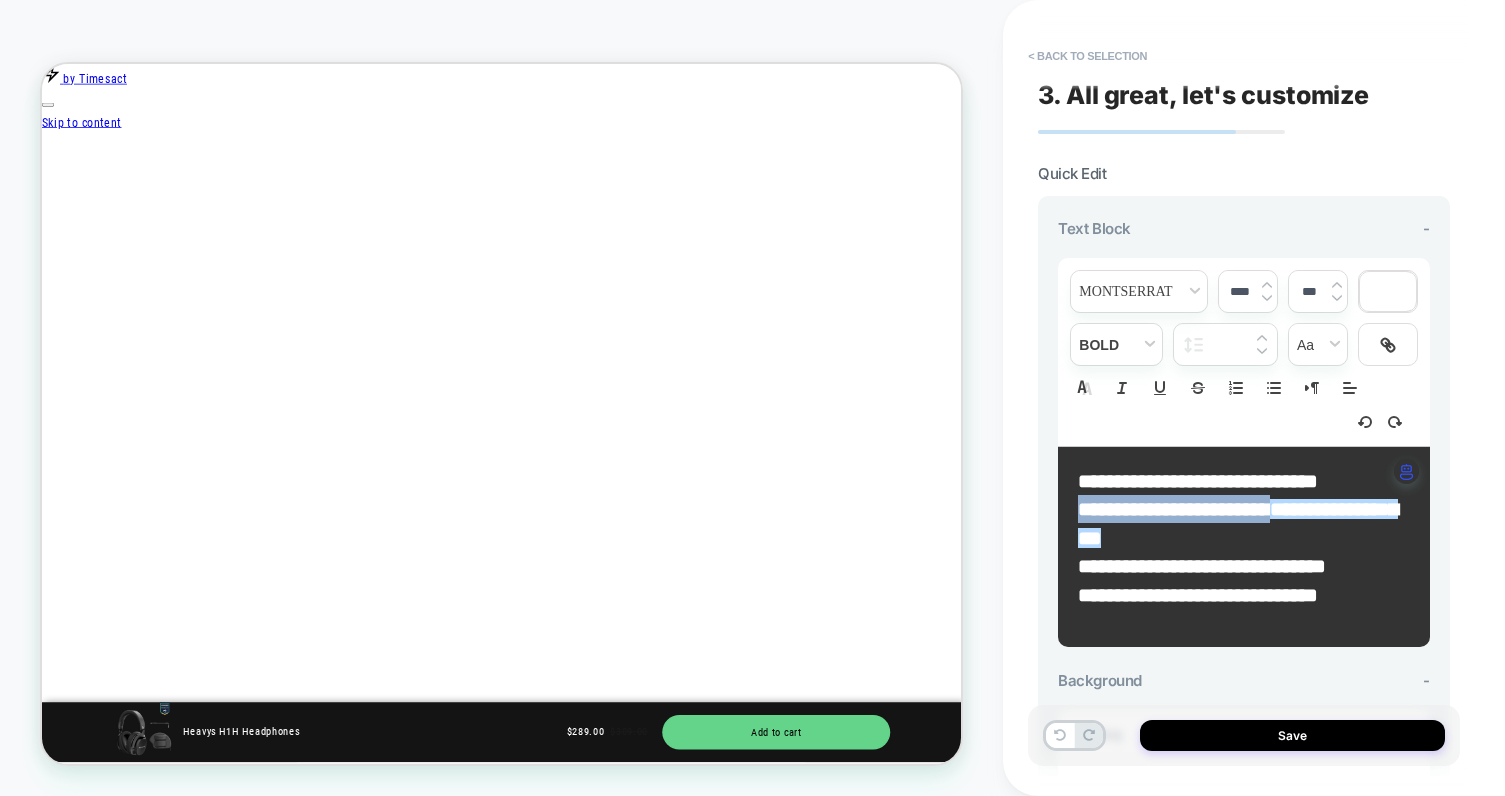 click on "**********" at bounding box center [1238, 523] 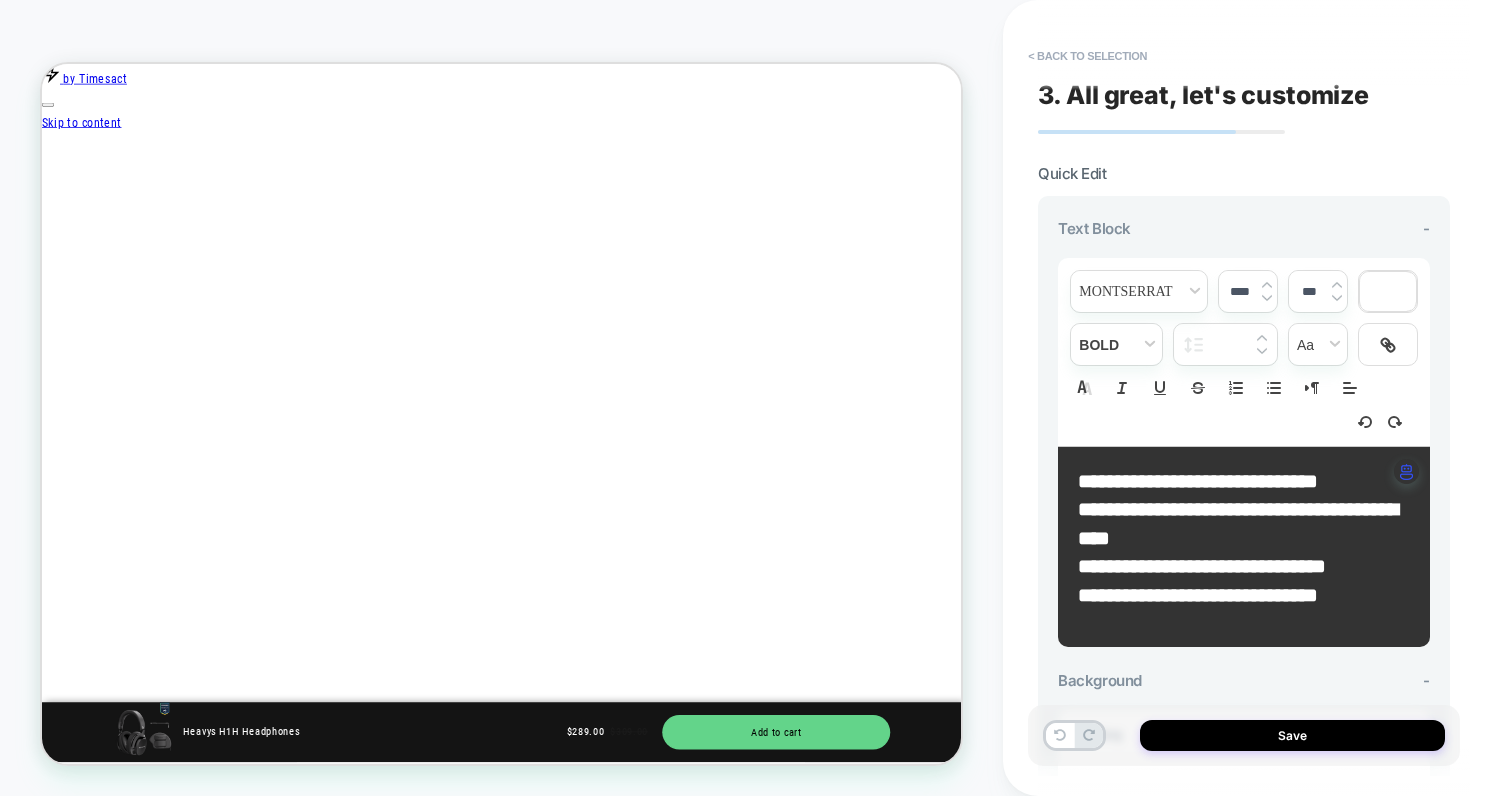 scroll, scrollTop: 0, scrollLeft: 1320, axis: horizontal 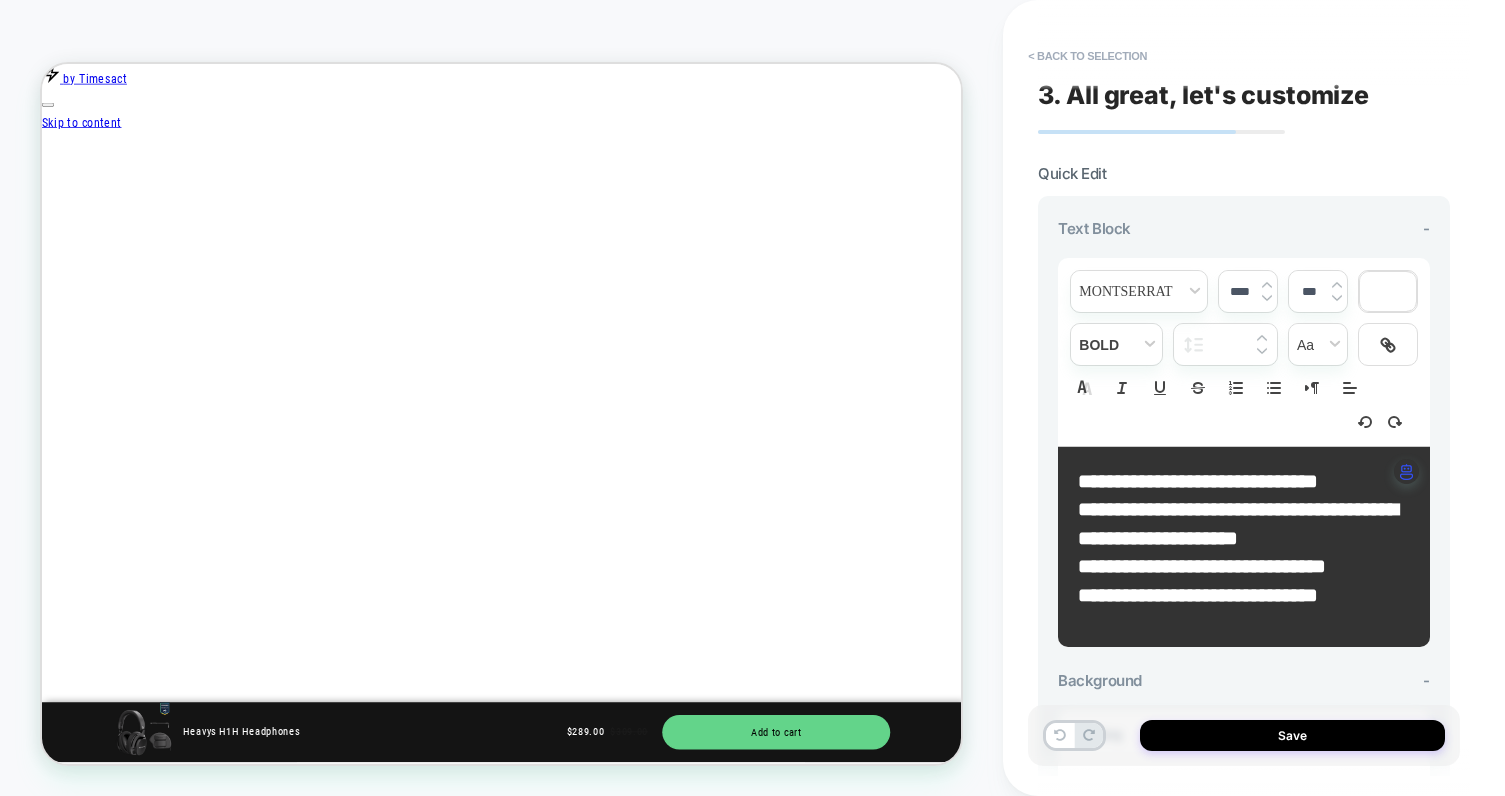 click on "**********" at bounding box center [1238, 523] 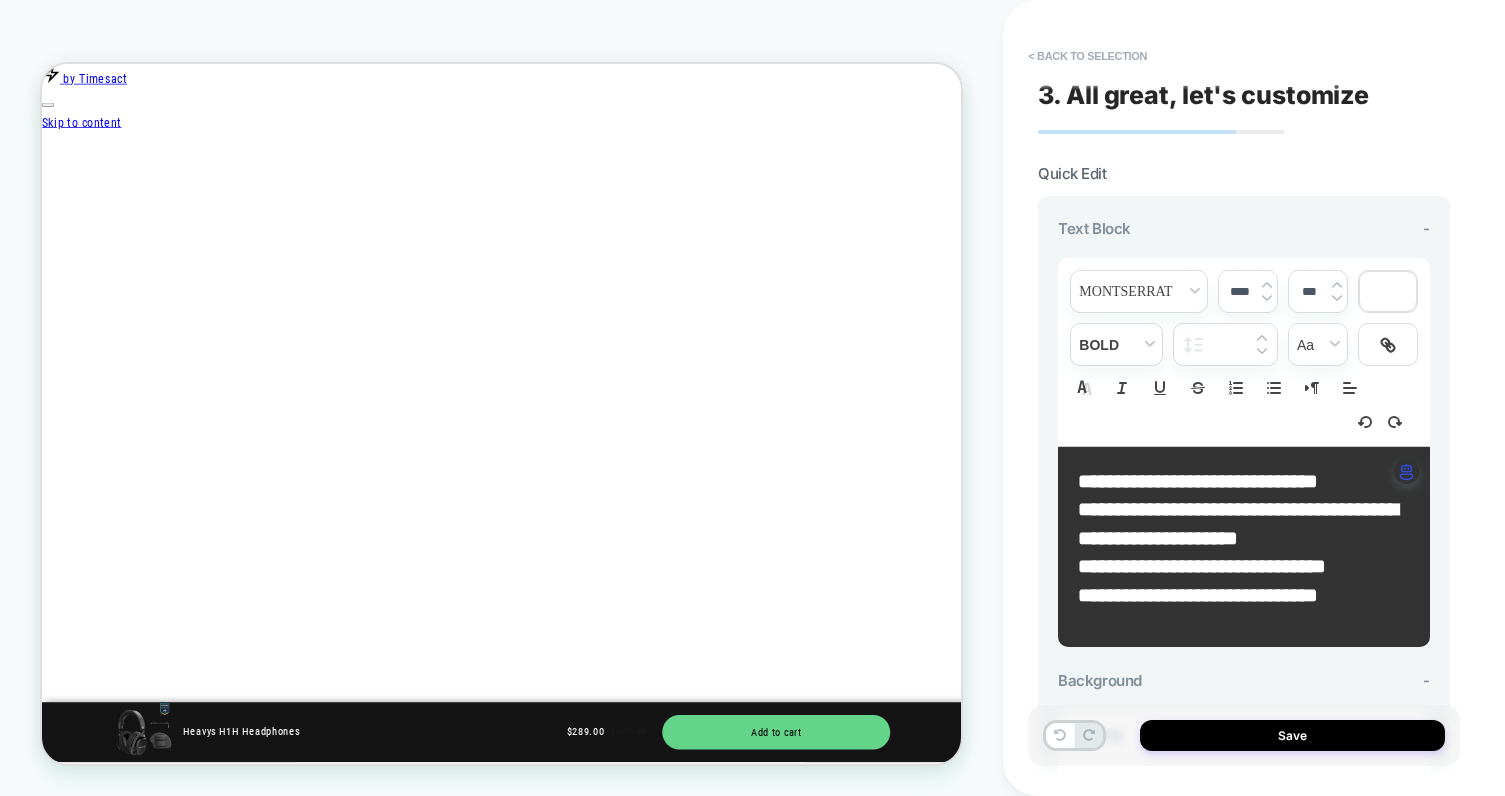 click on "**********" at bounding box center (1202, 566) 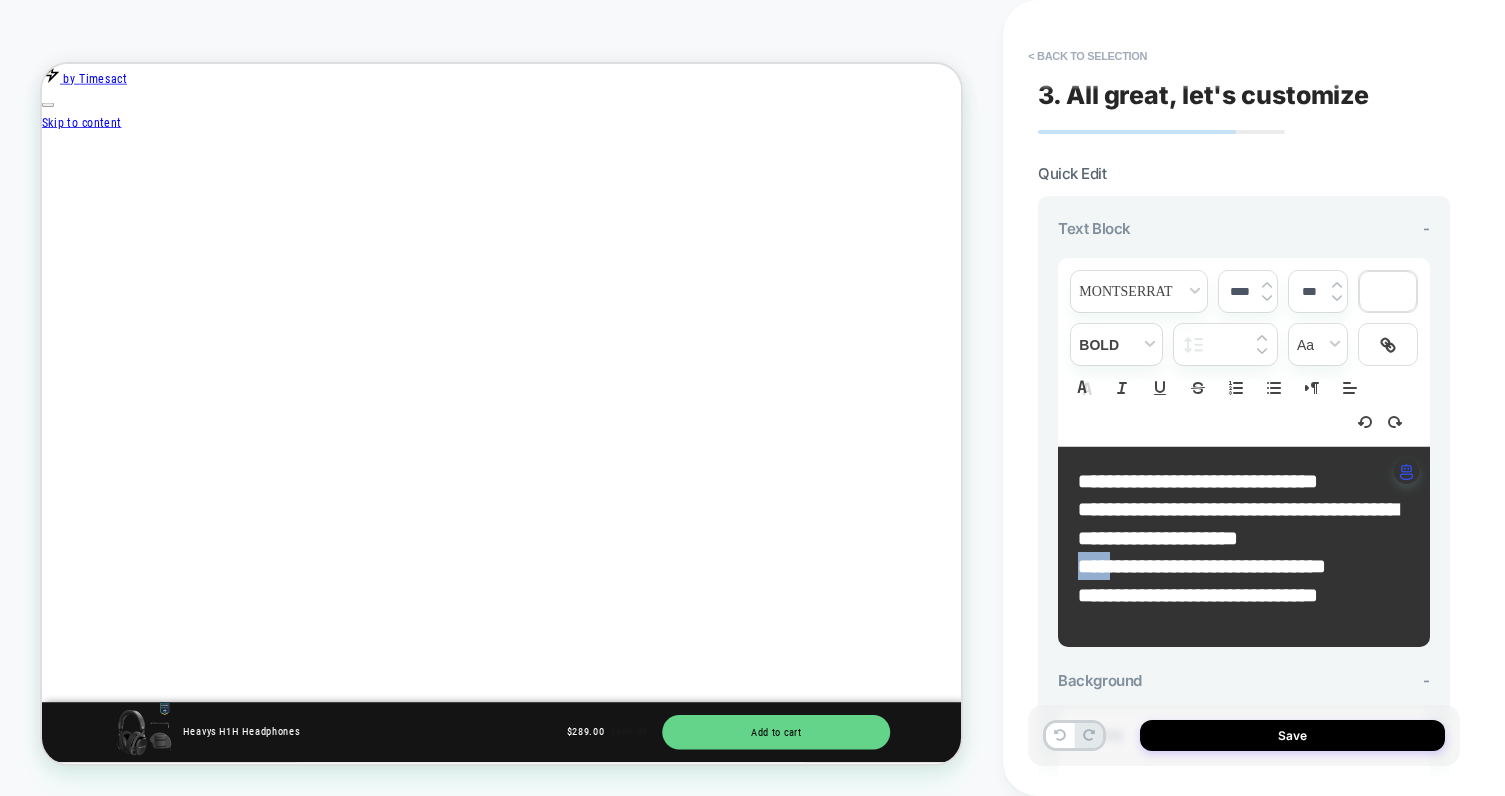 click on "**********" at bounding box center (1202, 566) 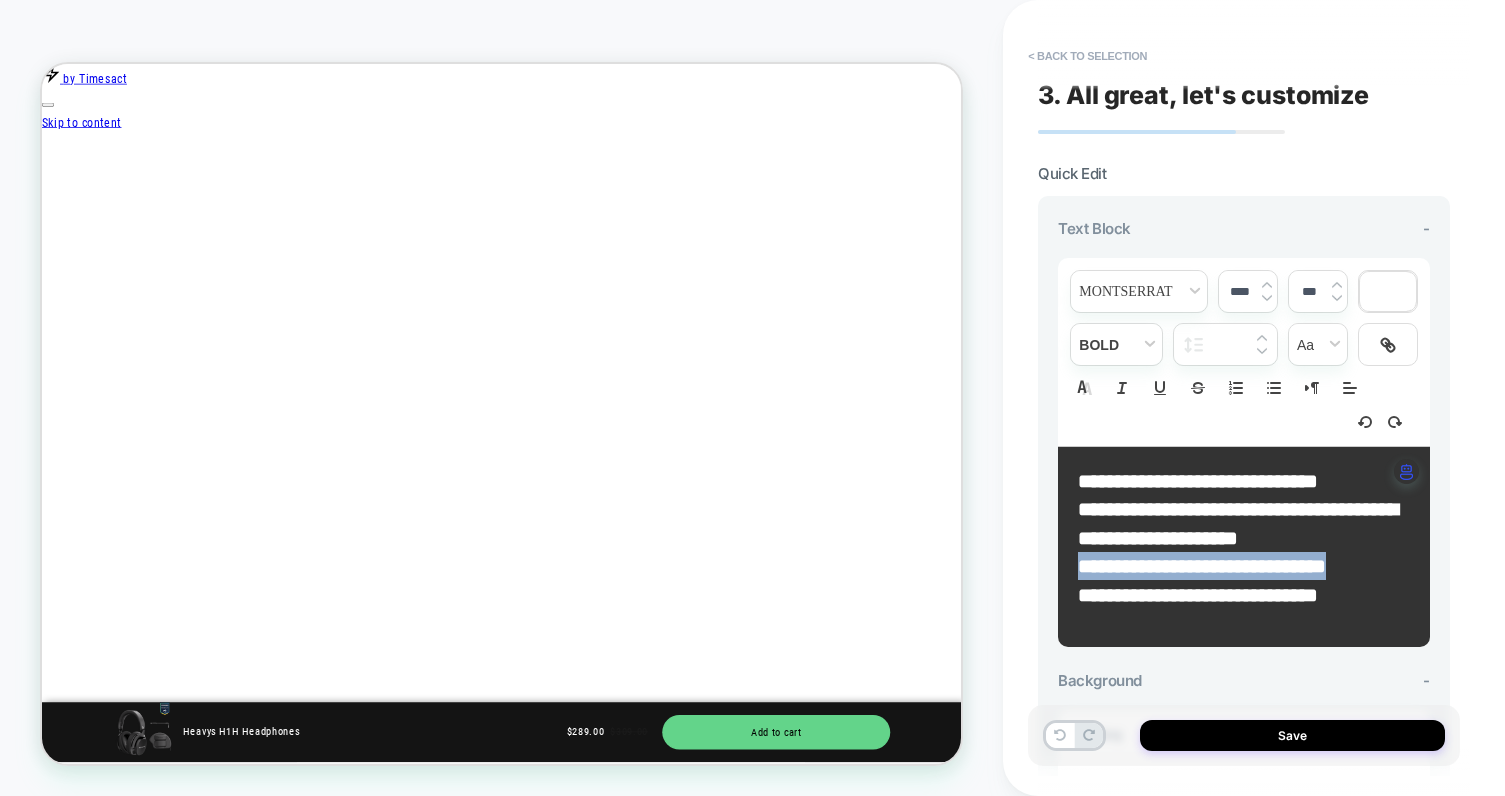click on "**********" at bounding box center [1202, 566] 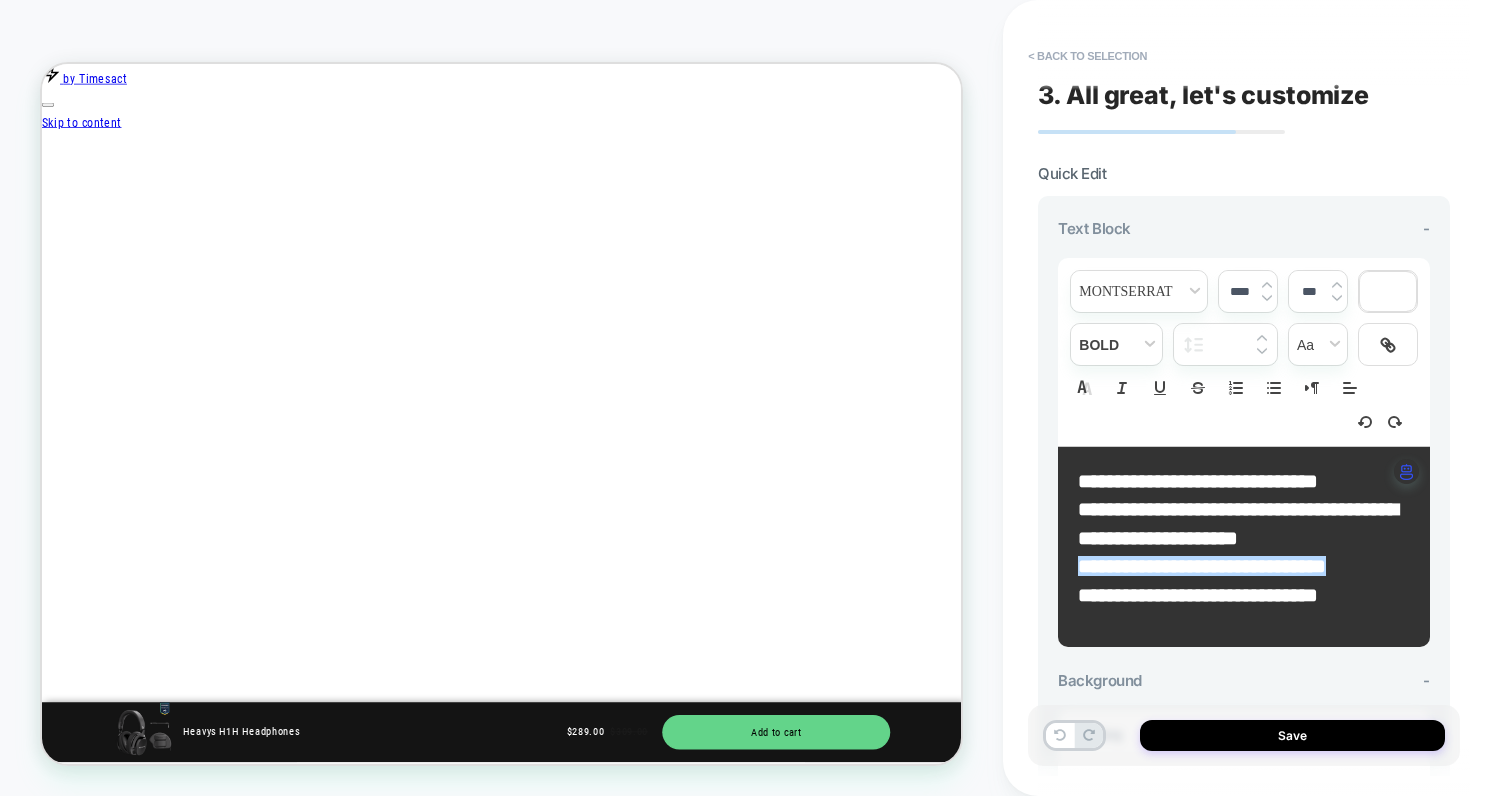click on "**********" at bounding box center [1202, 566] 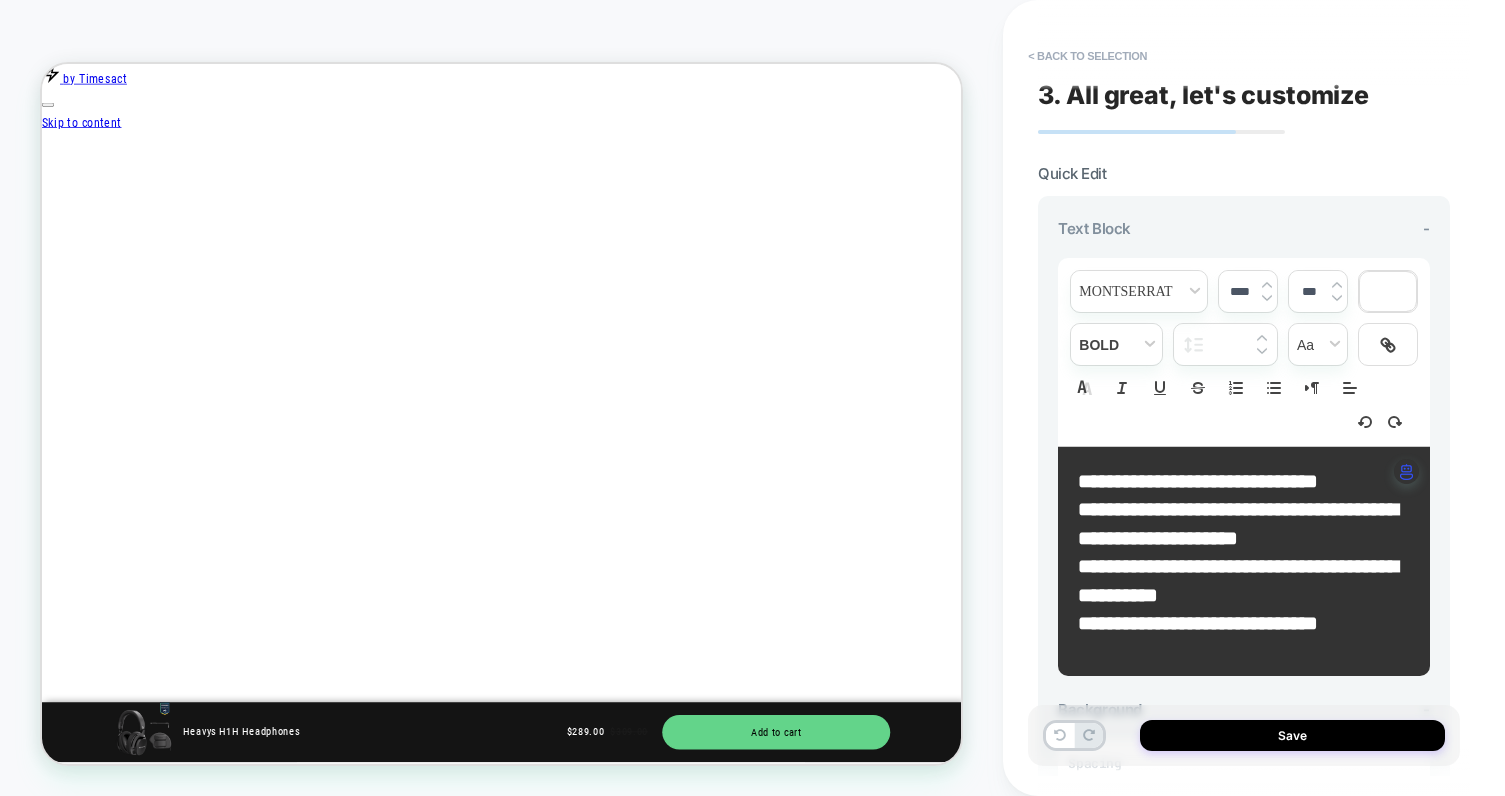 scroll, scrollTop: 0, scrollLeft: 0, axis: both 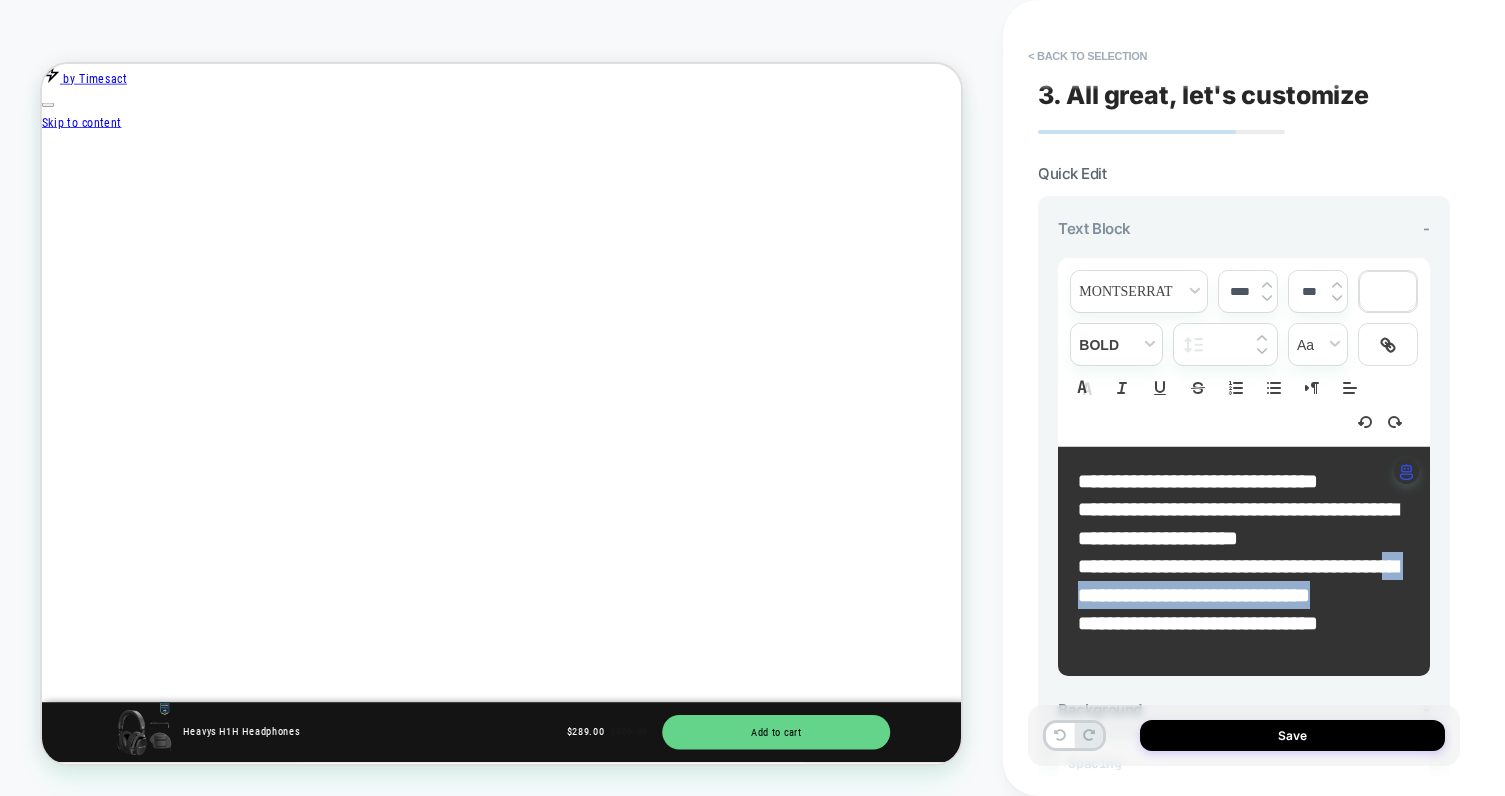 drag, startPoint x: 1148, startPoint y: 598, endPoint x: 1151, endPoint y: 618, distance: 20.22375 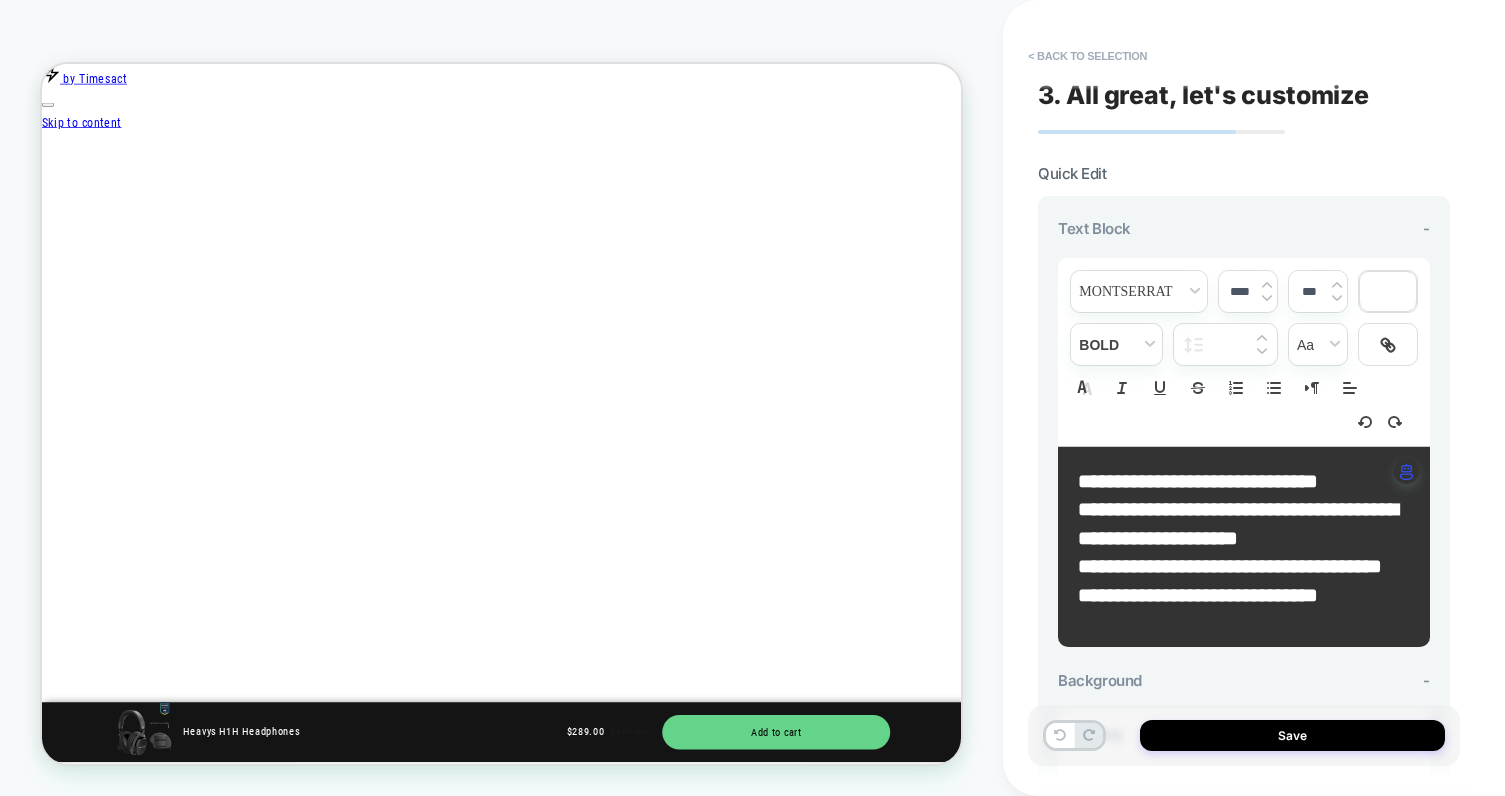 scroll, scrollTop: 0, scrollLeft: 660, axis: horizontal 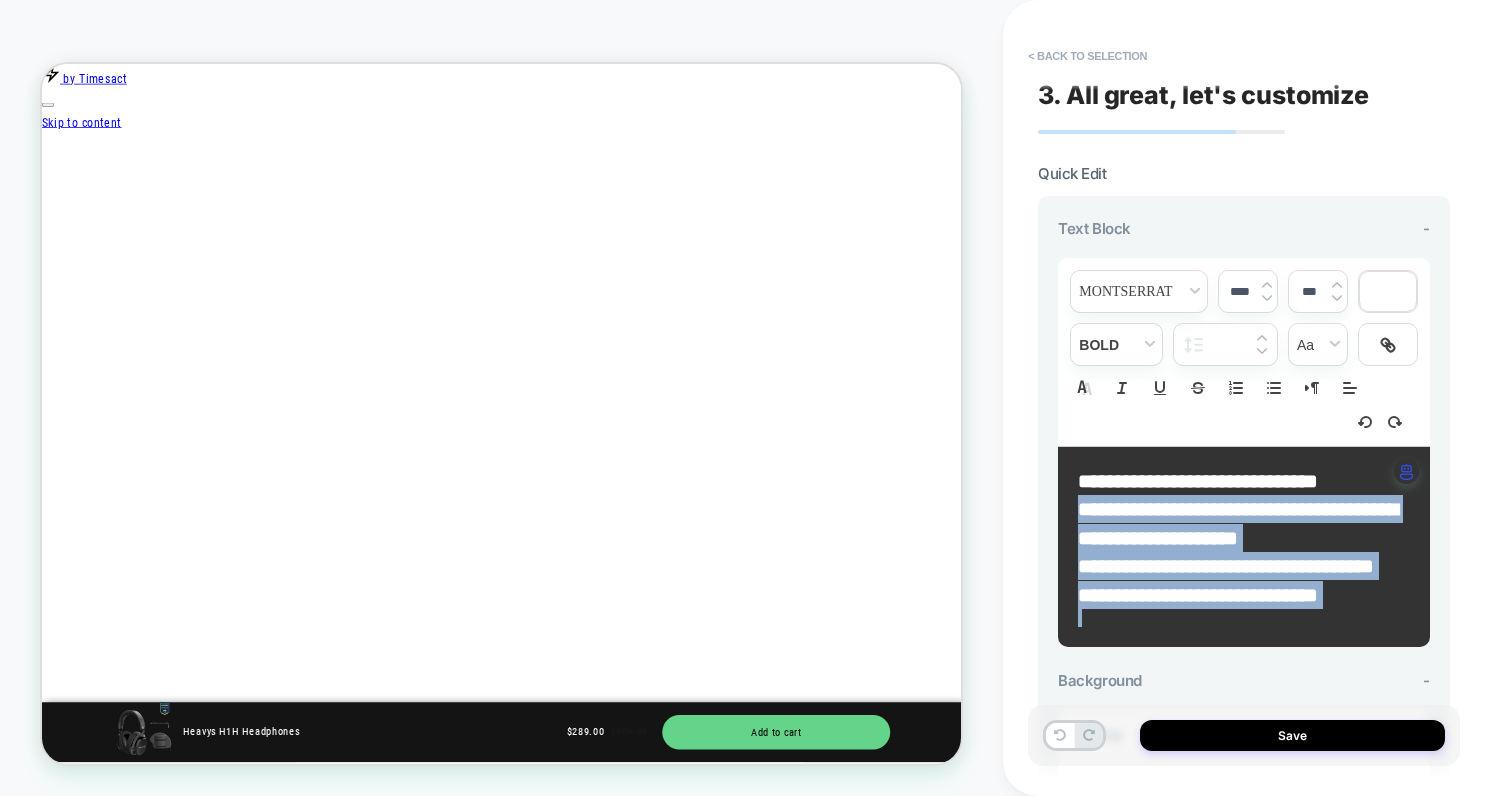 drag, startPoint x: 1224, startPoint y: 641, endPoint x: 1025, endPoint y: 500, distance: 243.88931 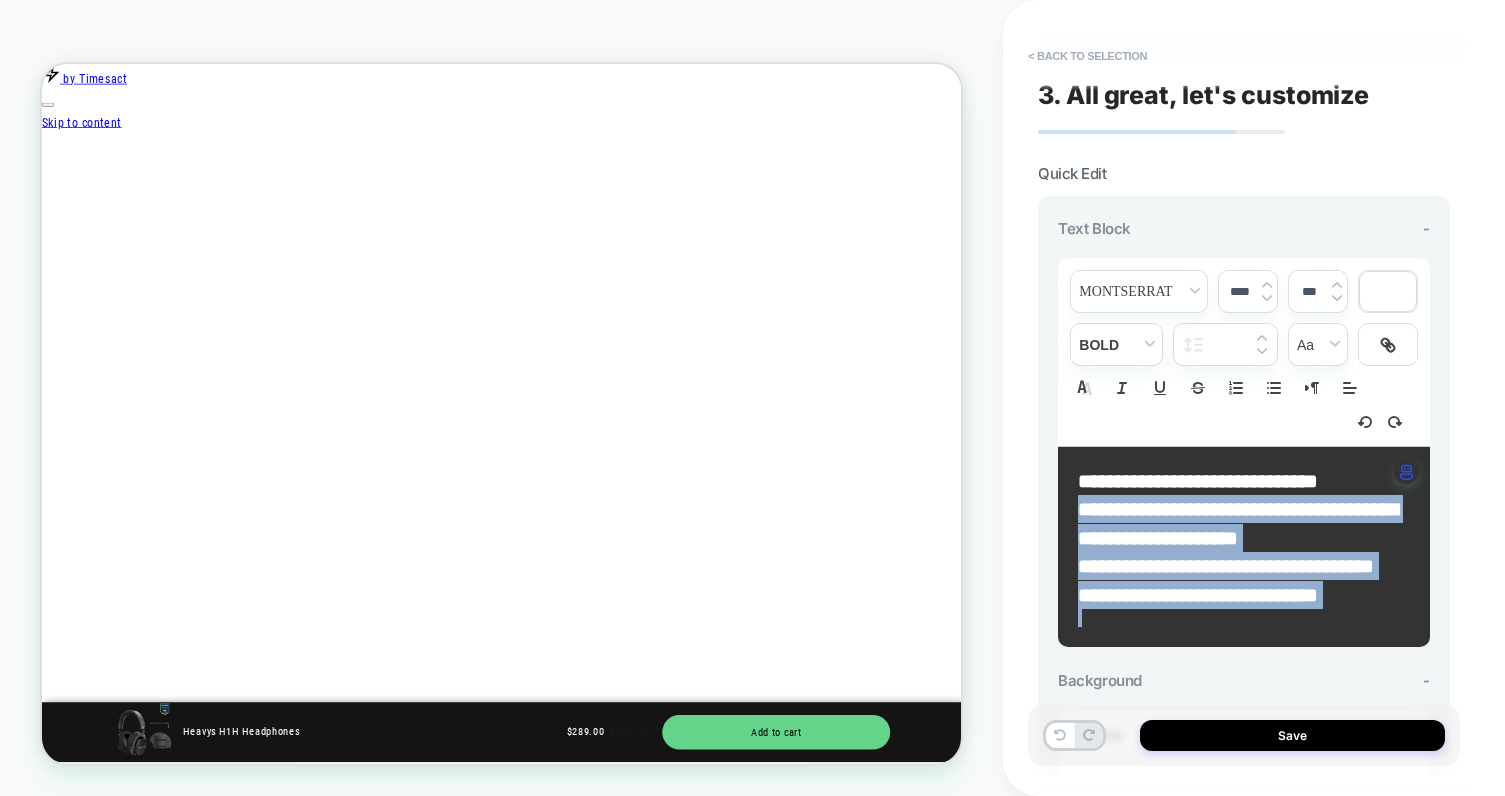 click on "**********" at bounding box center (1254, 398) 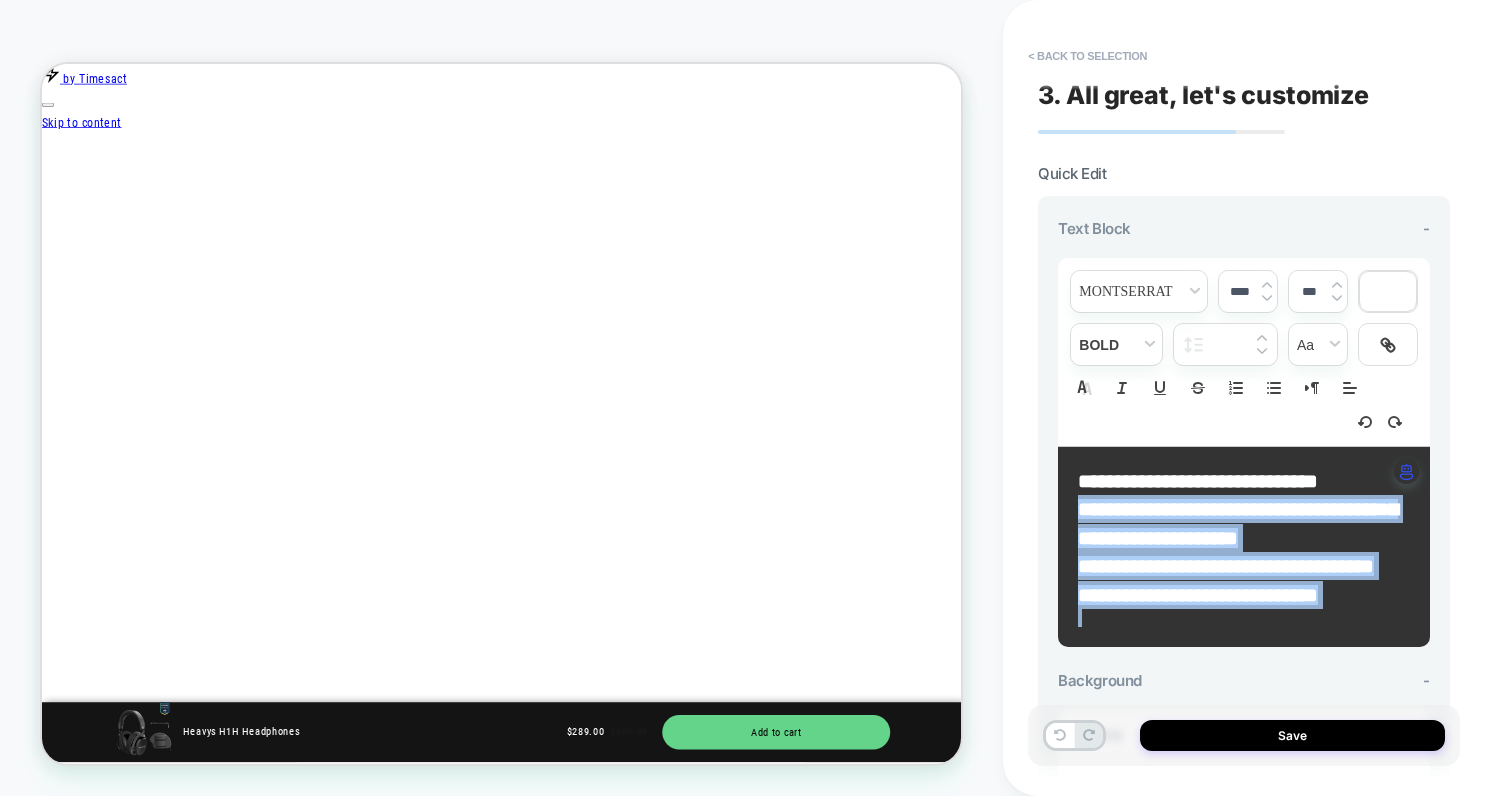 click at bounding box center (1267, 298) 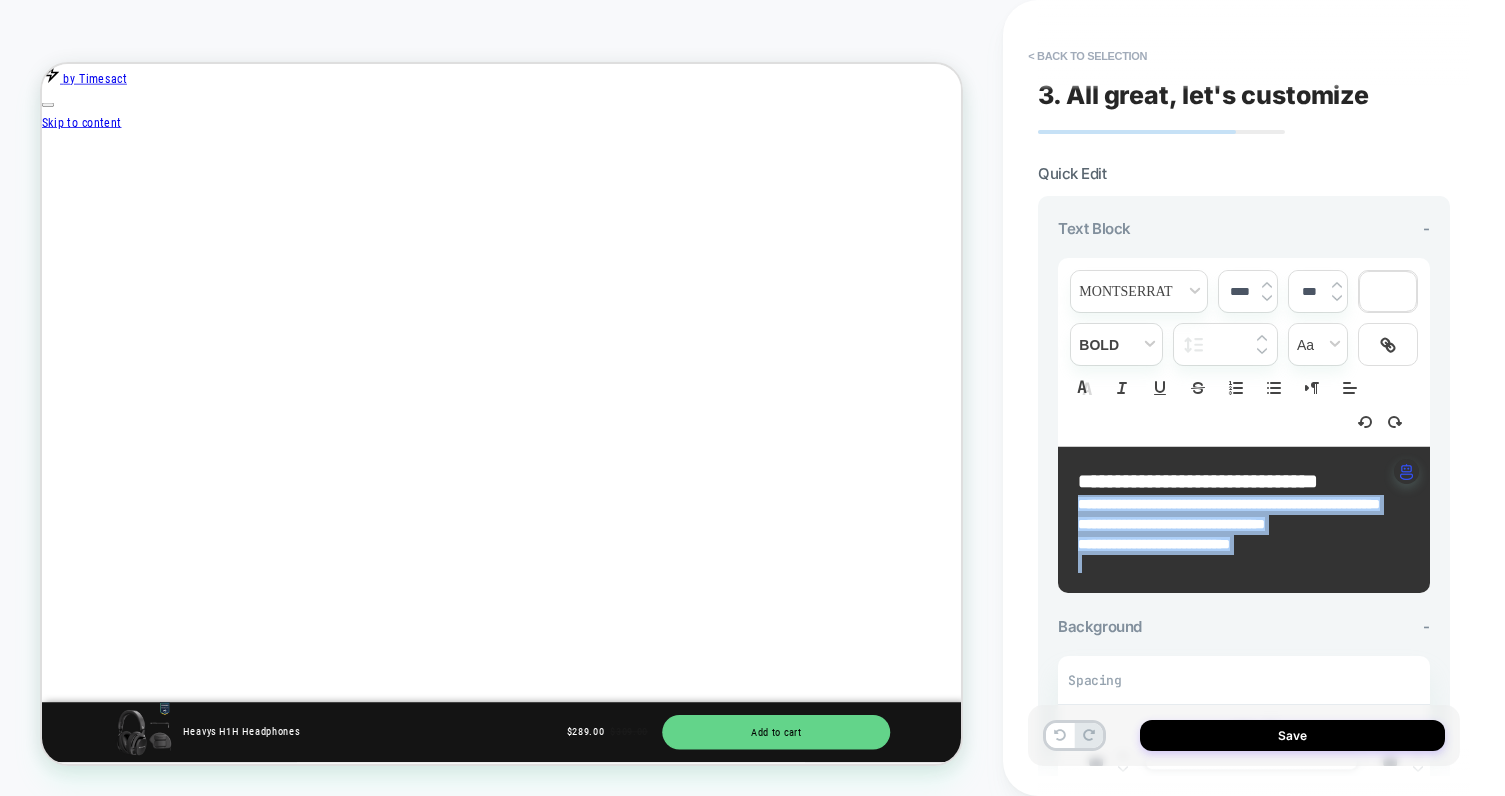 scroll, scrollTop: 0, scrollLeft: 1320, axis: horizontal 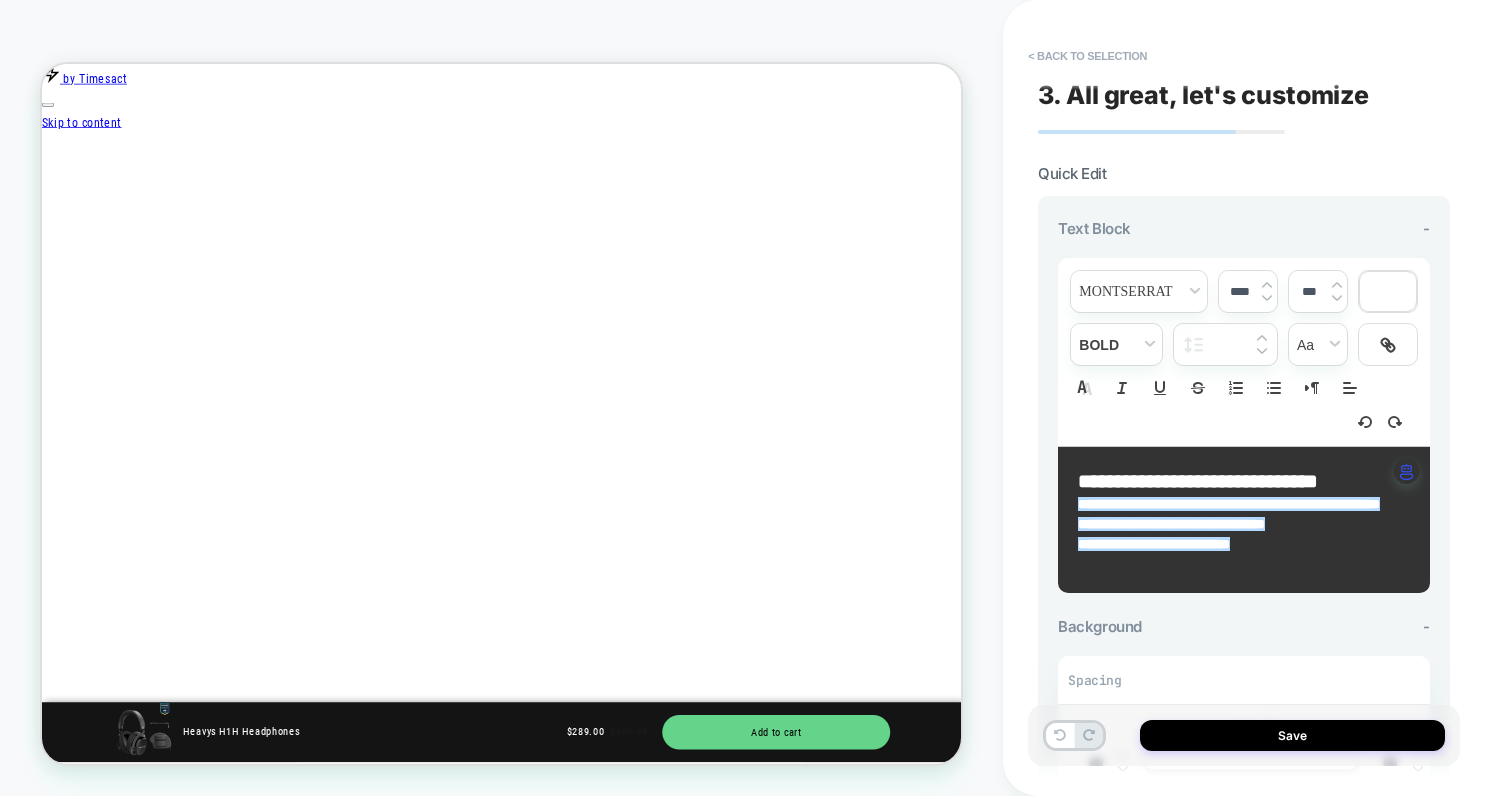 click on "**********" at bounding box center [1198, 481] 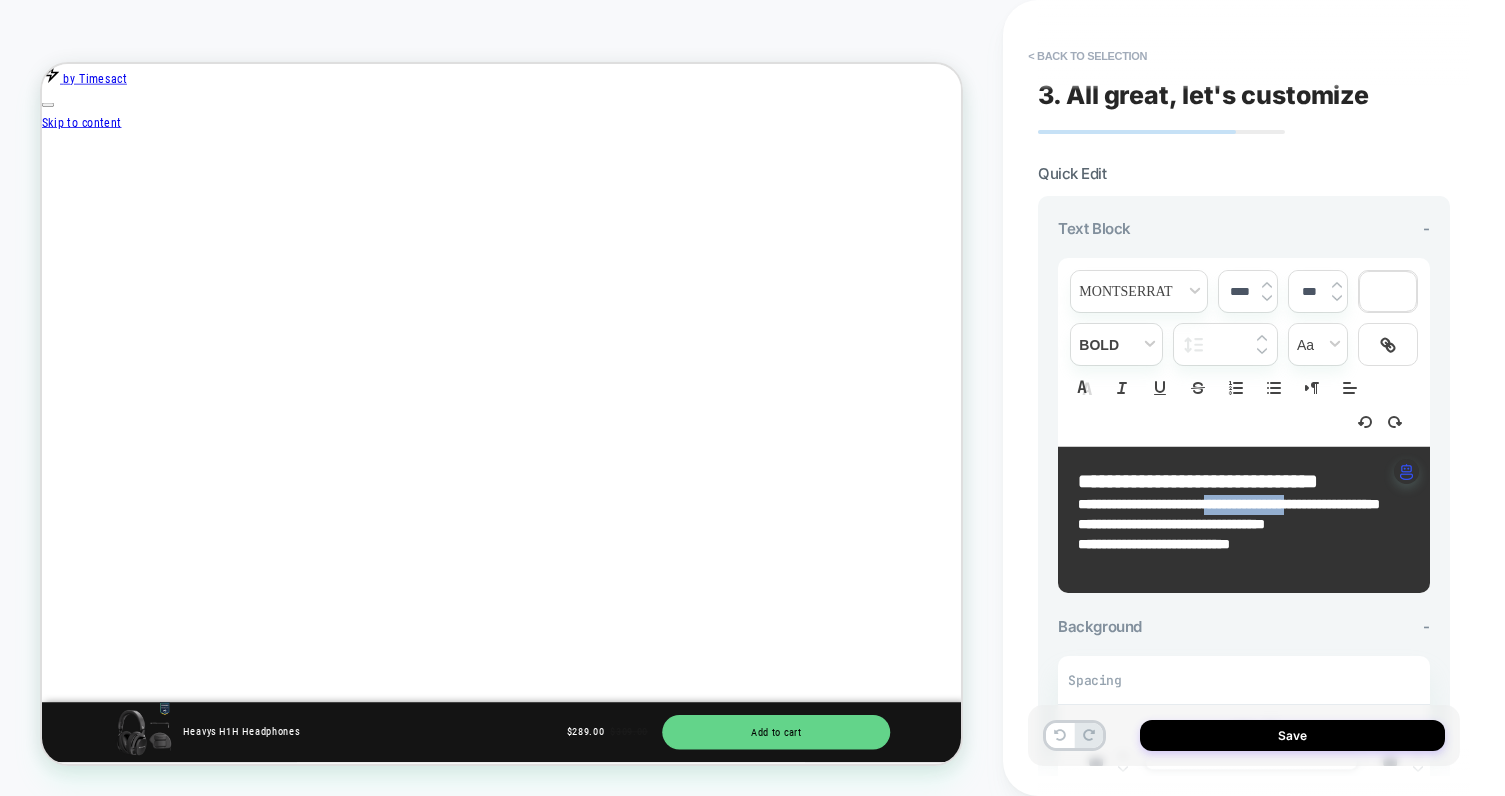 drag, startPoint x: 1331, startPoint y: 502, endPoint x: 1238, endPoint y: 502, distance: 93 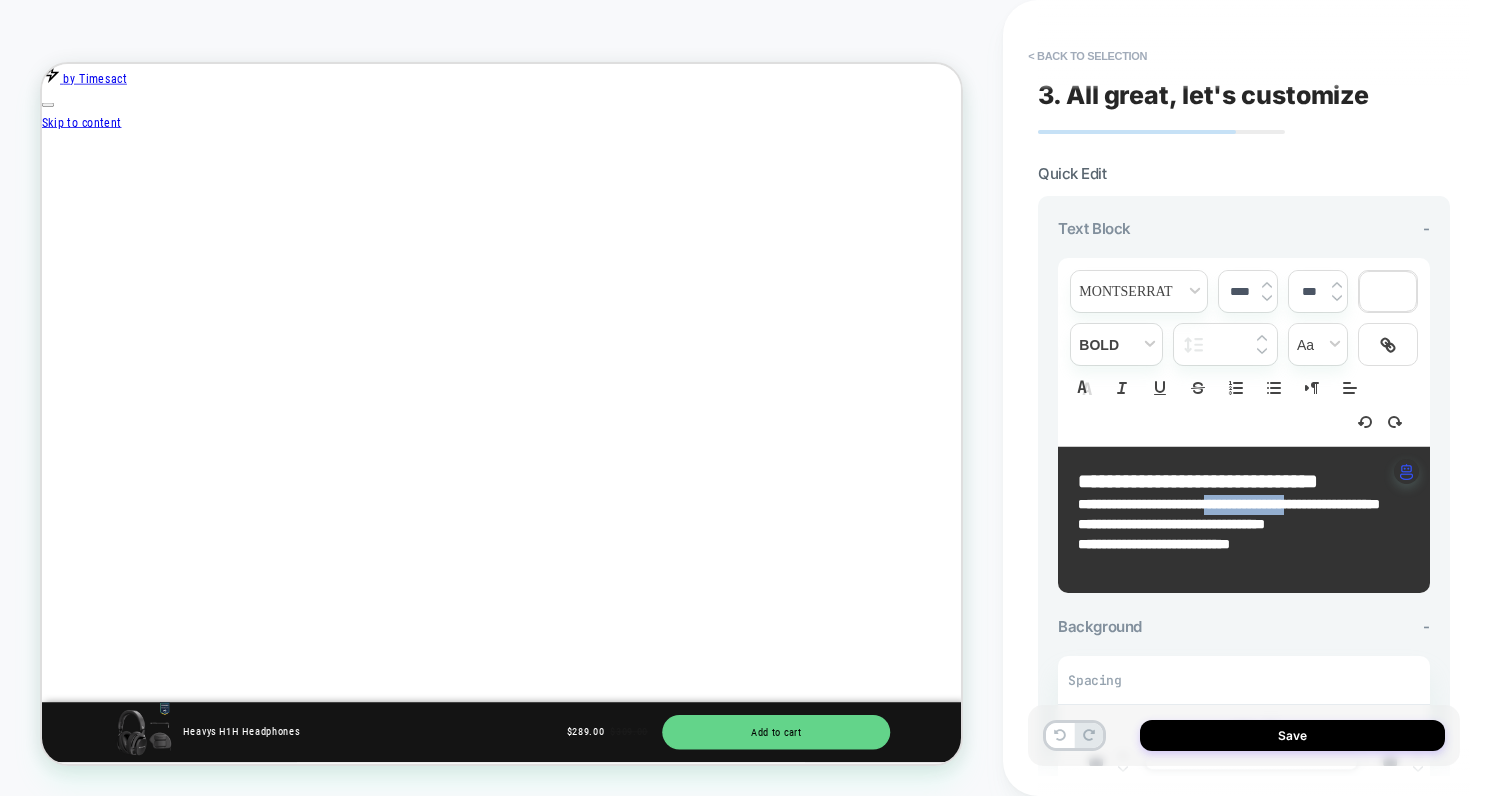 click on "**********" at bounding box center (1229, 504) 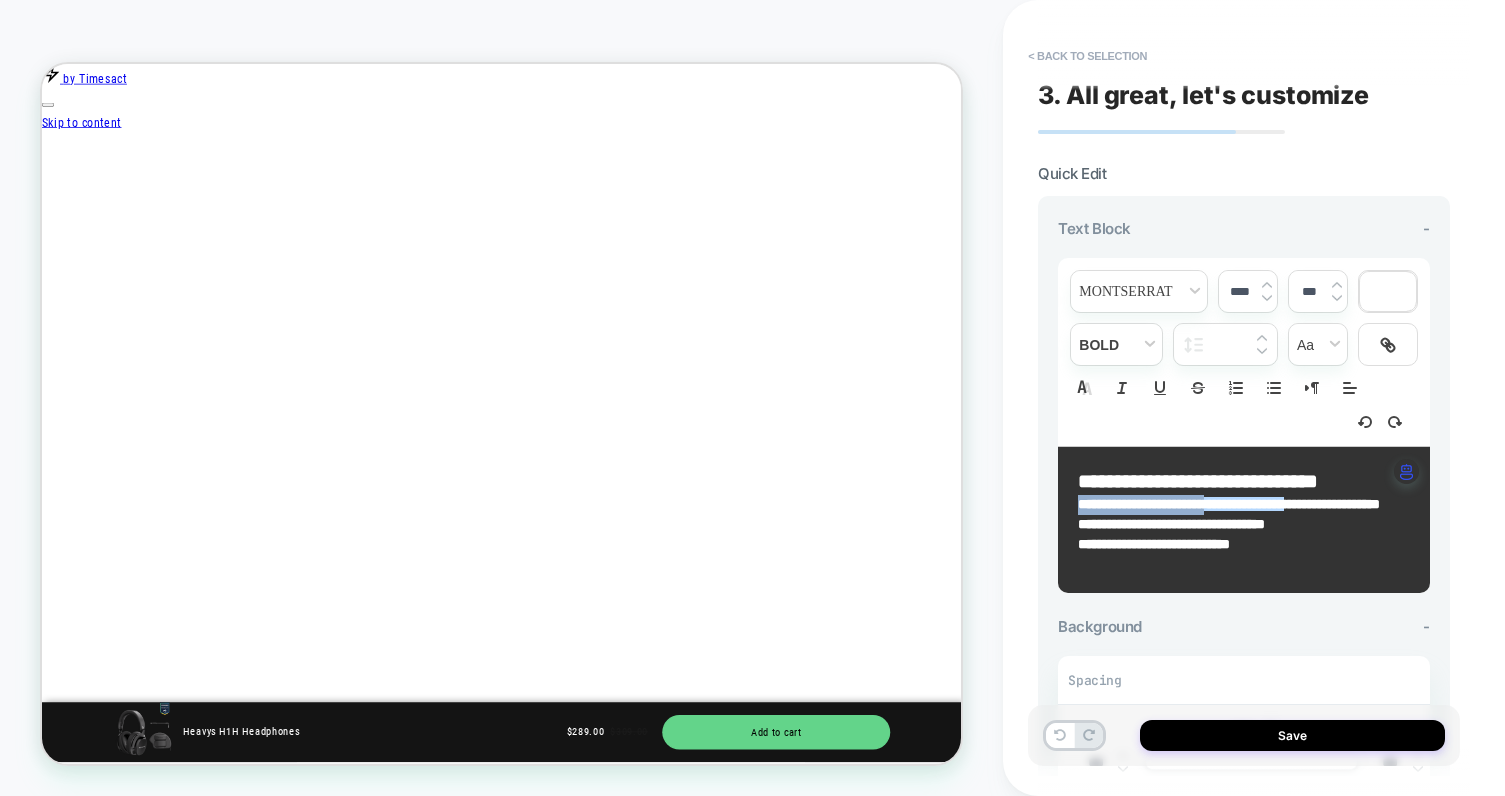scroll, scrollTop: 0, scrollLeft: 1979, axis: horizontal 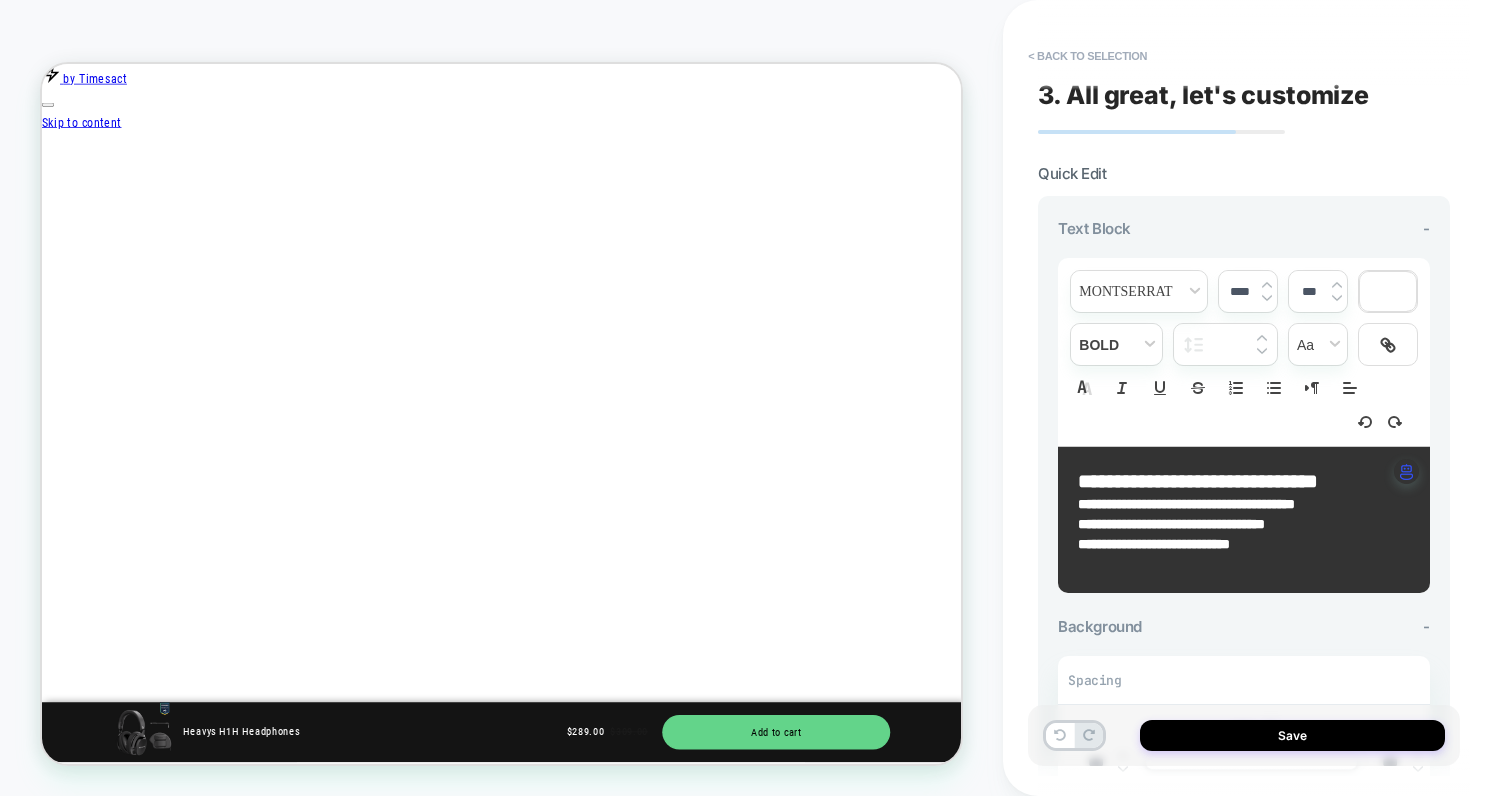 click on "**********" at bounding box center [1186, 504] 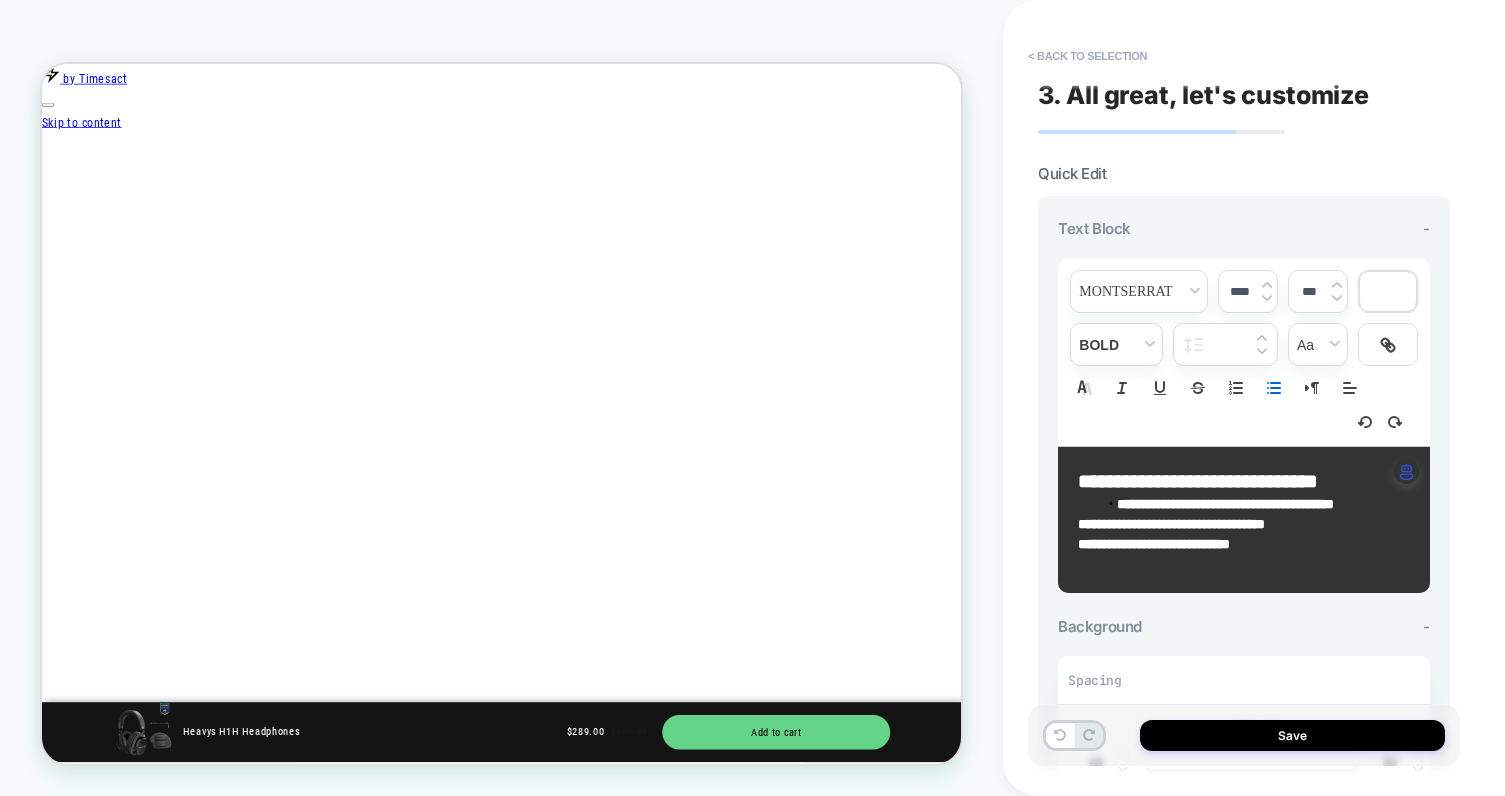 scroll, scrollTop: 0, scrollLeft: 2639, axis: horizontal 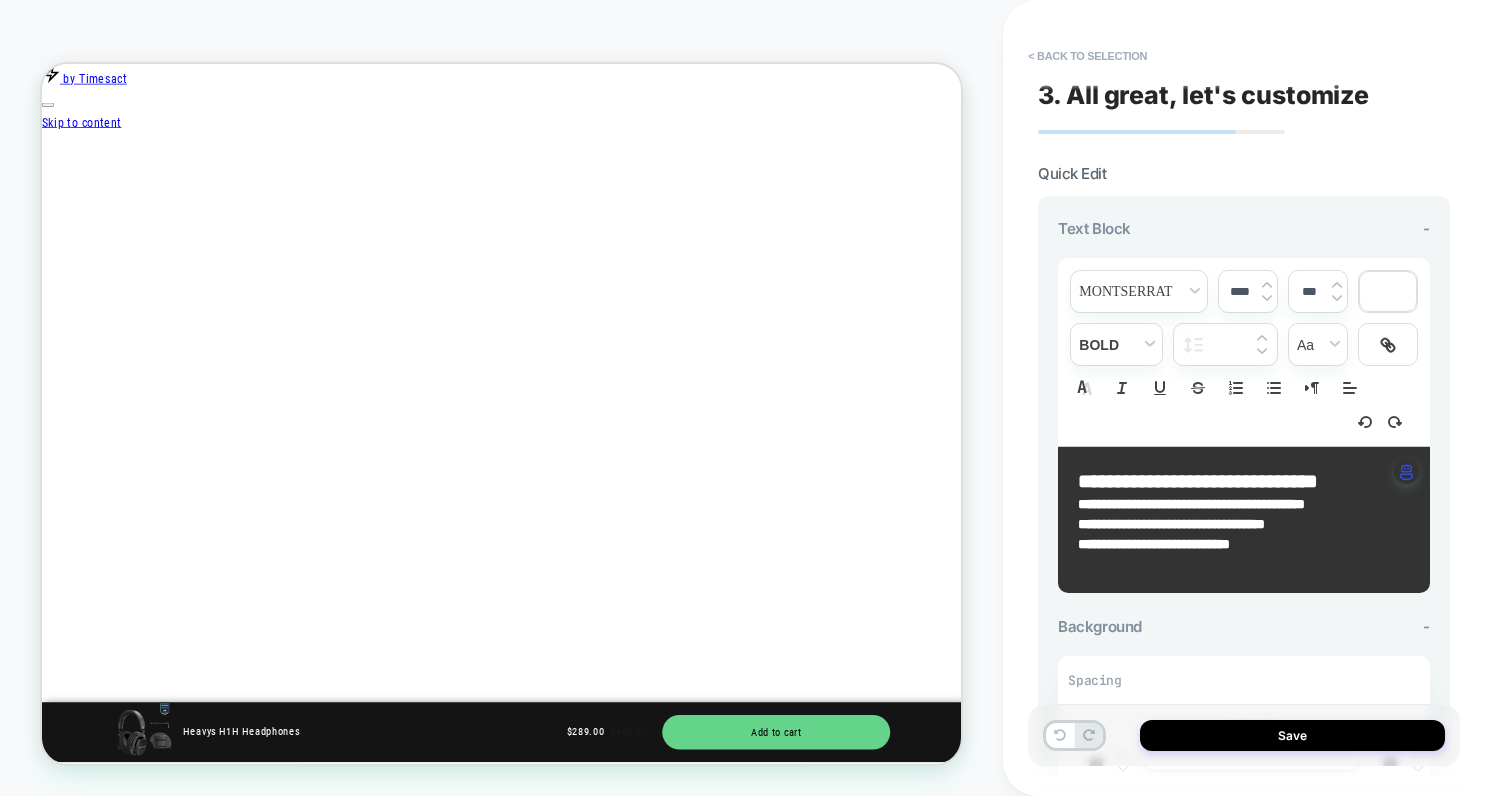 click on "**********" at bounding box center [1171, 524] 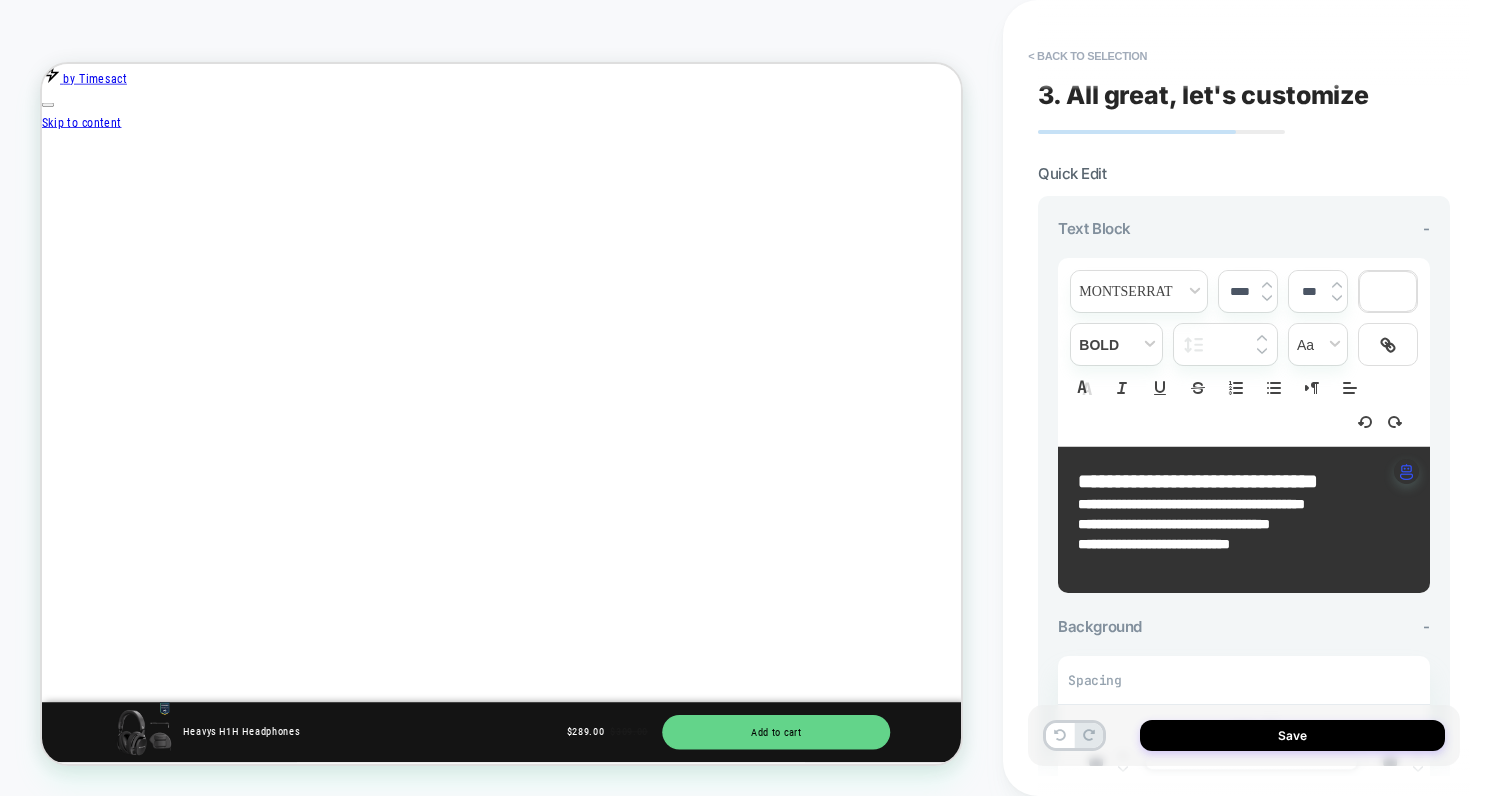 scroll, scrollTop: 0, scrollLeft: 660, axis: horizontal 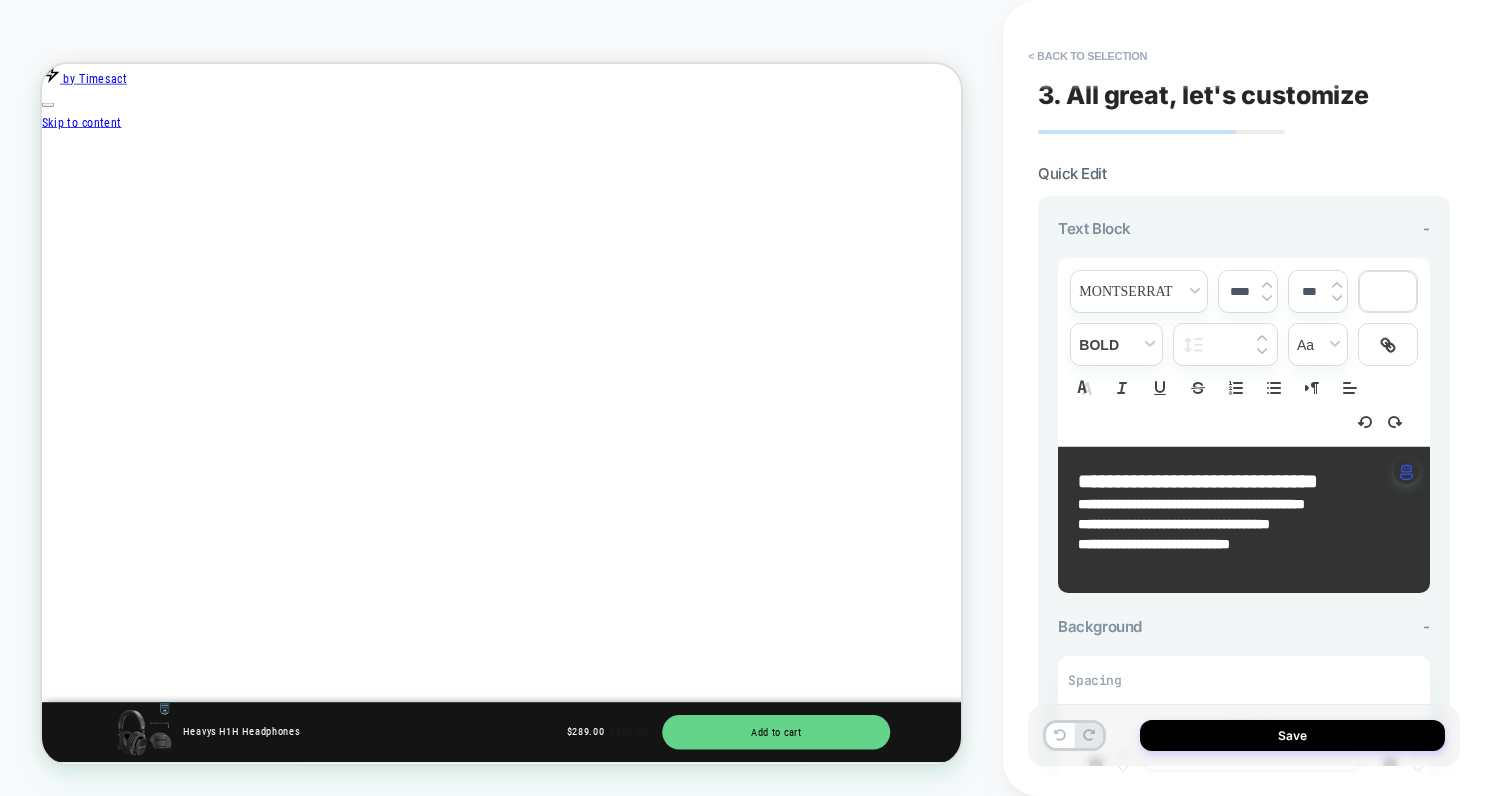click on "**********" at bounding box center [1236, 545] 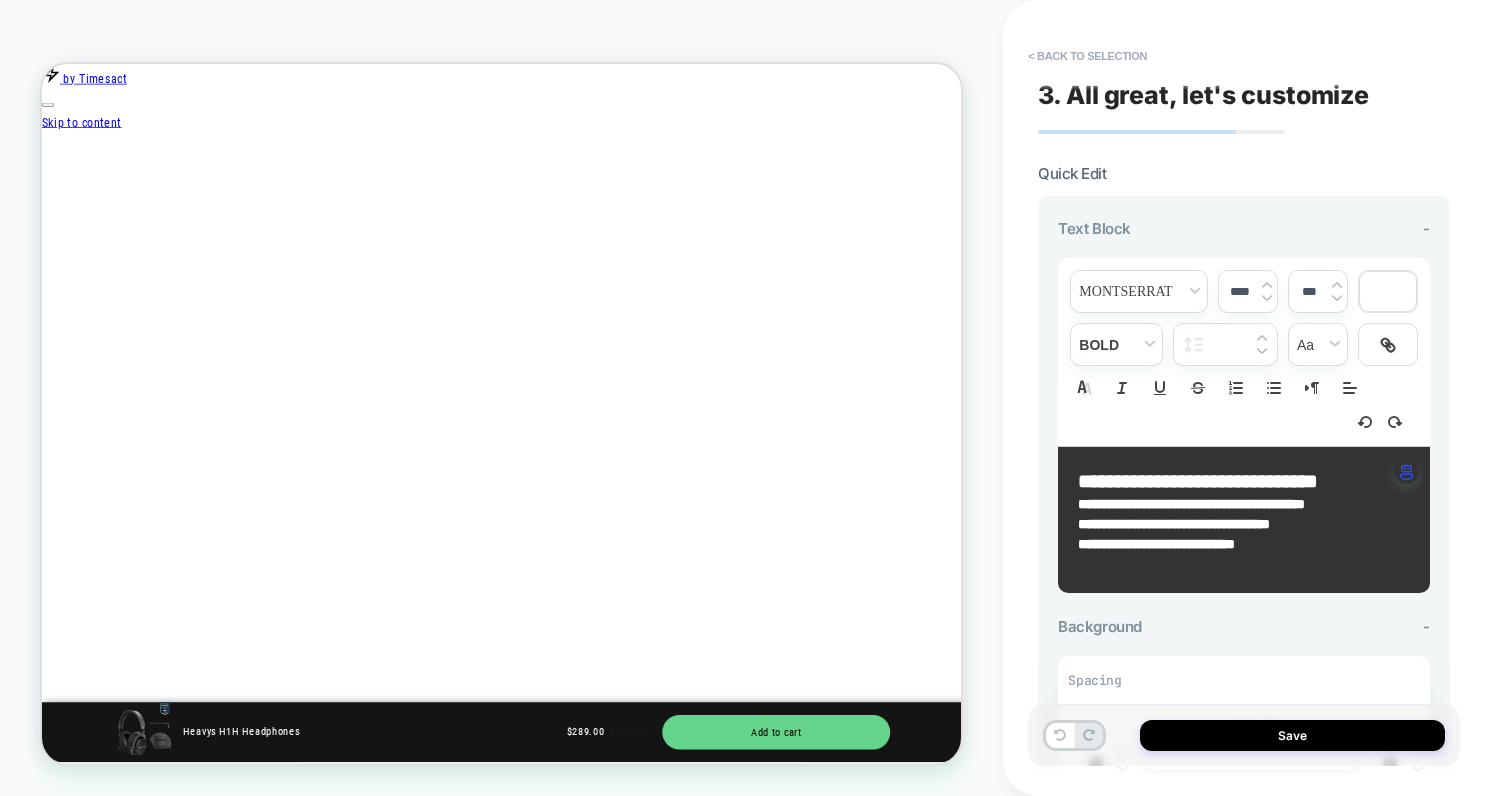 click on "**********" at bounding box center [1174, 524] 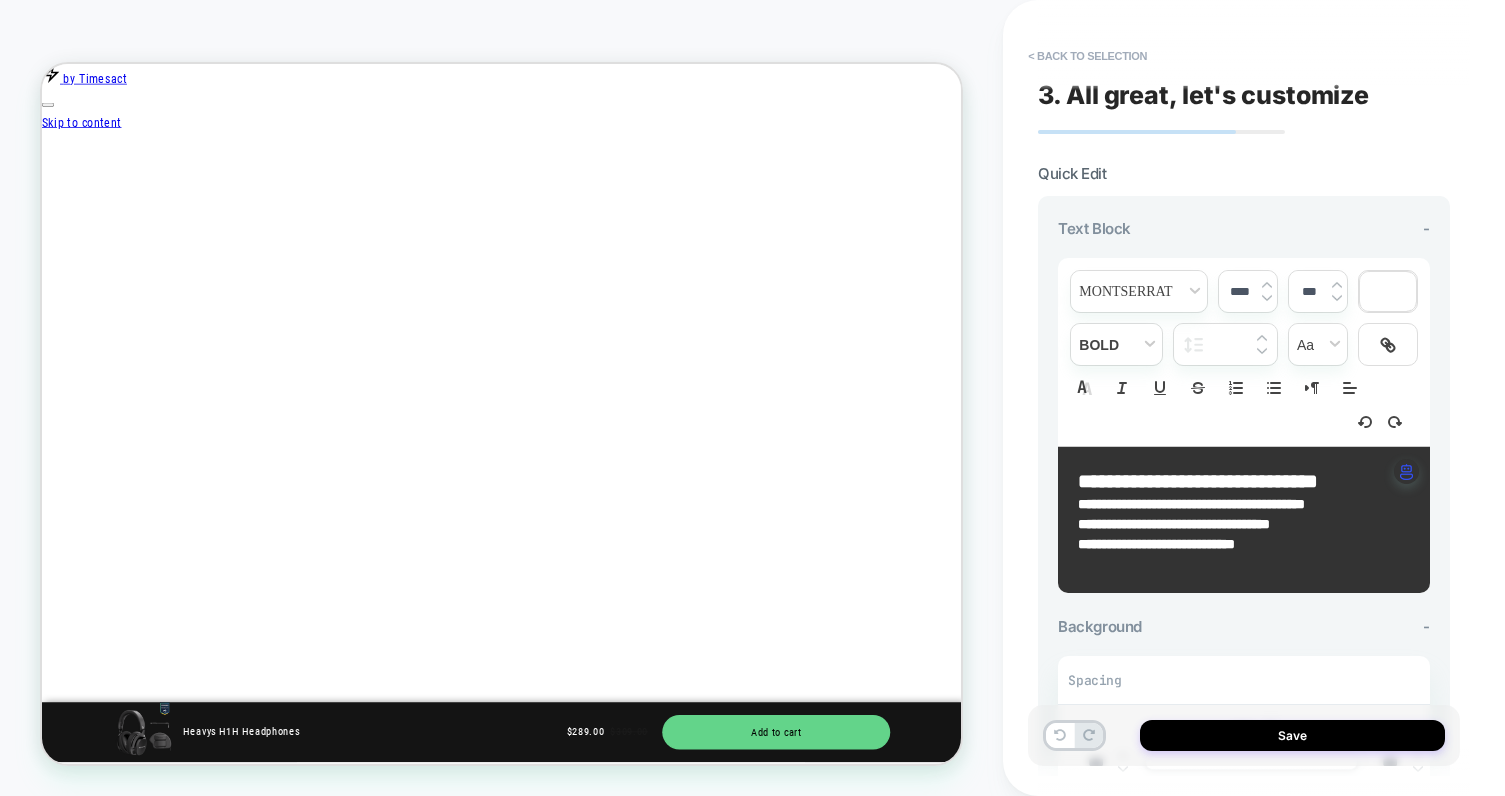 scroll, scrollTop: 0, scrollLeft: 1320, axis: horizontal 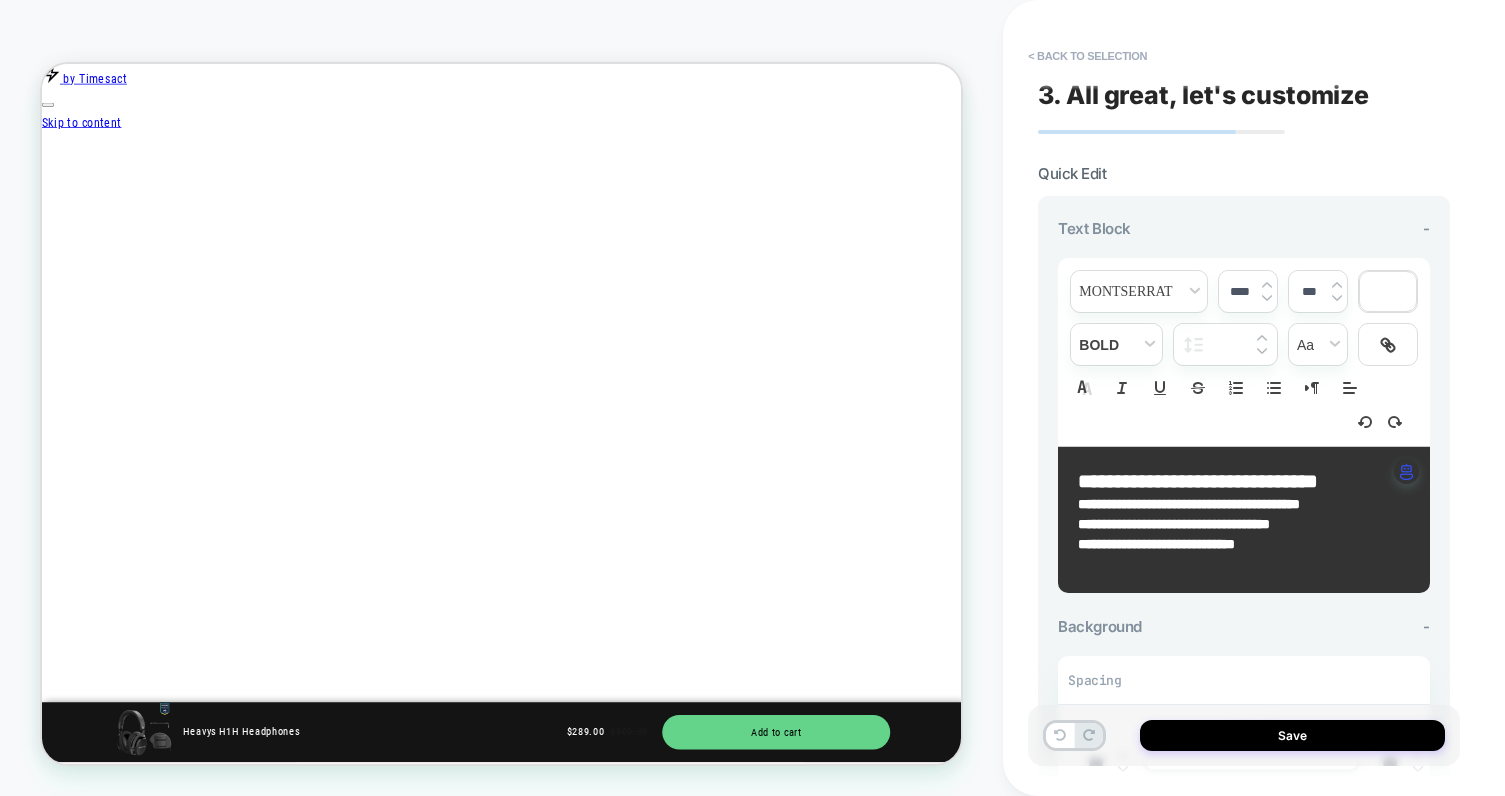 click on "**********" at bounding box center [1156, 544] 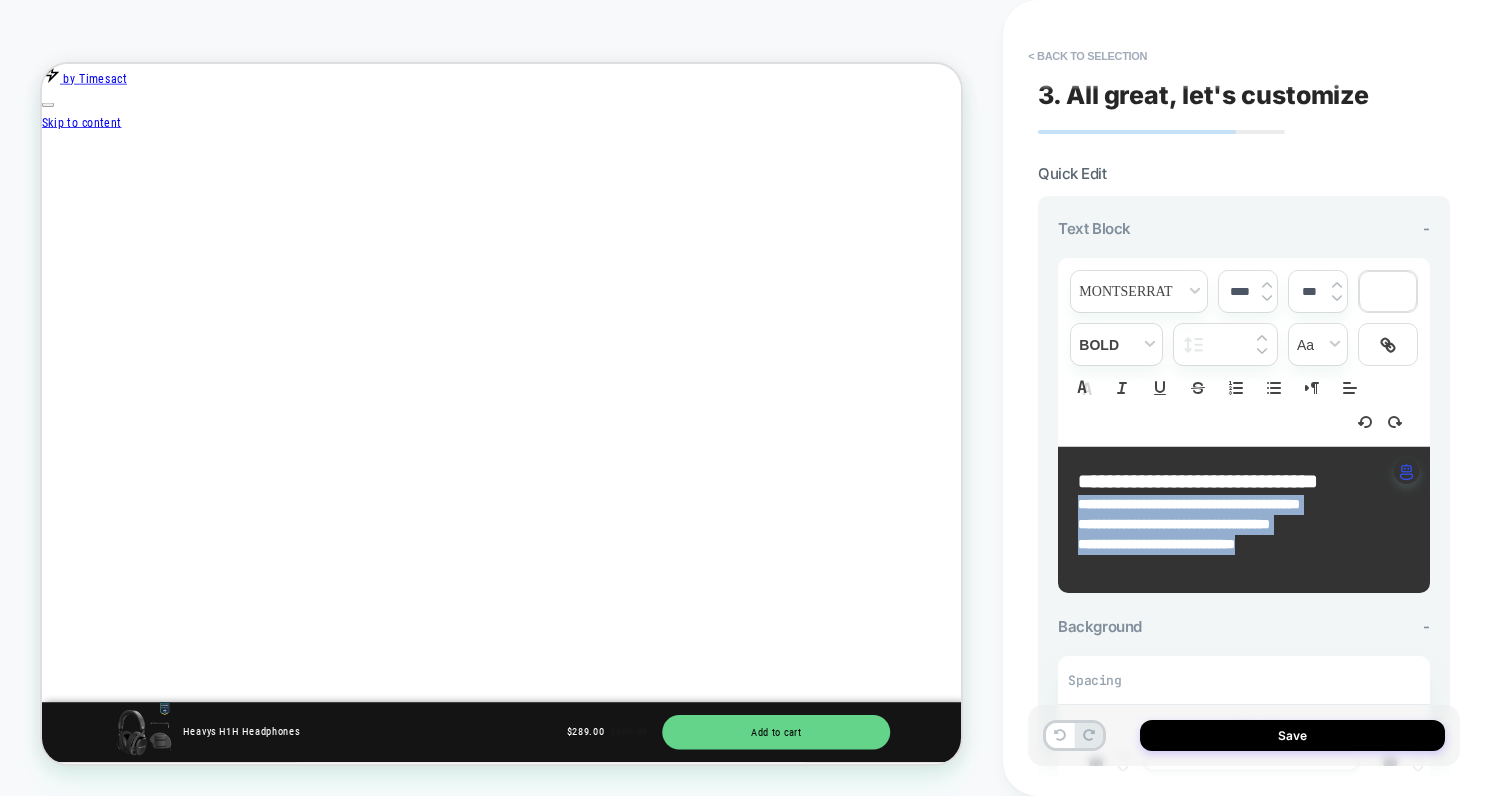 drag, startPoint x: 1296, startPoint y: 544, endPoint x: 1072, endPoint y: 501, distance: 228.08989 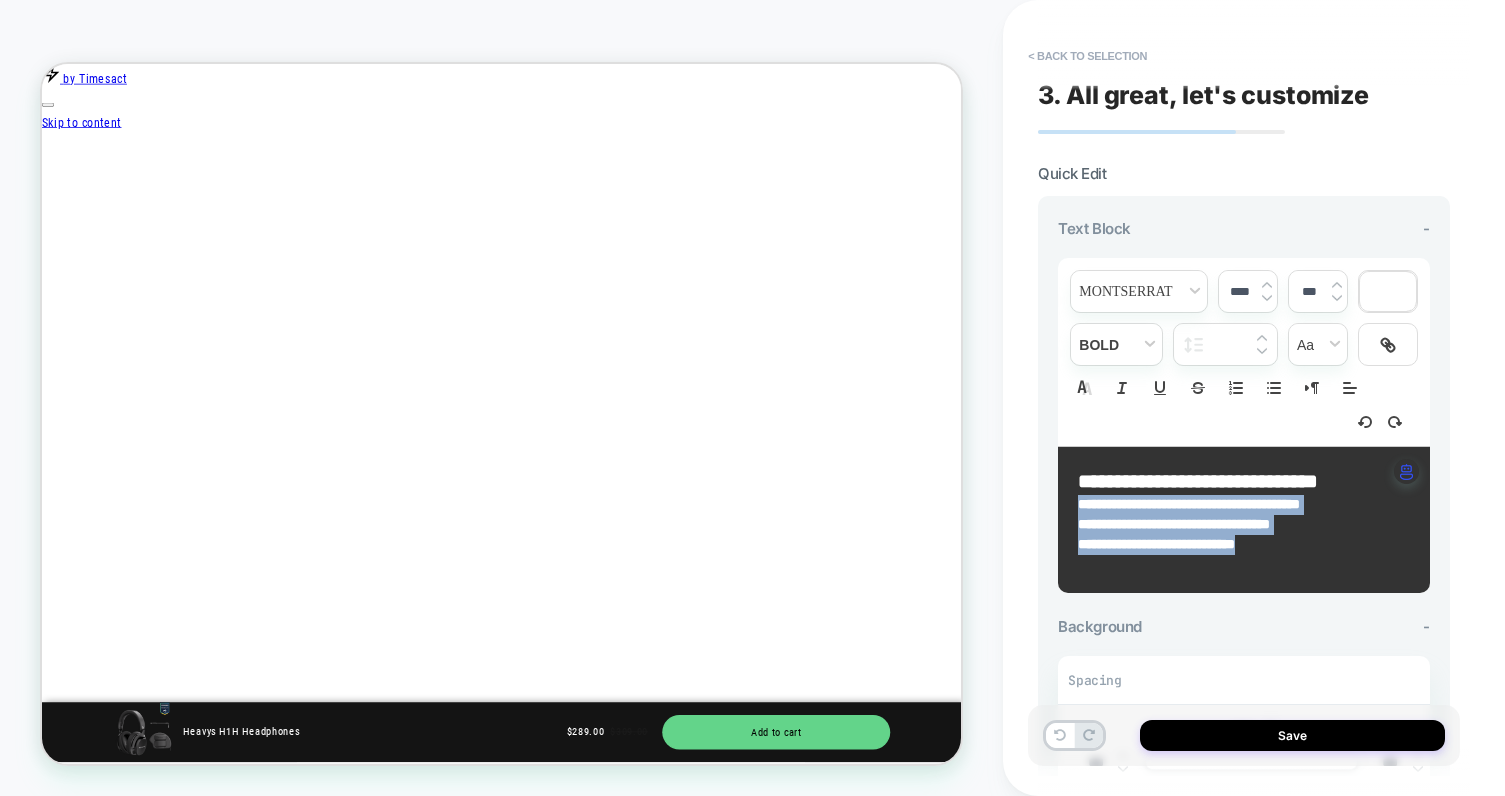 click on "**********" at bounding box center [1244, 520] 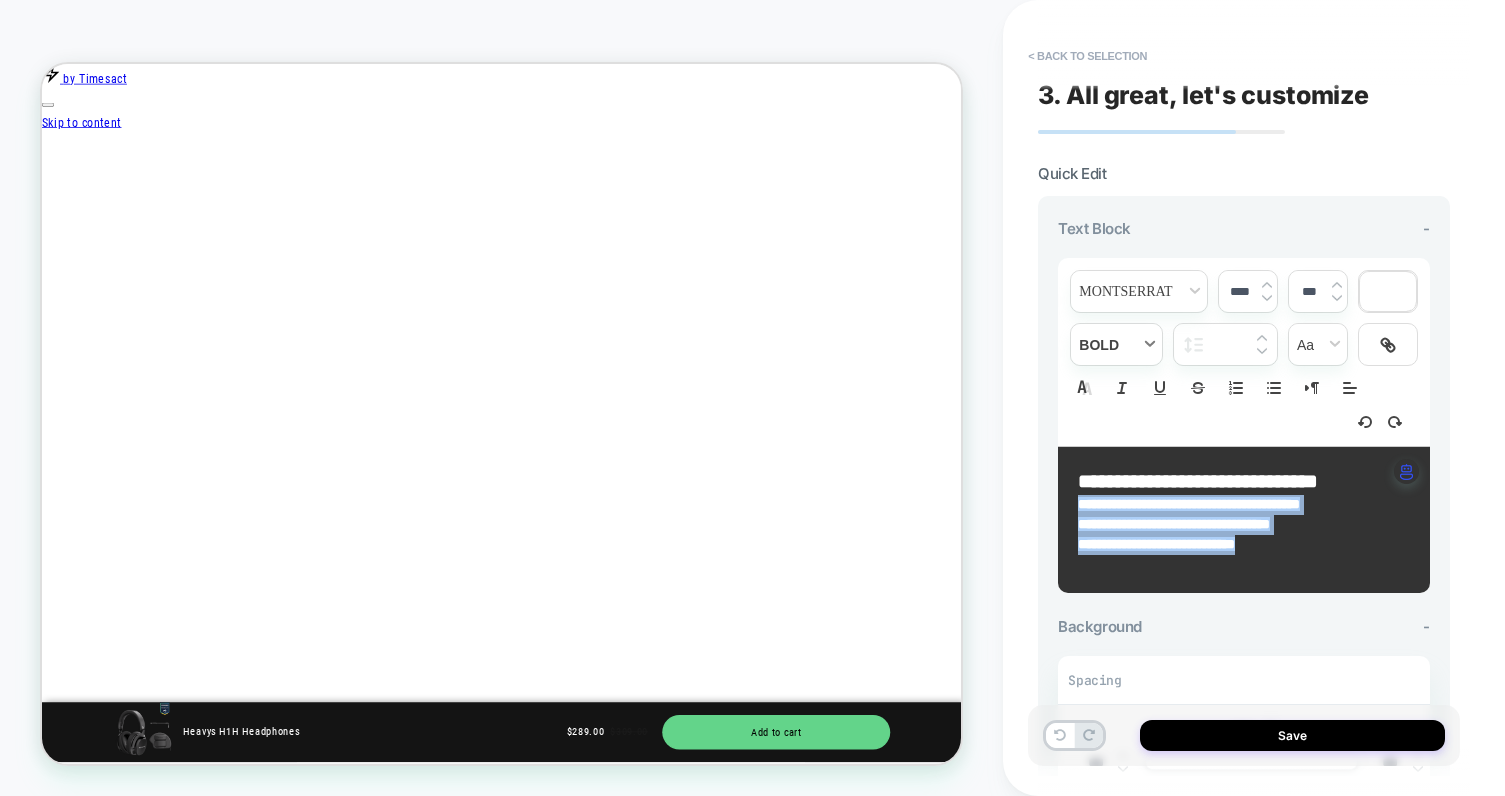 click at bounding box center [1116, 344] 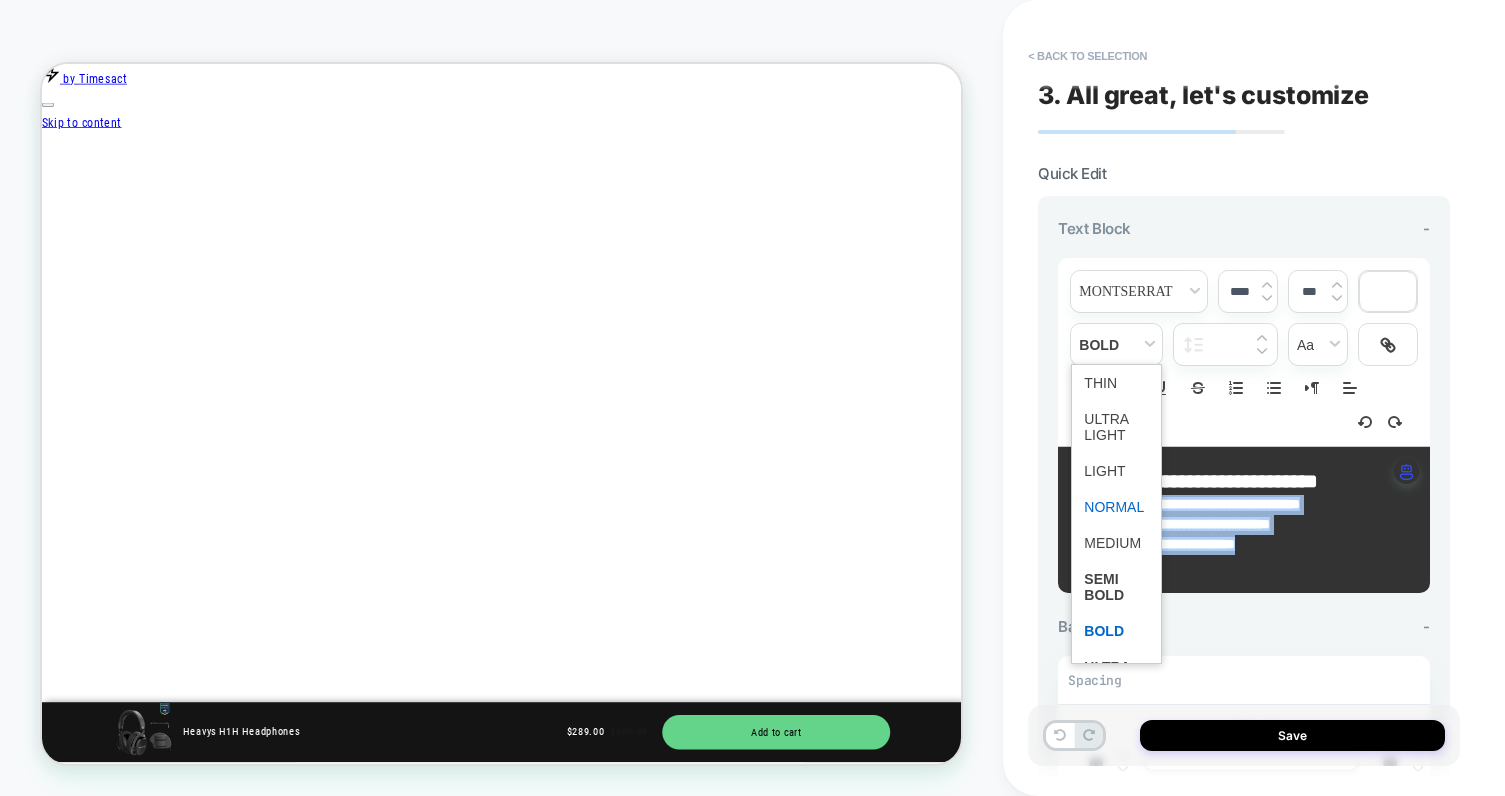 scroll, scrollTop: 0, scrollLeft: 1979, axis: horizontal 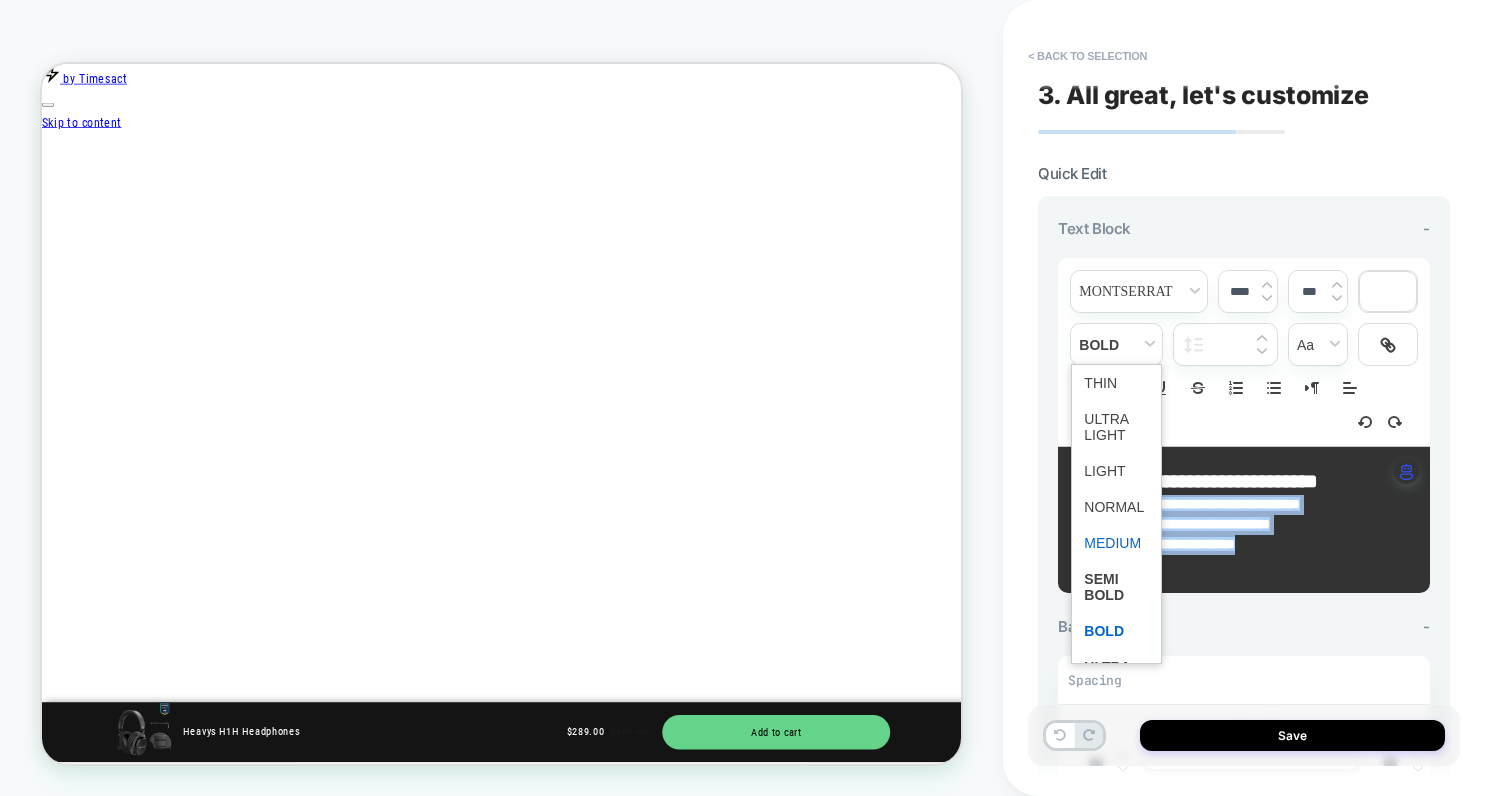 click at bounding box center (1116, 543) 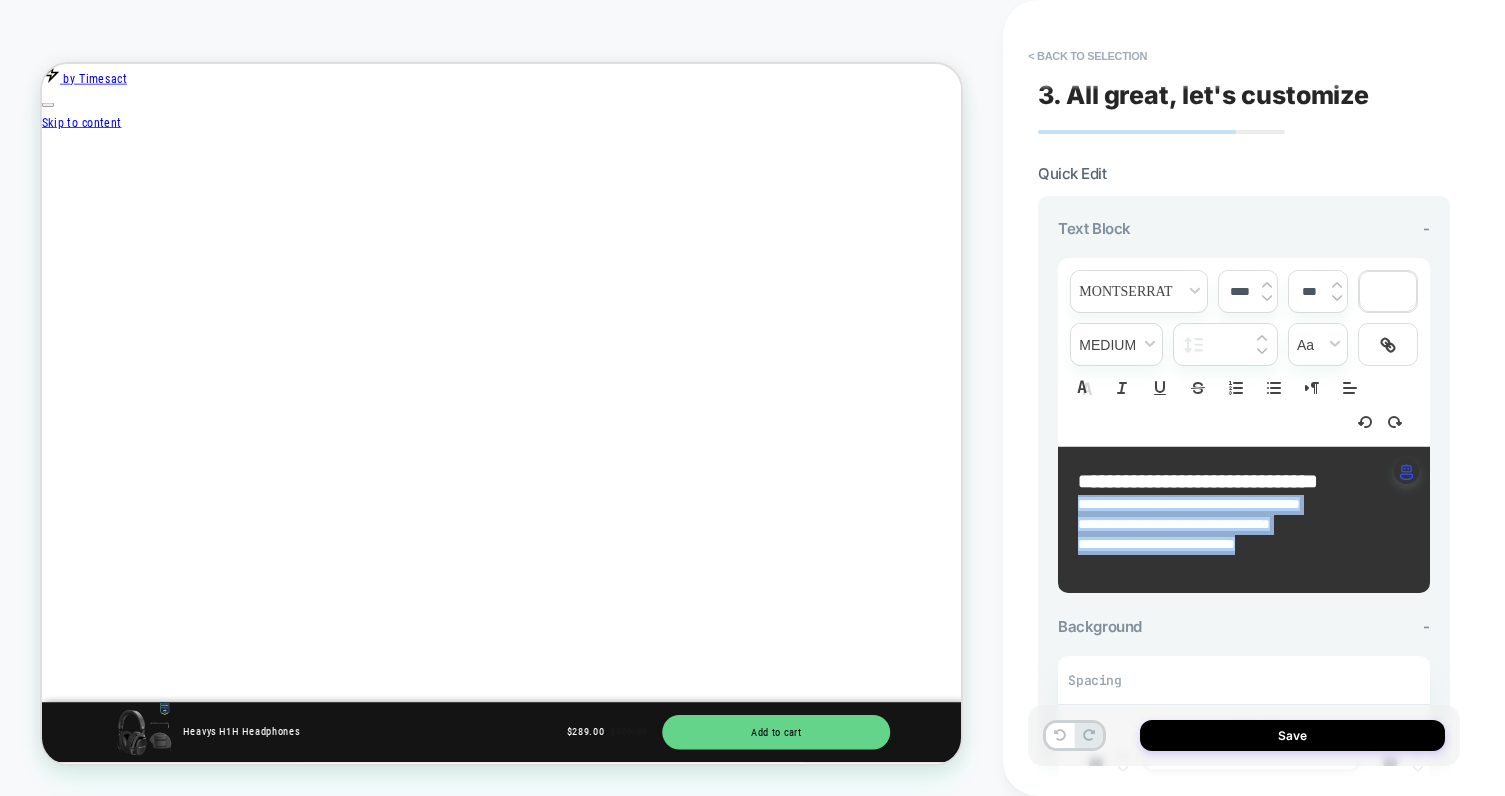 click on "**********" at bounding box center (1236, 525) 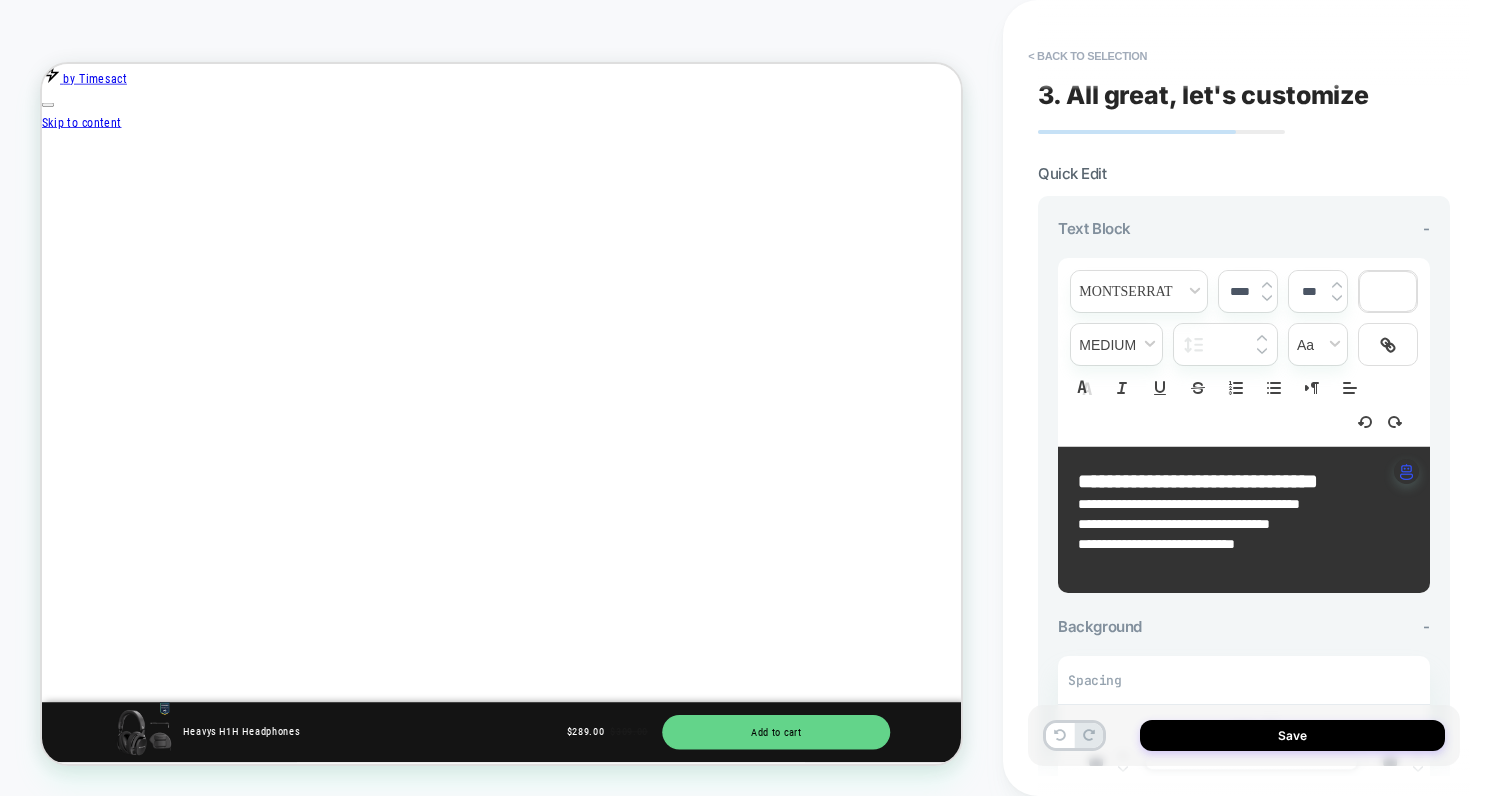 scroll, scrollTop: 0, scrollLeft: 2639, axis: horizontal 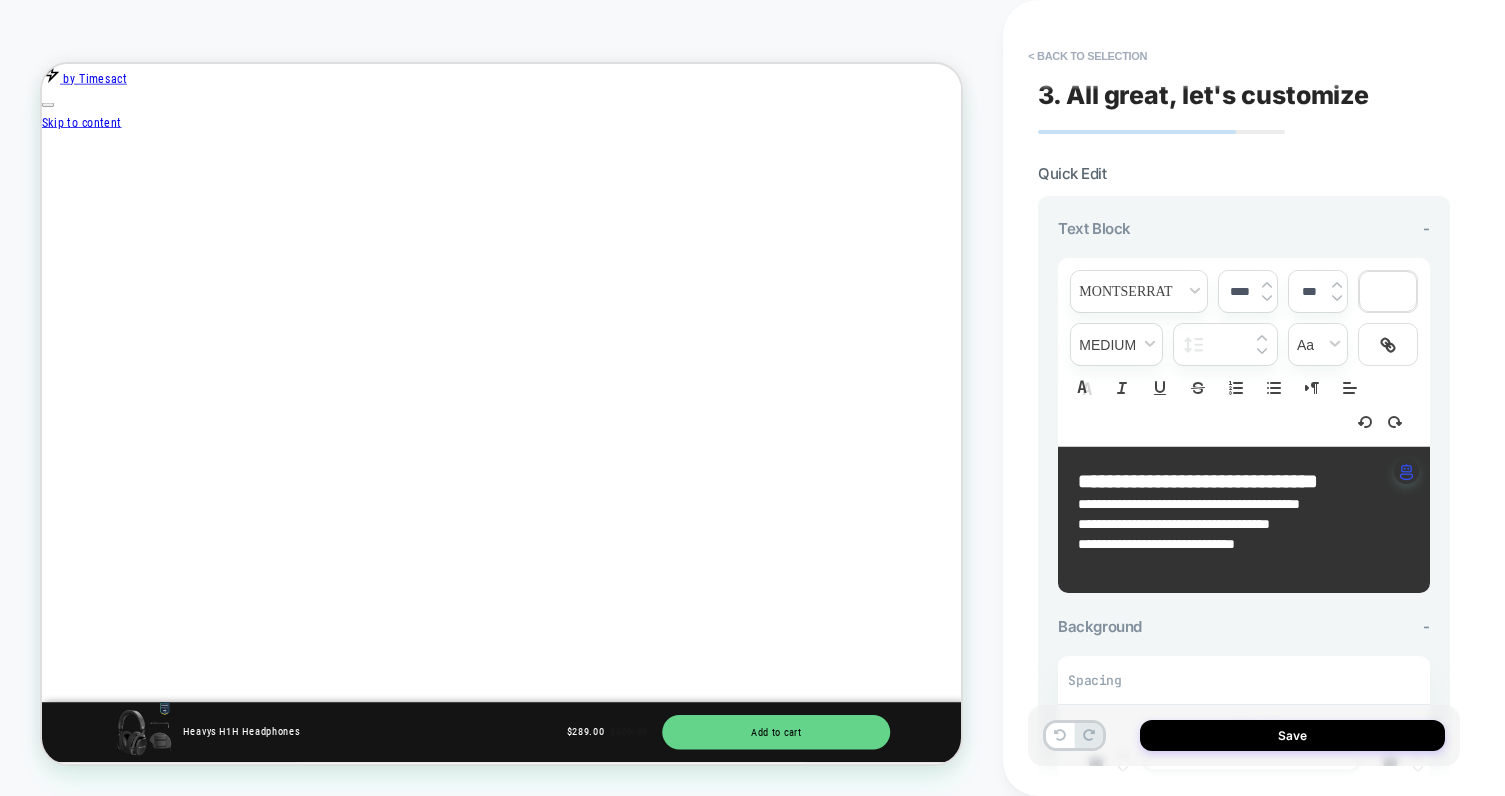 click on "**********" at bounding box center (1236, 545) 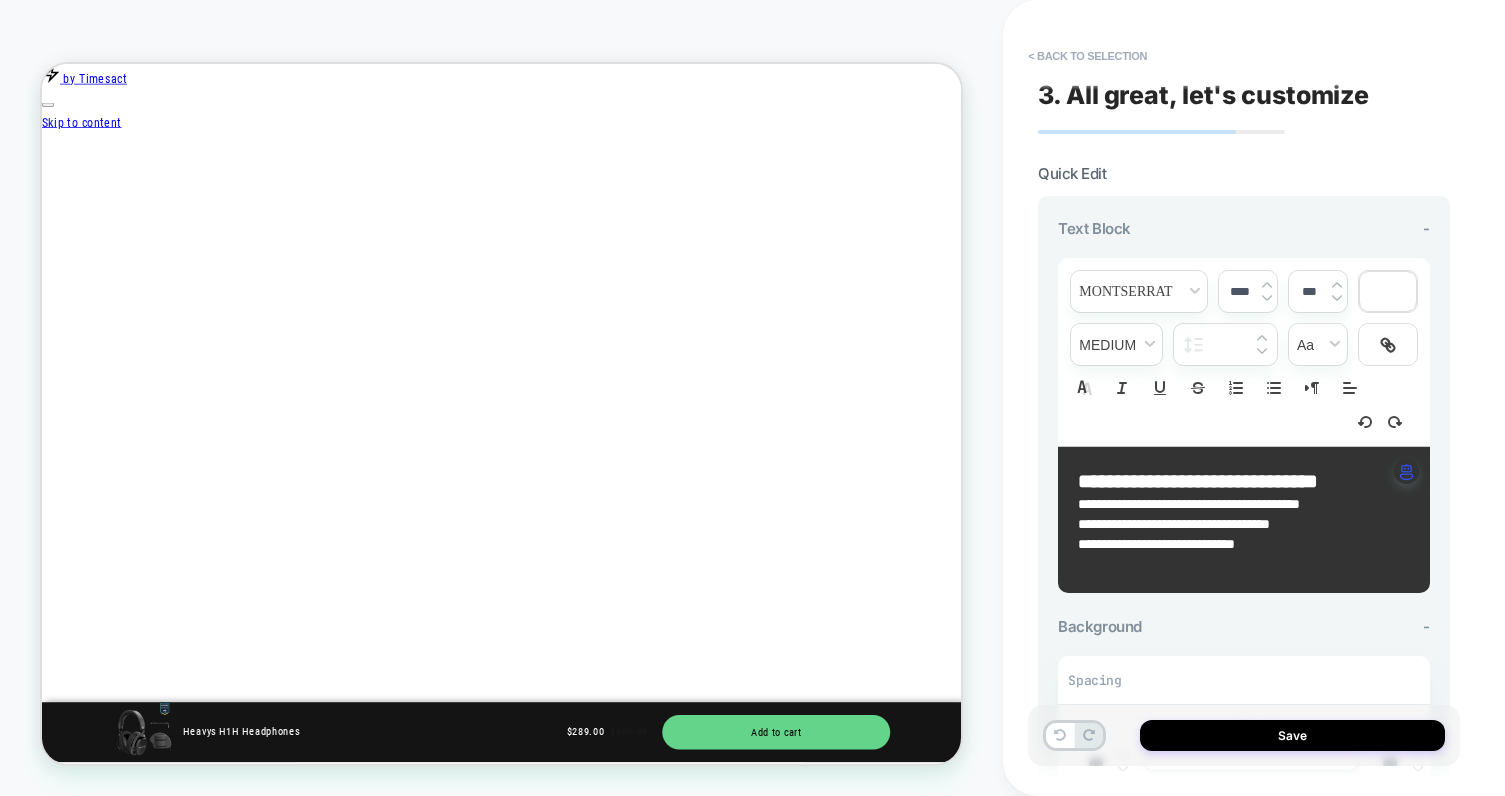 click on "**********" at bounding box center (1236, 545) 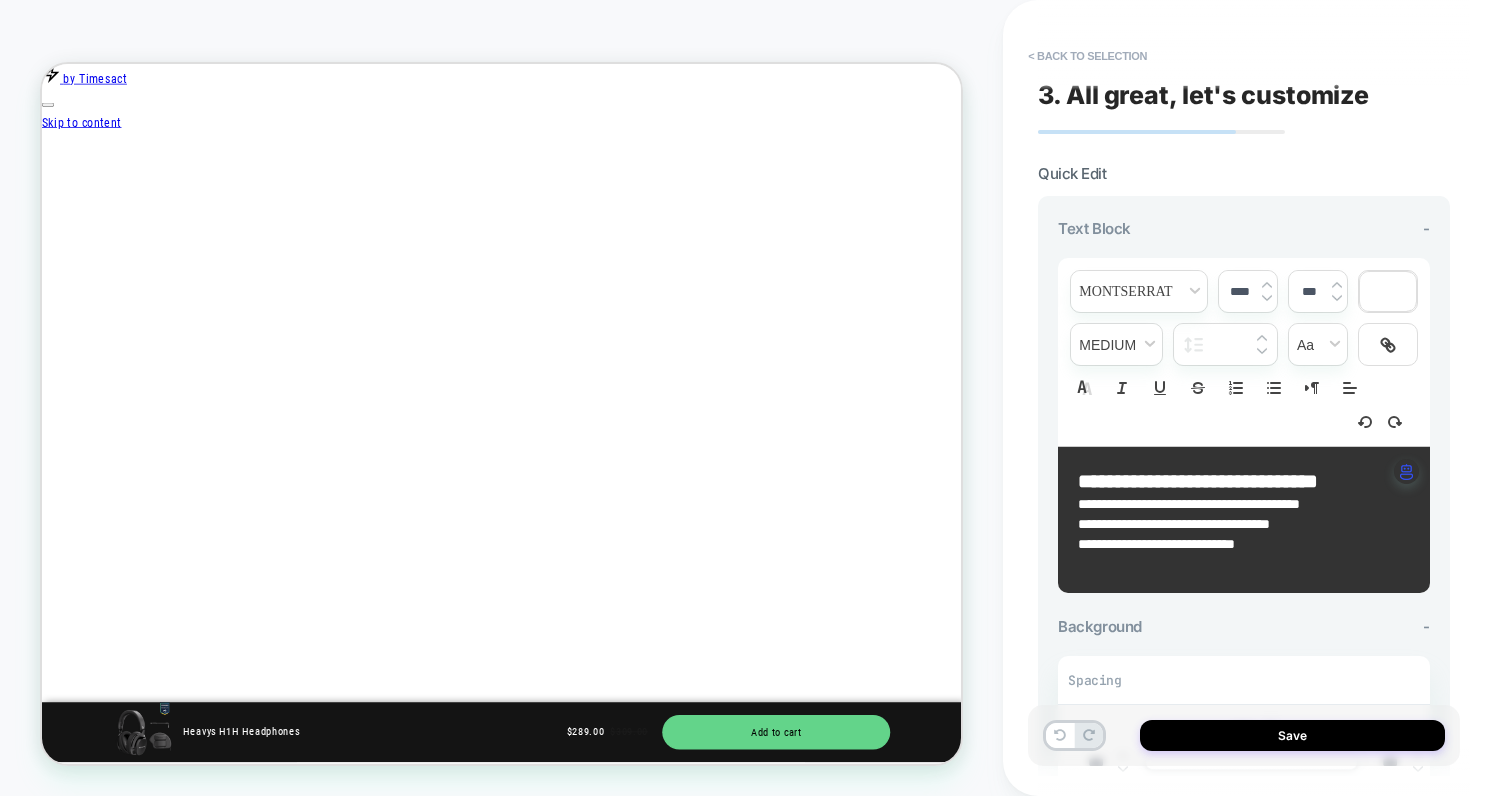 click on "**********" at bounding box center (1156, 544) 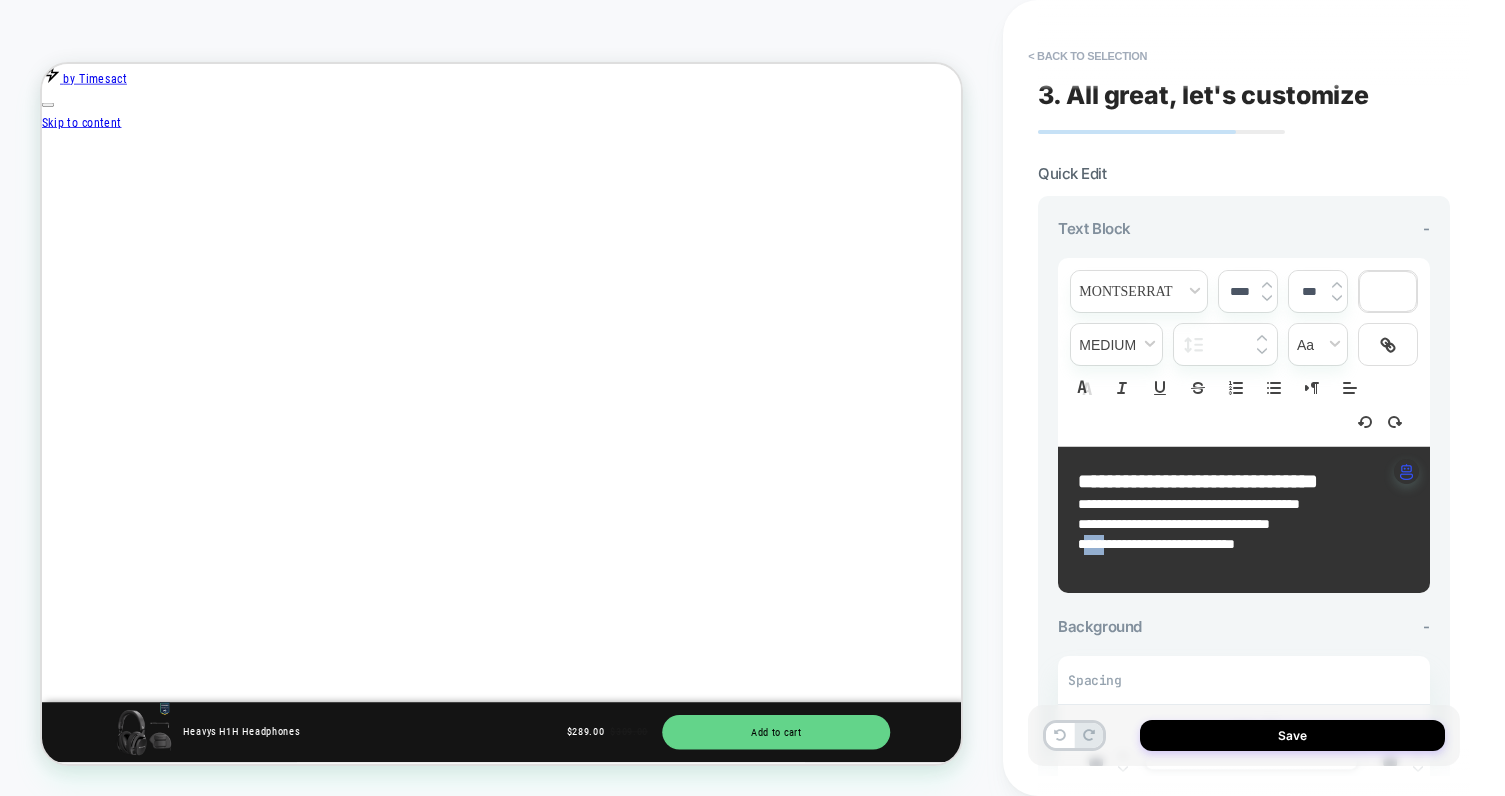click on "**********" at bounding box center [1156, 544] 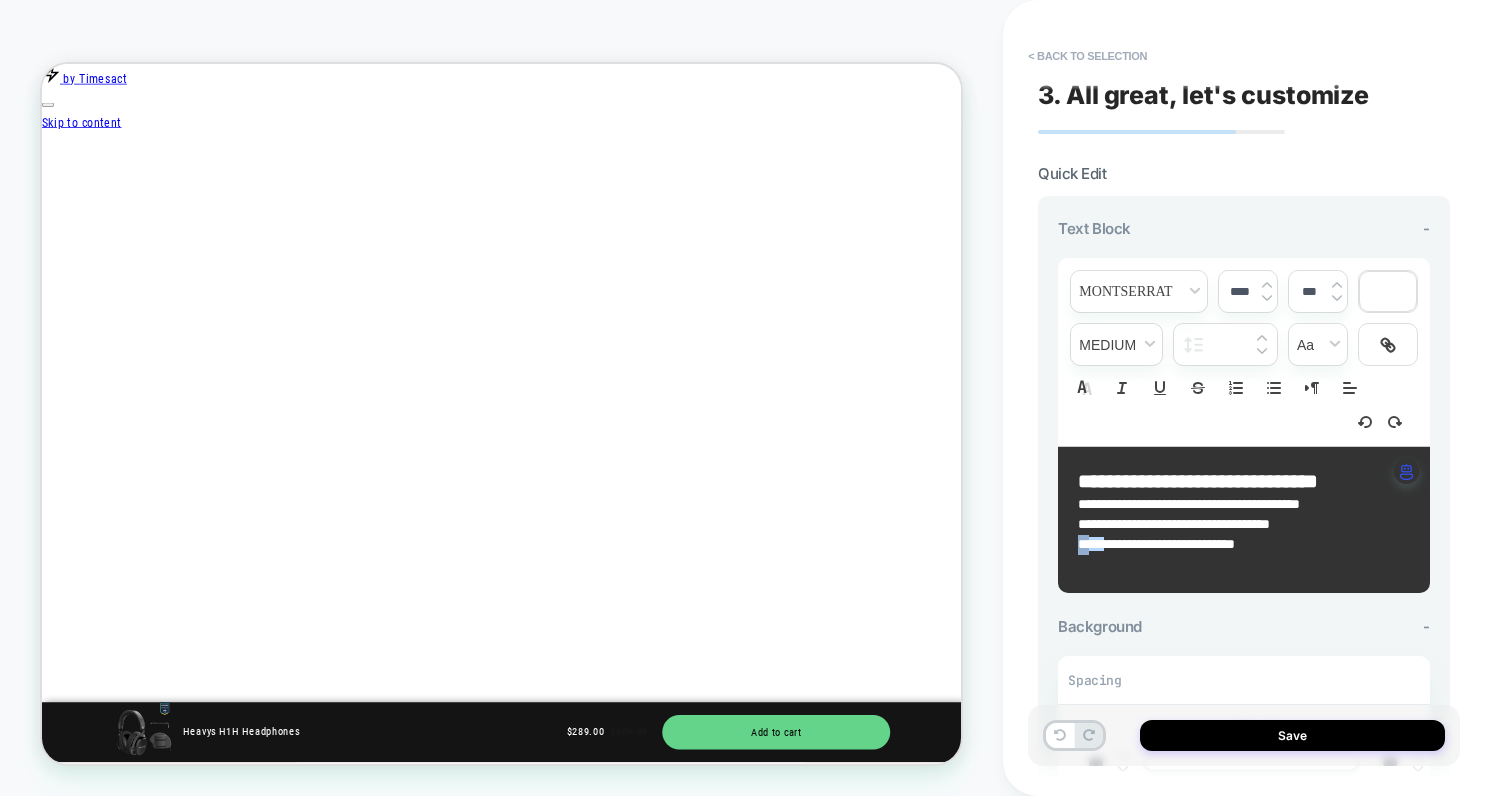 scroll, scrollTop: 0, scrollLeft: 0, axis: both 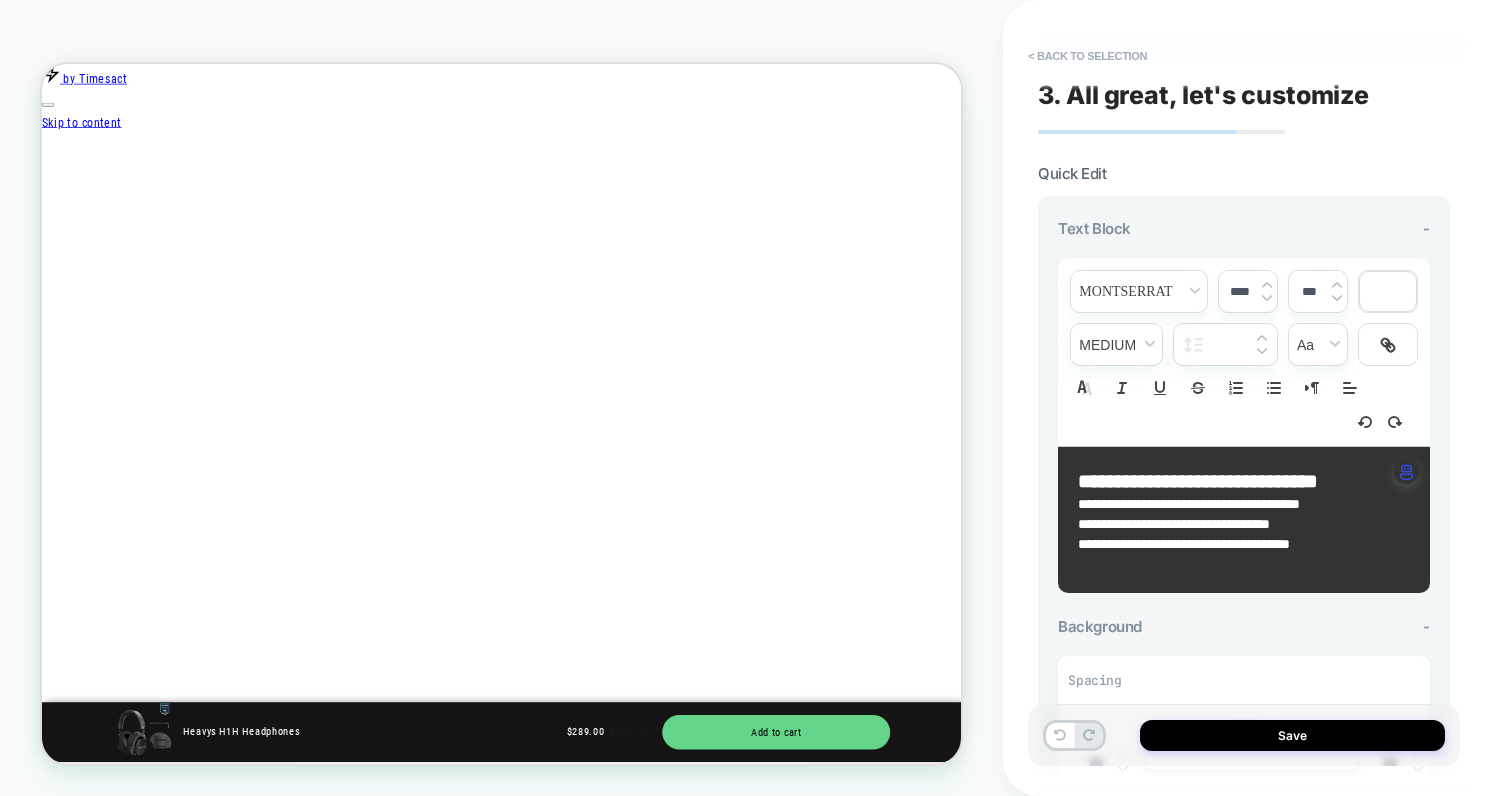 click on "**********" at bounding box center [1184, 544] 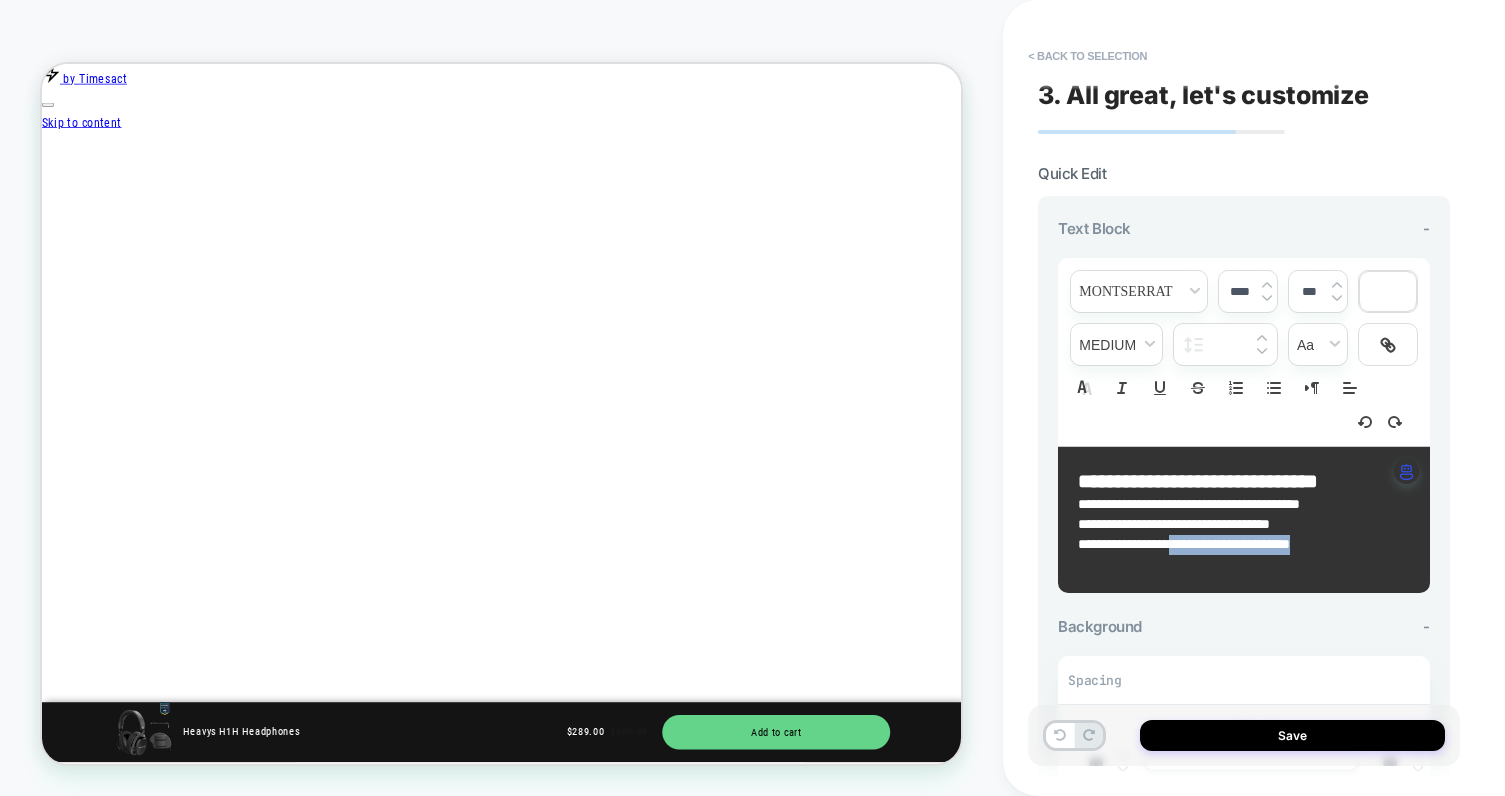 drag, startPoint x: 1189, startPoint y: 544, endPoint x: 1367, endPoint y: 544, distance: 178 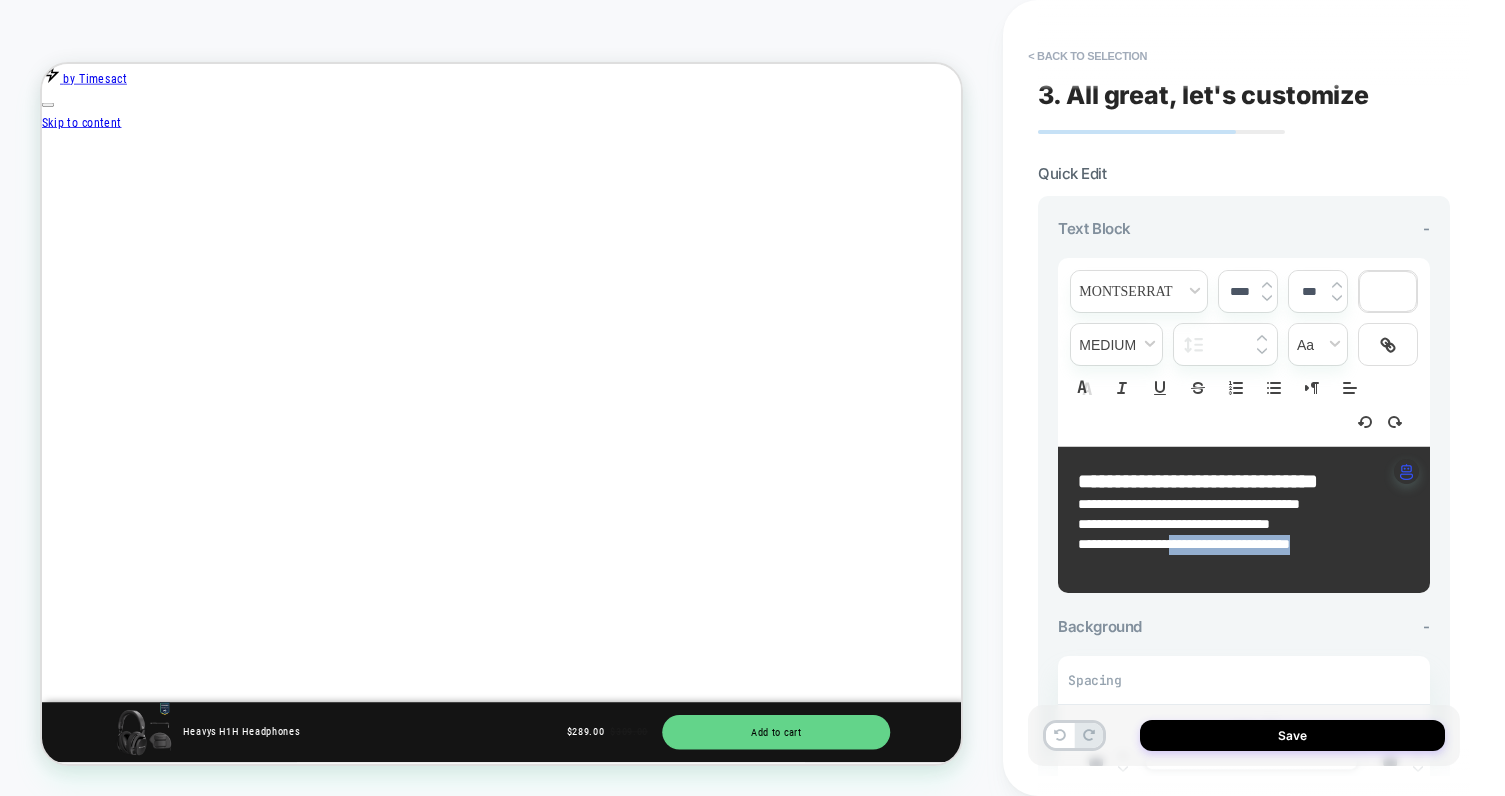 click on "**********" at bounding box center [1236, 545] 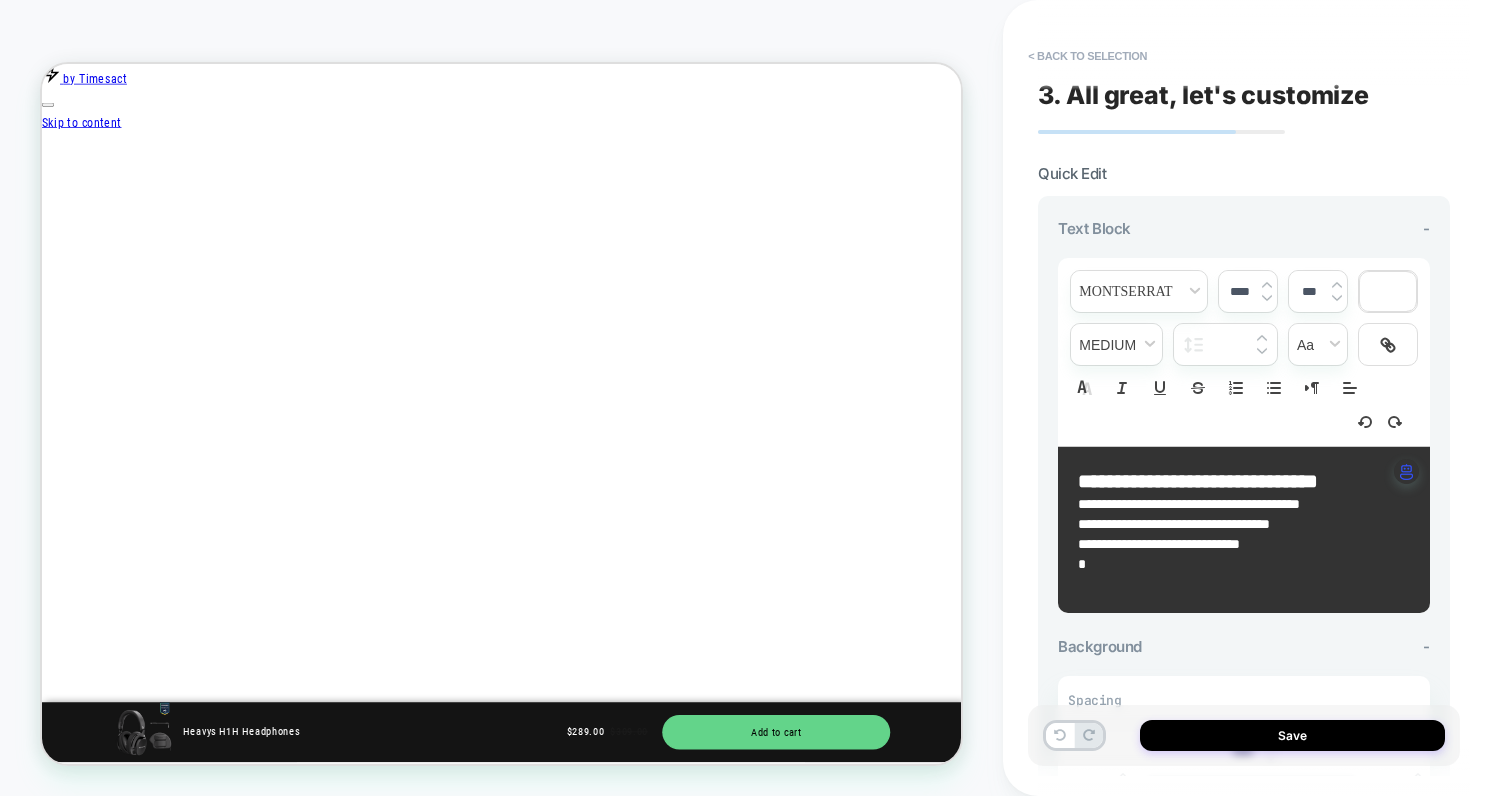 scroll, scrollTop: 0, scrollLeft: 1351, axis: horizontal 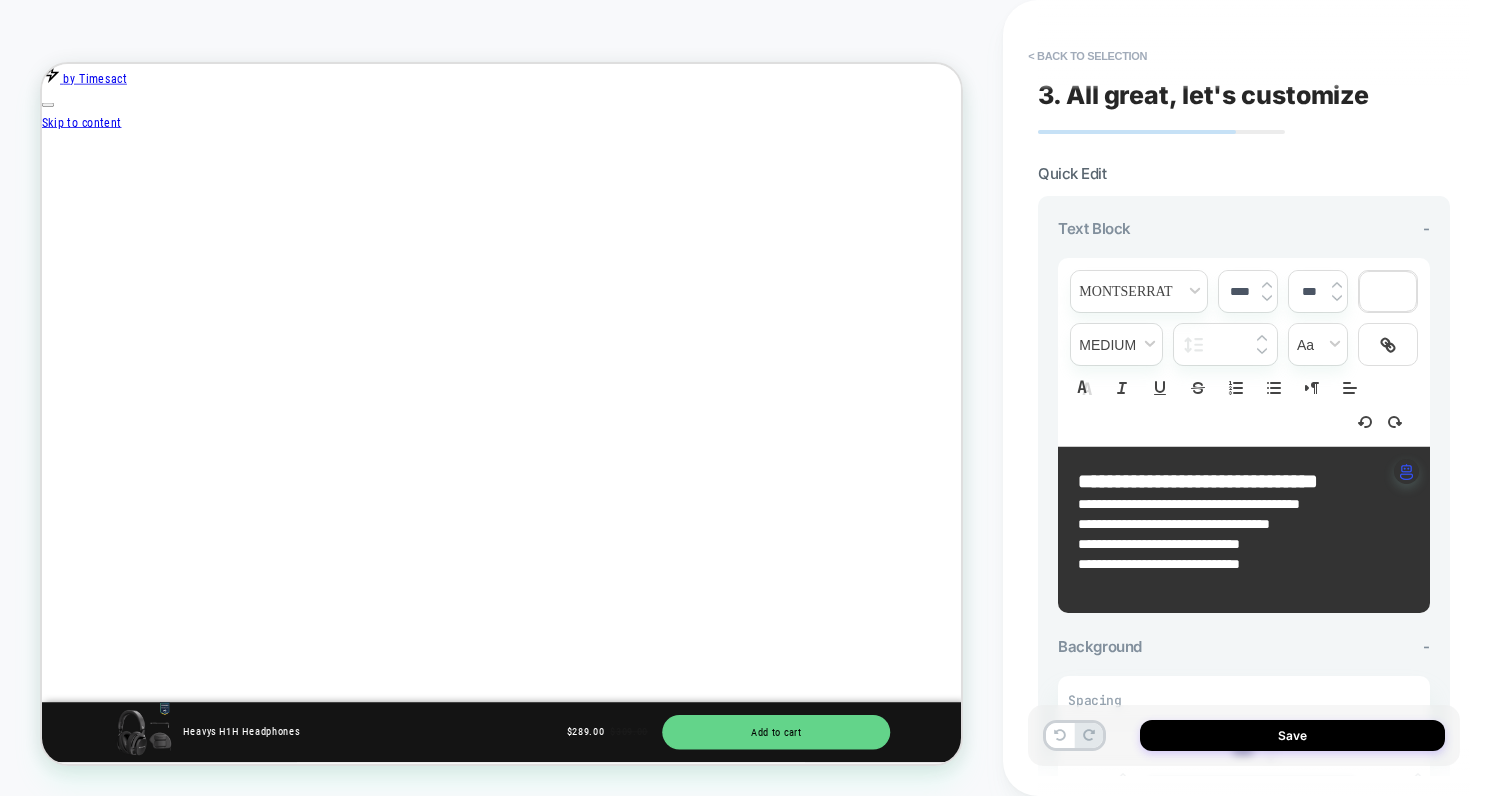 click on "**********" at bounding box center [1159, 564] 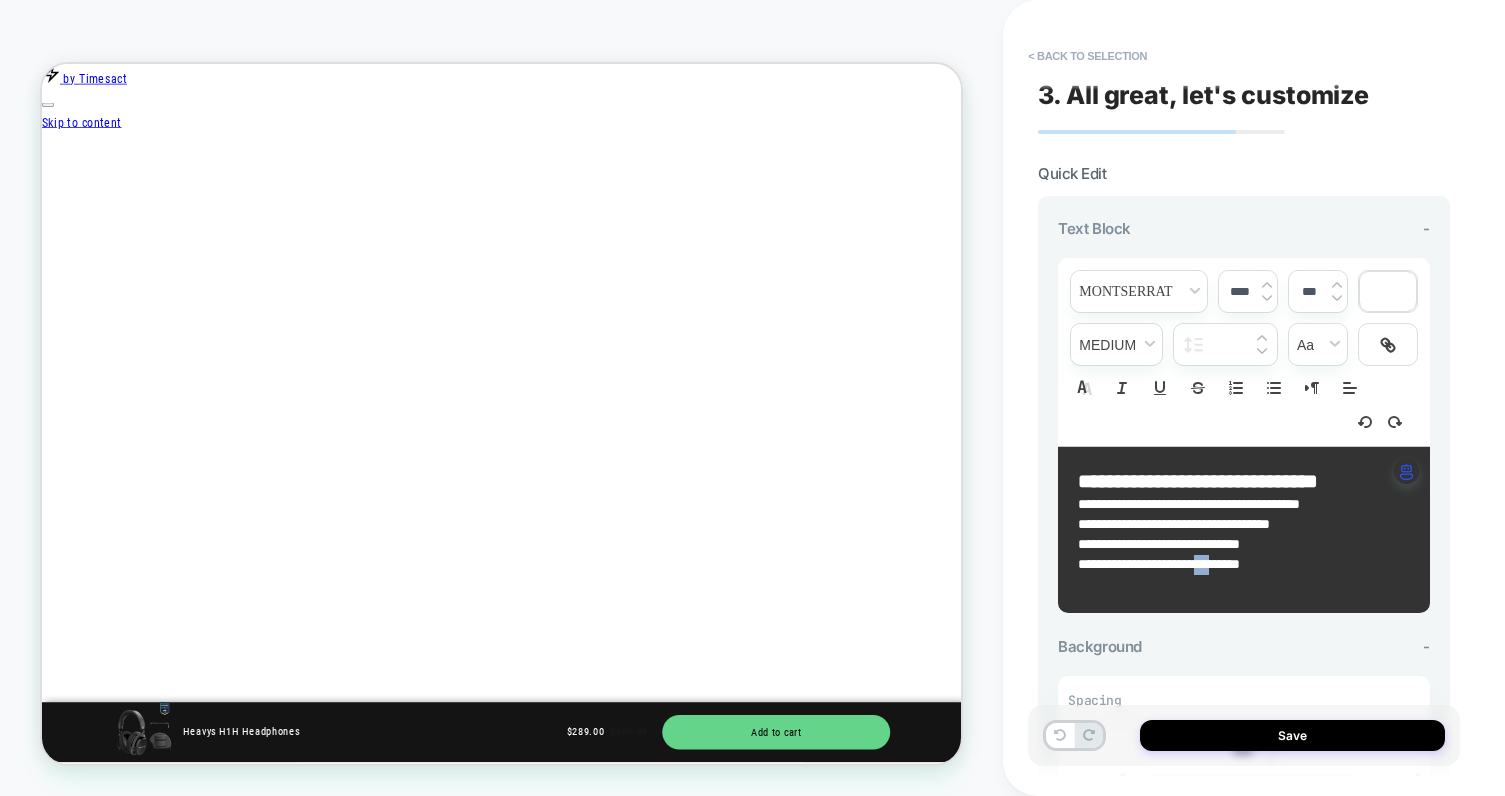 click on "**********" at bounding box center (1159, 564) 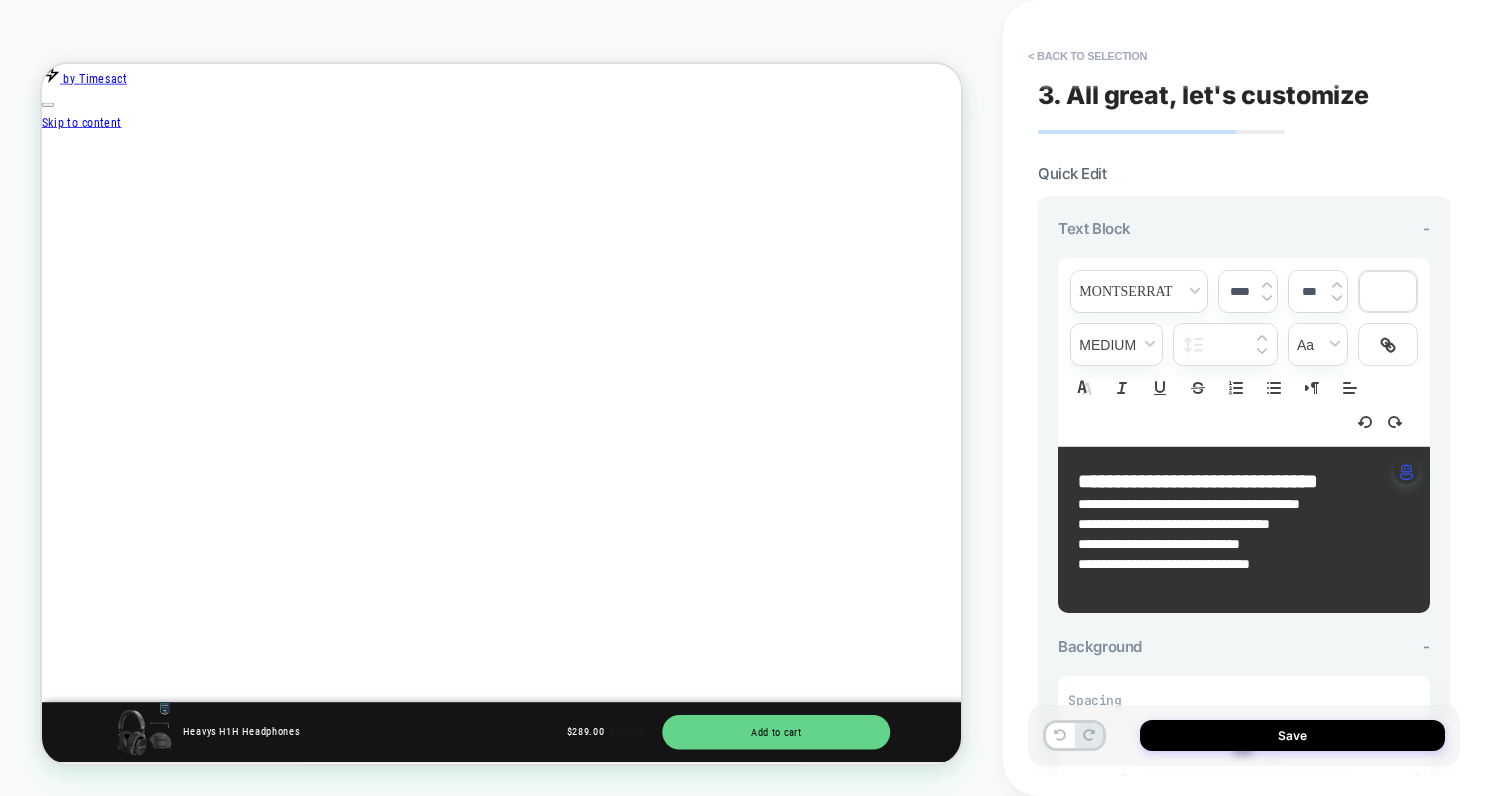 scroll, scrollTop: 0, scrollLeft: 1320, axis: horizontal 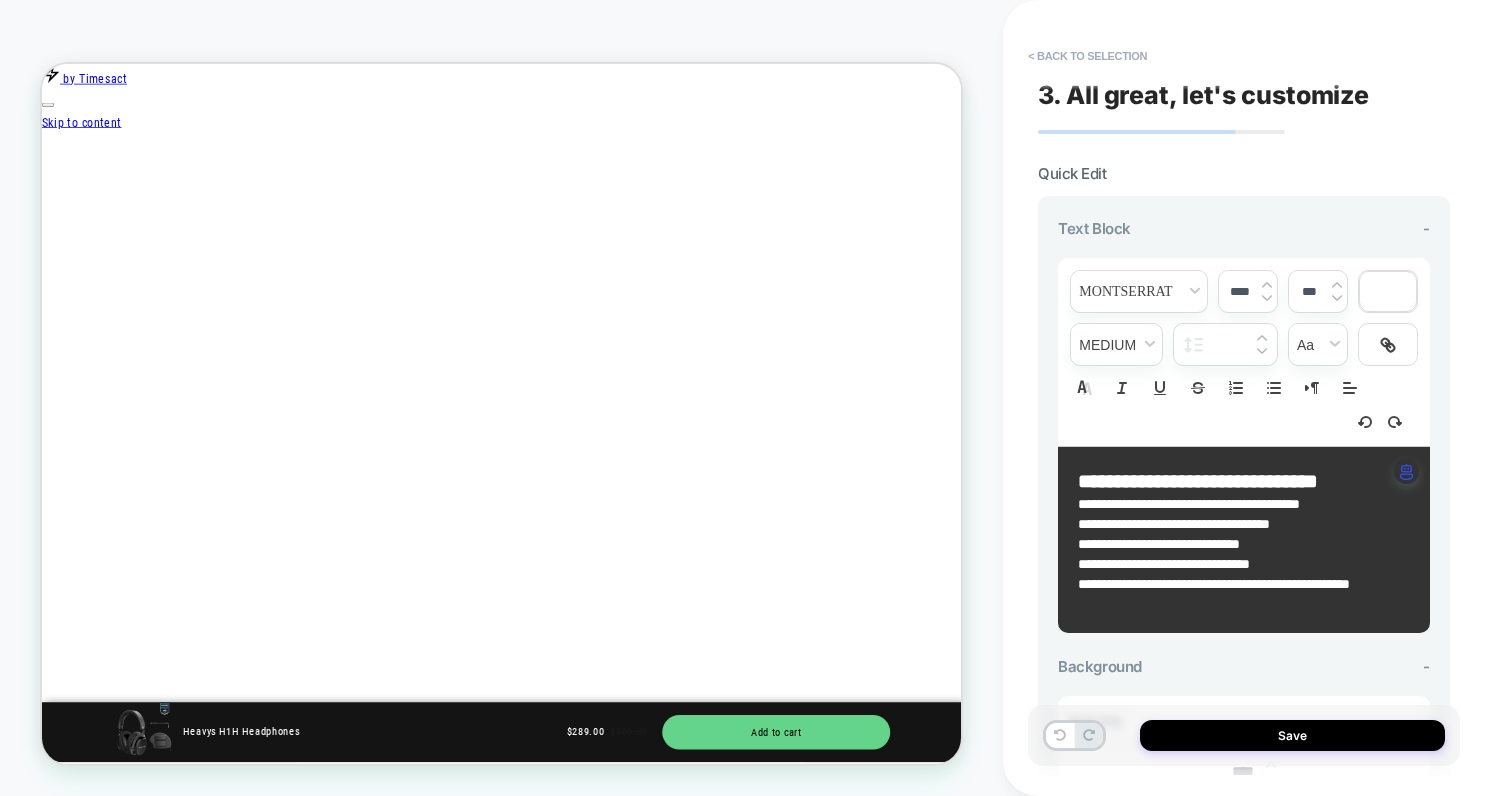 click on "**********" at bounding box center [1214, 584] 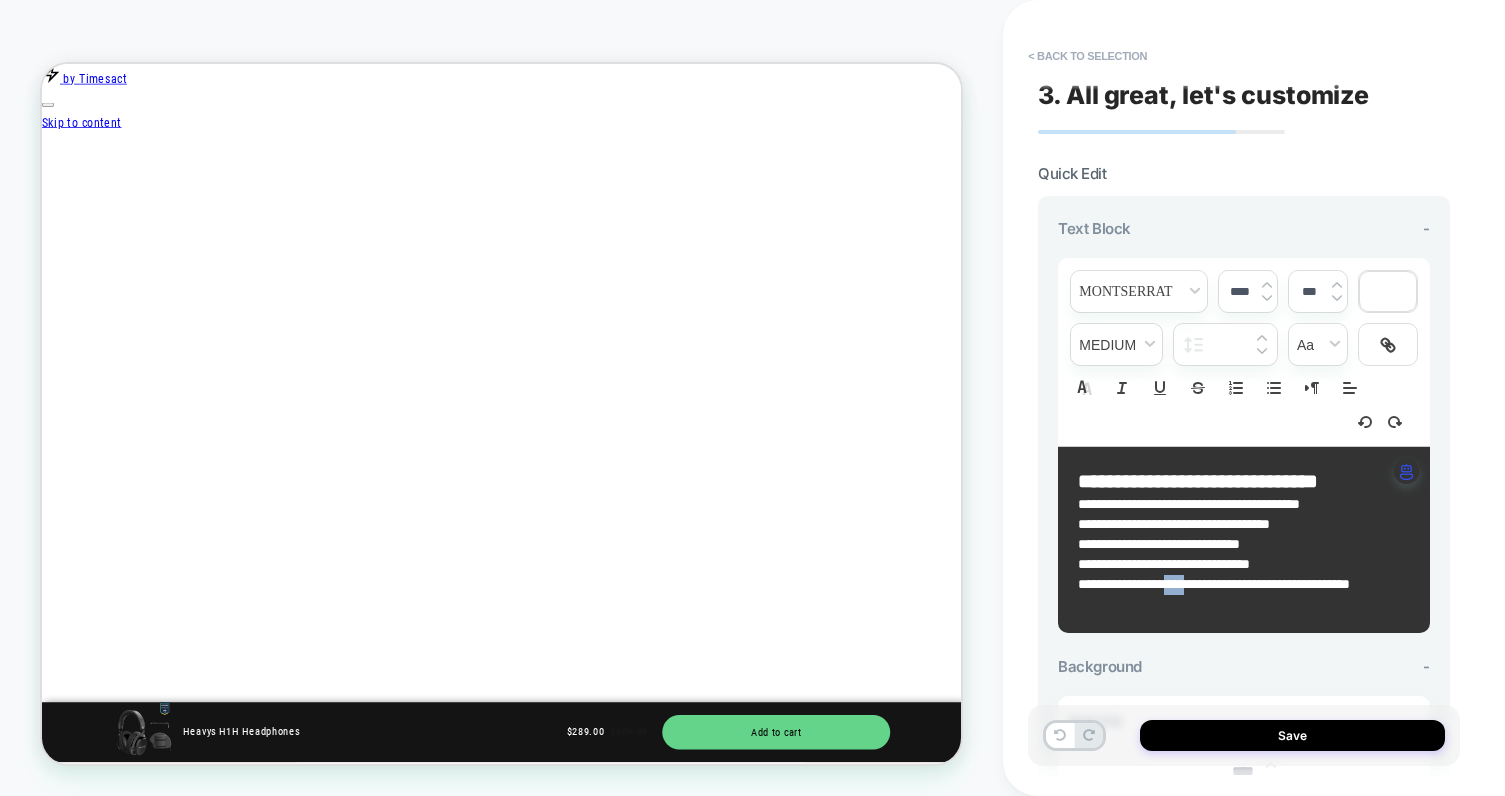 click on "**********" at bounding box center [1214, 584] 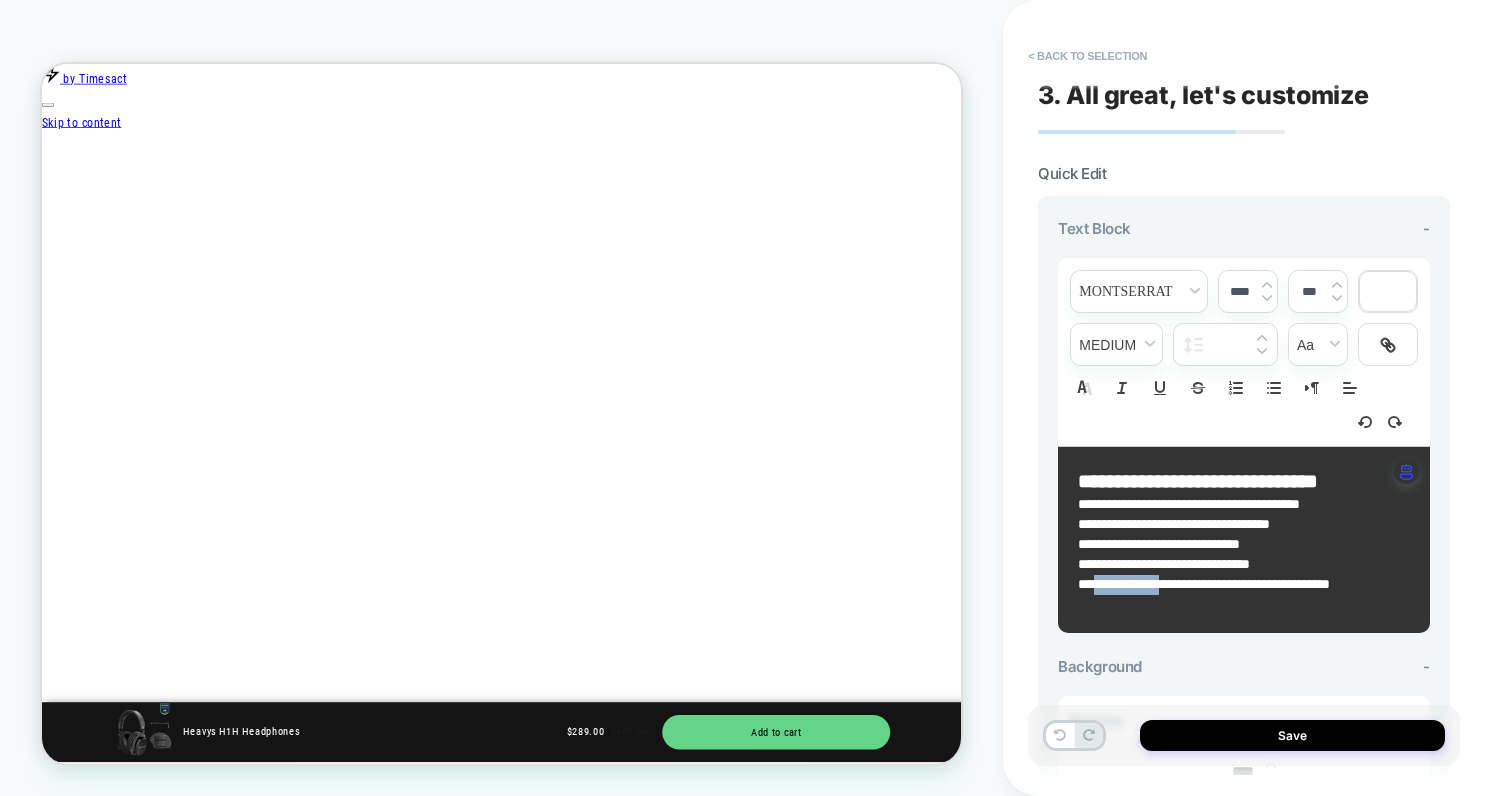scroll, scrollTop: 0, scrollLeft: 660, axis: horizontal 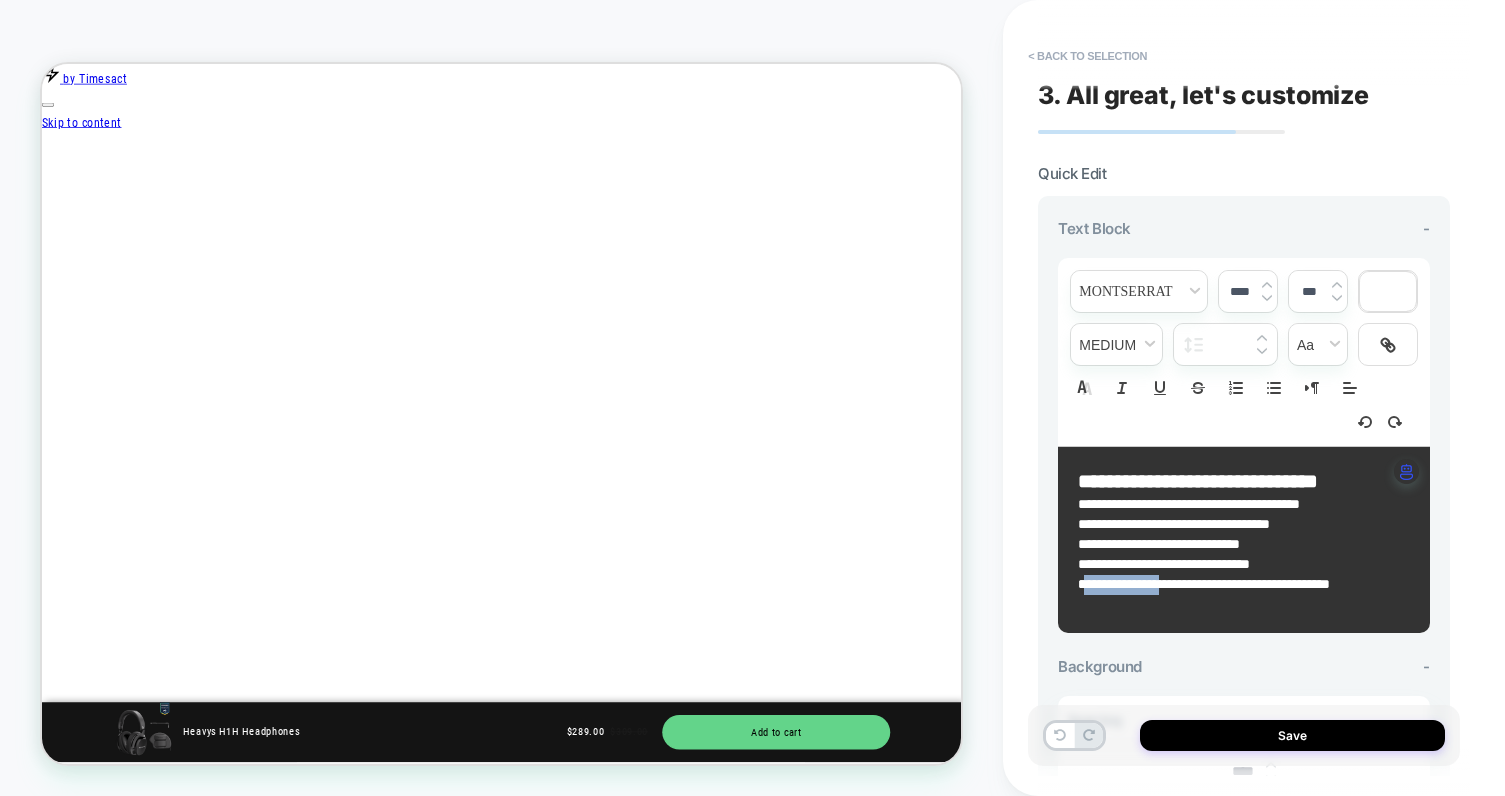drag, startPoint x: 1176, startPoint y: 584, endPoint x: 1089, endPoint y: 583, distance: 87.005745 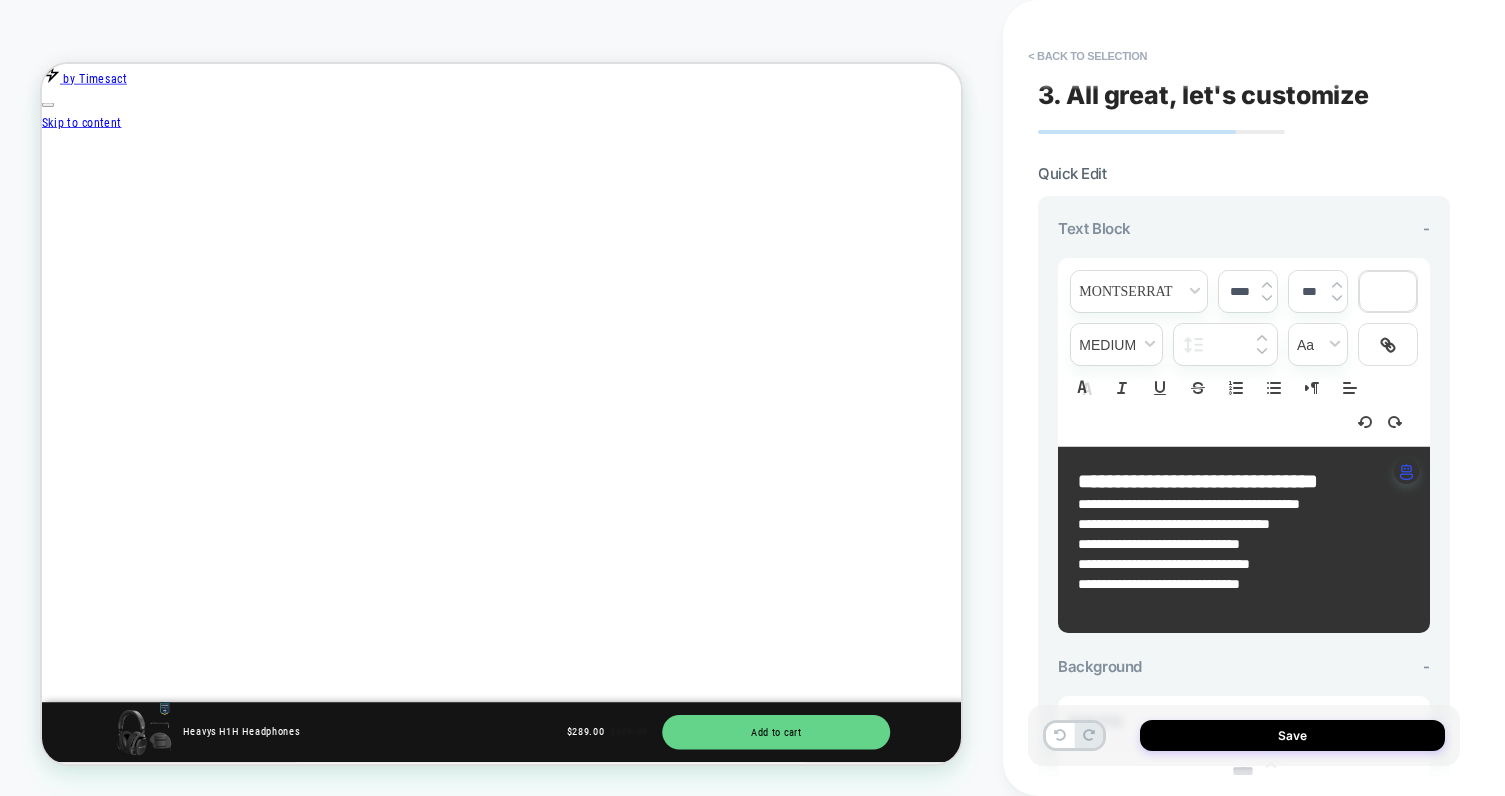 click on "**********" at bounding box center [1236, 585] 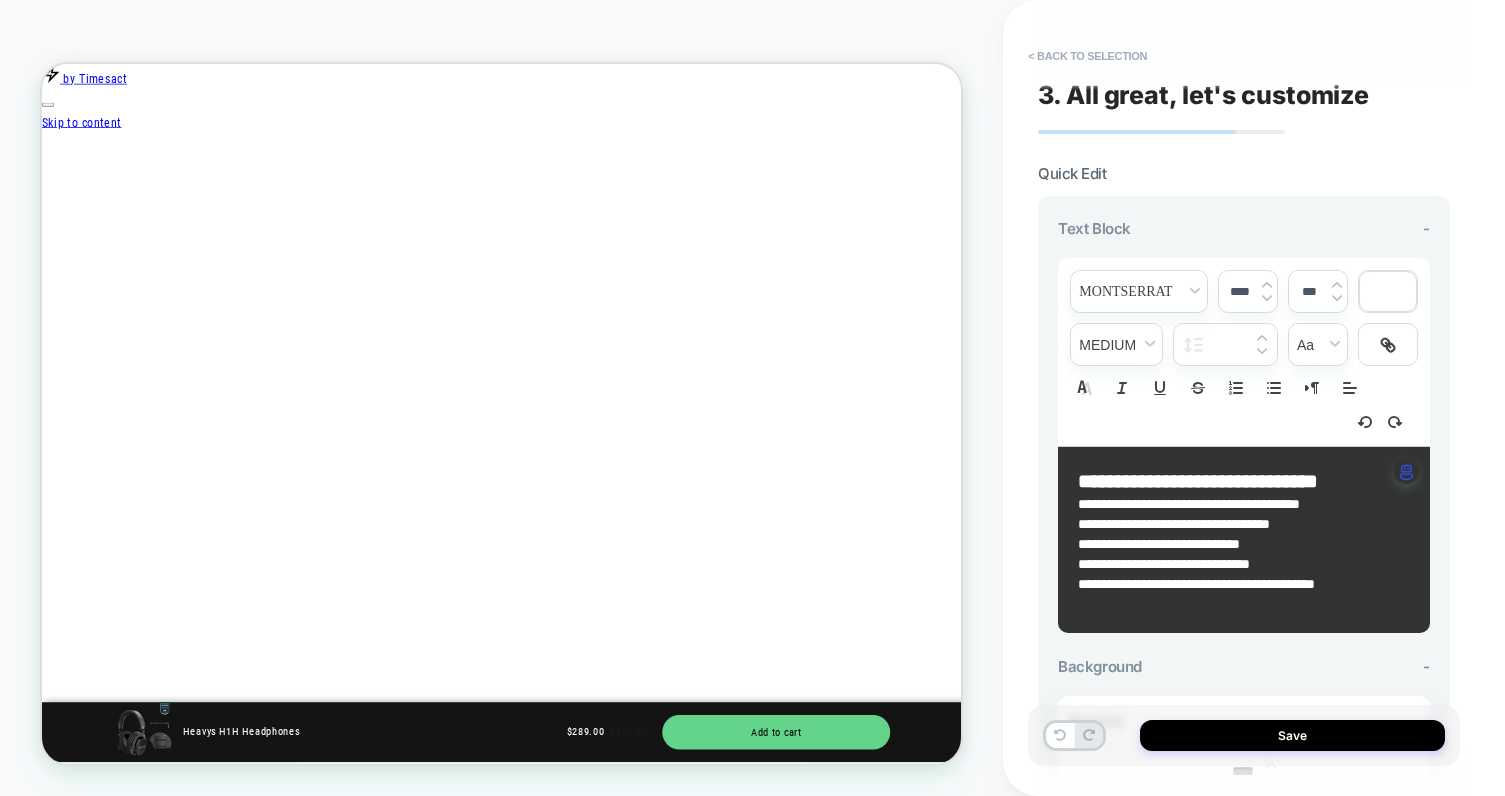 click on "**********" at bounding box center (1196, 584) 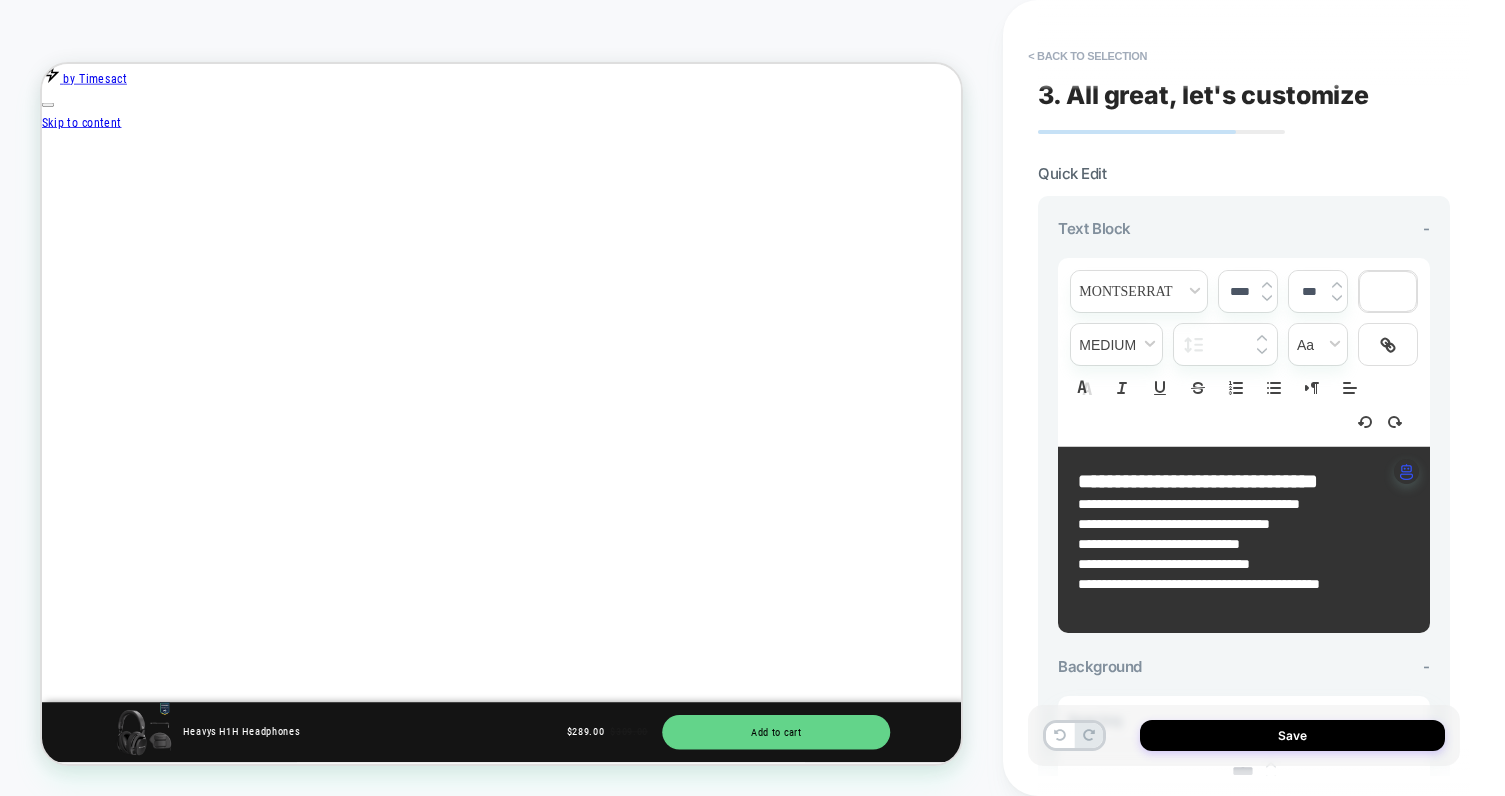 scroll, scrollTop: 0, scrollLeft: 1320, axis: horizontal 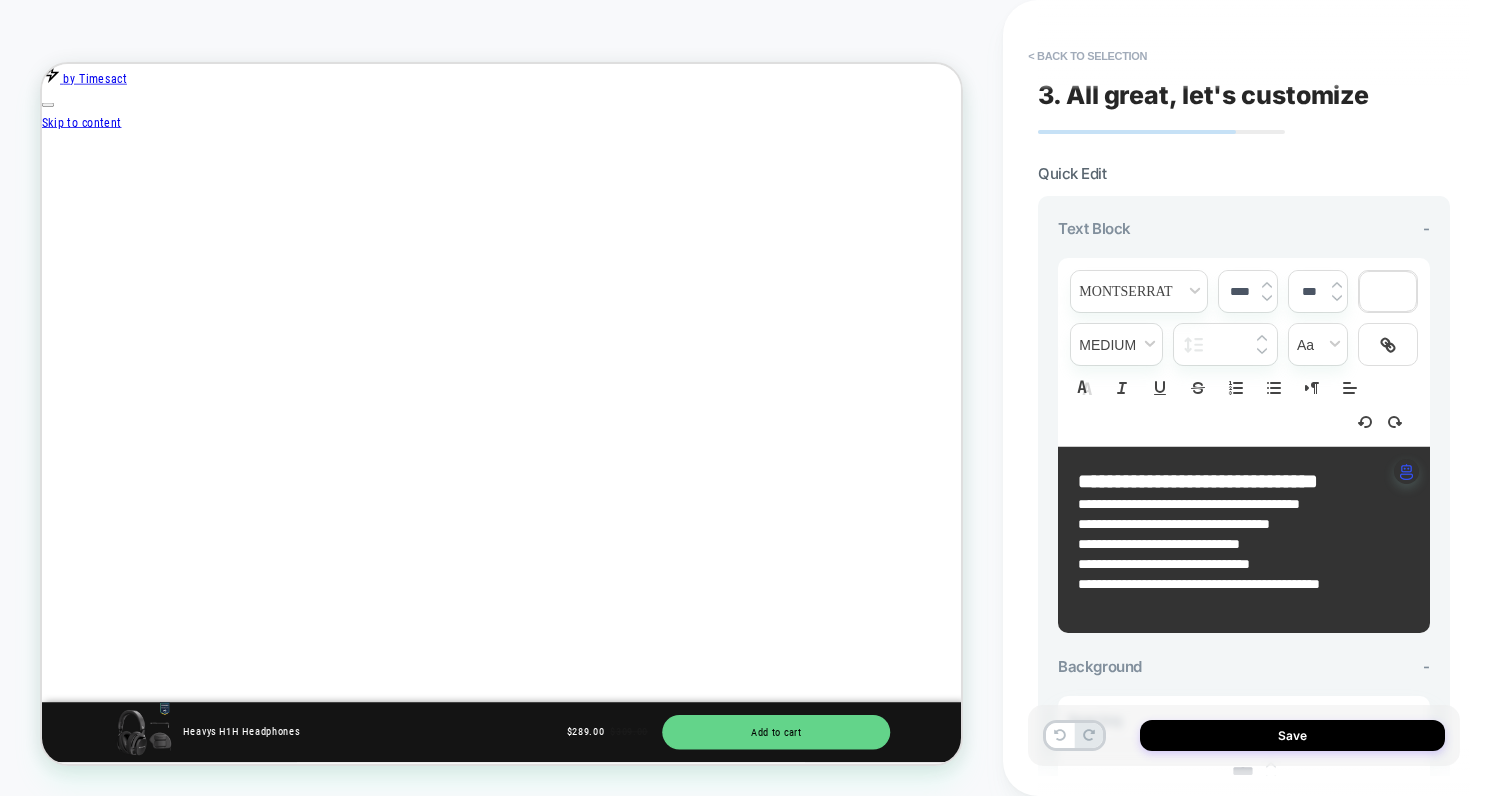 click at bounding box center [1236, 604] 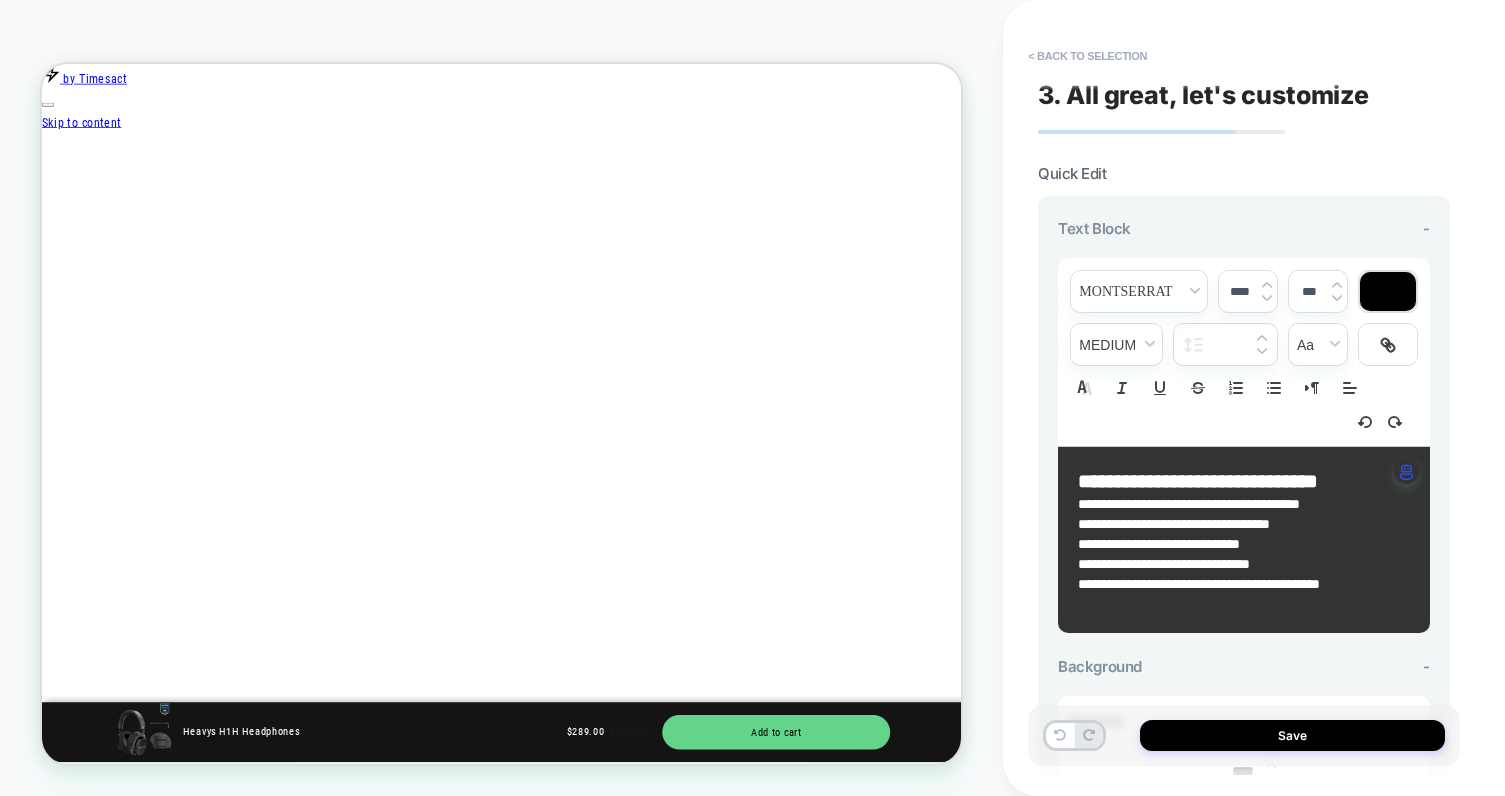 click at bounding box center (1236, 604) 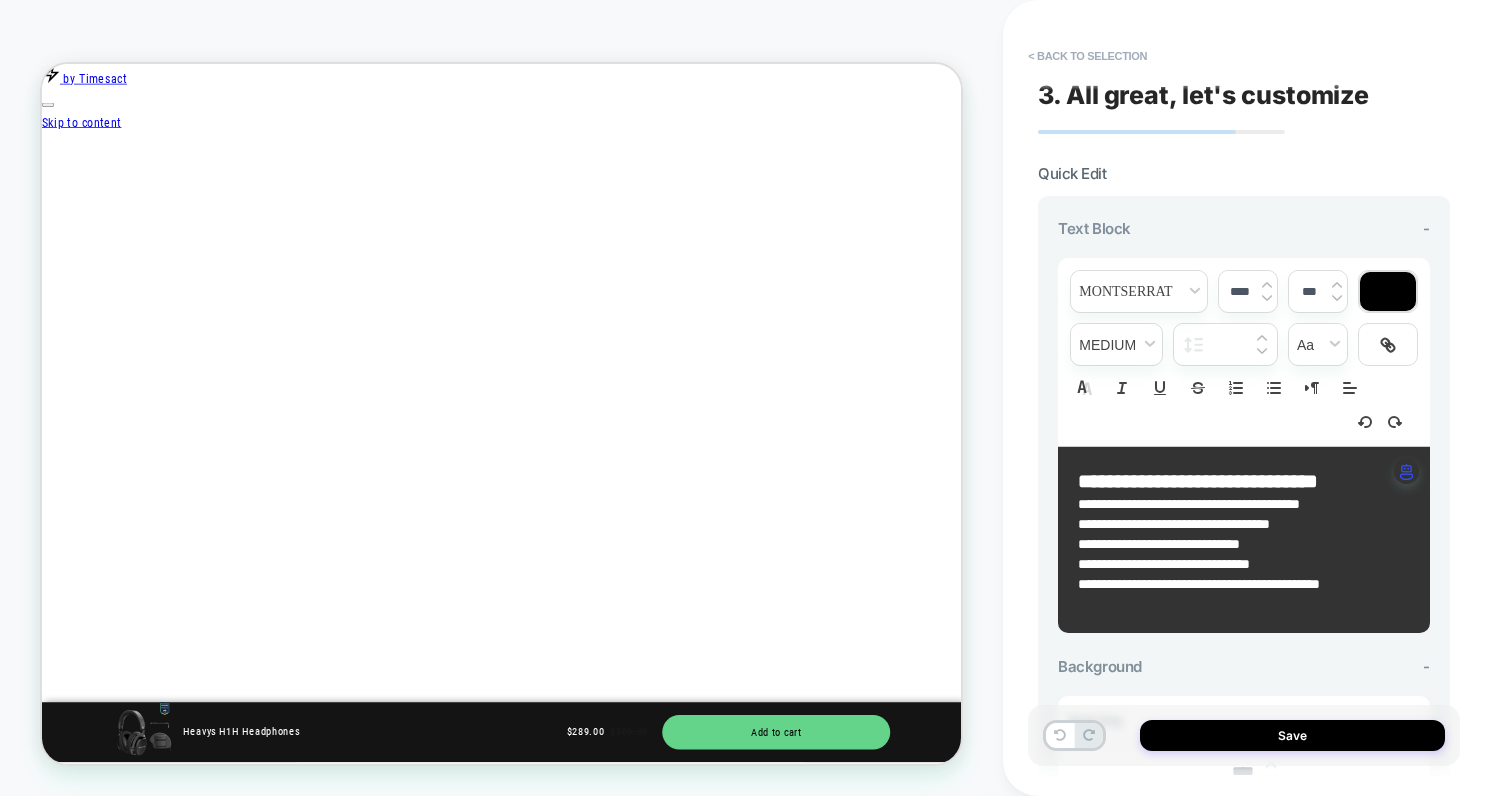 click on "**********" at bounding box center [1199, 584] 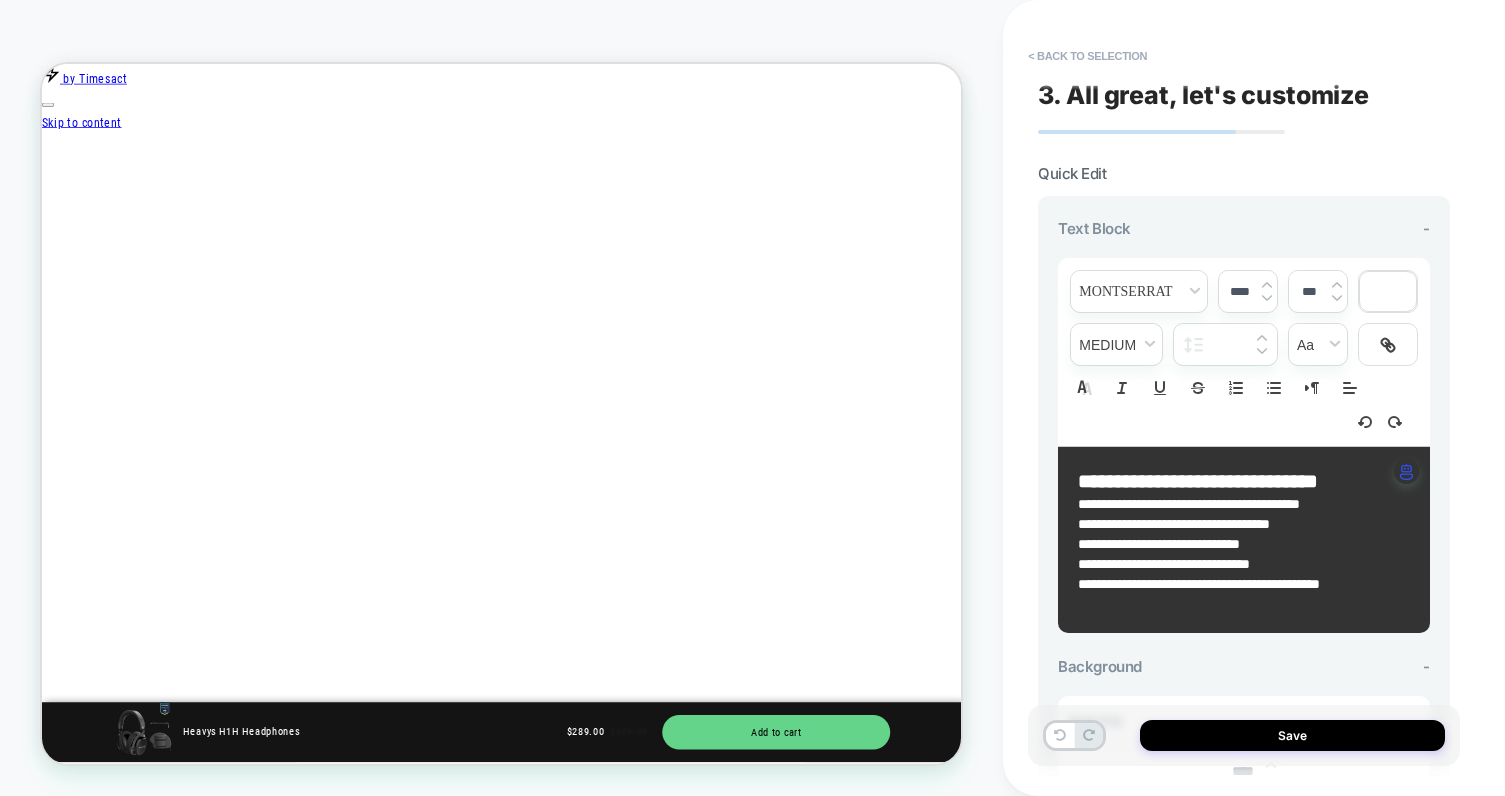 click at bounding box center (1236, 604) 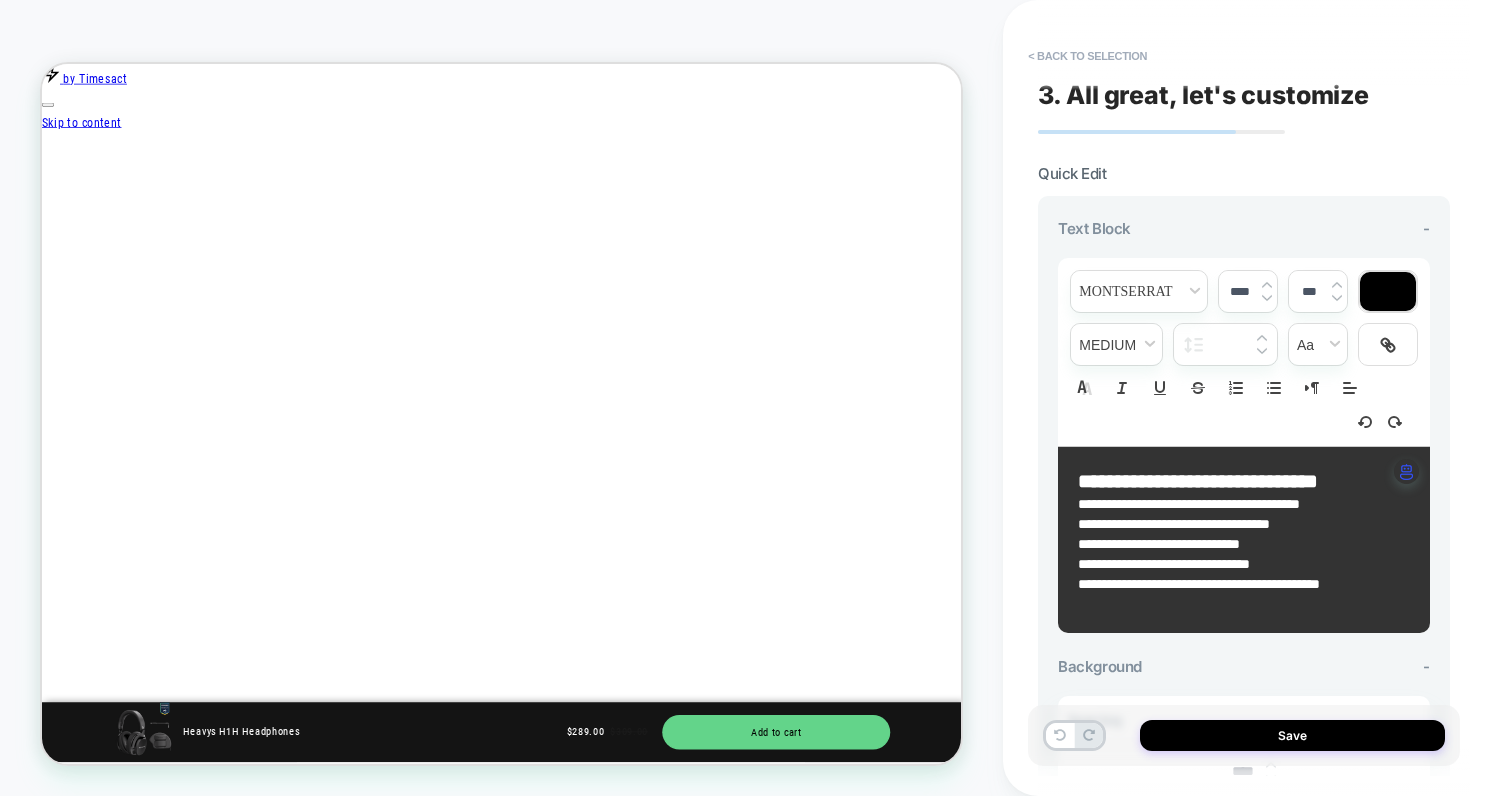 scroll, scrollTop: 0, scrollLeft: 2639, axis: horizontal 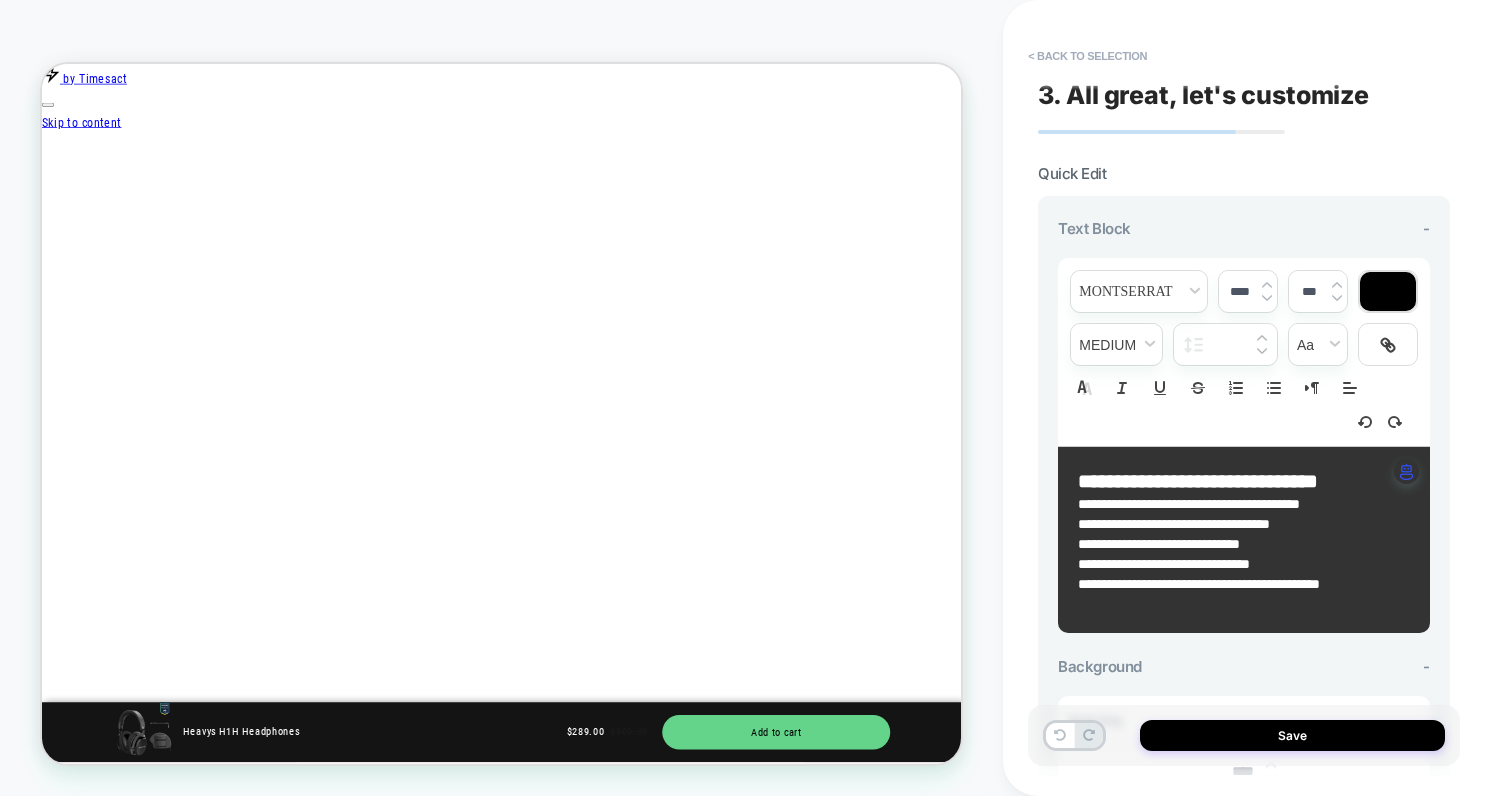click at bounding box center (1236, 604) 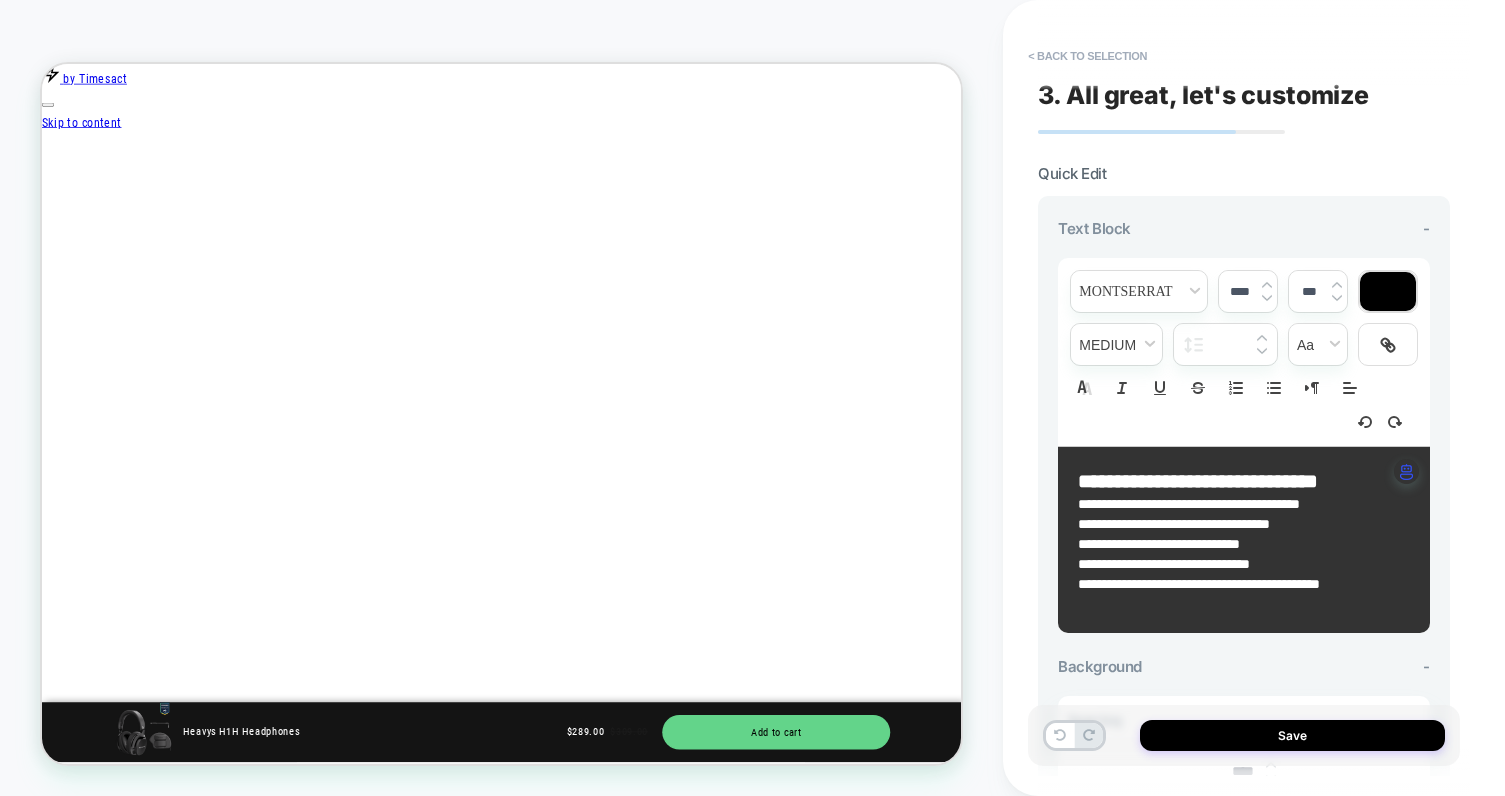 scroll, scrollTop: 0, scrollLeft: 0, axis: both 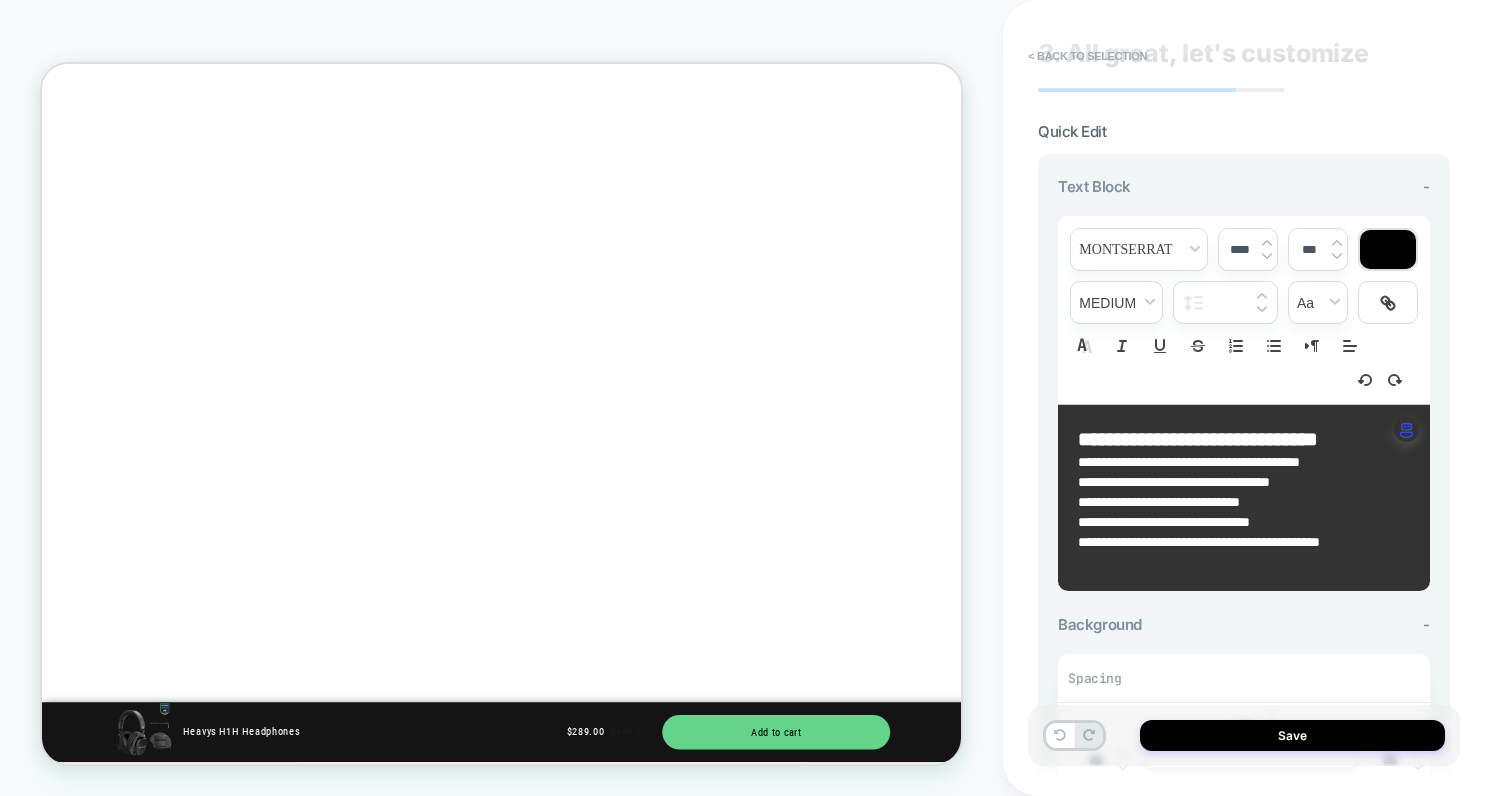 click on "Free Global Shipping Over $200" at bounding box center [655, 55225] 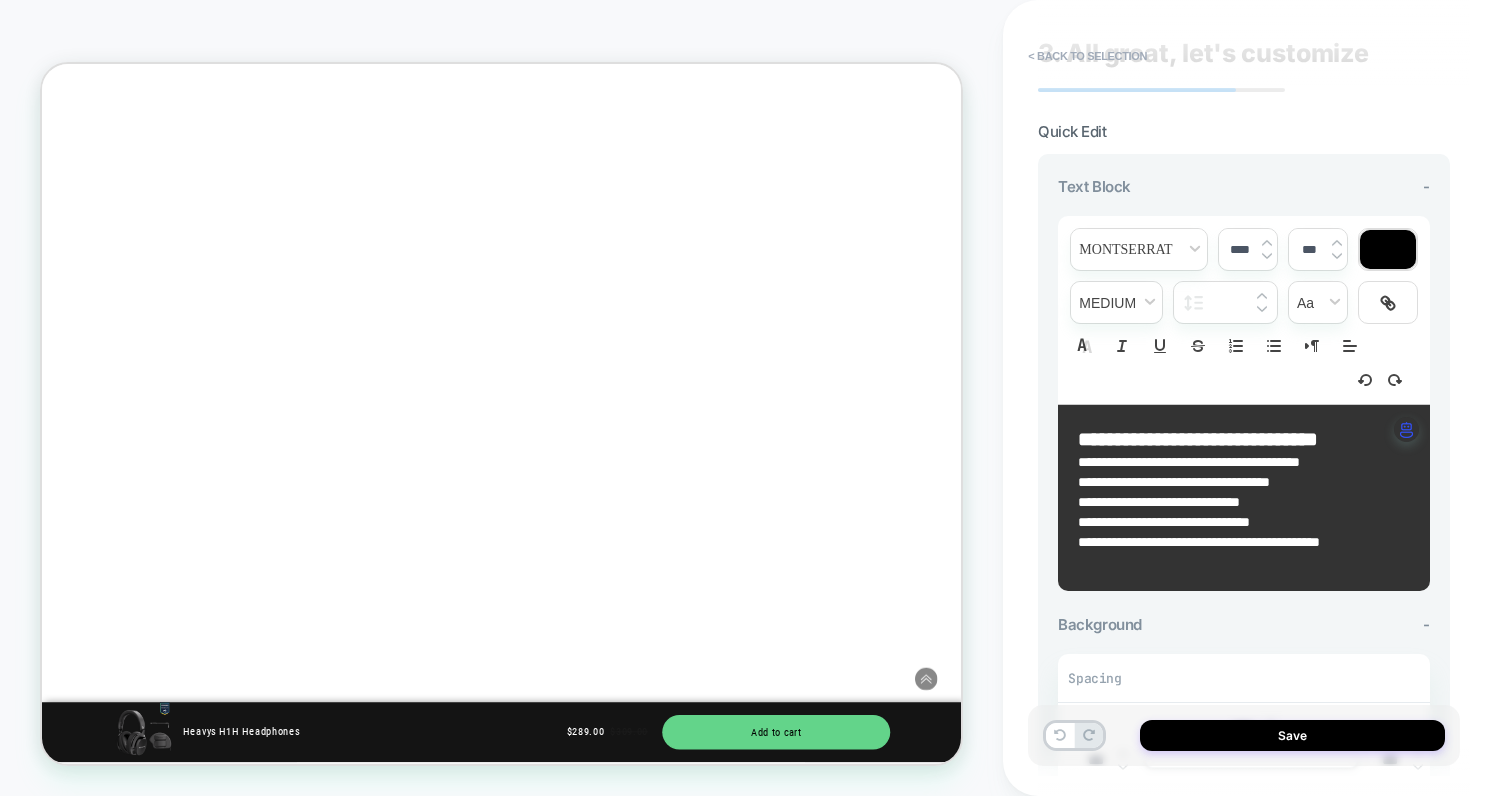 scroll, scrollTop: 1096, scrollLeft: 0, axis: vertical 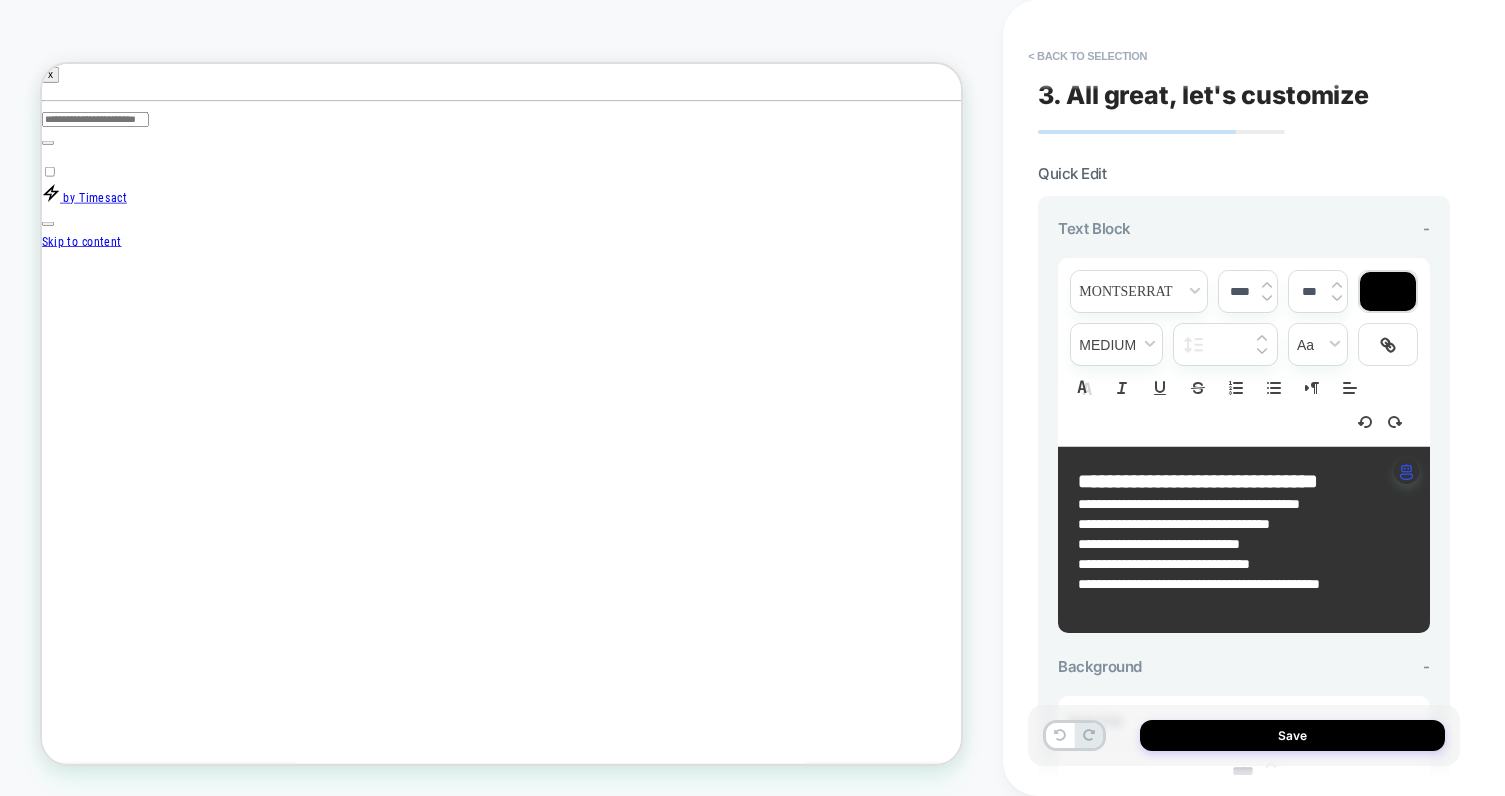 drag, startPoint x: 1317, startPoint y: 729, endPoint x: 1409, endPoint y: 616, distance: 145.71547 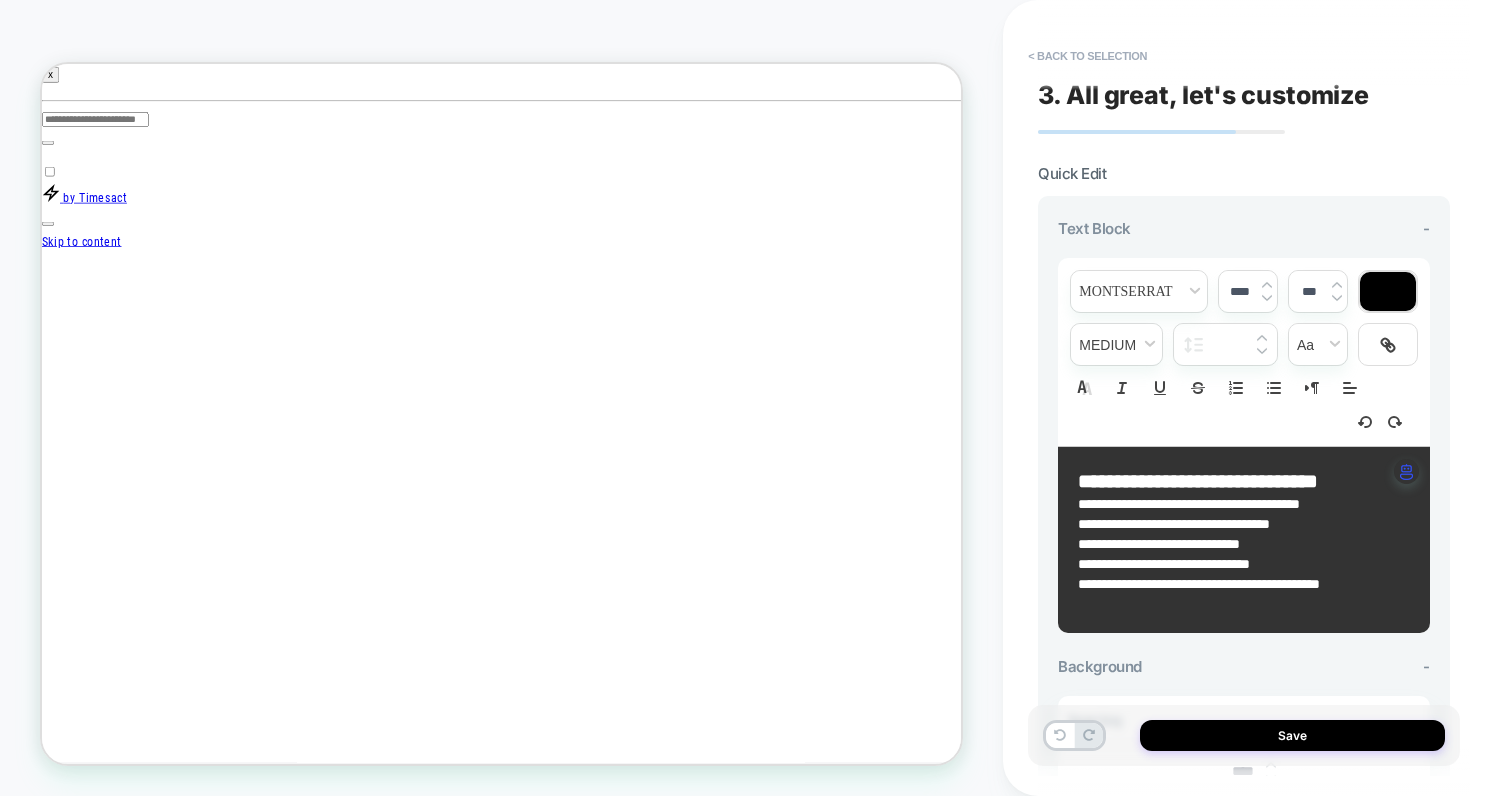 click on "**********" at bounding box center (1254, 398) 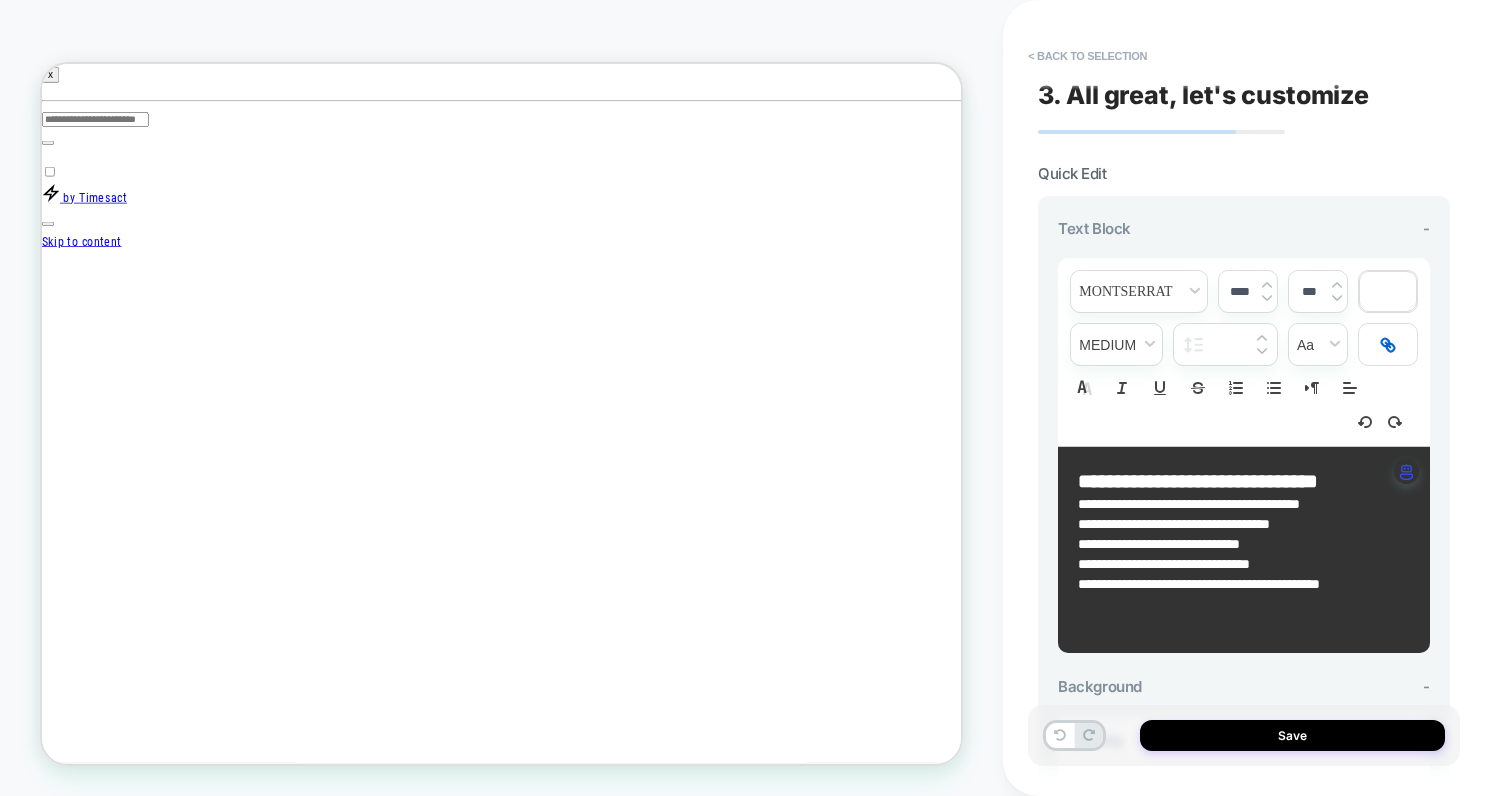 scroll, scrollTop: 0, scrollLeft: 0, axis: both 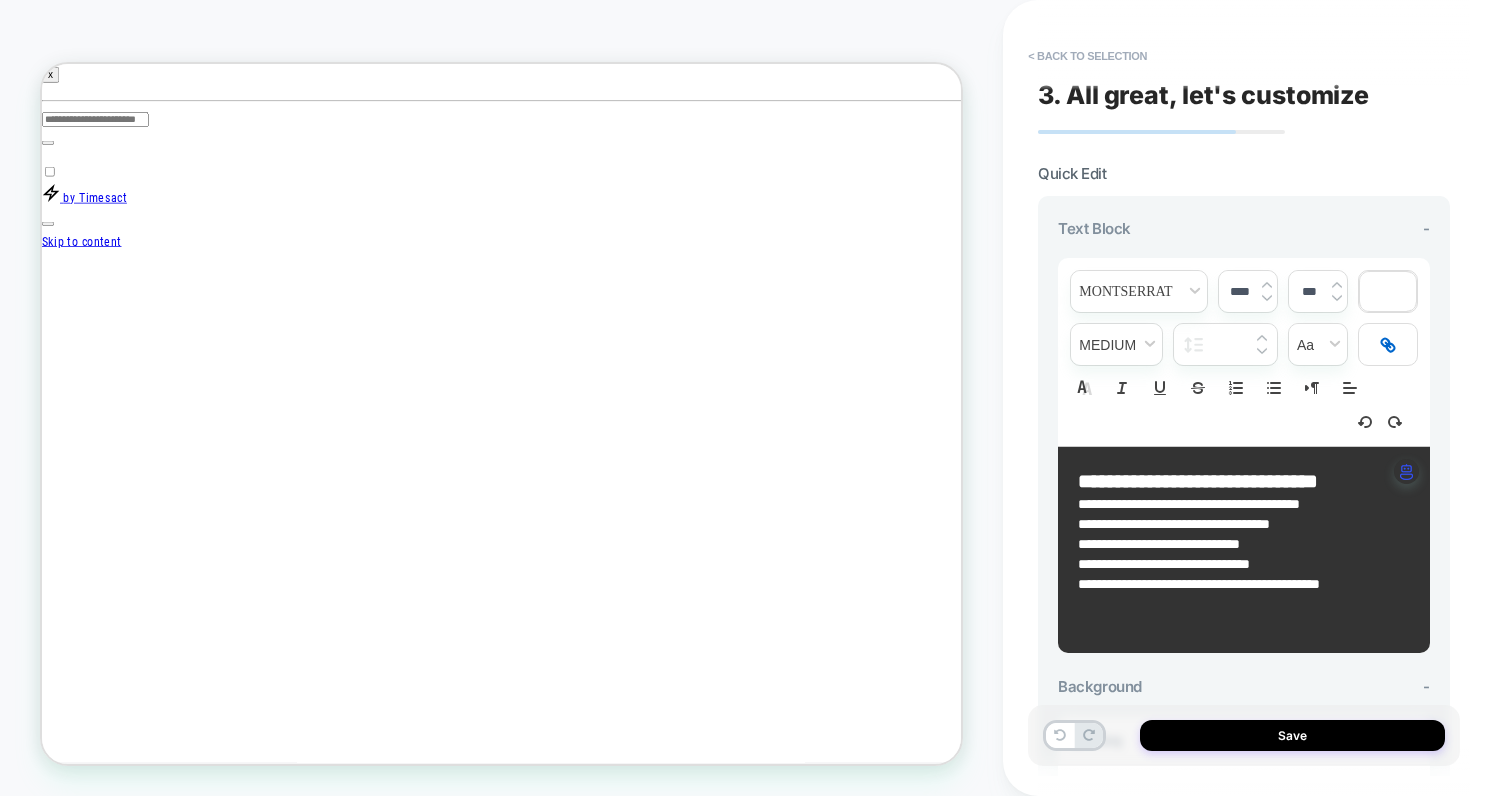 click at bounding box center (1388, 344) 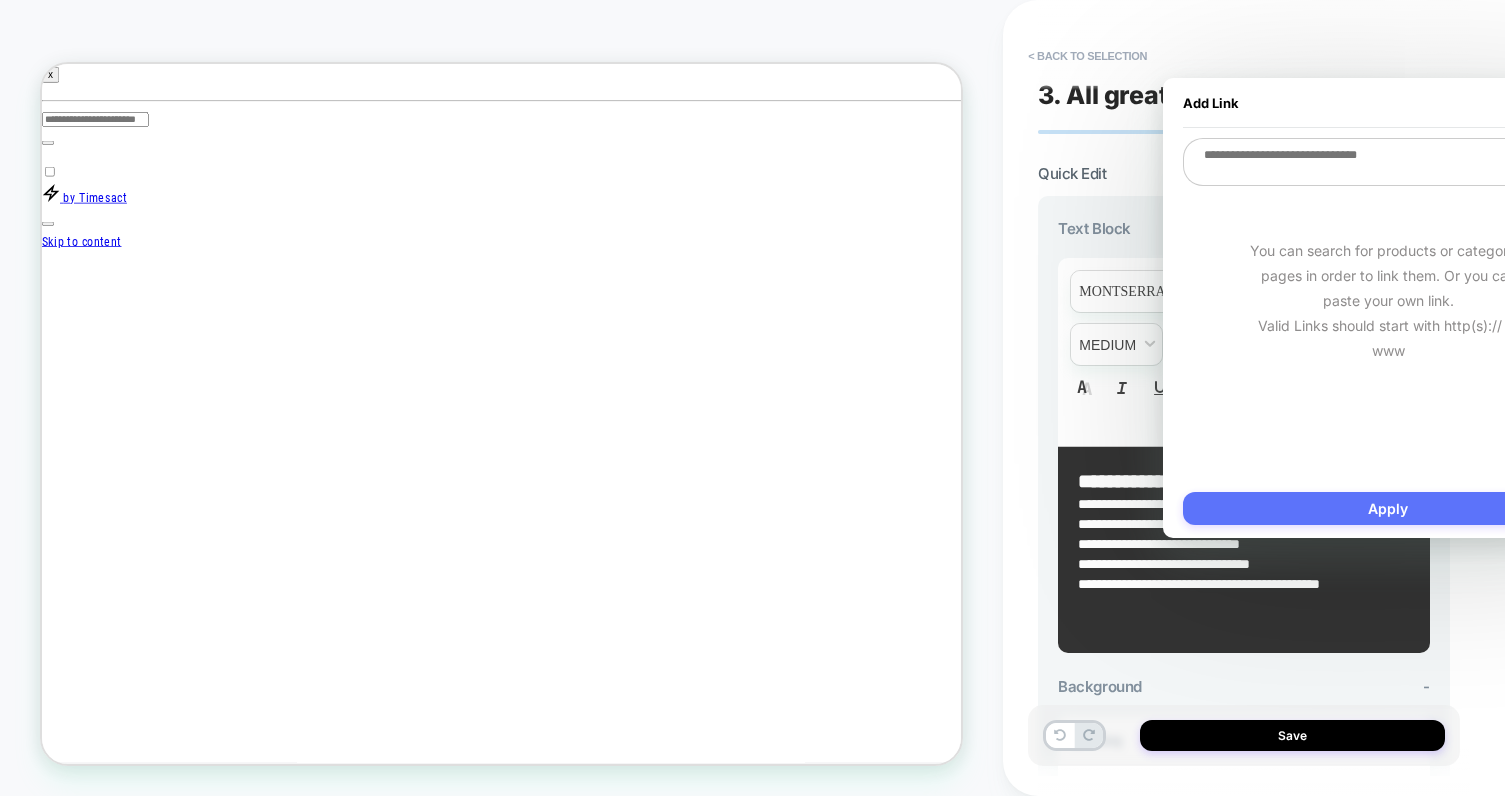 click on "Apply" at bounding box center (1388, 508) 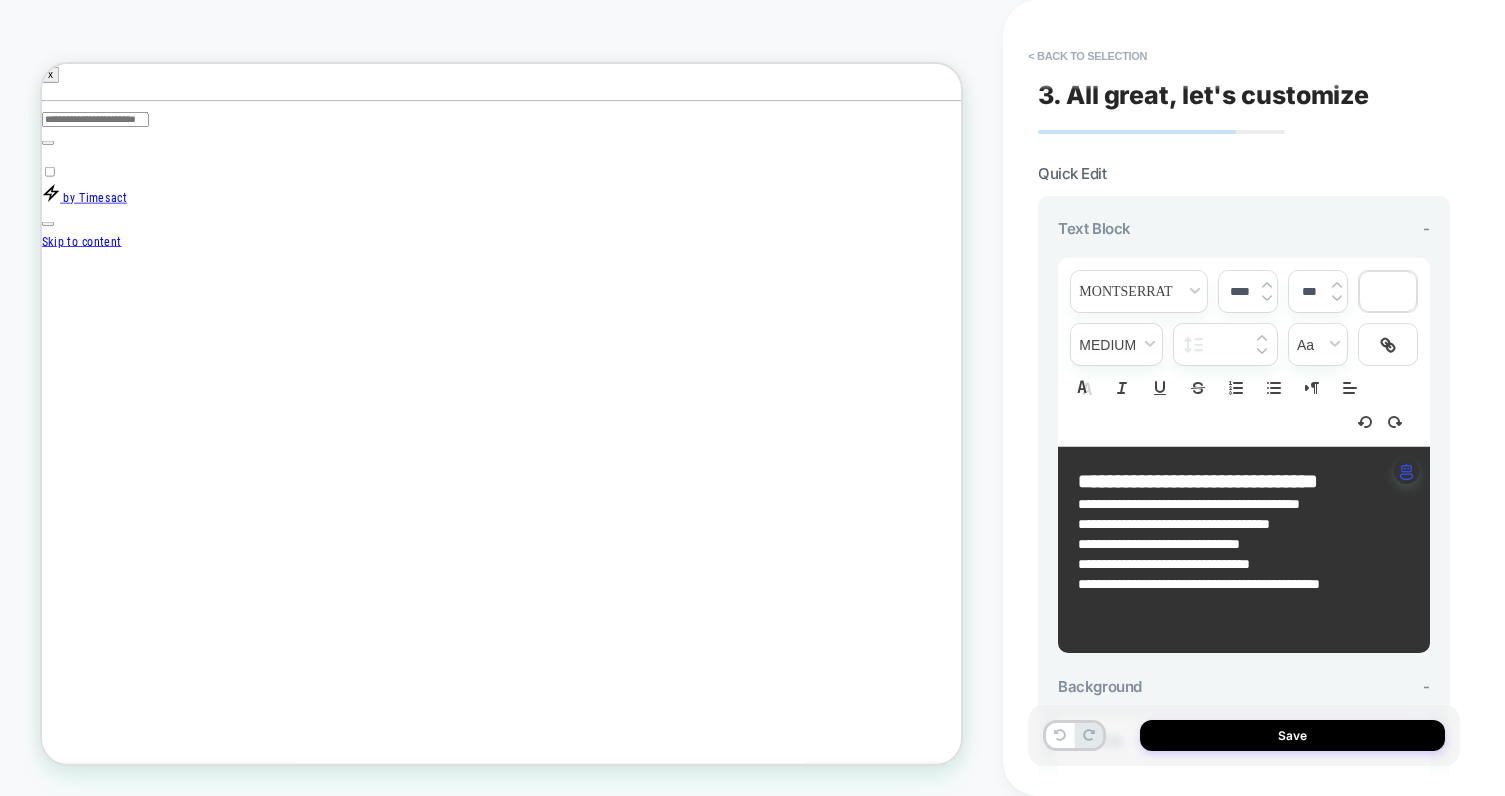 scroll, scrollTop: 0, scrollLeft: 660, axis: horizontal 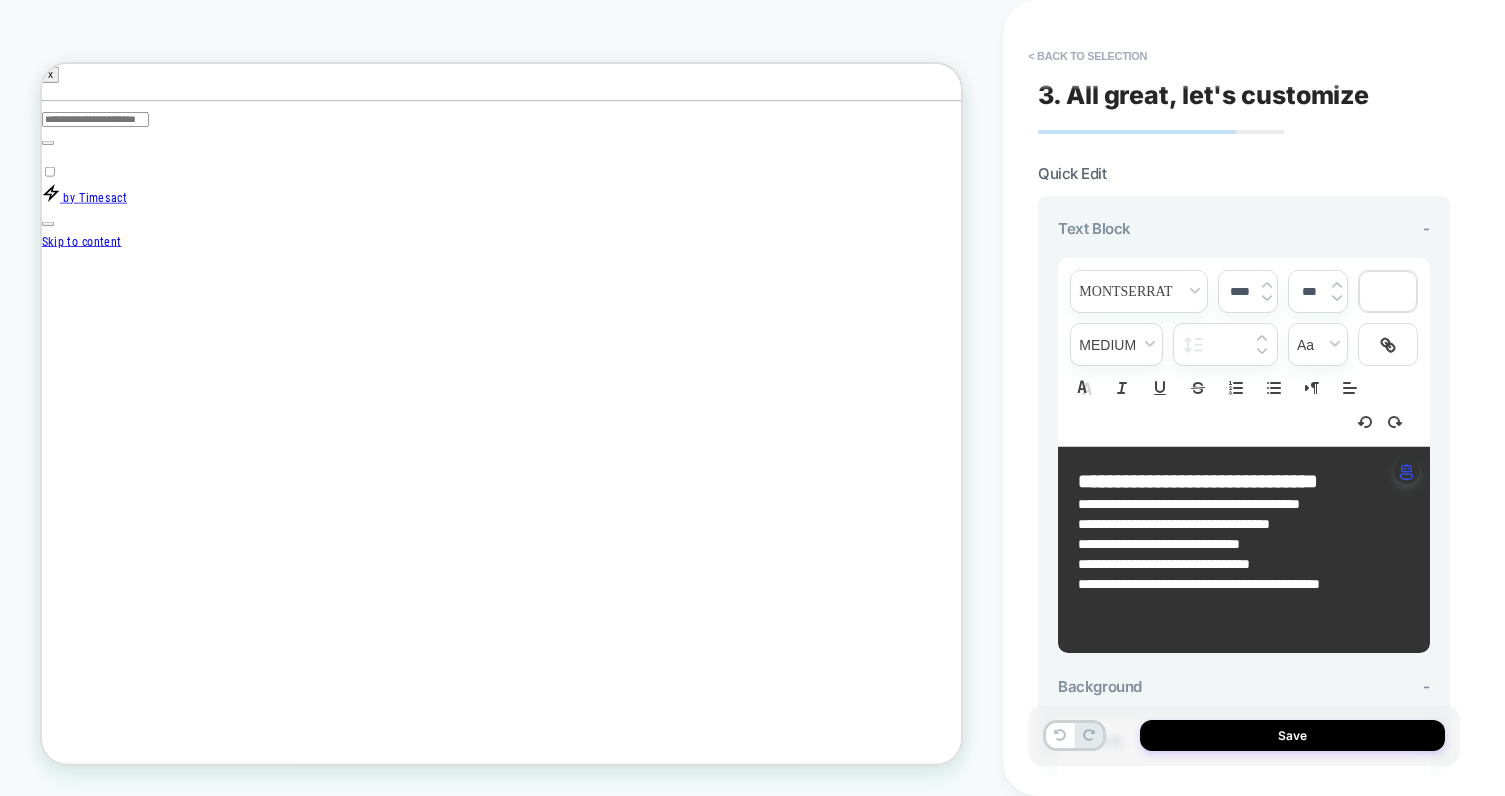 drag, startPoint x: 1372, startPoint y: 284, endPoint x: 1390, endPoint y: 662, distance: 378.4283 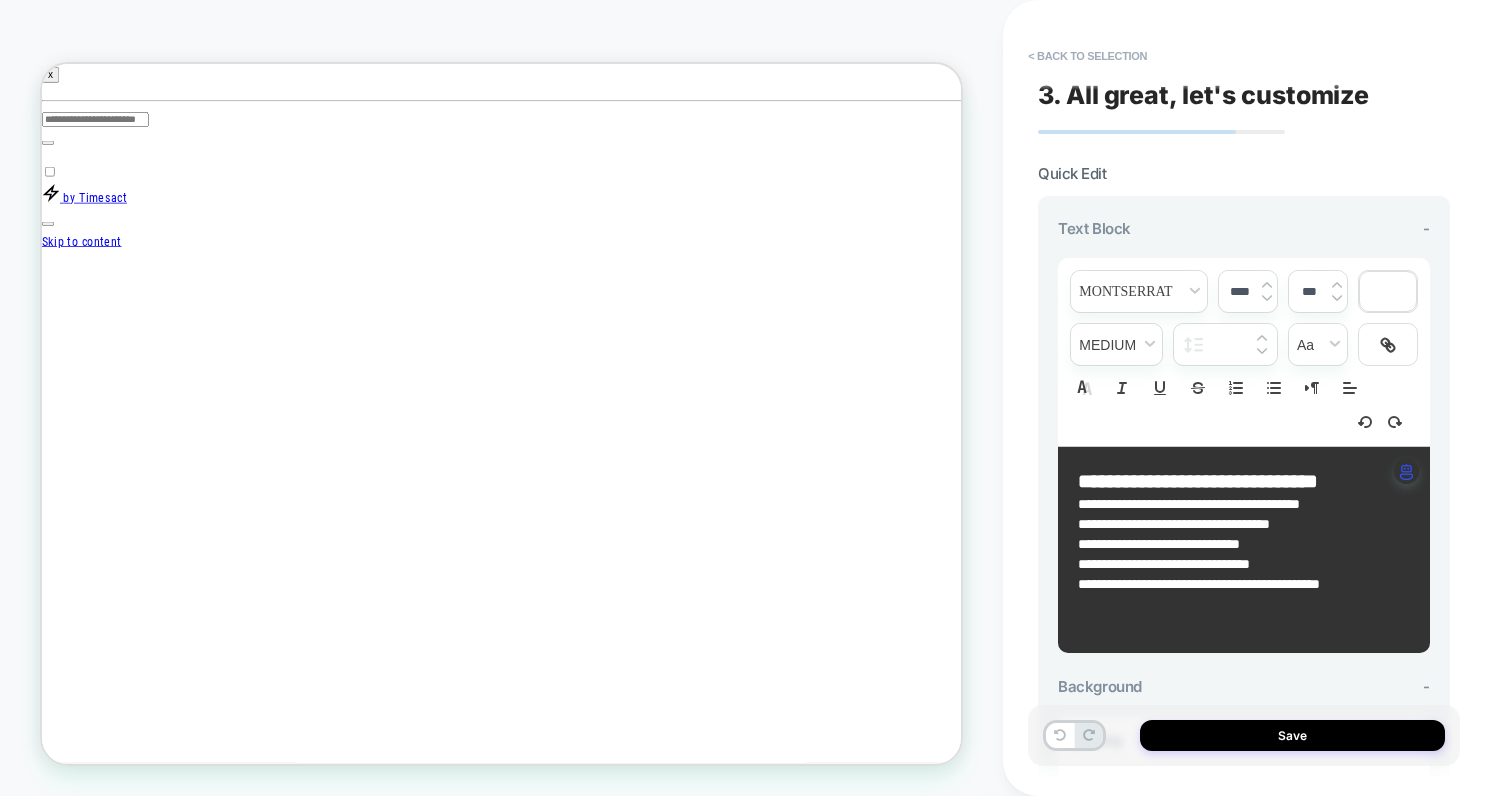 click on "**********" at bounding box center (1244, 611) 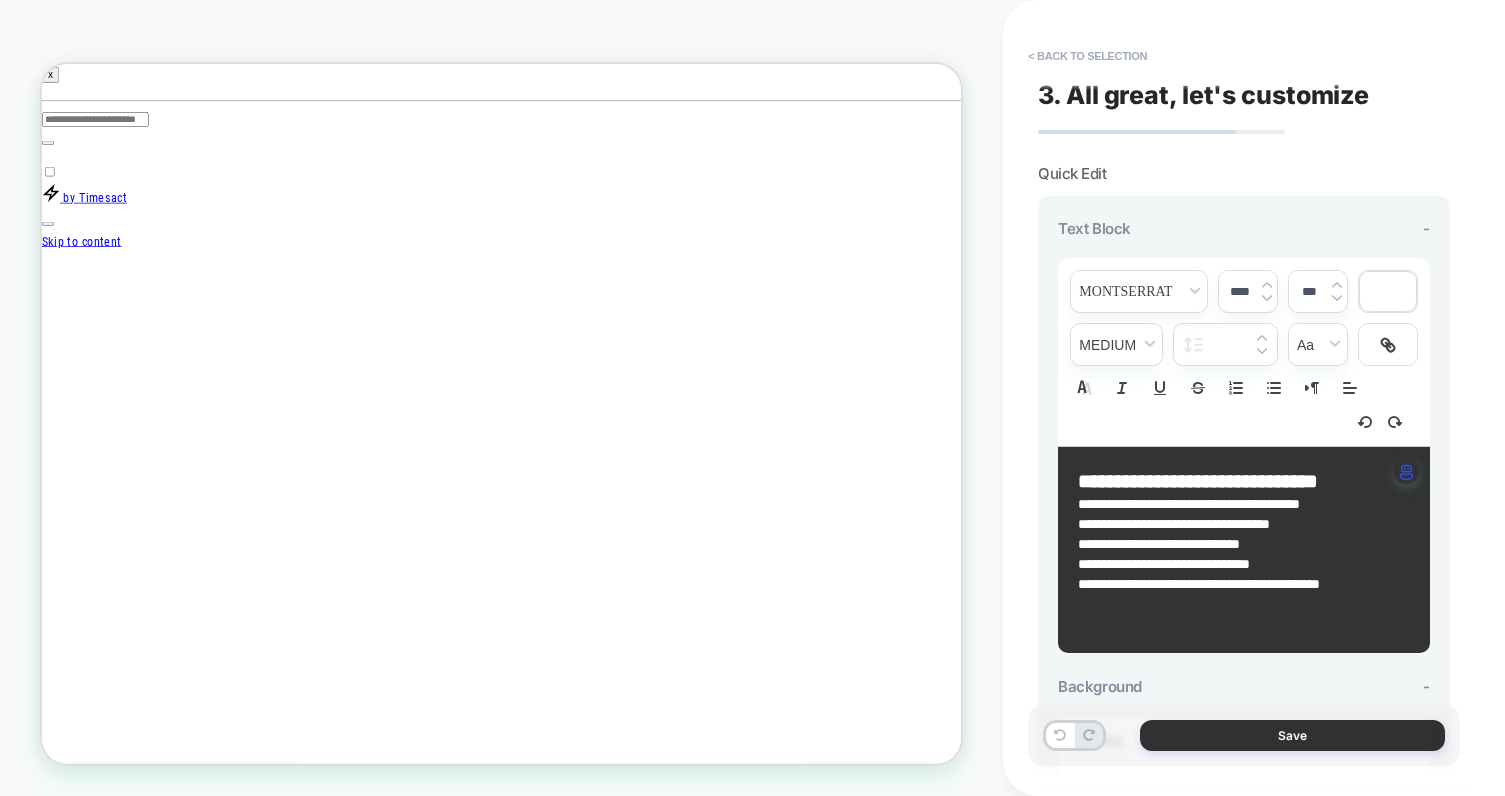 scroll, scrollTop: 0, scrollLeft: 1320, axis: horizontal 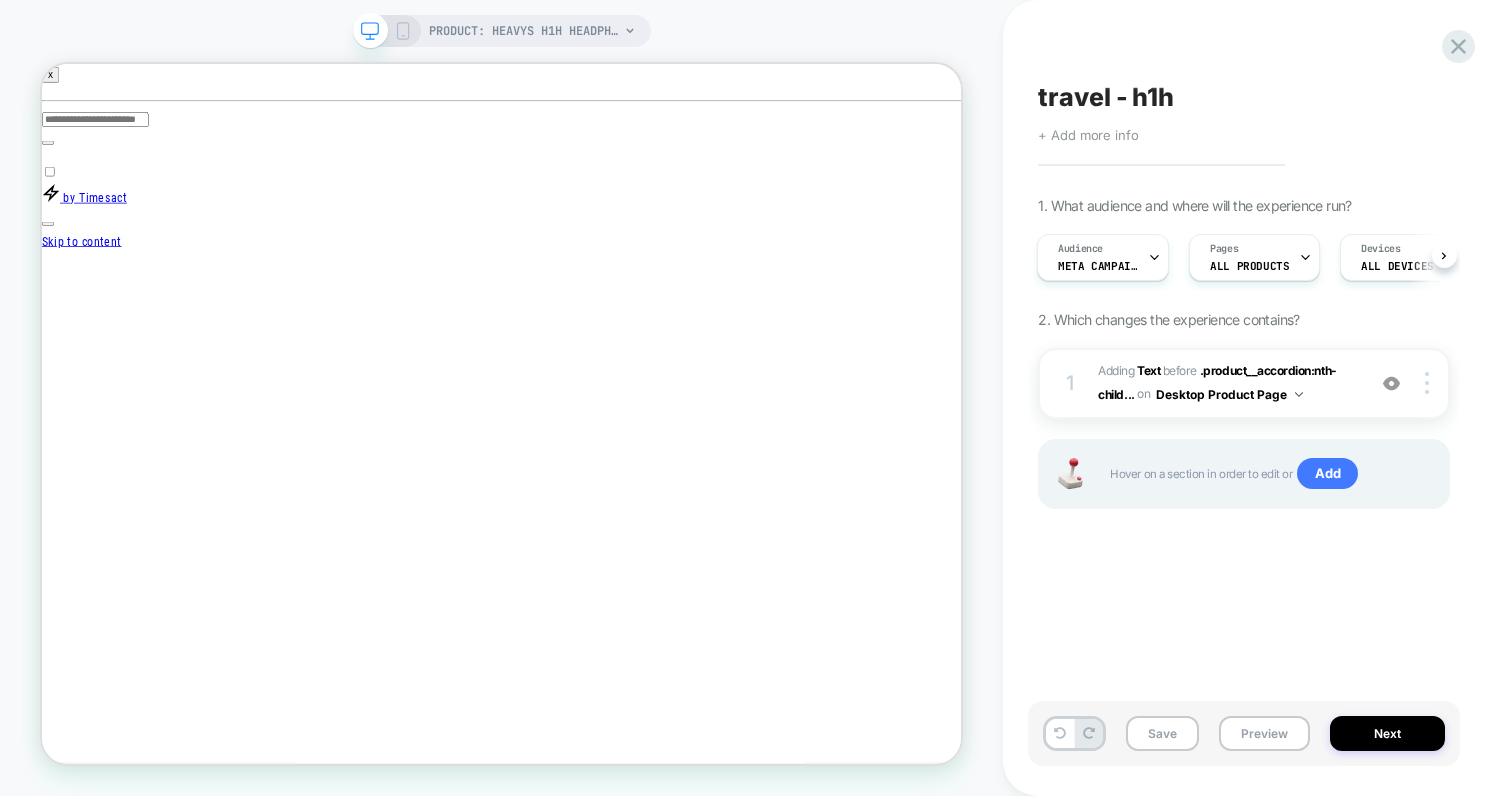 click on "PRODUCT: Heavys H1H Headphones [bundle case]" at bounding box center (502, 31) 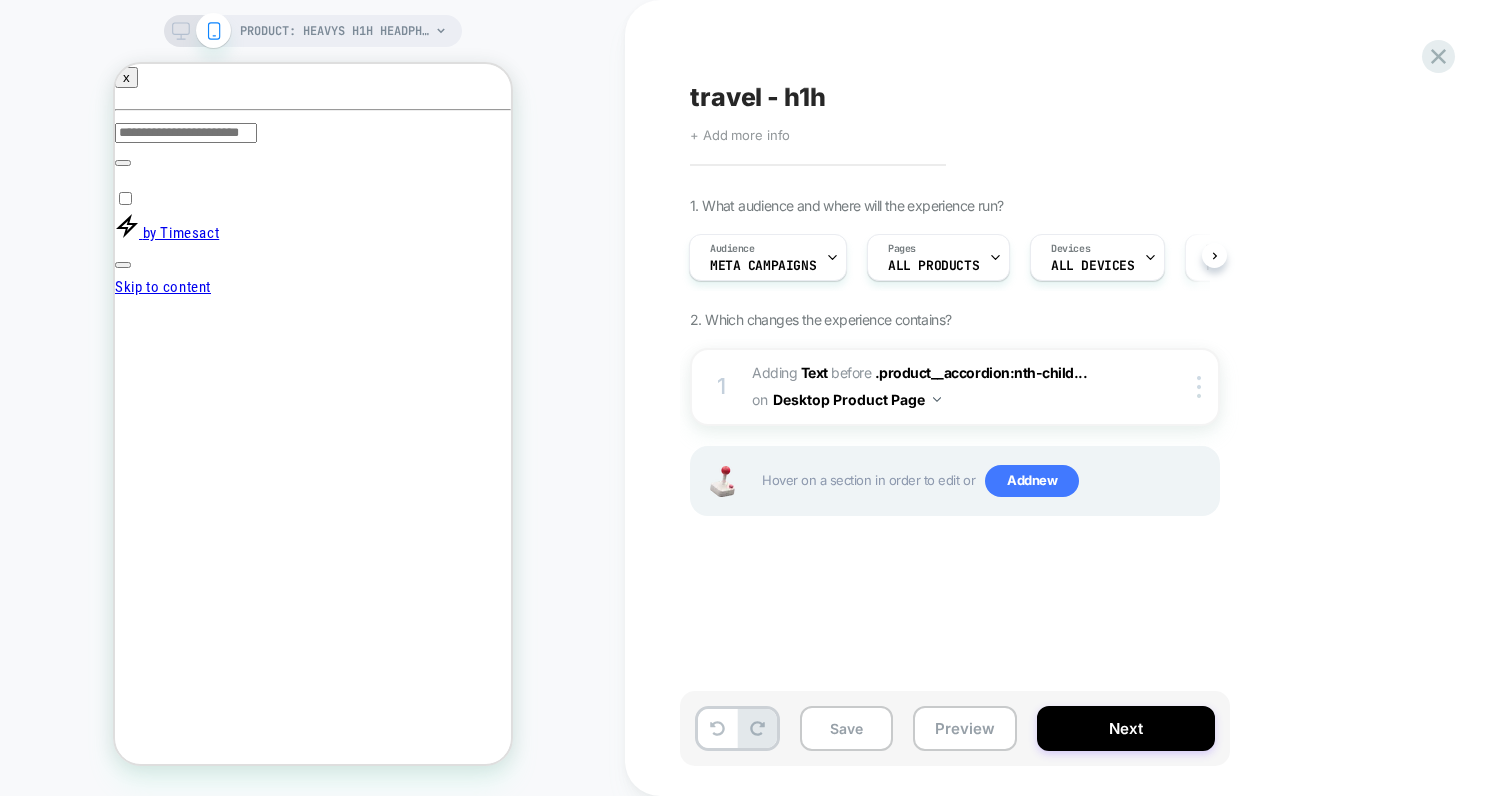 scroll, scrollTop: 0, scrollLeft: 0, axis: both 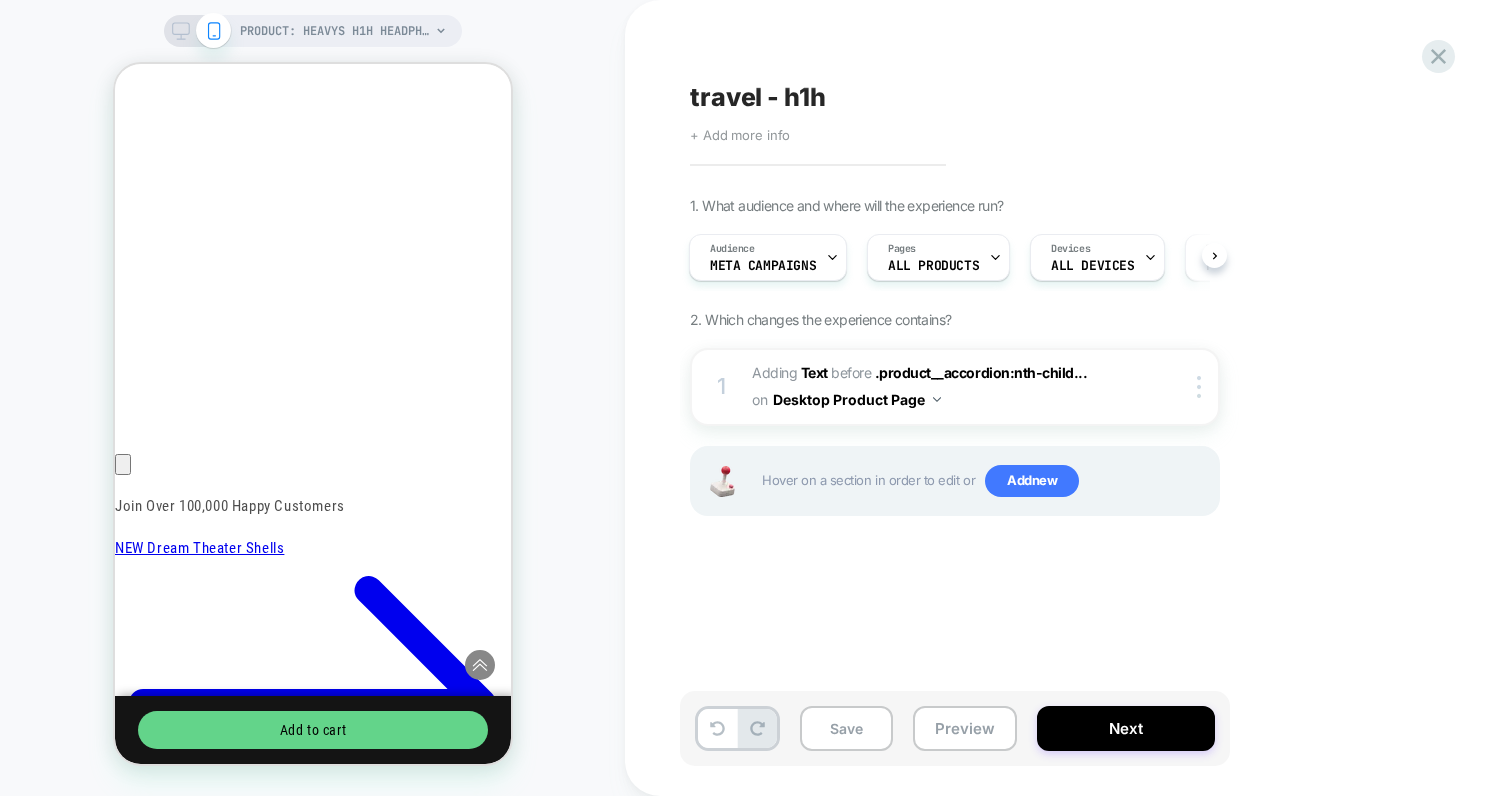 click 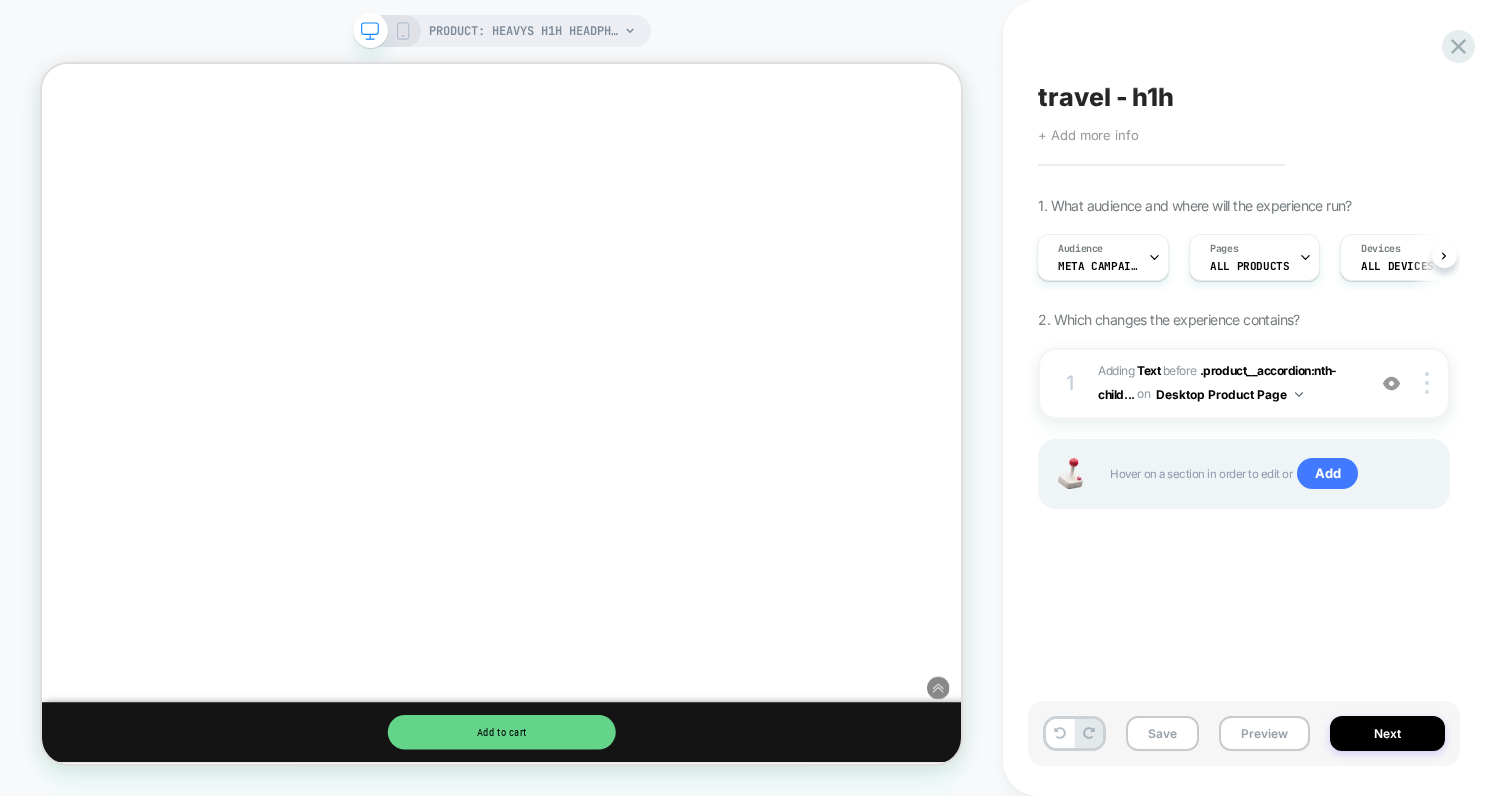 scroll, scrollTop: 0, scrollLeft: 0, axis: both 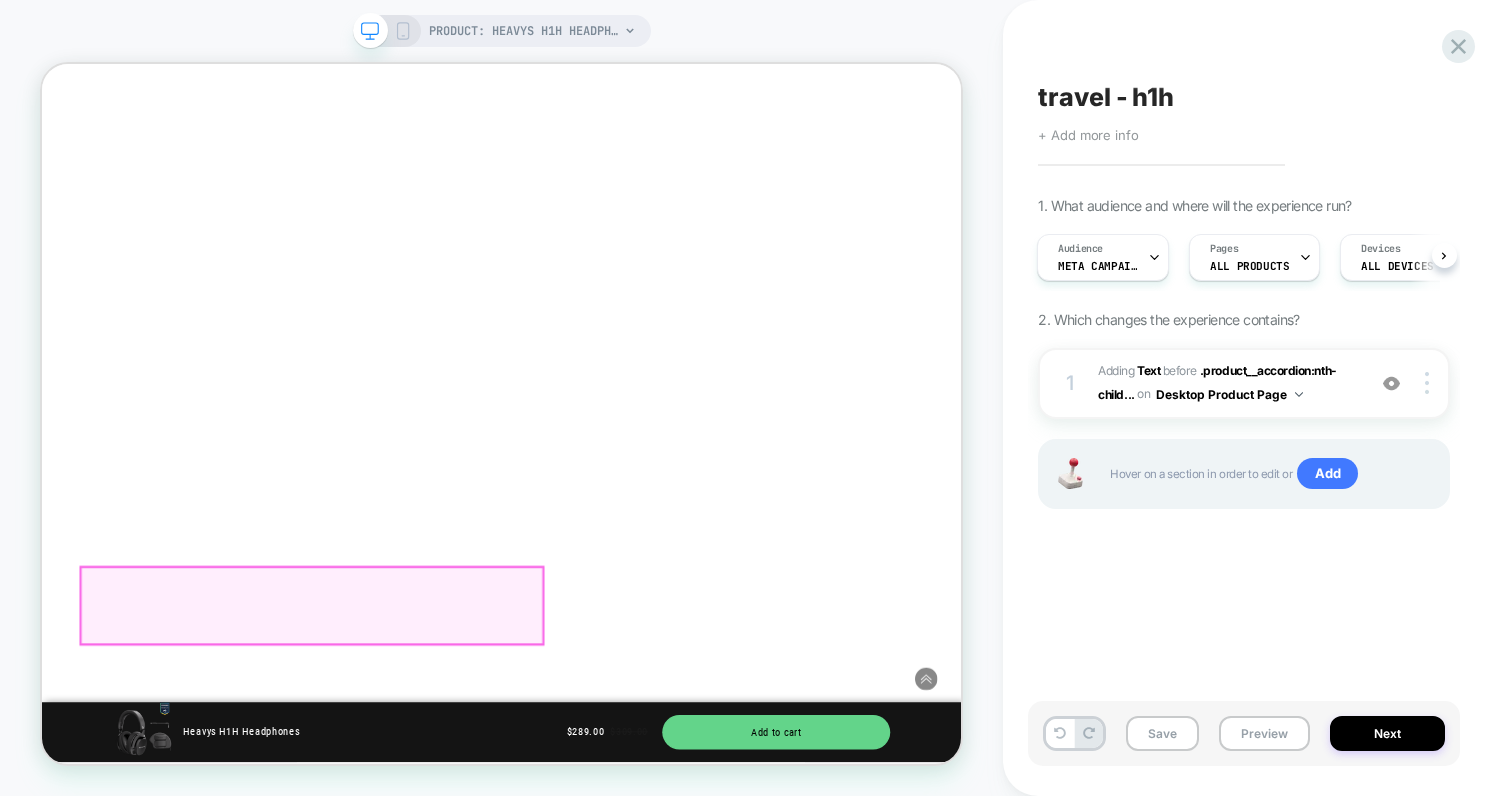 click at bounding box center [655, 46130] 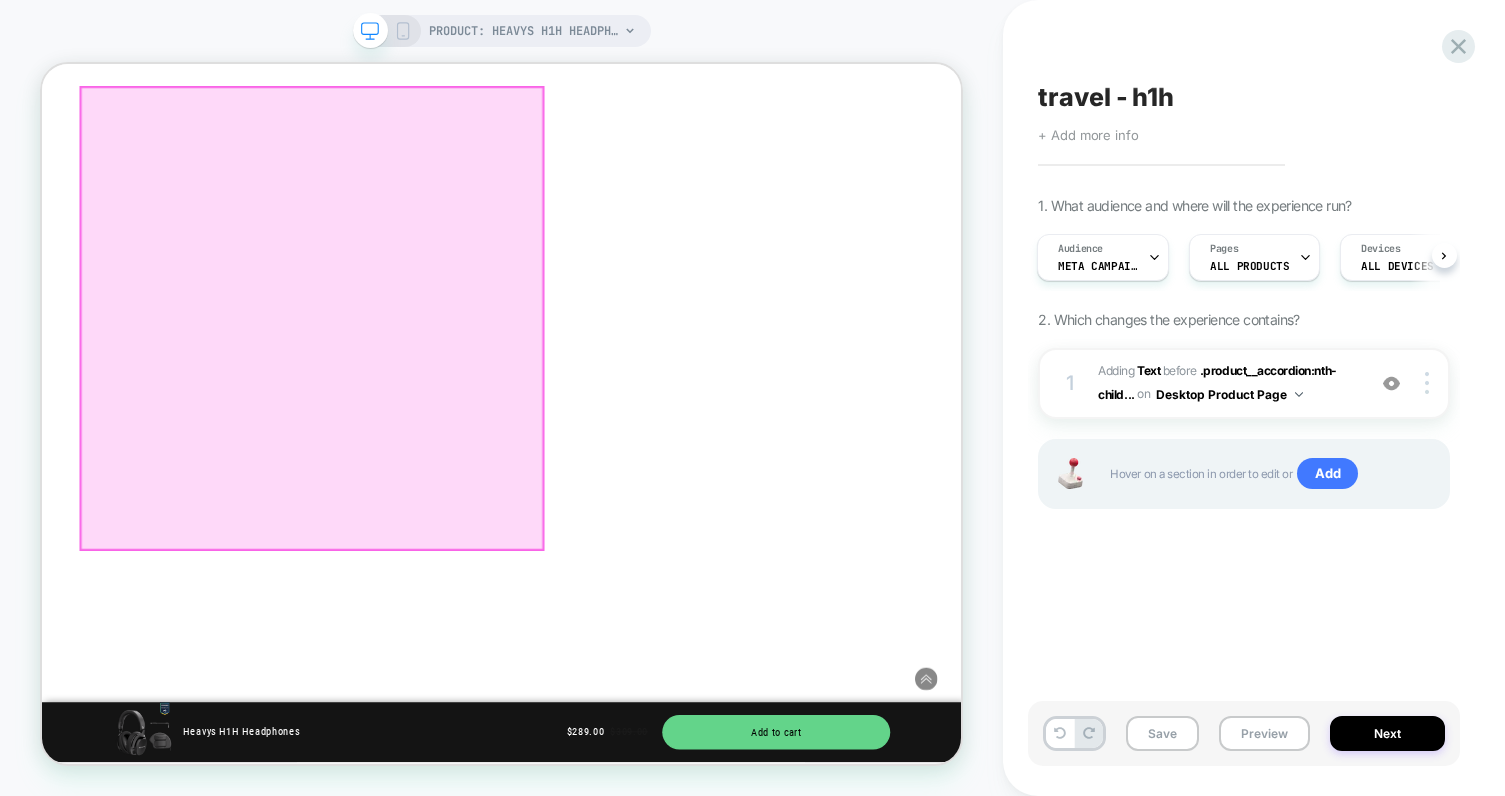 click at bounding box center [1055, 8883] 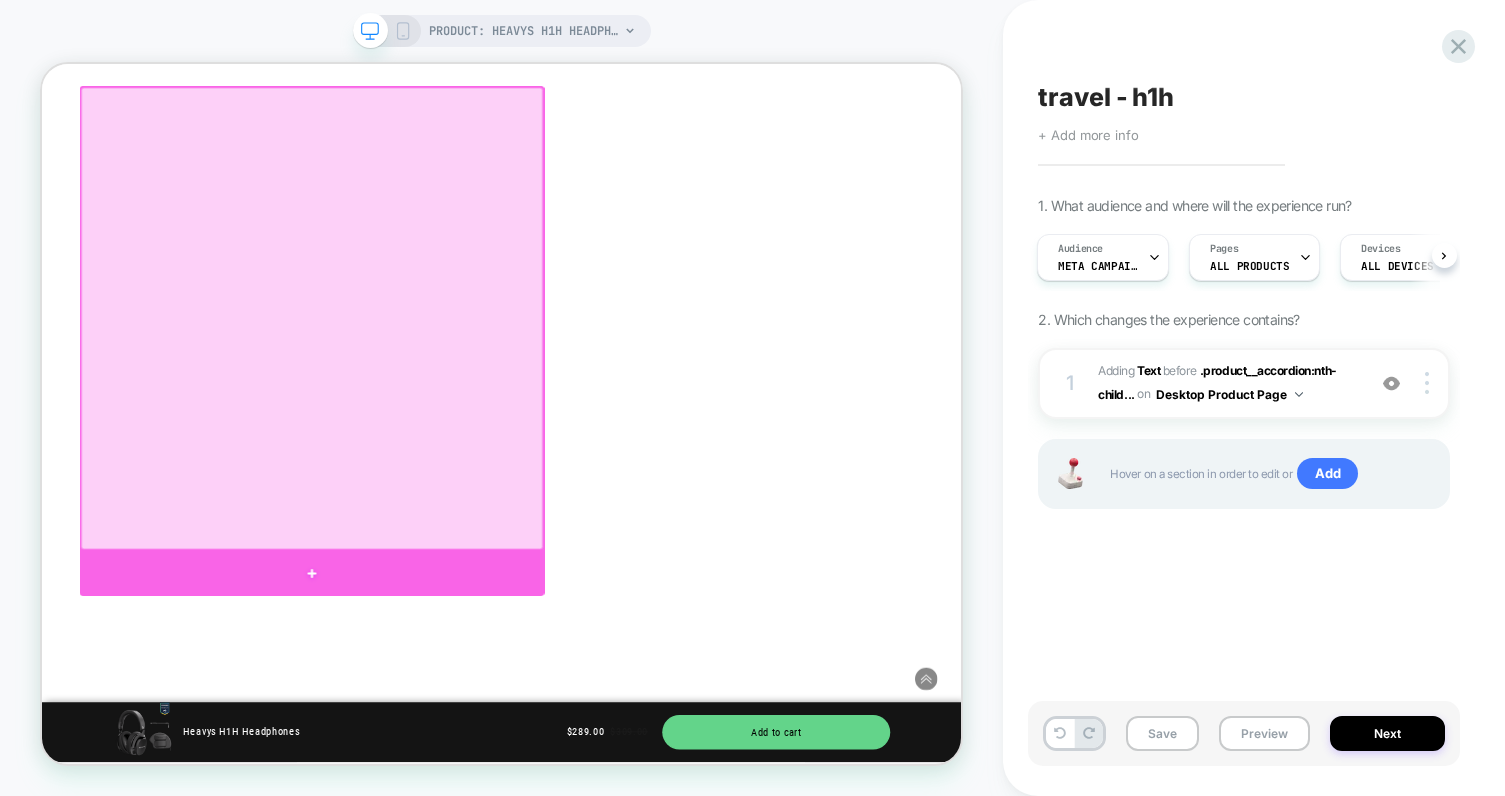 click at bounding box center (402, 744) 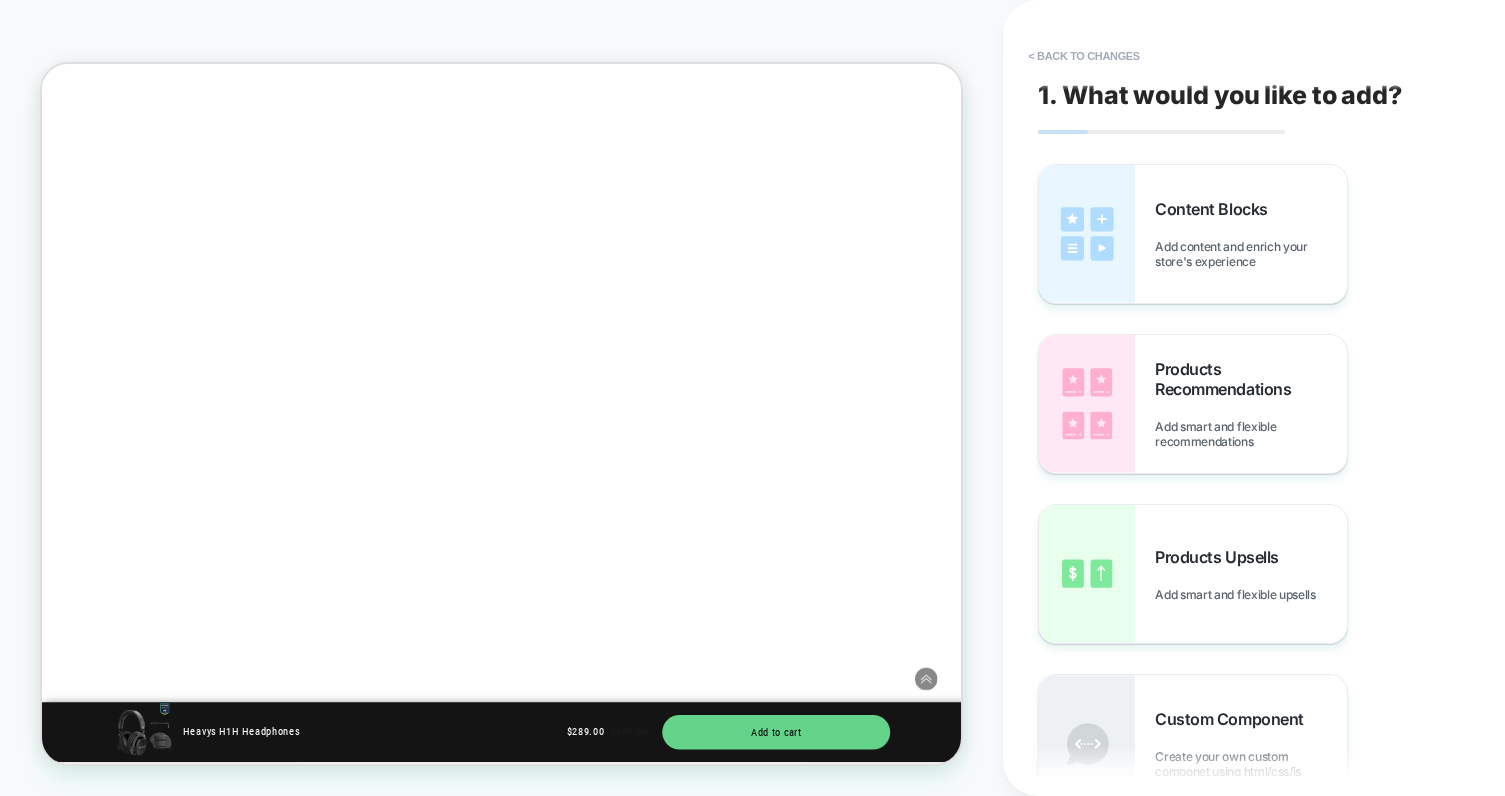 click at bounding box center [655, 45100] 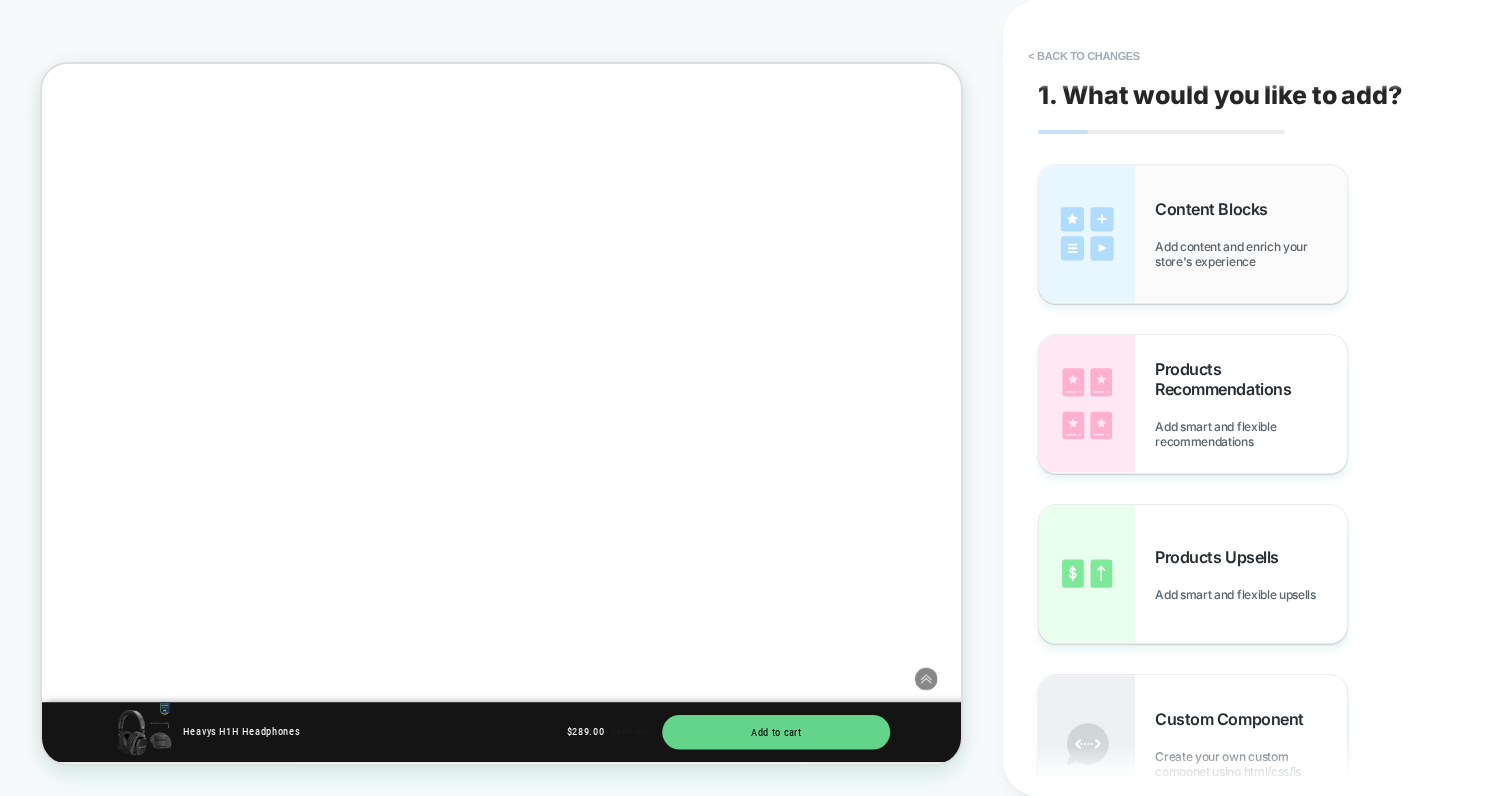 click on "Add content and enrich your store's experience" at bounding box center (1251, 254) 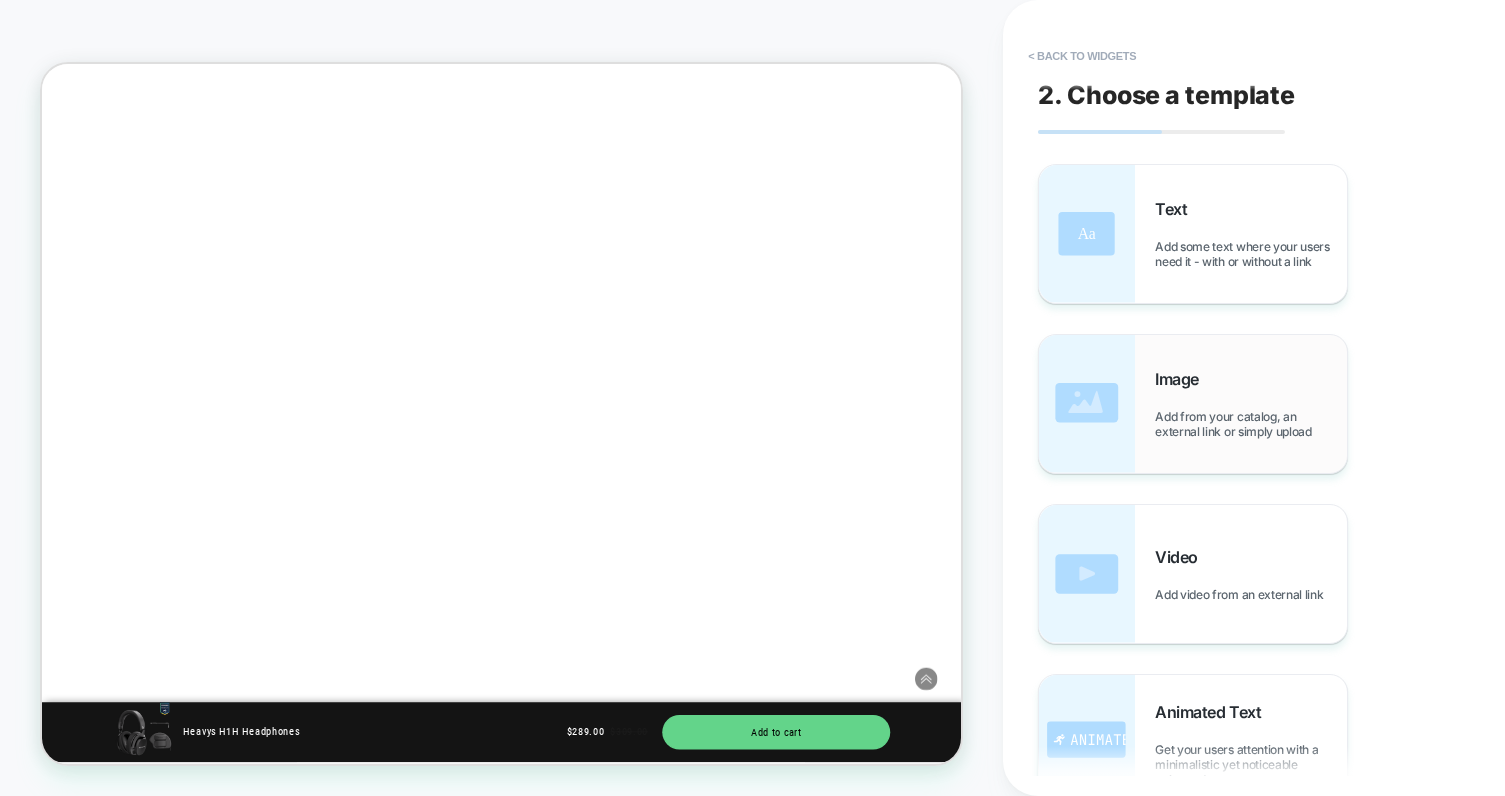click on "Add from your catalog, an external link or simply upload" at bounding box center [1251, 424] 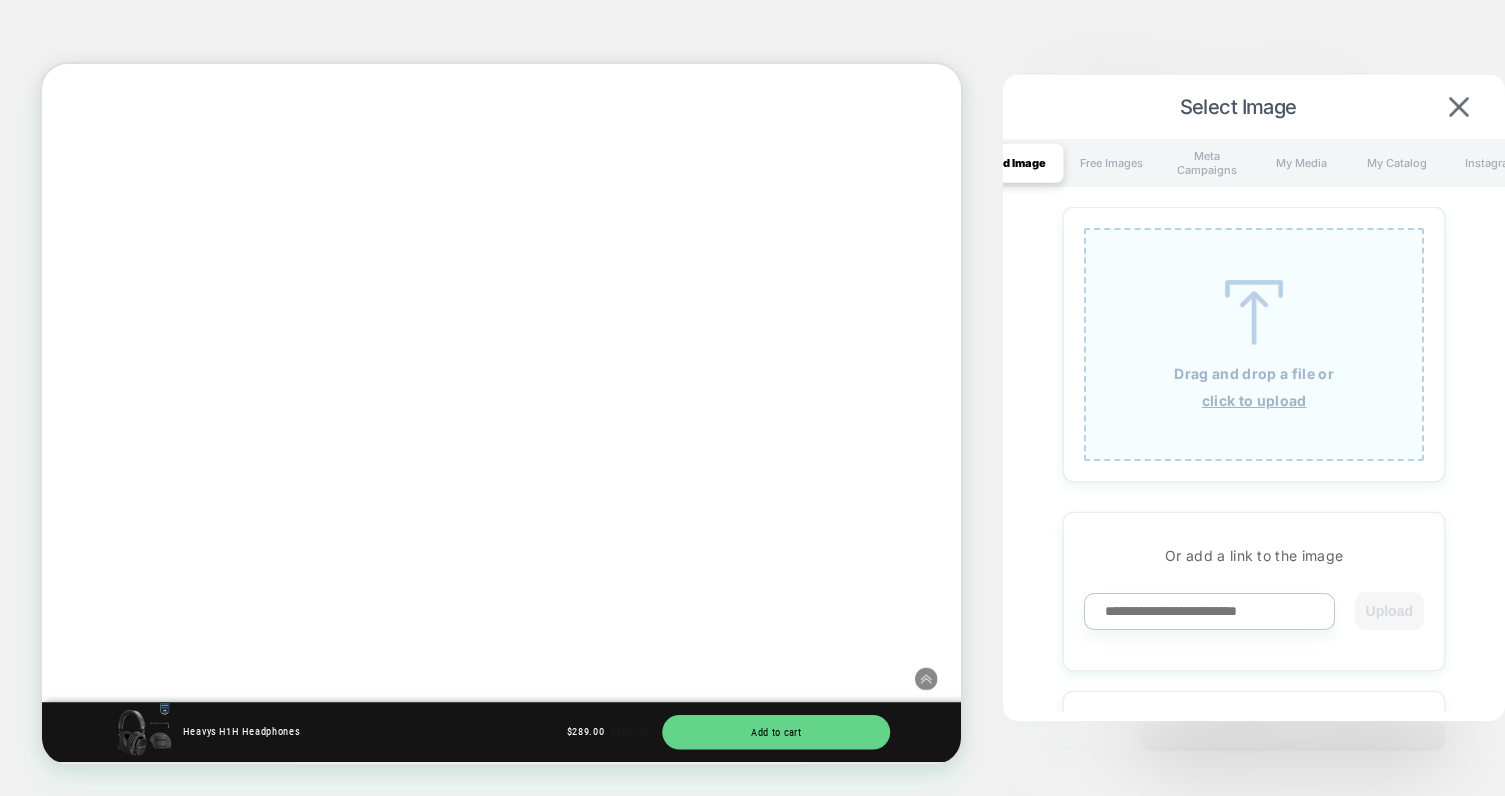 click at bounding box center [655, 45467] 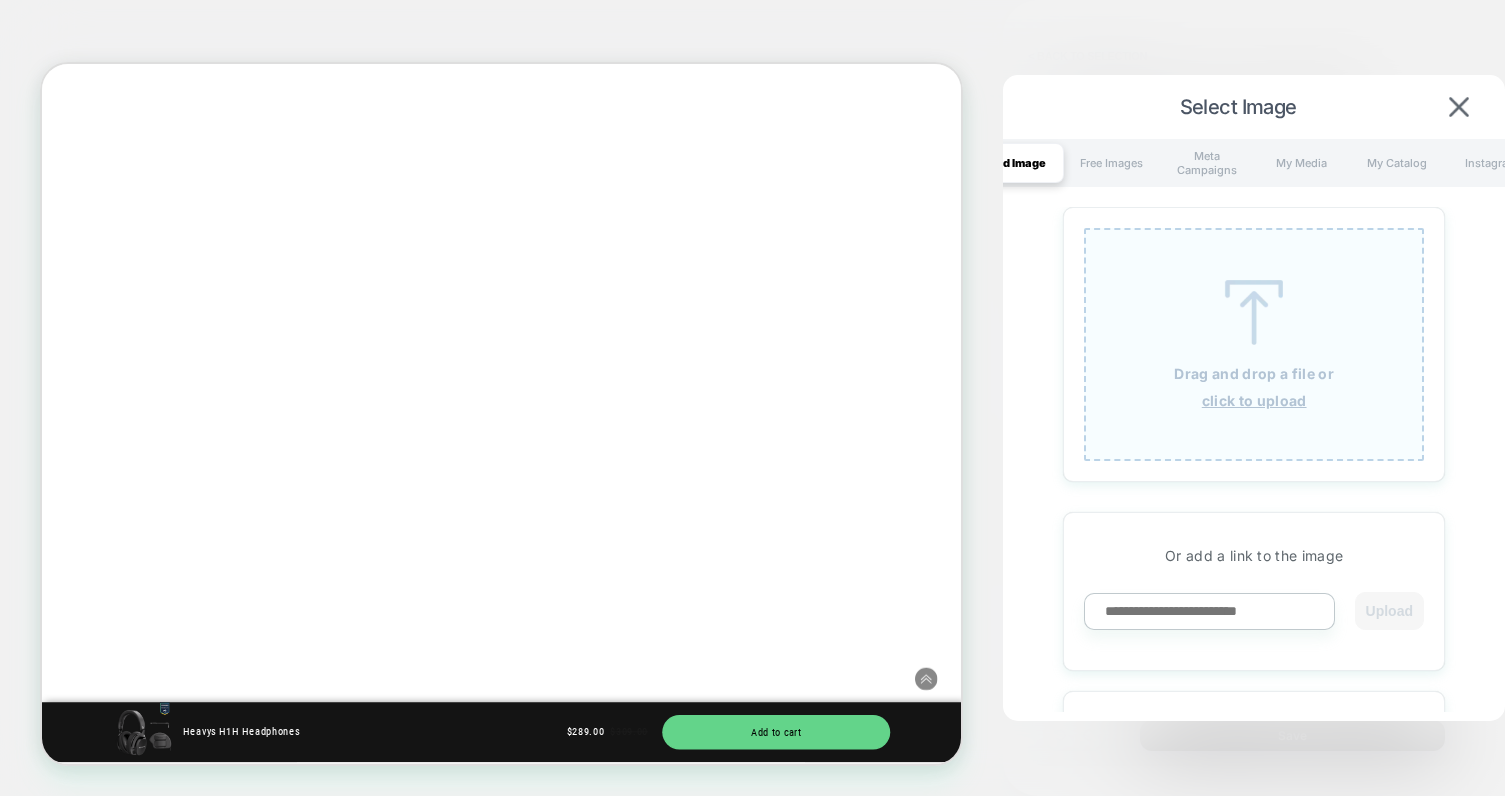 click on "Drag and drop a file or" at bounding box center (1253, 373) 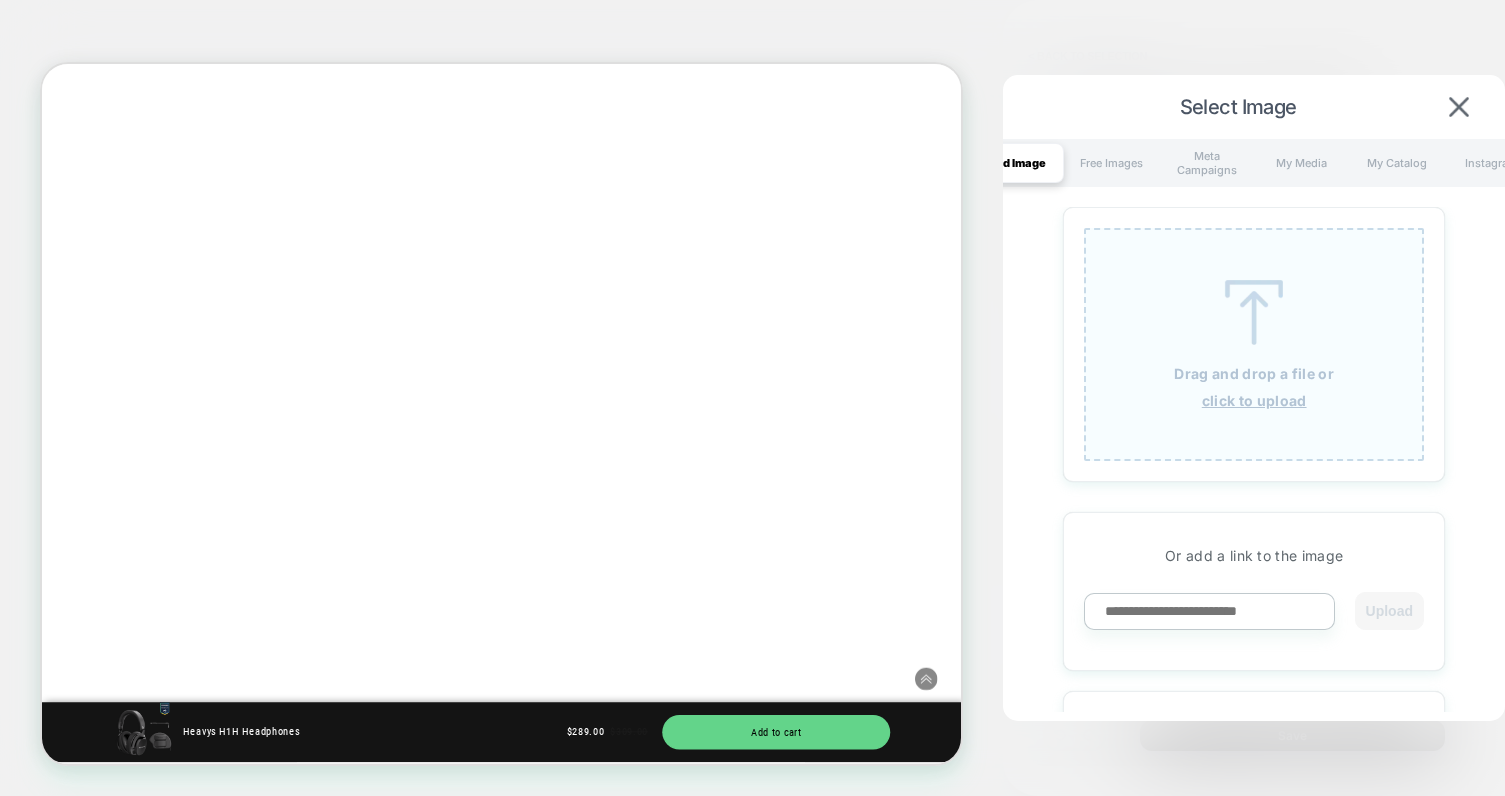 scroll, scrollTop: 0, scrollLeft: 0, axis: both 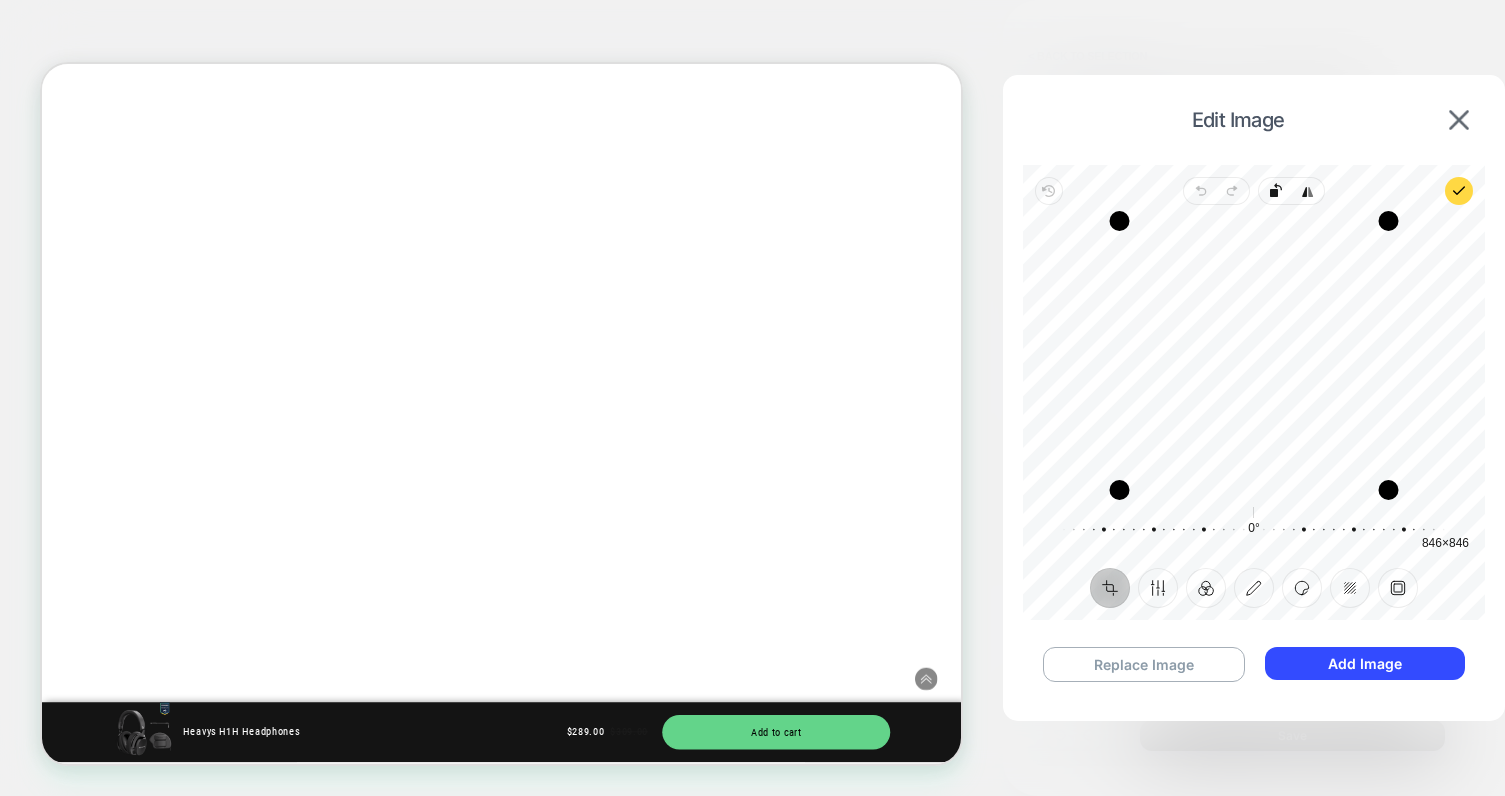 click at bounding box center [298, 45537] 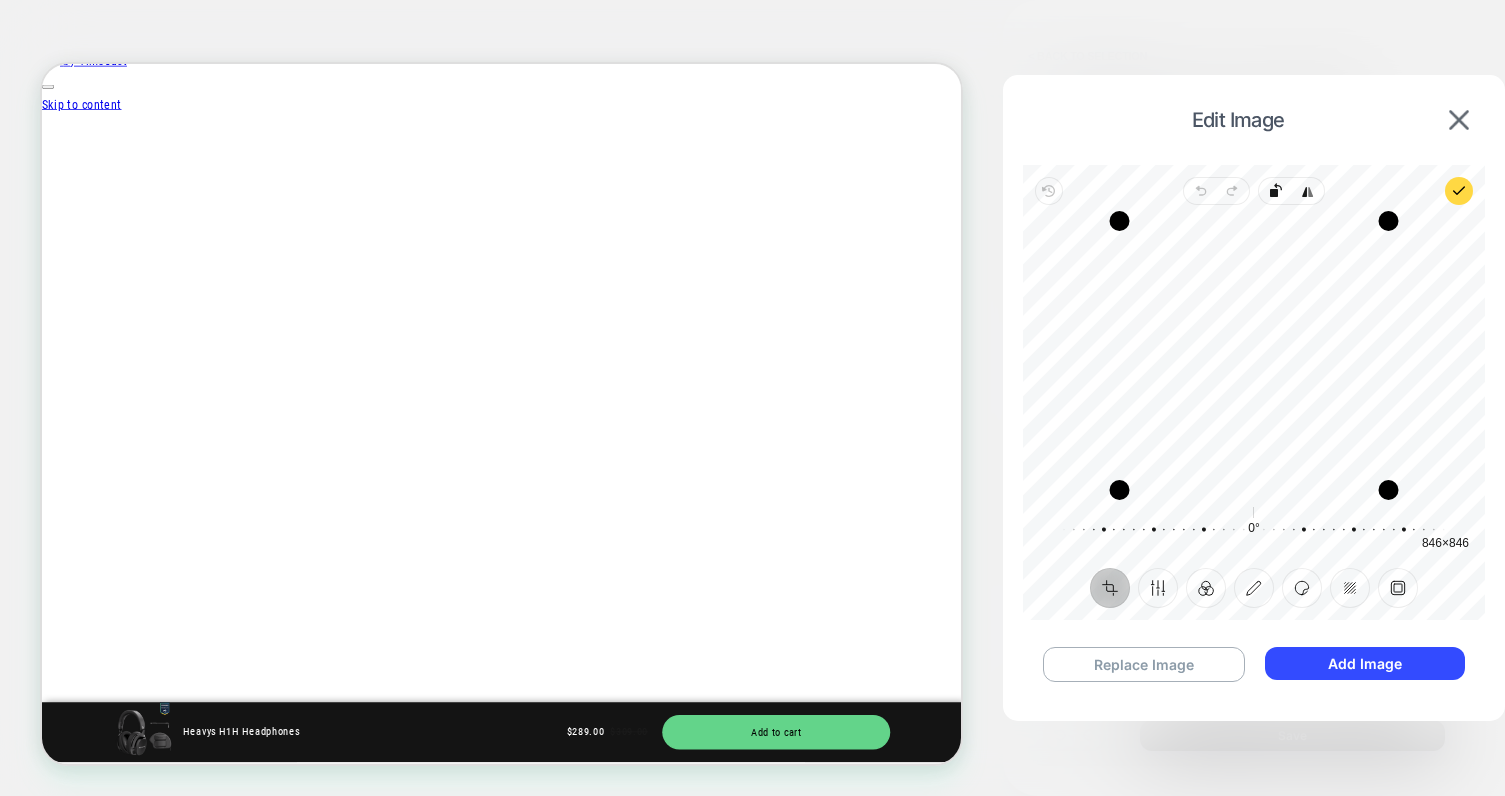 scroll, scrollTop: 0, scrollLeft: 0, axis: both 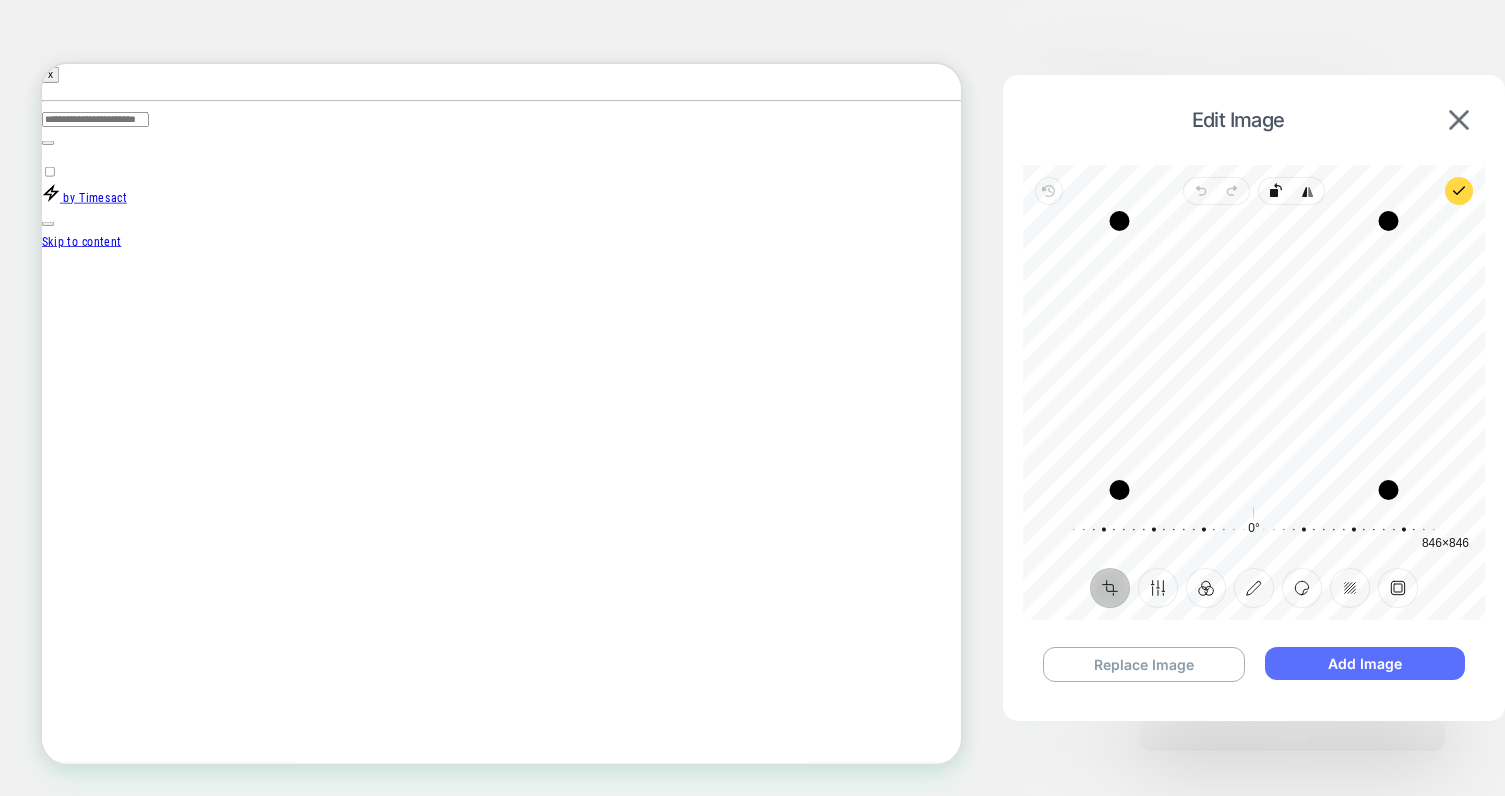 click on "Add Image" at bounding box center [1365, 663] 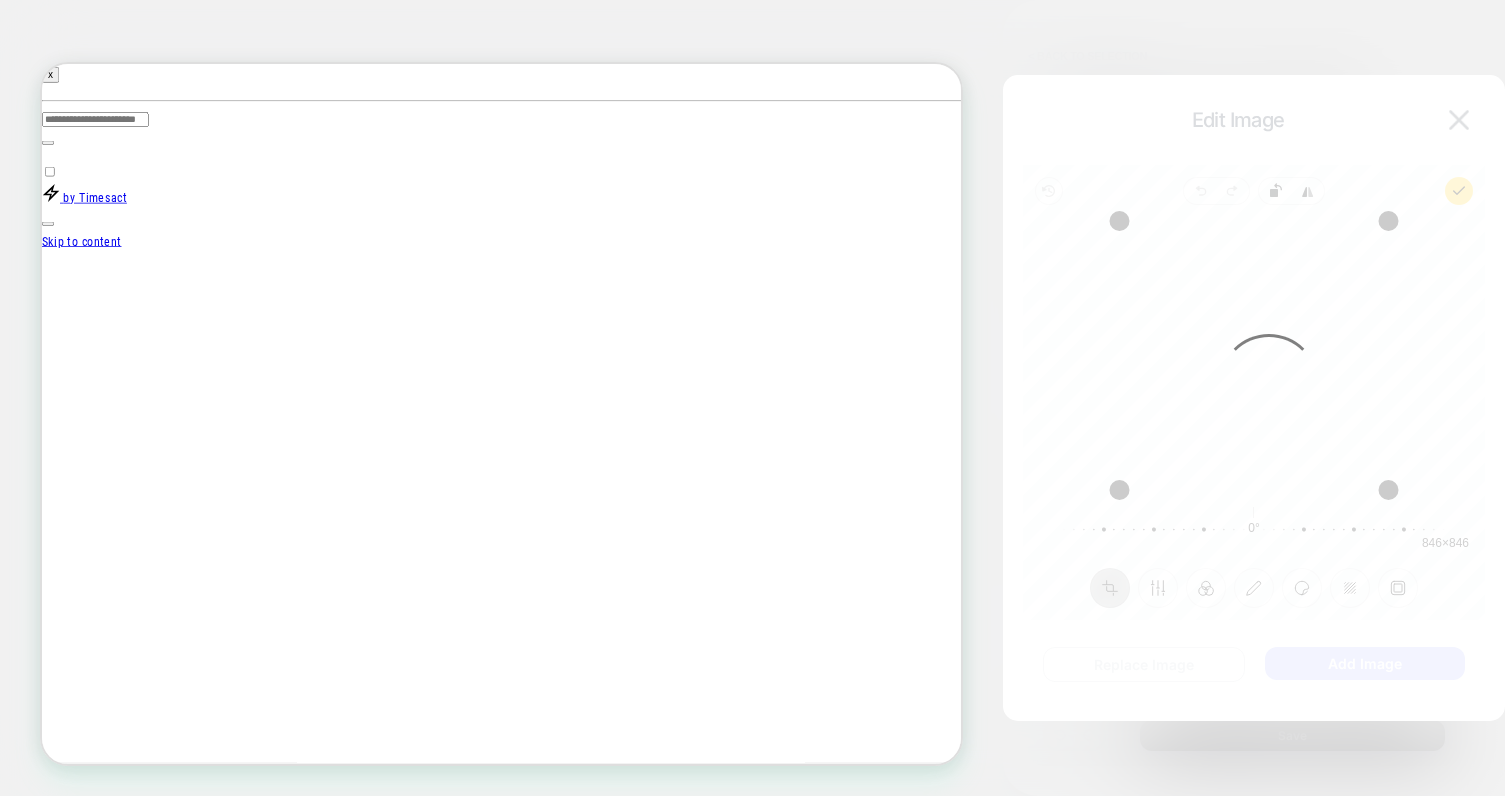 scroll, scrollTop: 0, scrollLeft: 0, axis: both 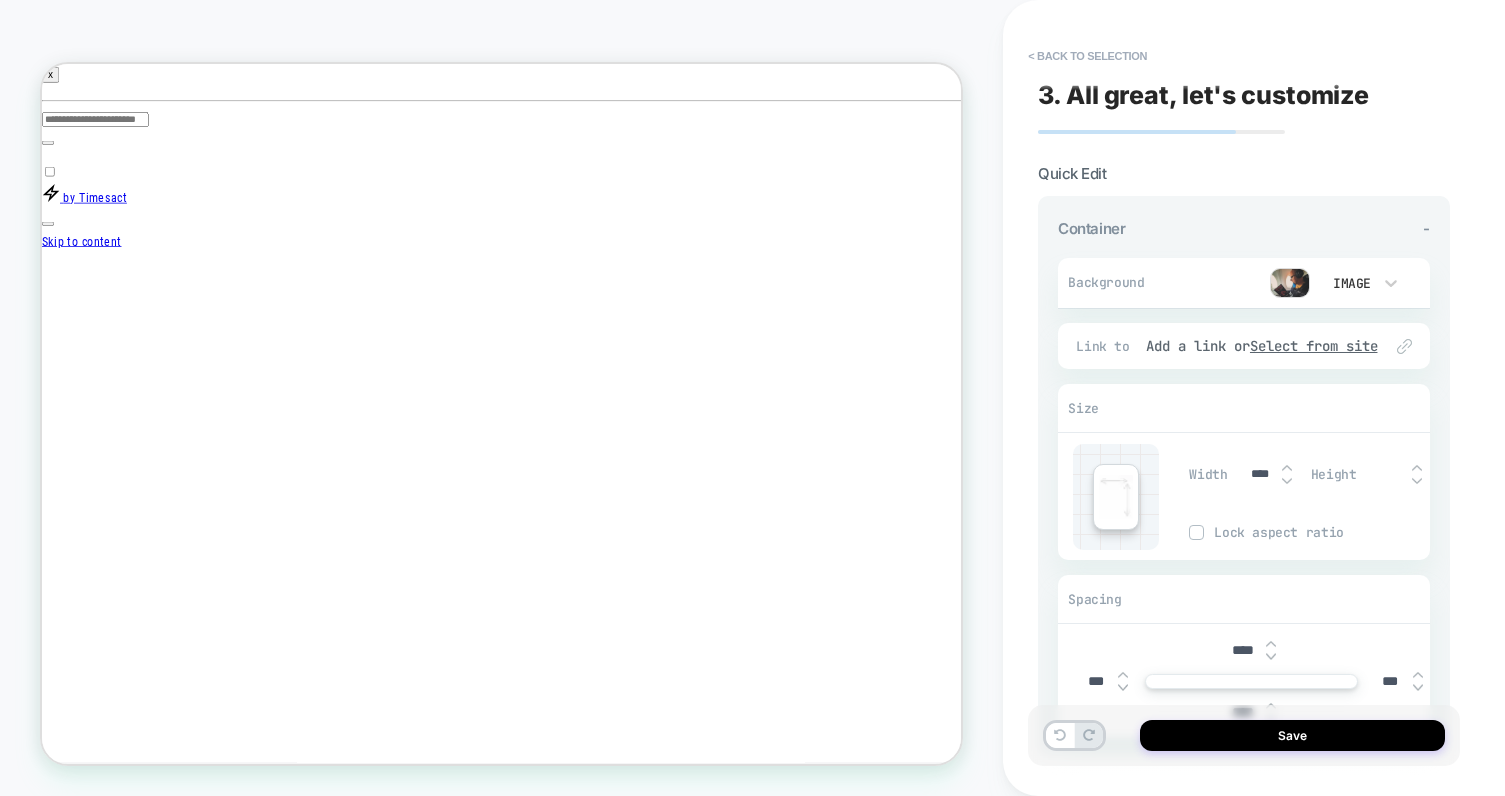 click on "PRODUCT: Heavys H1H Headphones [bundle case] PRODUCT: Heavys H1H Headphones [bundle case]" at bounding box center (501, 398) 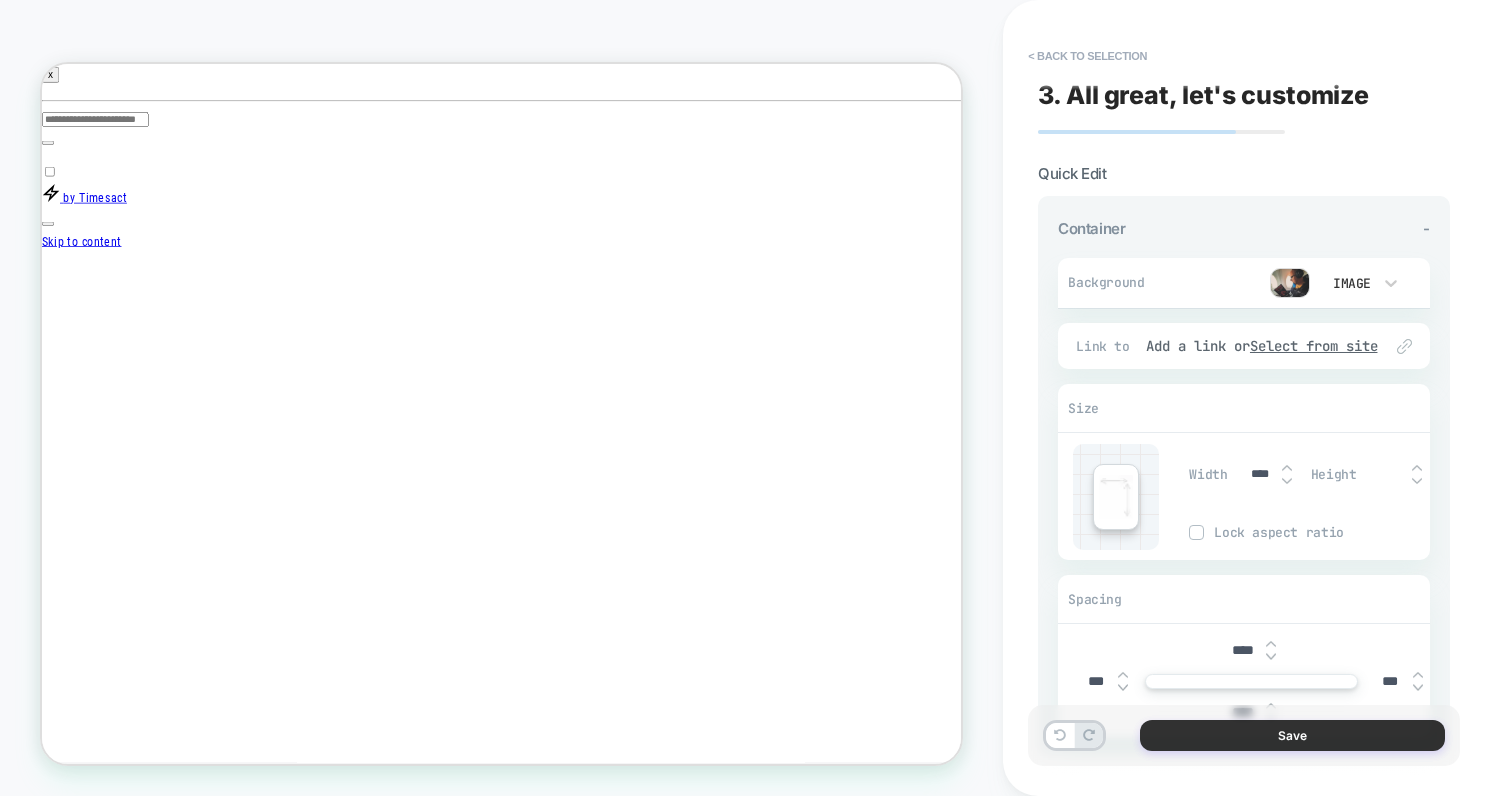 click on "Save" at bounding box center (1292, 735) 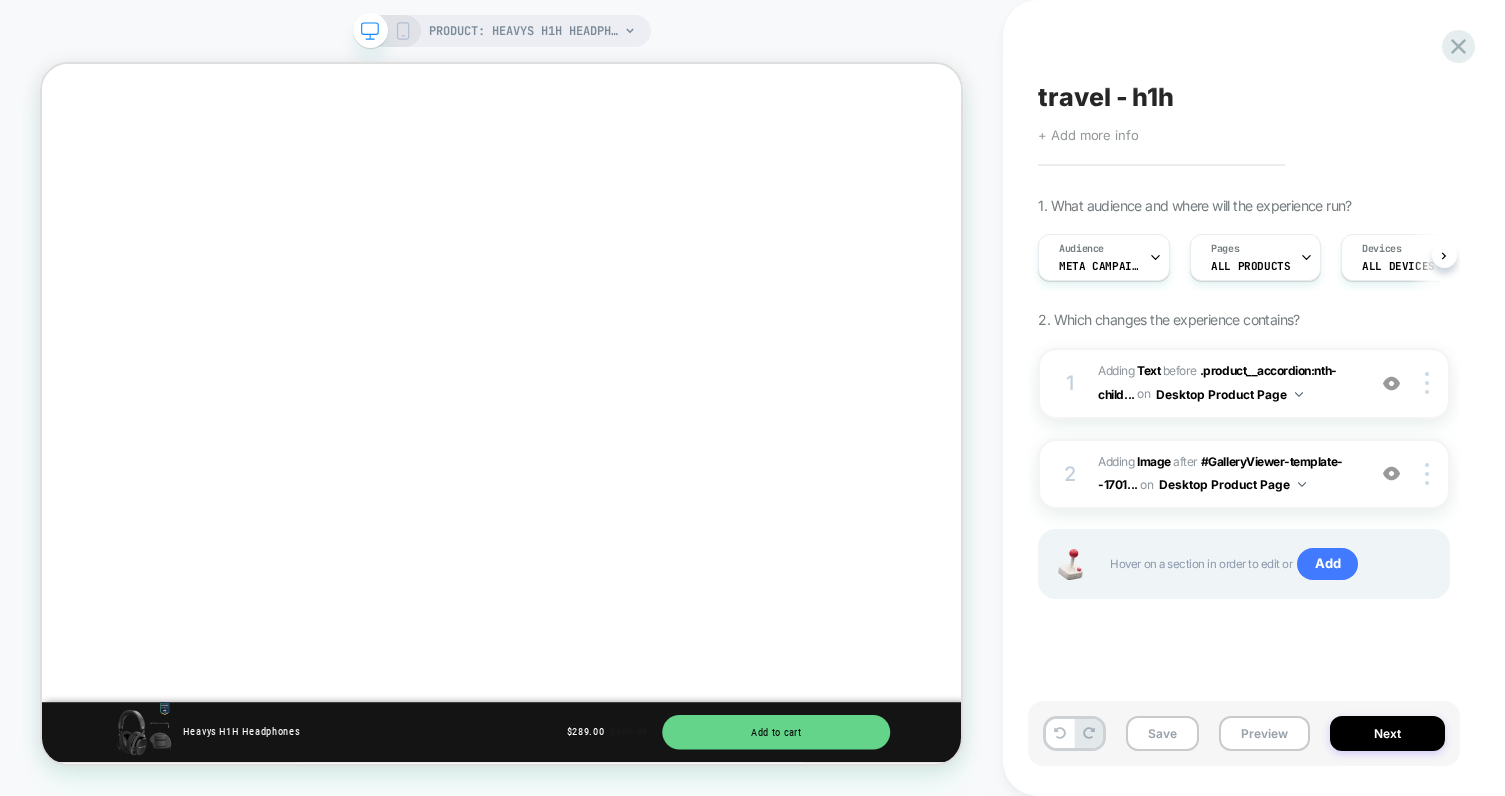 scroll, scrollTop: 1111, scrollLeft: 0, axis: vertical 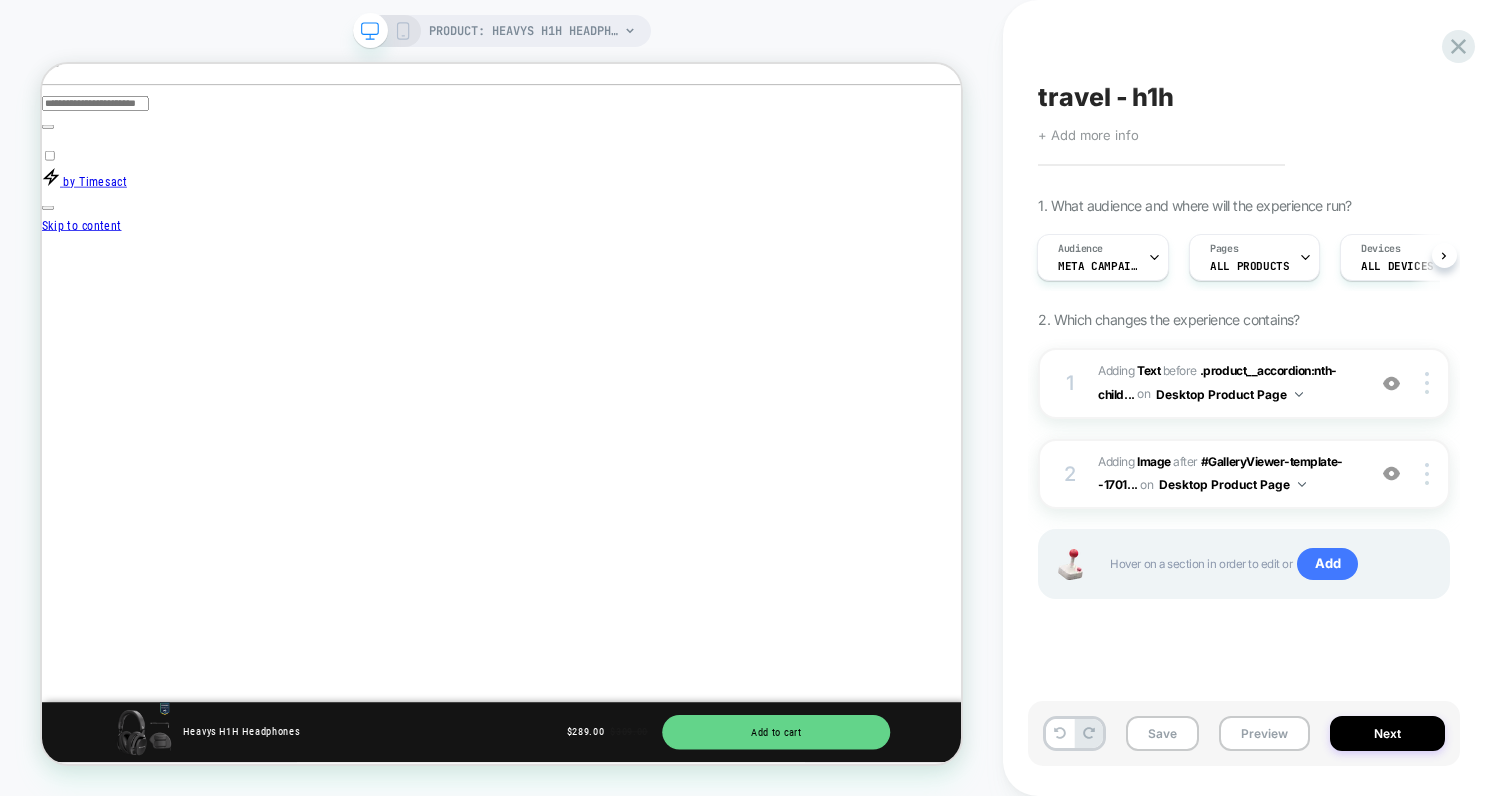 click on "PRODUCT: Heavys H1H Headphones [bundle case]" at bounding box center [502, 31] 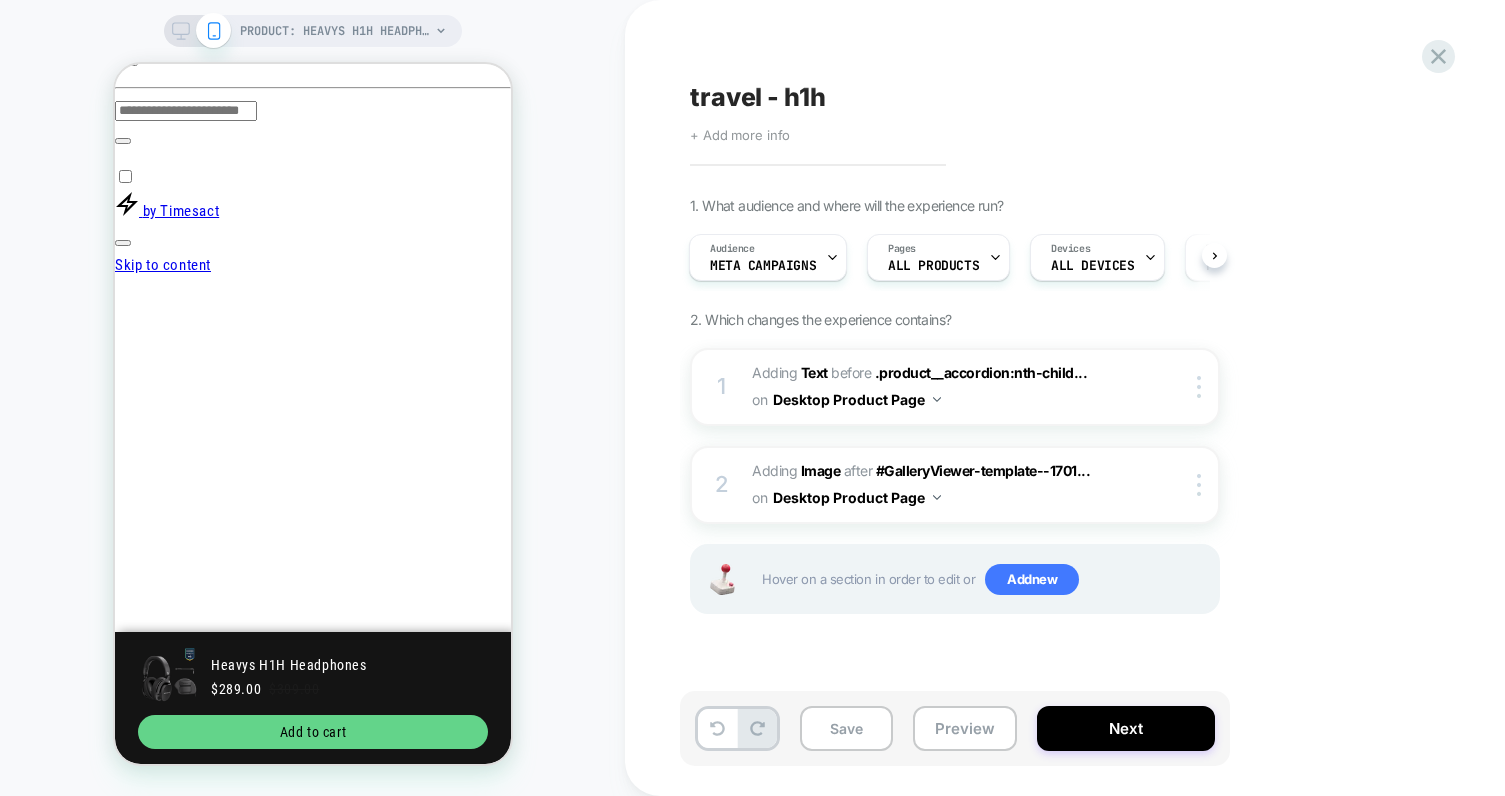 scroll, scrollTop: 0, scrollLeft: 0, axis: both 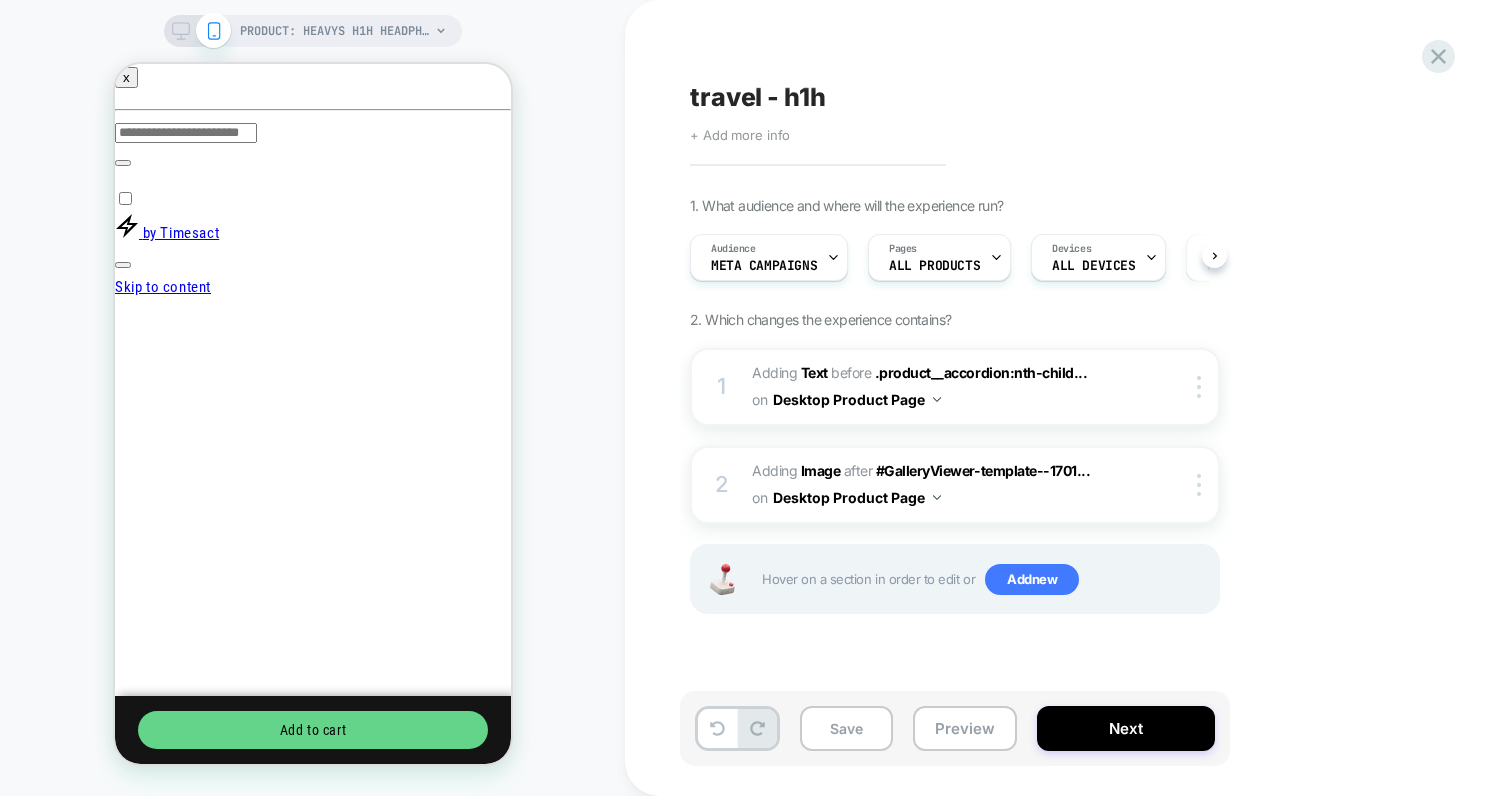 click at bounding box center (1202, 387) 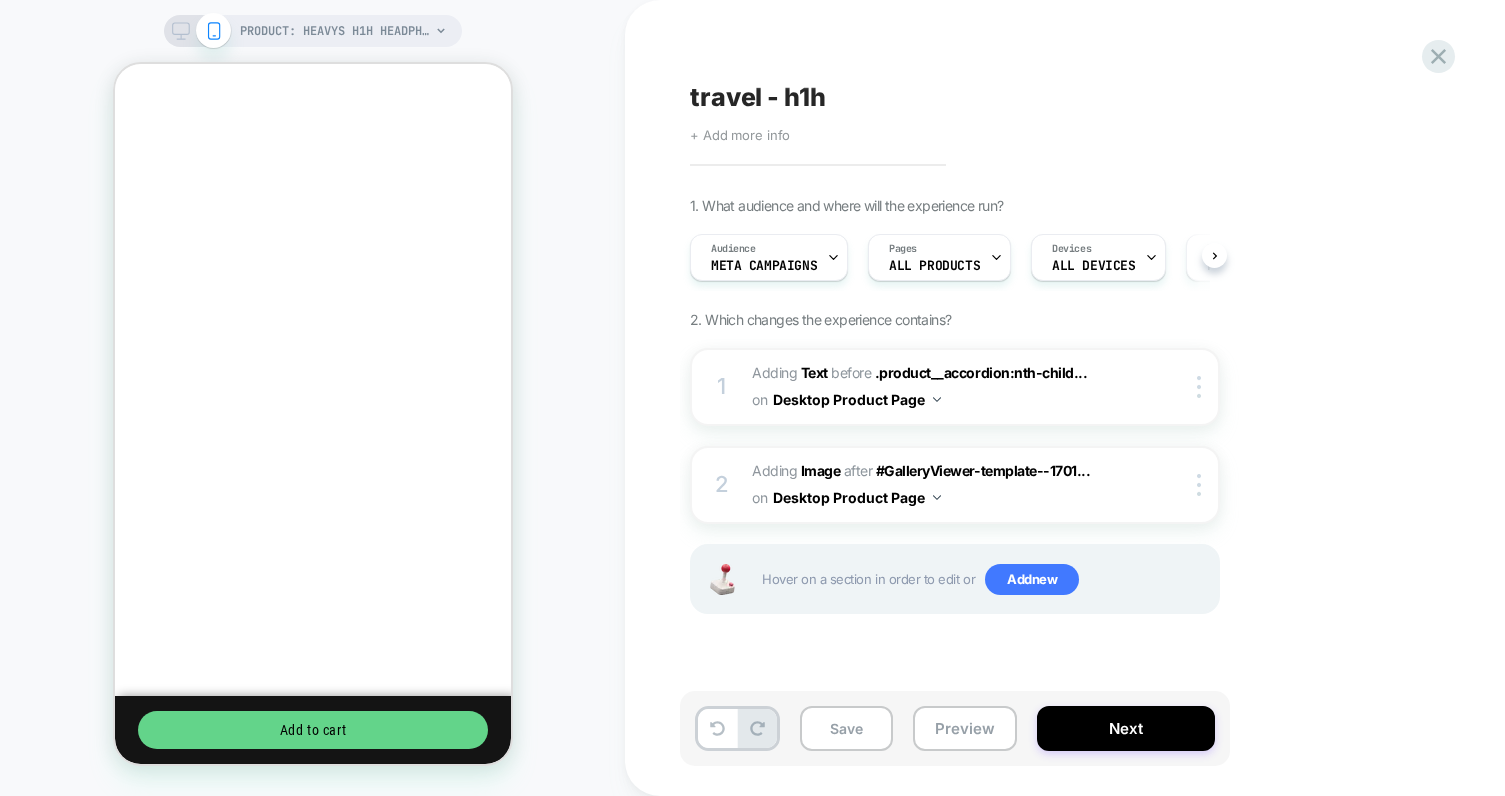 scroll, scrollTop: 0, scrollLeft: 1, axis: horizontal 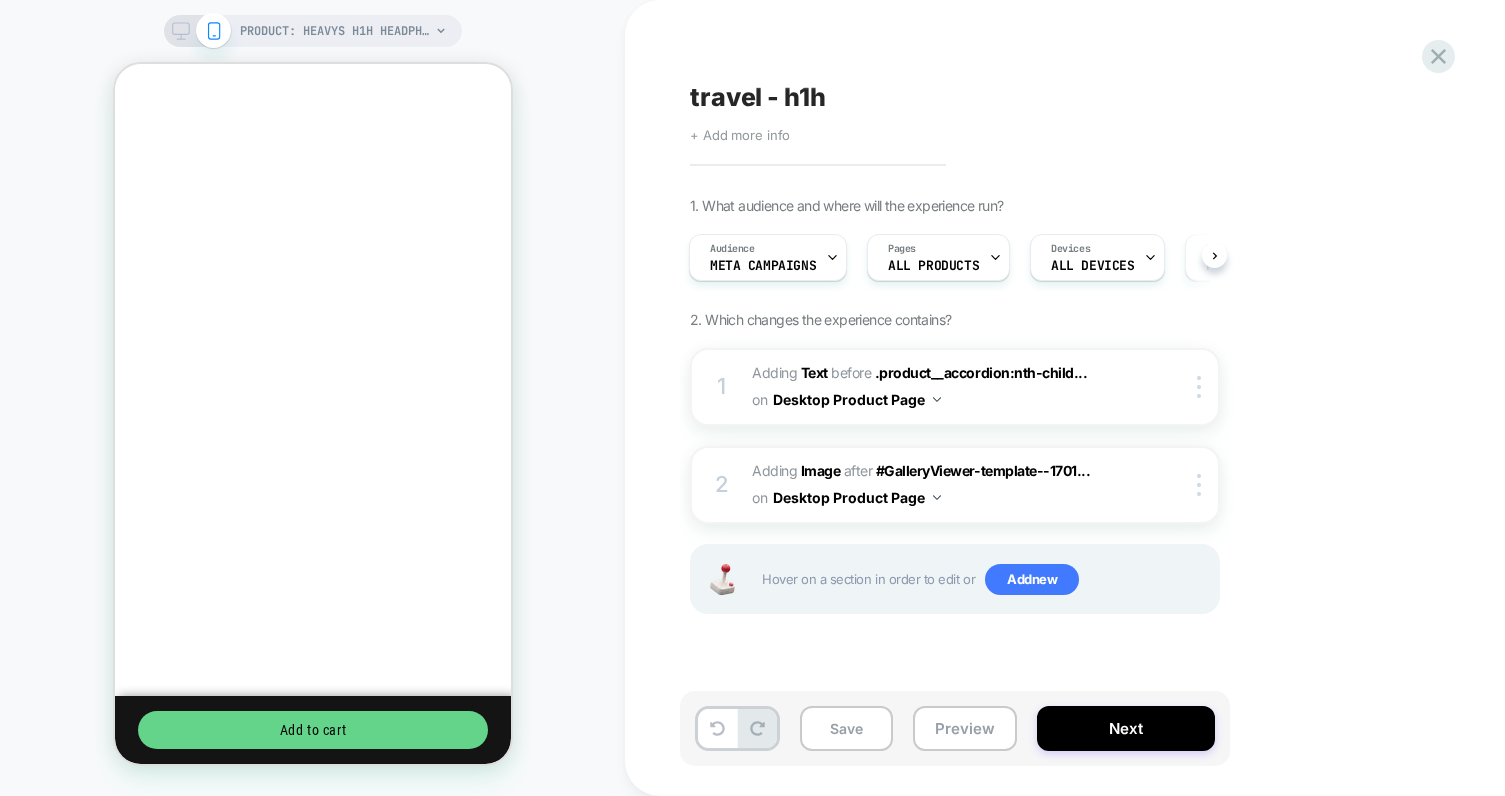 click on "1. What audience and where will the experience run? Audience Meta campaigns Pages ALL PRODUCTS Devices ALL DEVICES Trigger Page Load 2. Which changes the experience contains? 1 #_loomi_addon_1752493349161 Adding   Text   BEFORE .product__accordion:nth-child... .product__accordion:nth-child(14)   on Desktop Product Page Copy CSS Selector Copy Widget Id Rename Copy to   Mobile Target   All Devices Delete 2 #_loomi_addon_1752493799233 Adding   Image   AFTER #GalleryViewer-template--1701... #GalleryViewer-template--17011158220874__main   on Desktop Product Page Copy CSS Selector Copy Widget Id Rename Copy to   Mobile Target   All Devices Delete Hover on a section in order to edit or  Add  new" at bounding box center [1055, 430] 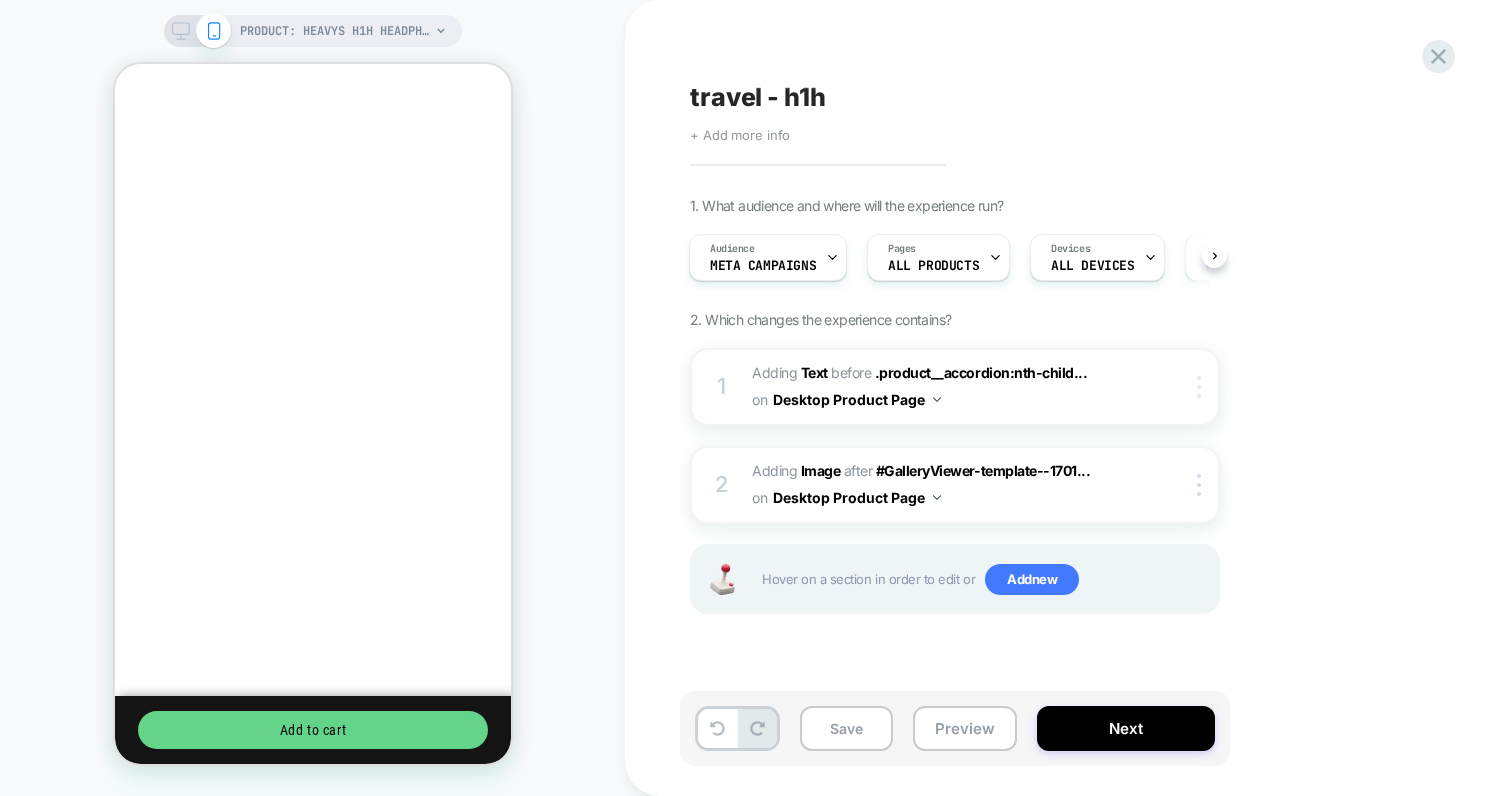 click at bounding box center (1199, 387) 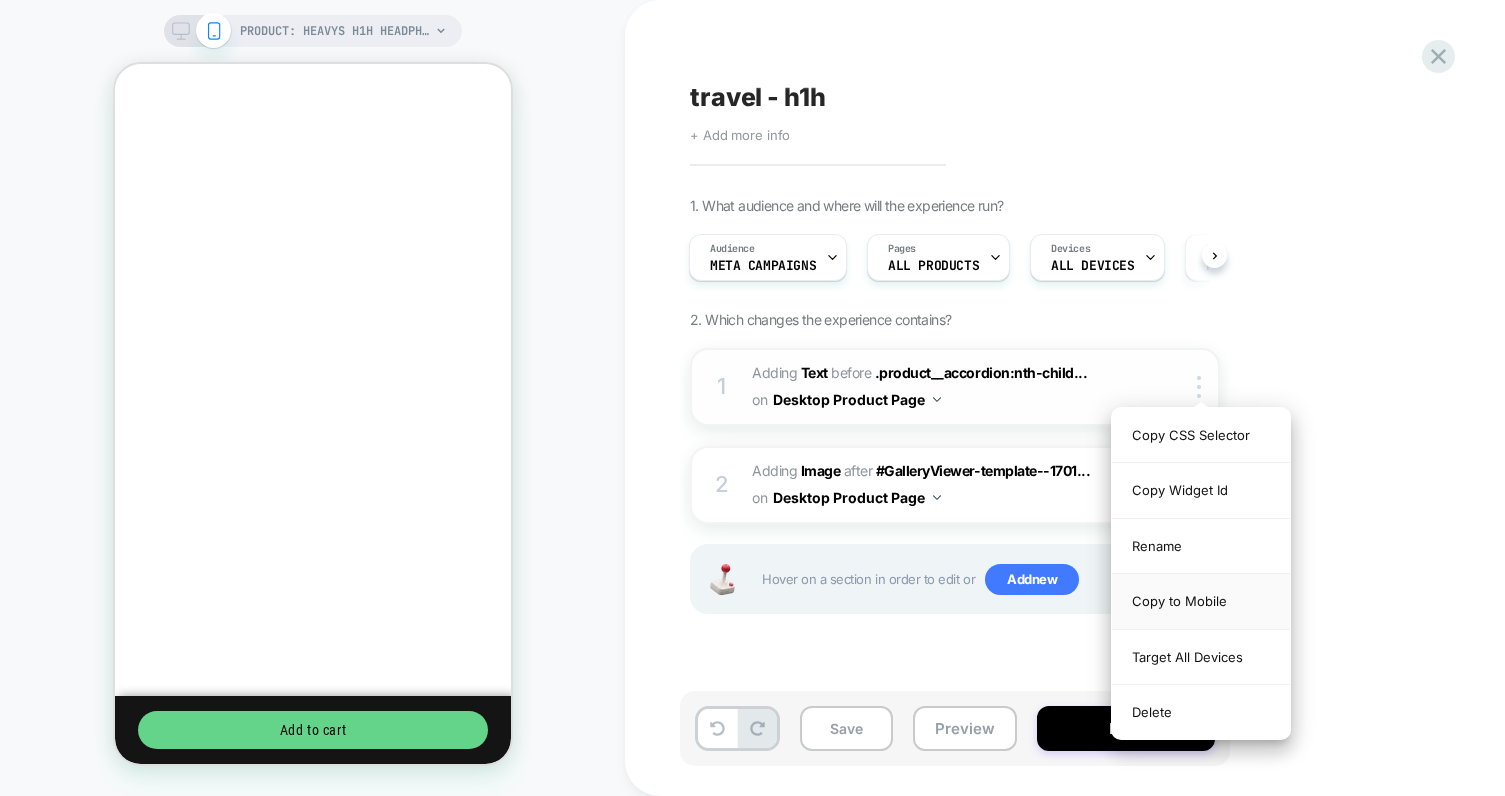 click on "Copy to   Mobile" at bounding box center (1201, 601) 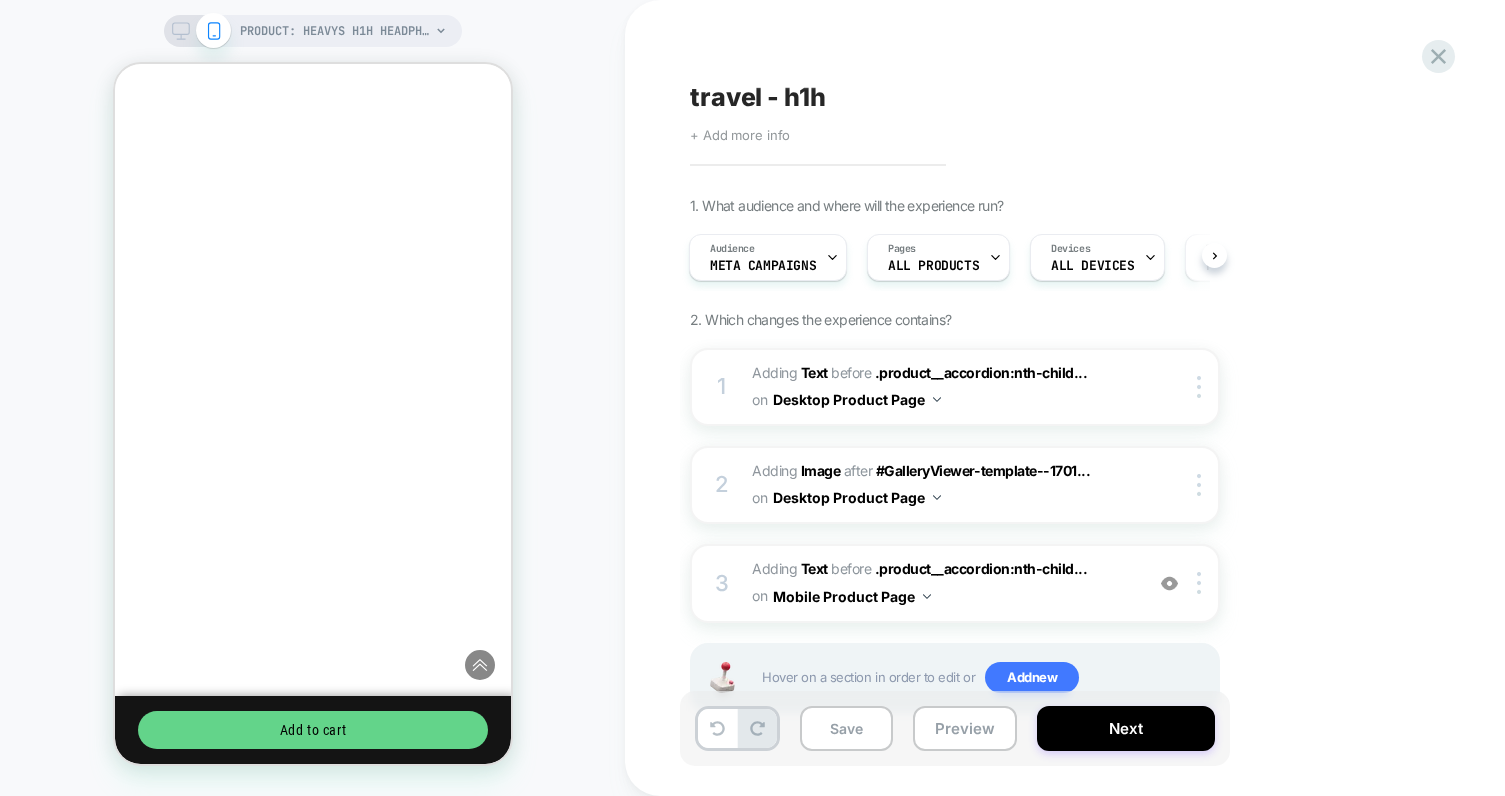 scroll, scrollTop: 749, scrollLeft: 0, axis: vertical 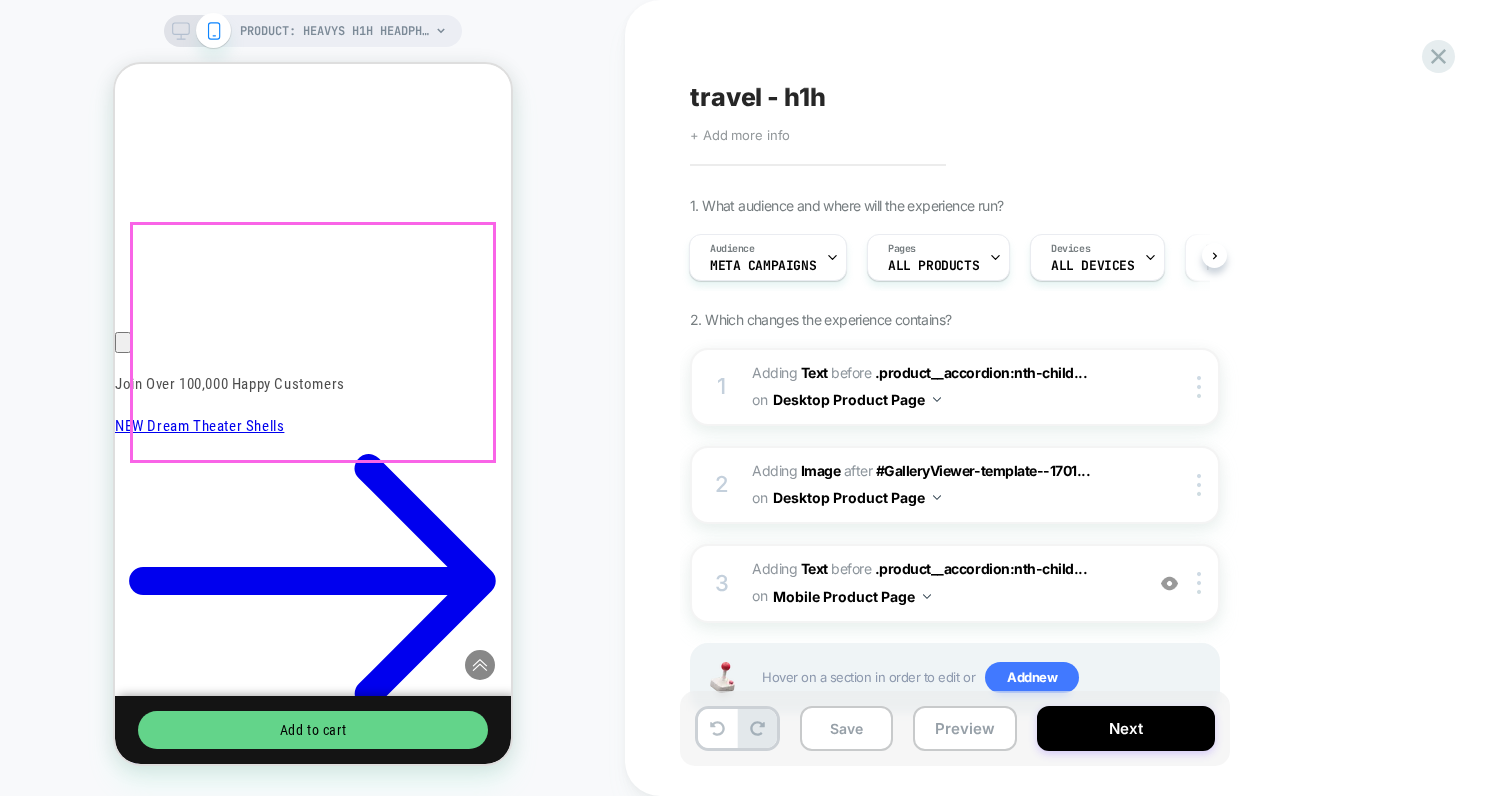 click at bounding box center [312, 36995] 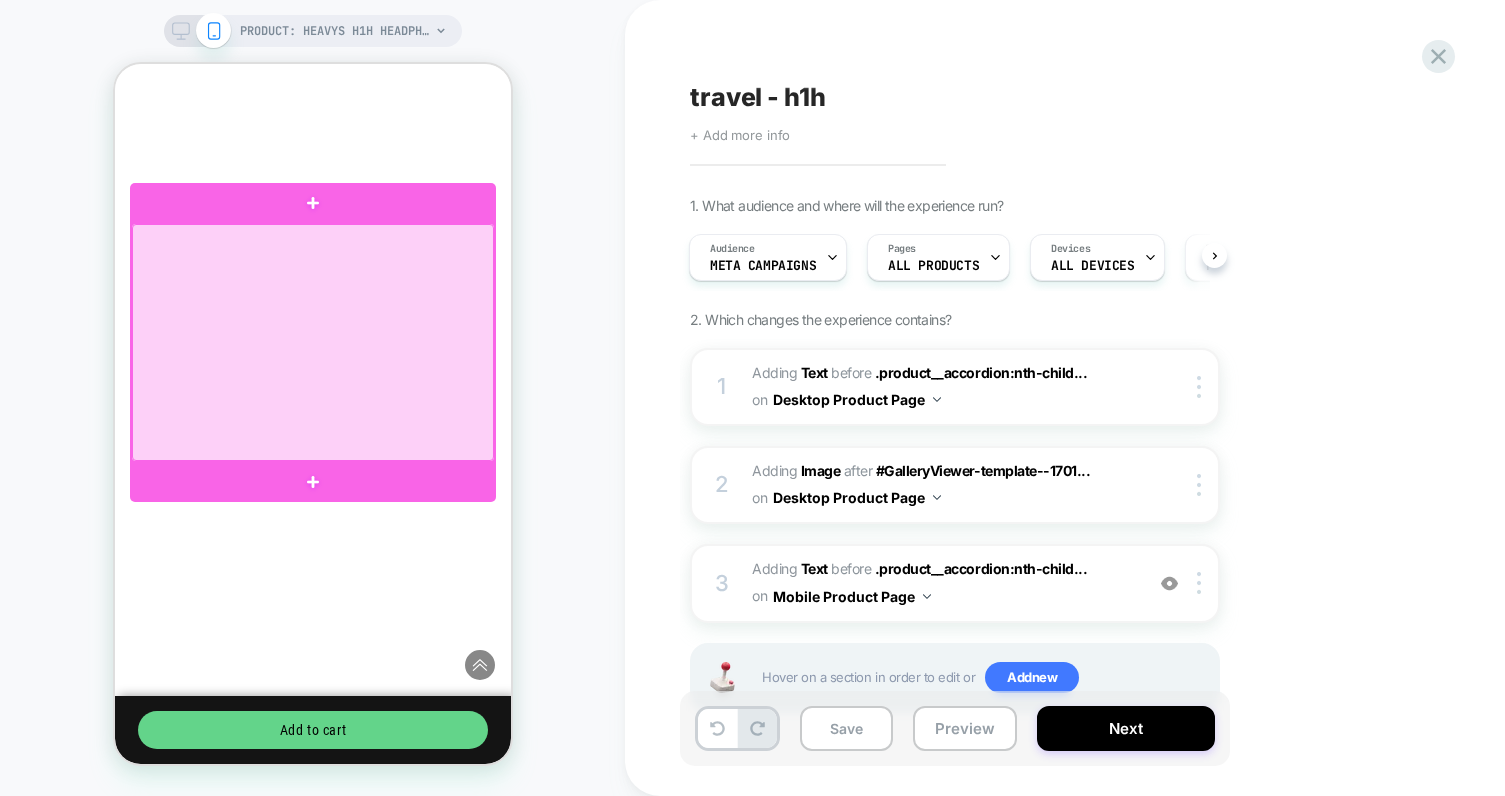 click at bounding box center (312, 342) 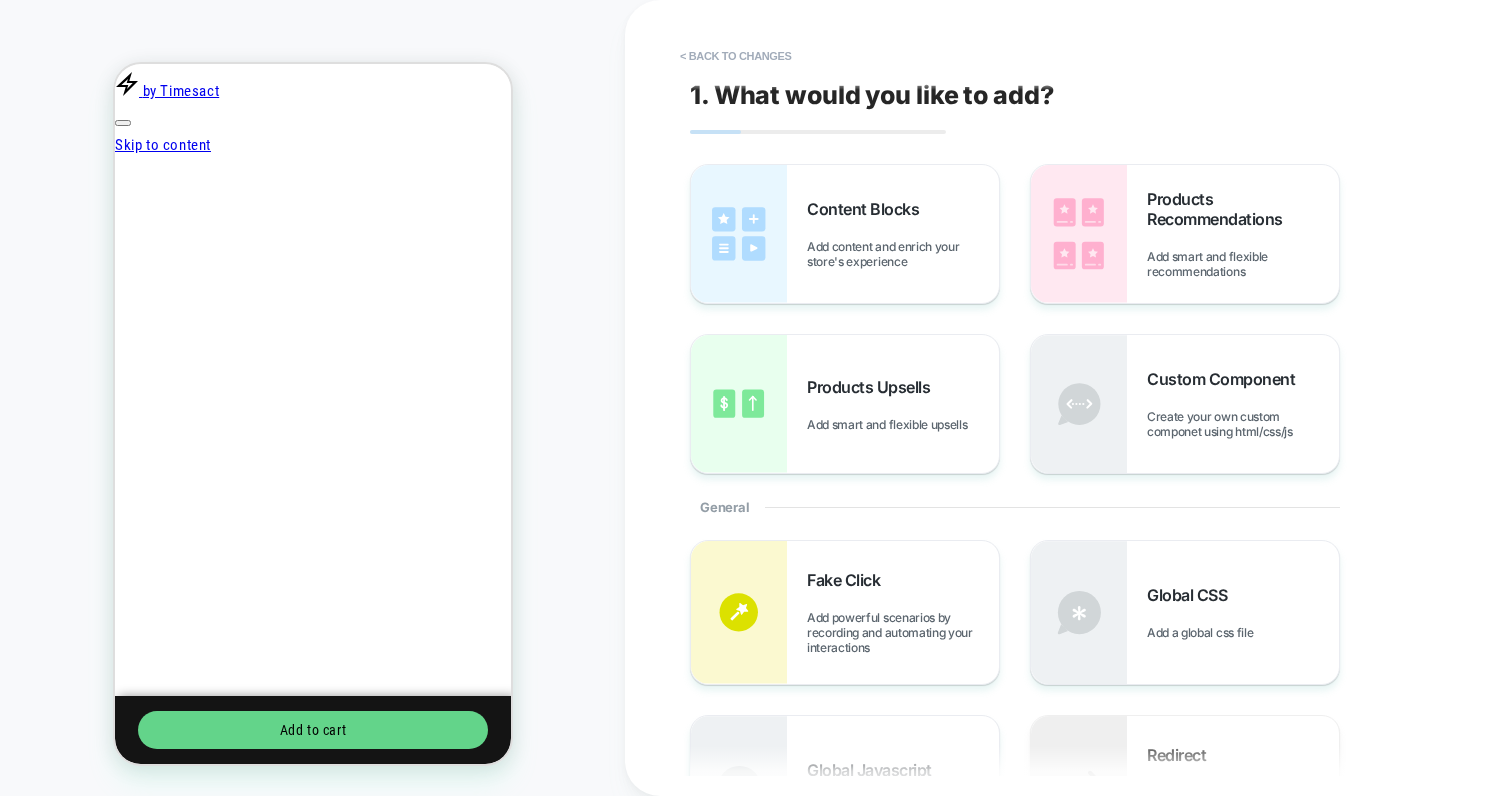 scroll, scrollTop: 0, scrollLeft: 0, axis: both 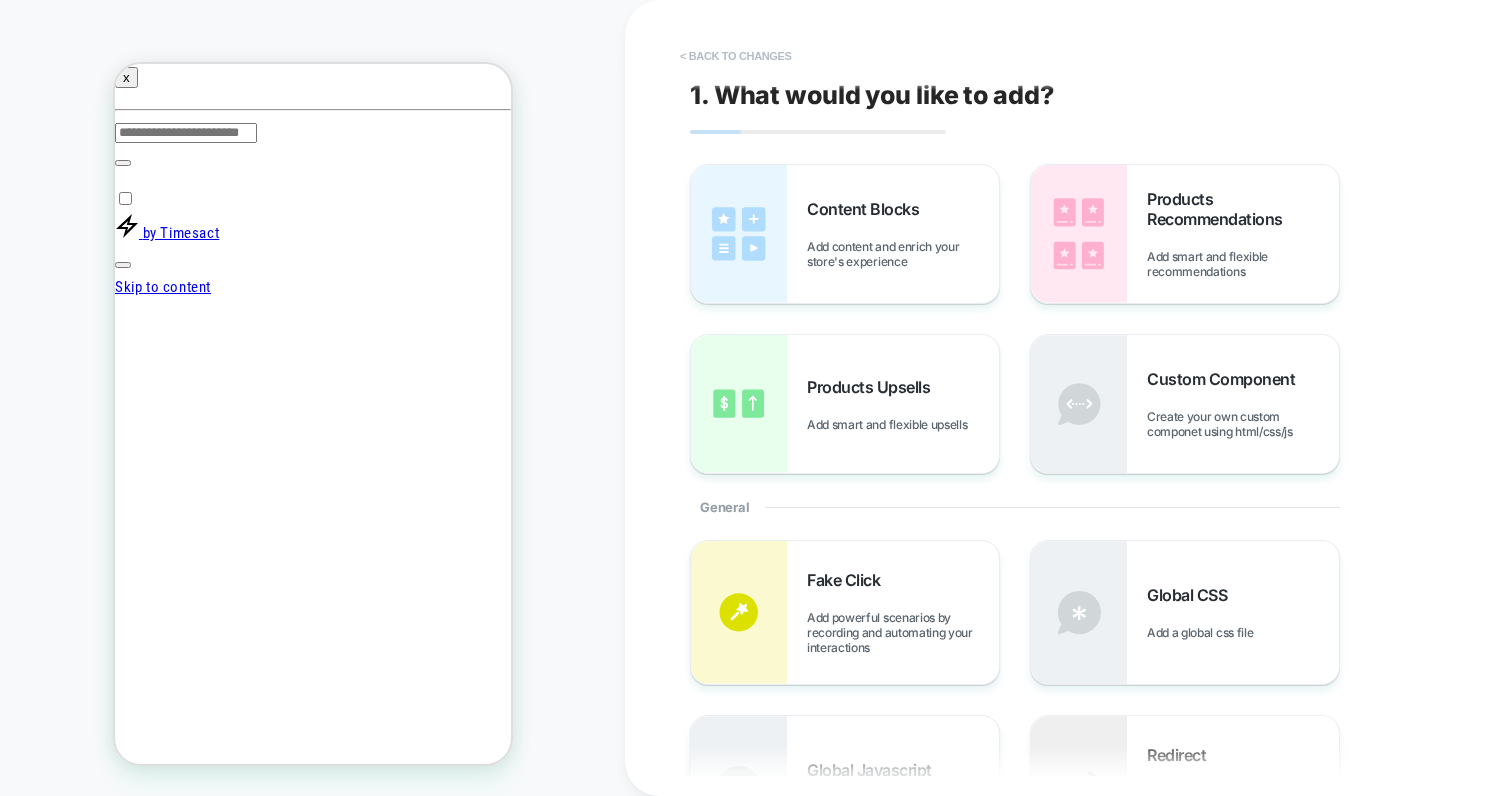 click on "< Back to changes" at bounding box center [736, 56] 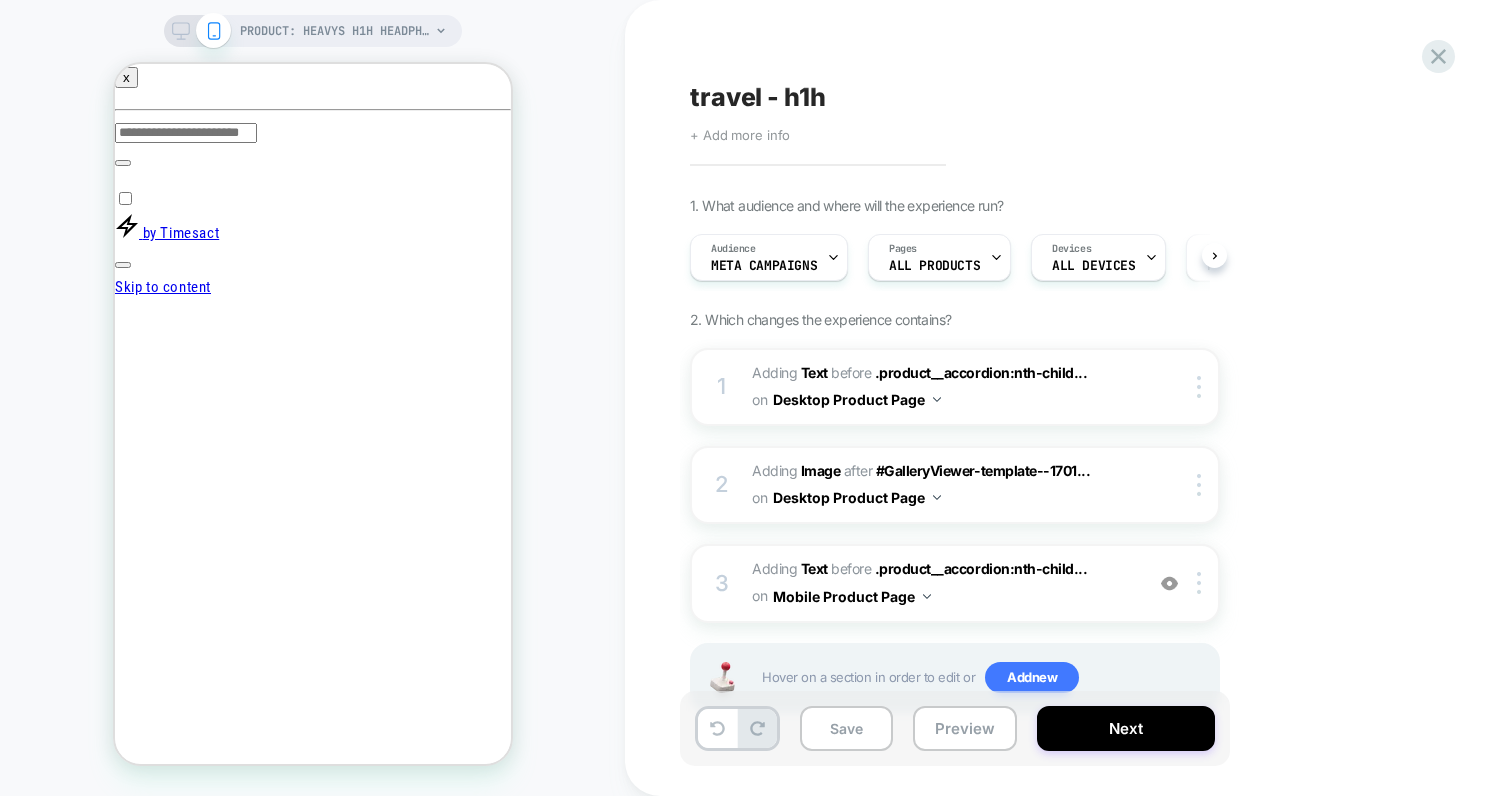 scroll, scrollTop: 0, scrollLeft: 1, axis: horizontal 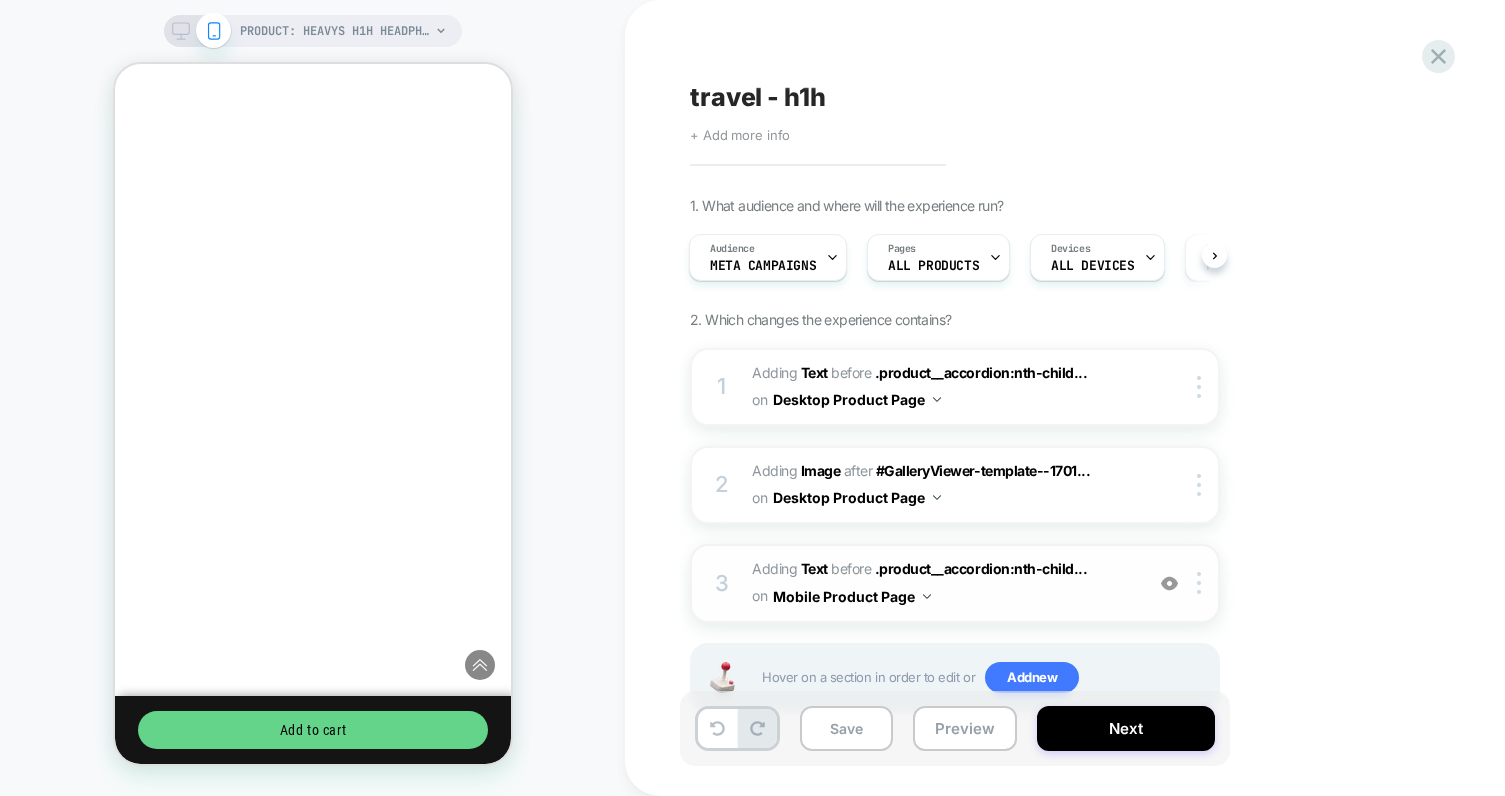 click on "#_loomi_addon_1752493929742 Adding Text BEFORE .product__accordion:nth-child... .product__accordion:nth-child(14) on Mobile Product Page" at bounding box center (942, 583) 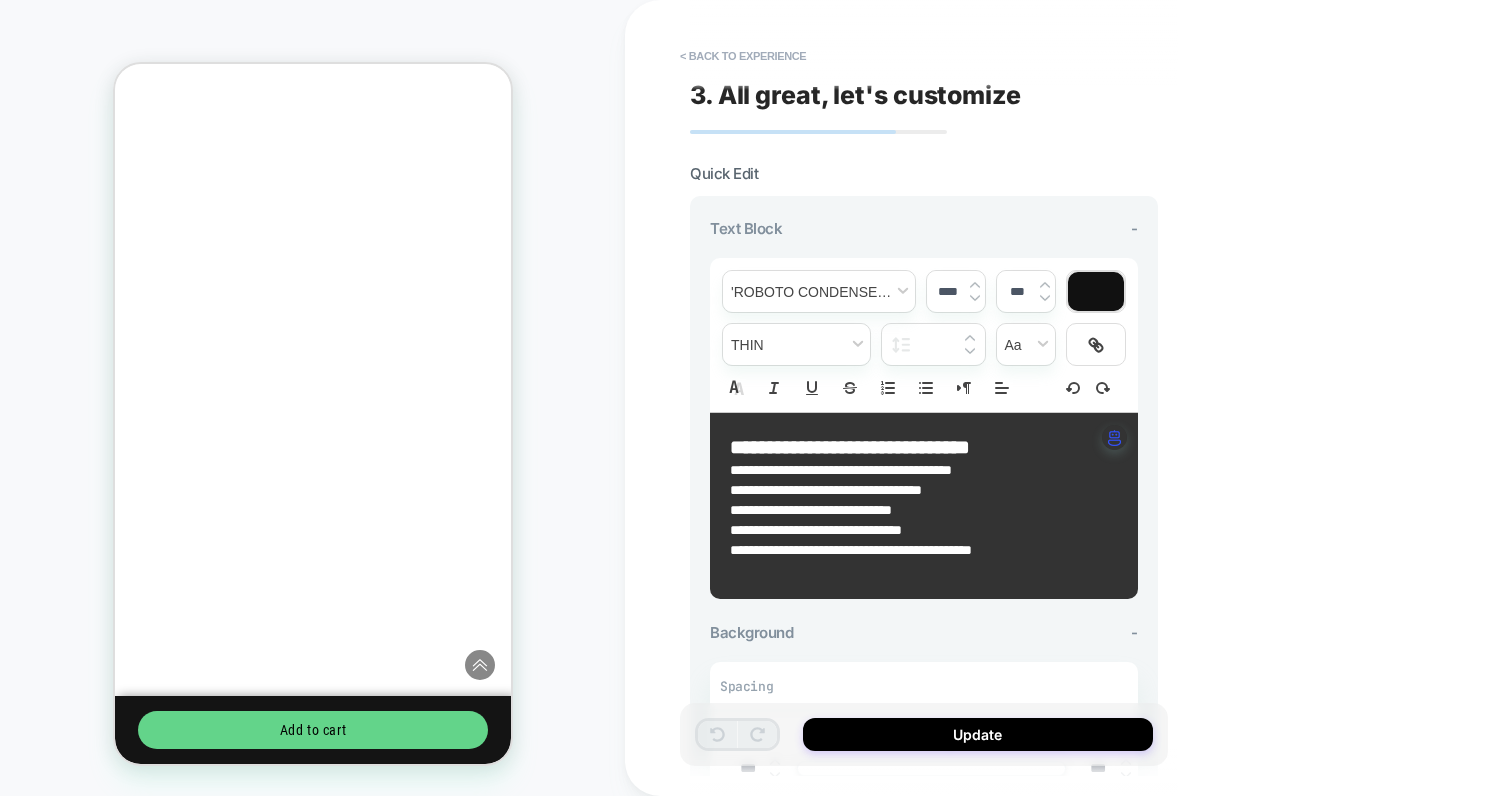 scroll, scrollTop: 557, scrollLeft: 0, axis: vertical 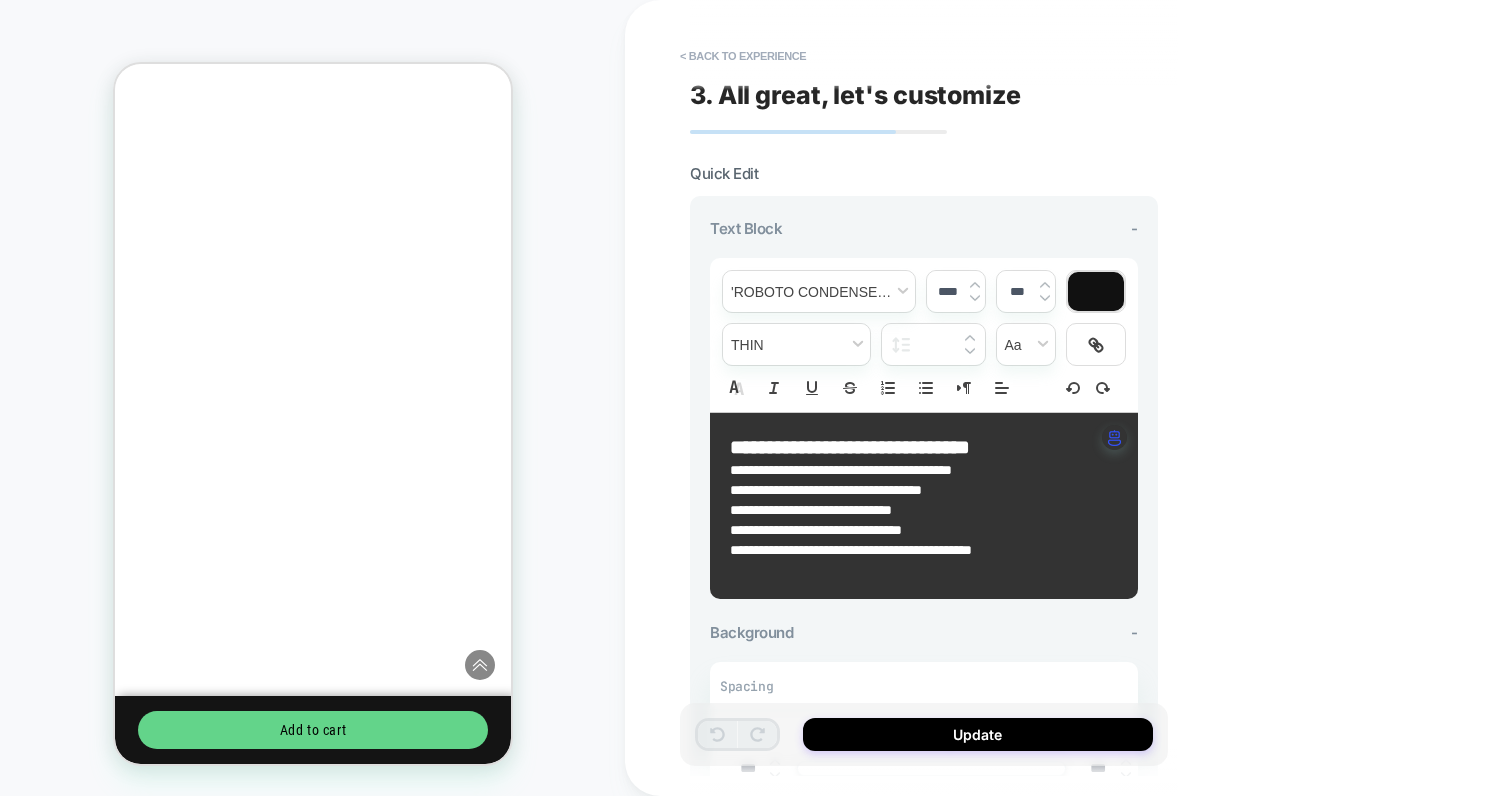 click on "**********" at bounding box center [851, 550] 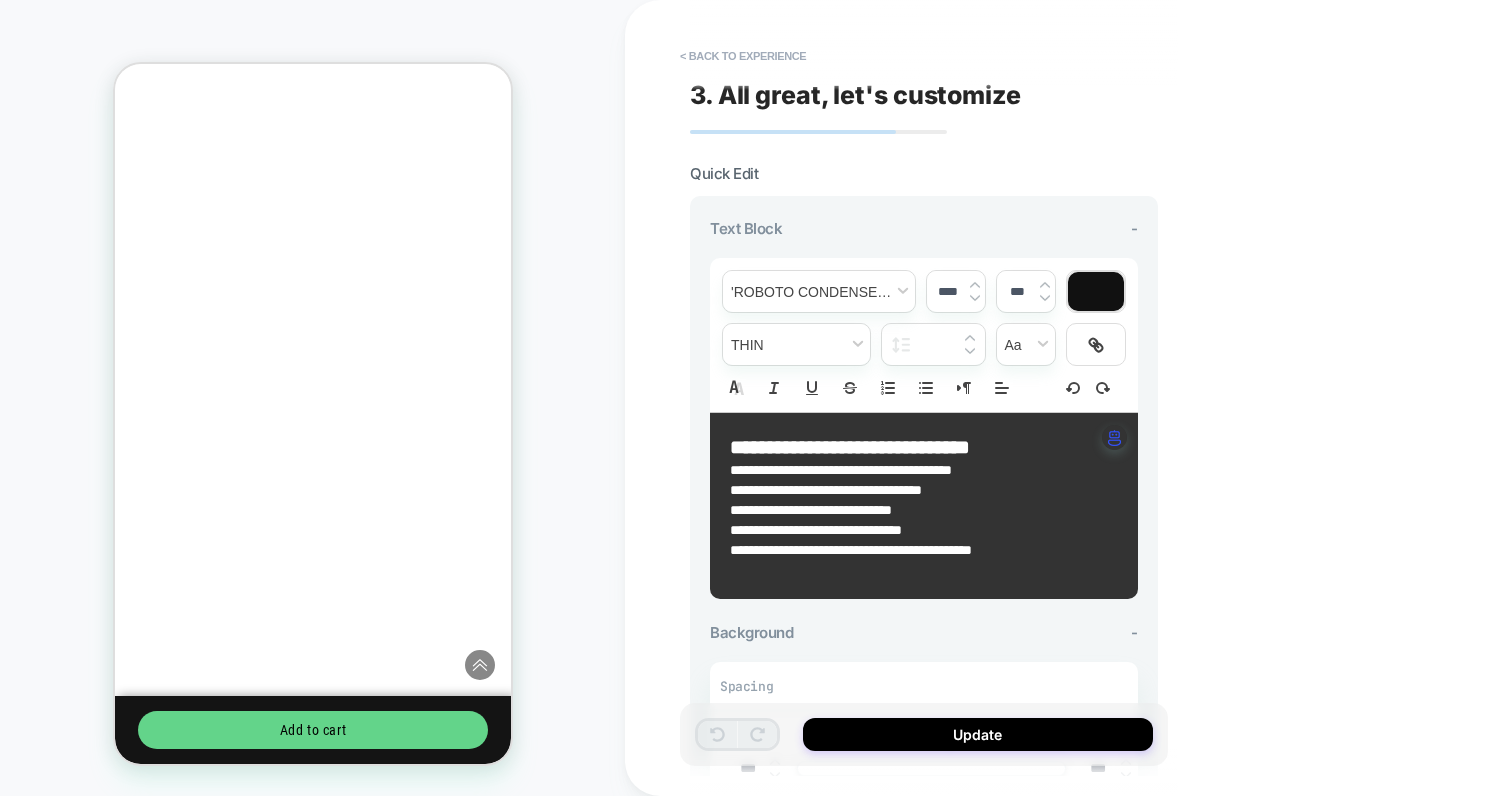 scroll, scrollTop: 74, scrollLeft: 0, axis: vertical 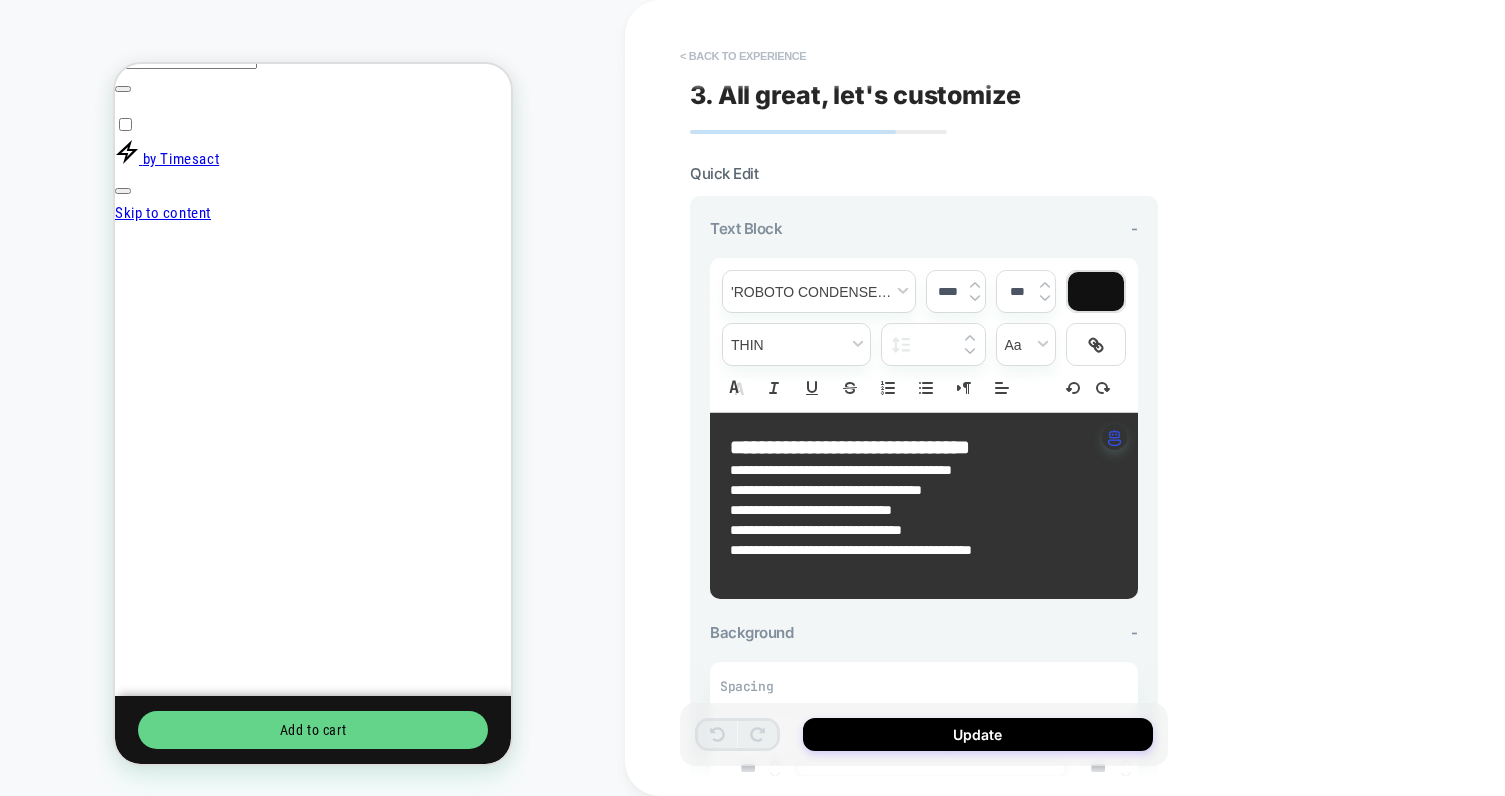 click on "< Back to experience" at bounding box center [743, 56] 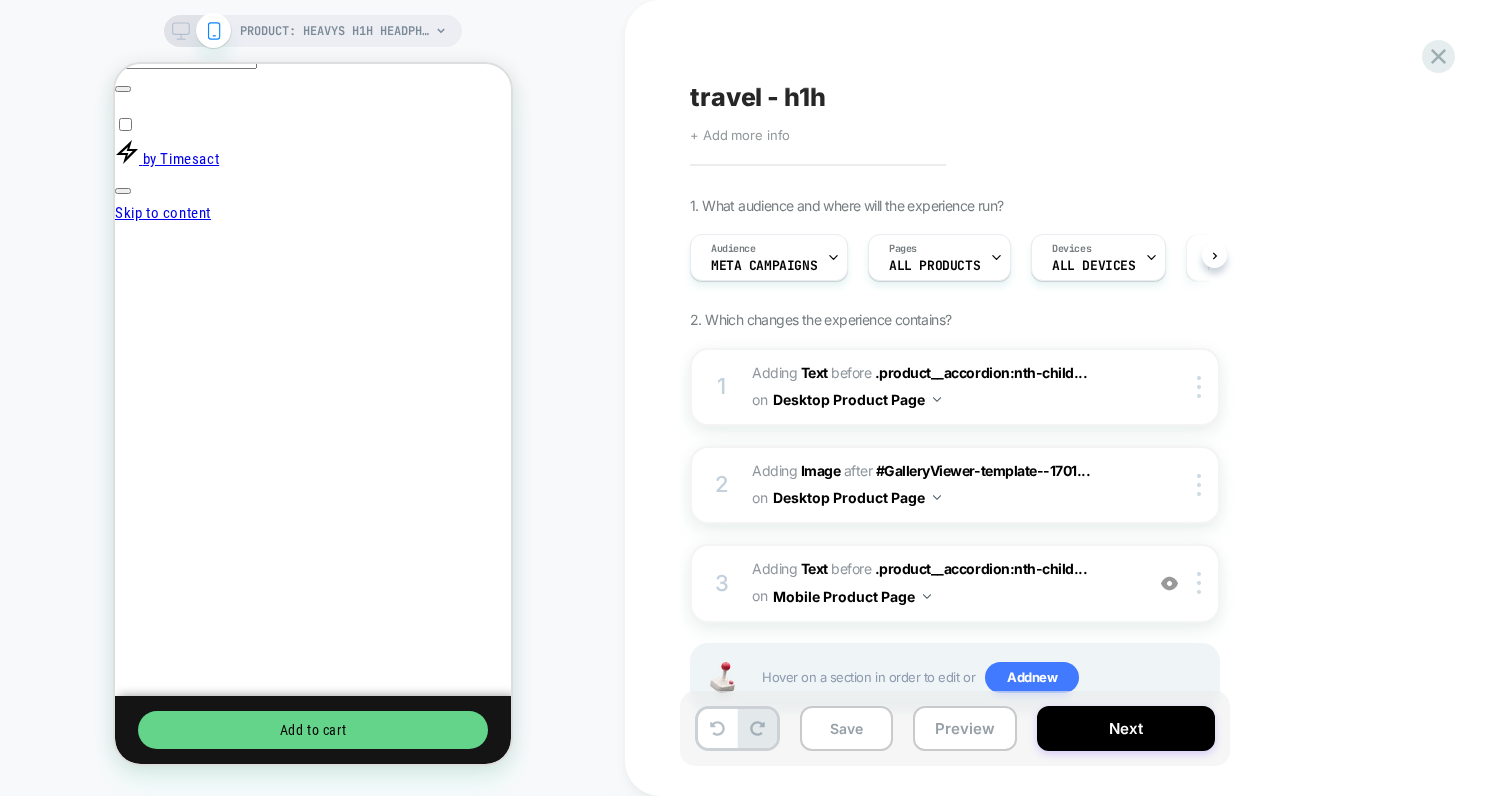 scroll, scrollTop: 0, scrollLeft: 1, axis: horizontal 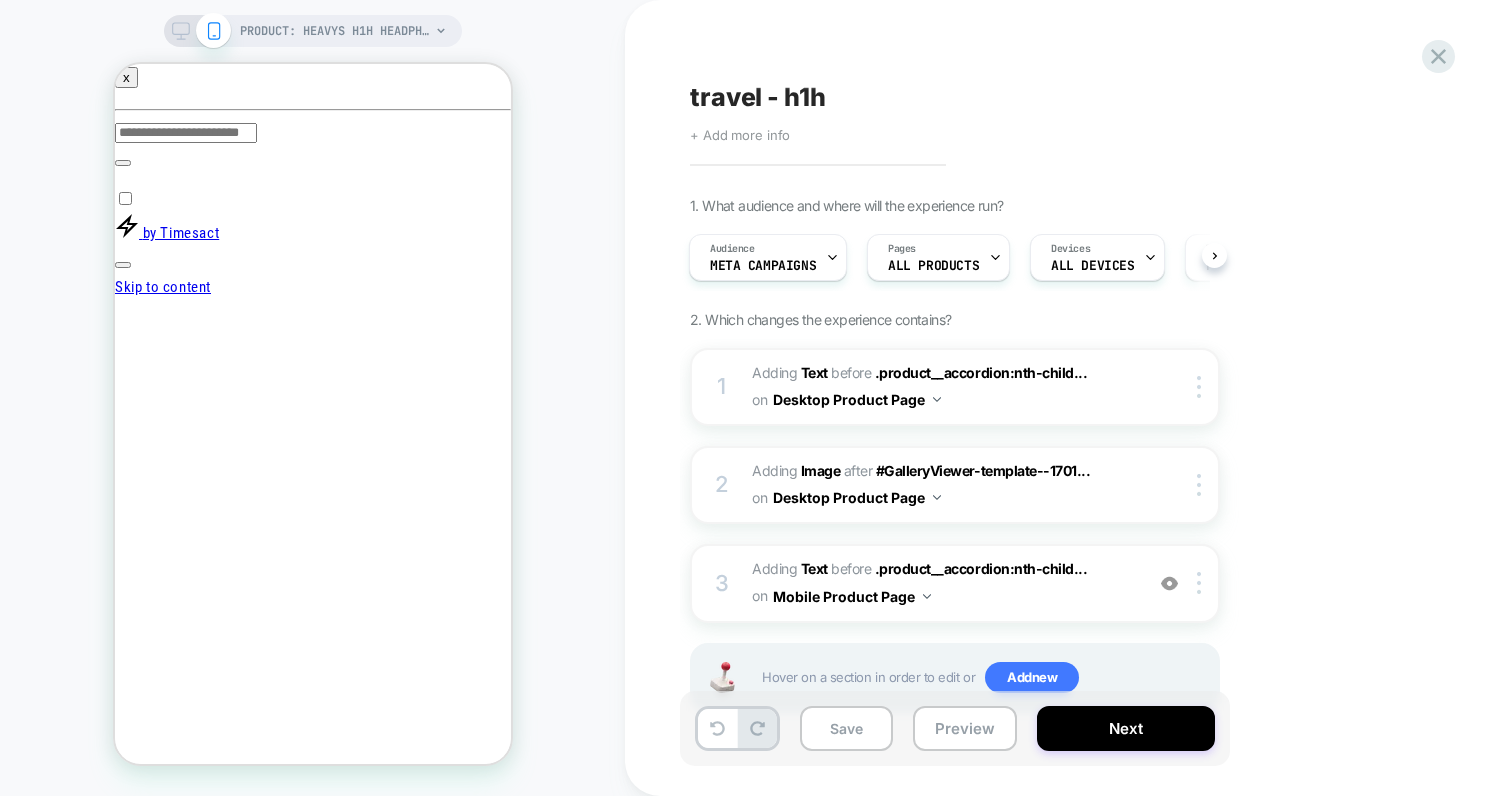 click on "PRODUCT: Heavys H1H Headphones [bundle case]" at bounding box center [313, 31] 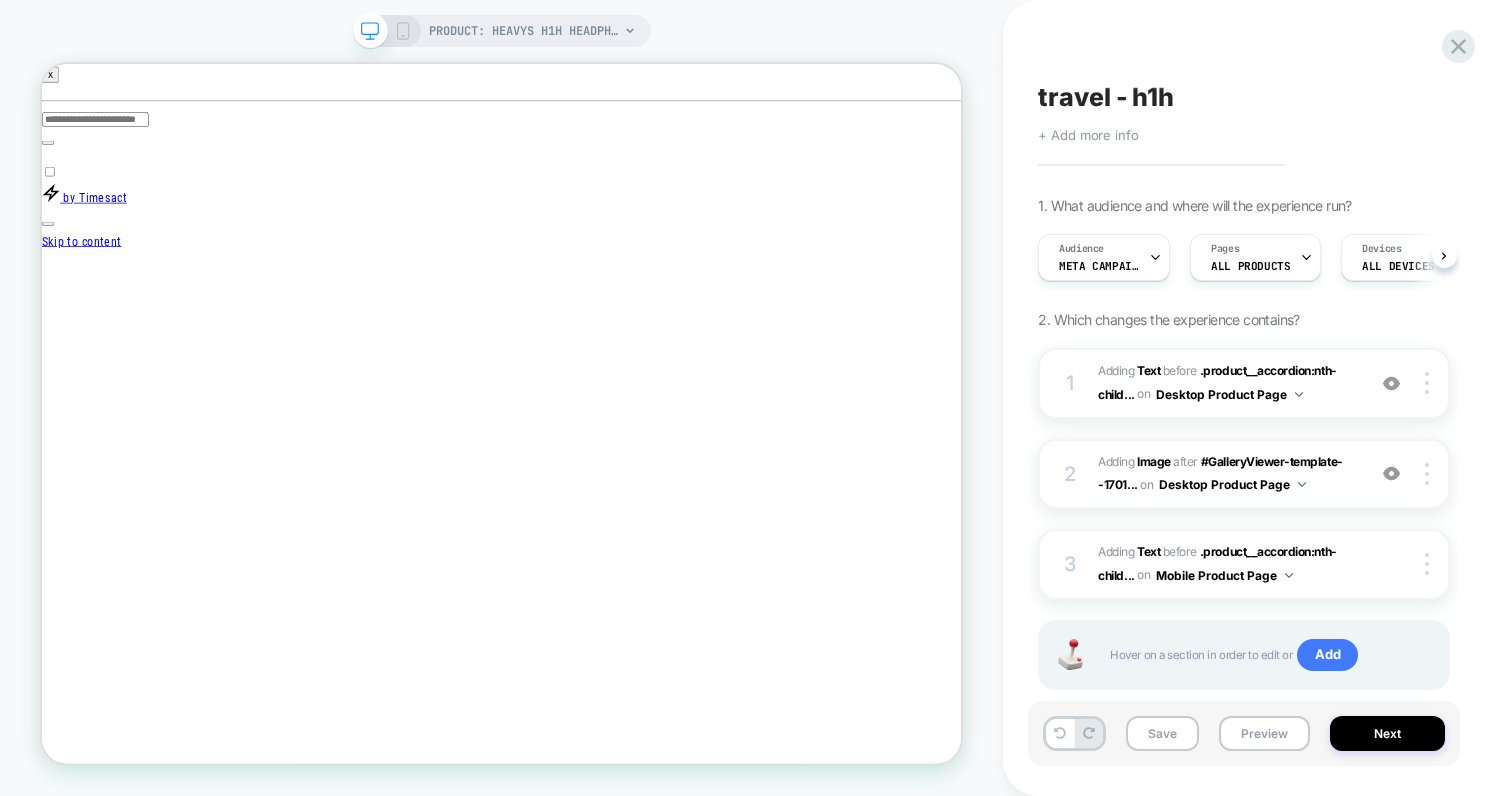 scroll, scrollTop: 0, scrollLeft: 1, axis: horizontal 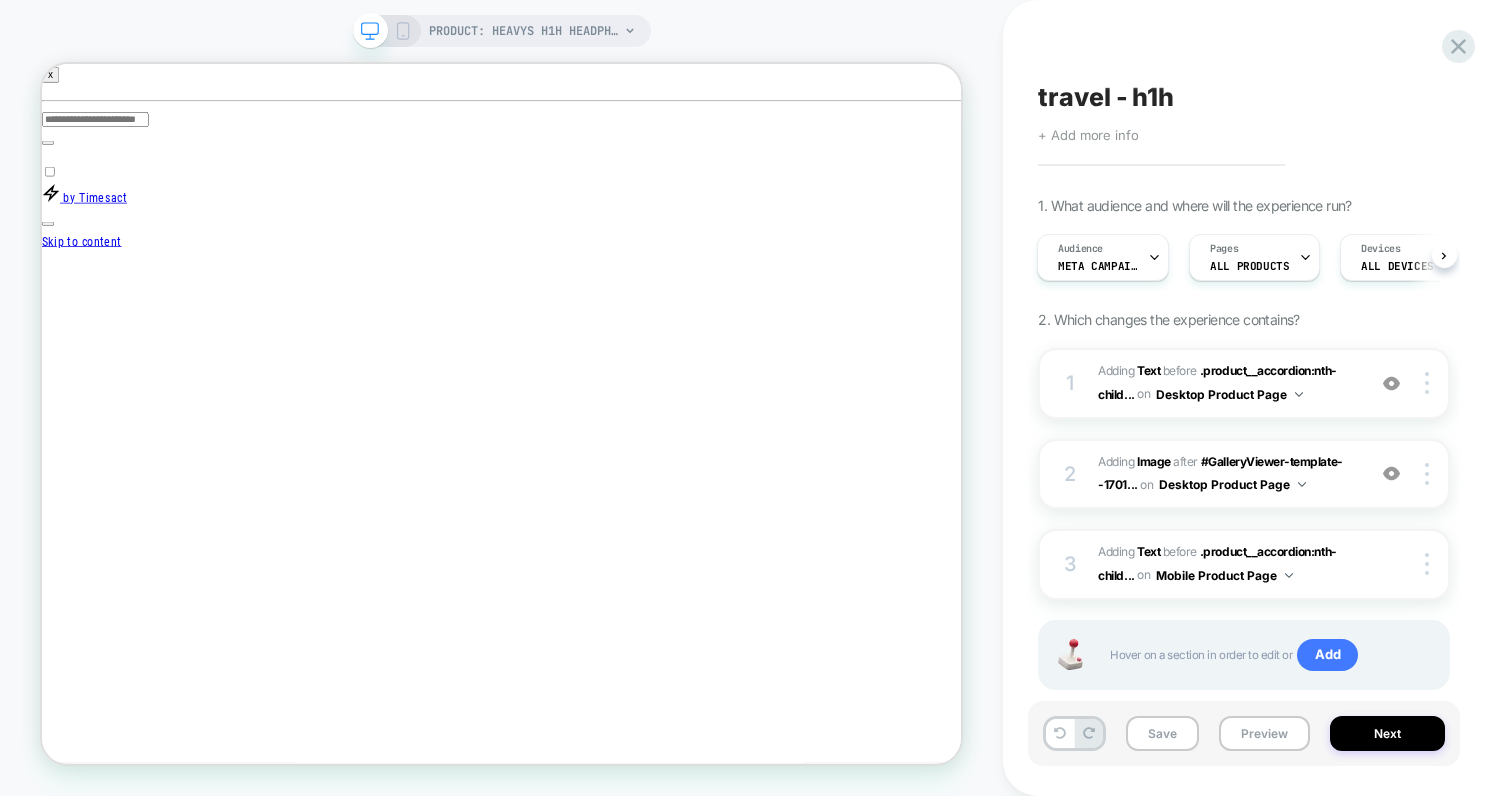 click 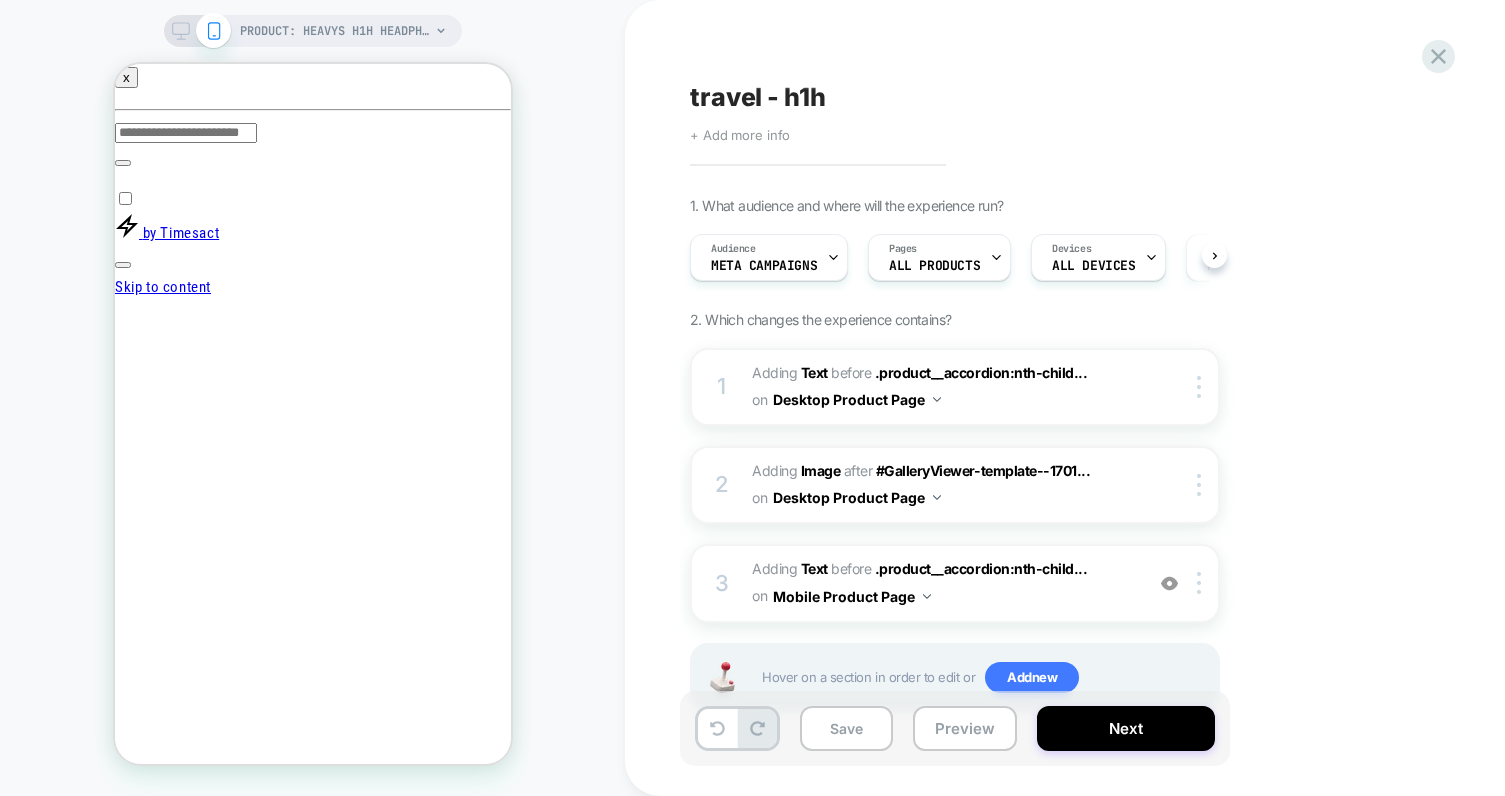 scroll, scrollTop: 0, scrollLeft: 1, axis: horizontal 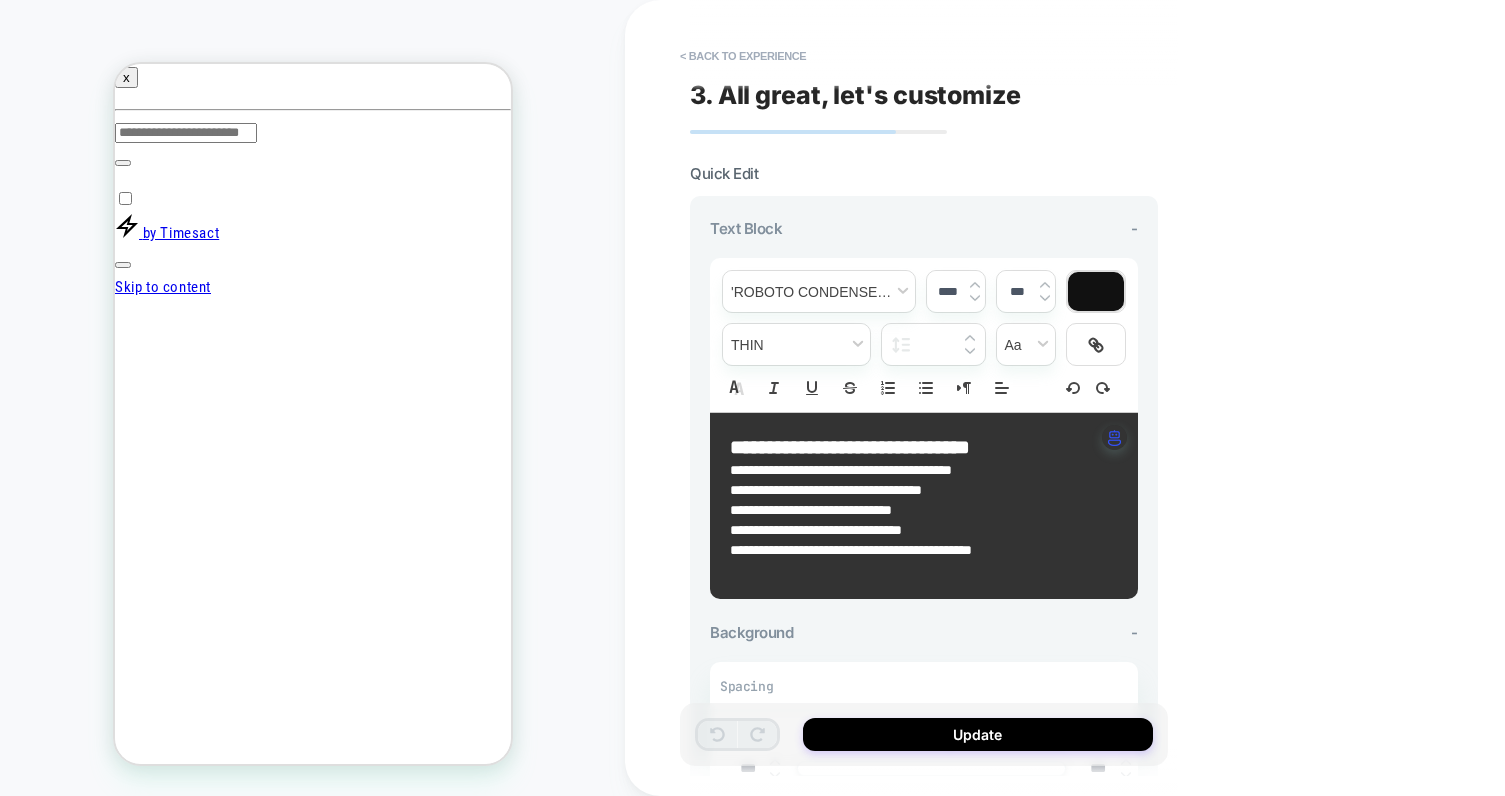 click at bounding box center (916, 570) 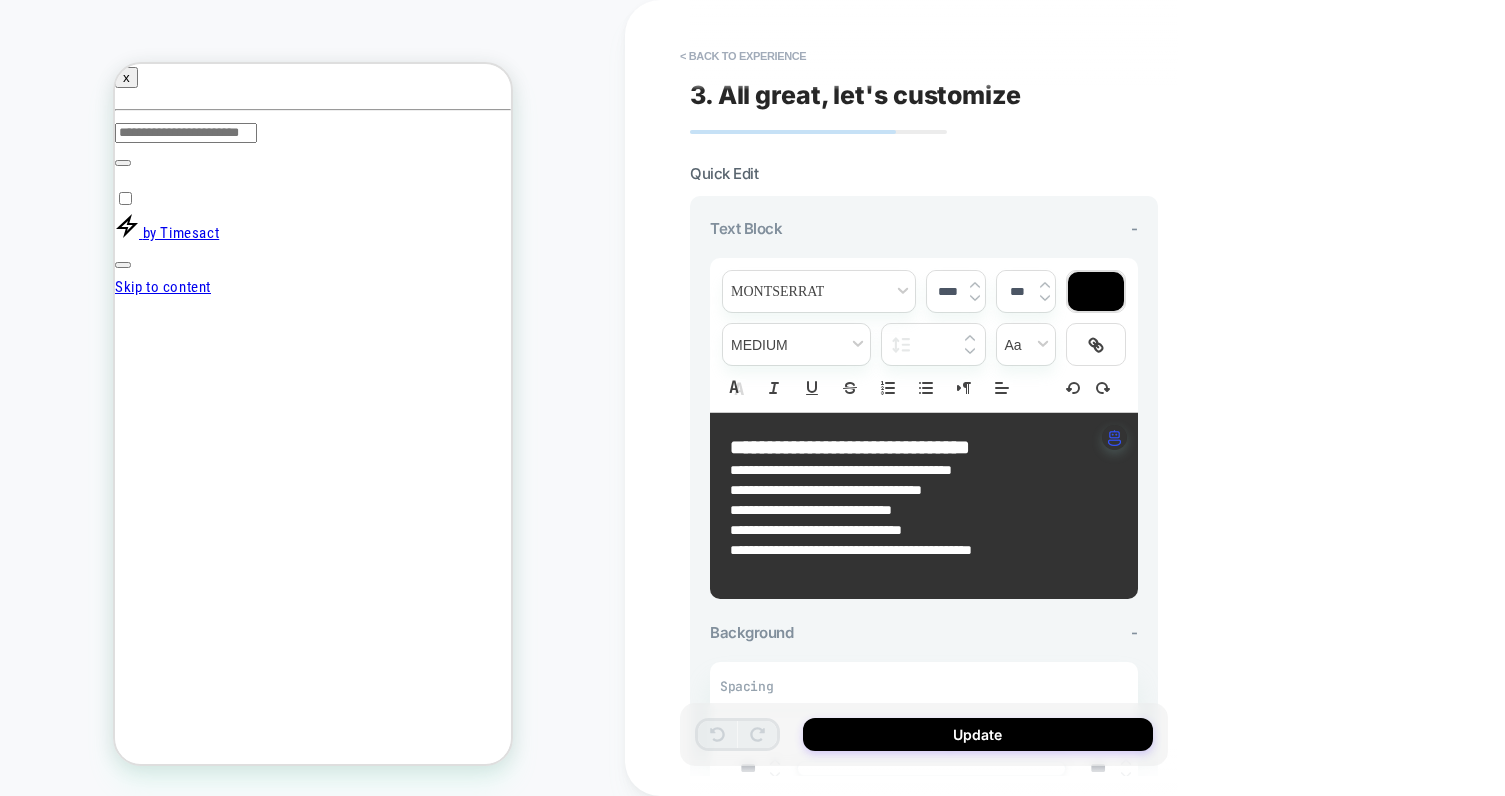 type on "****" 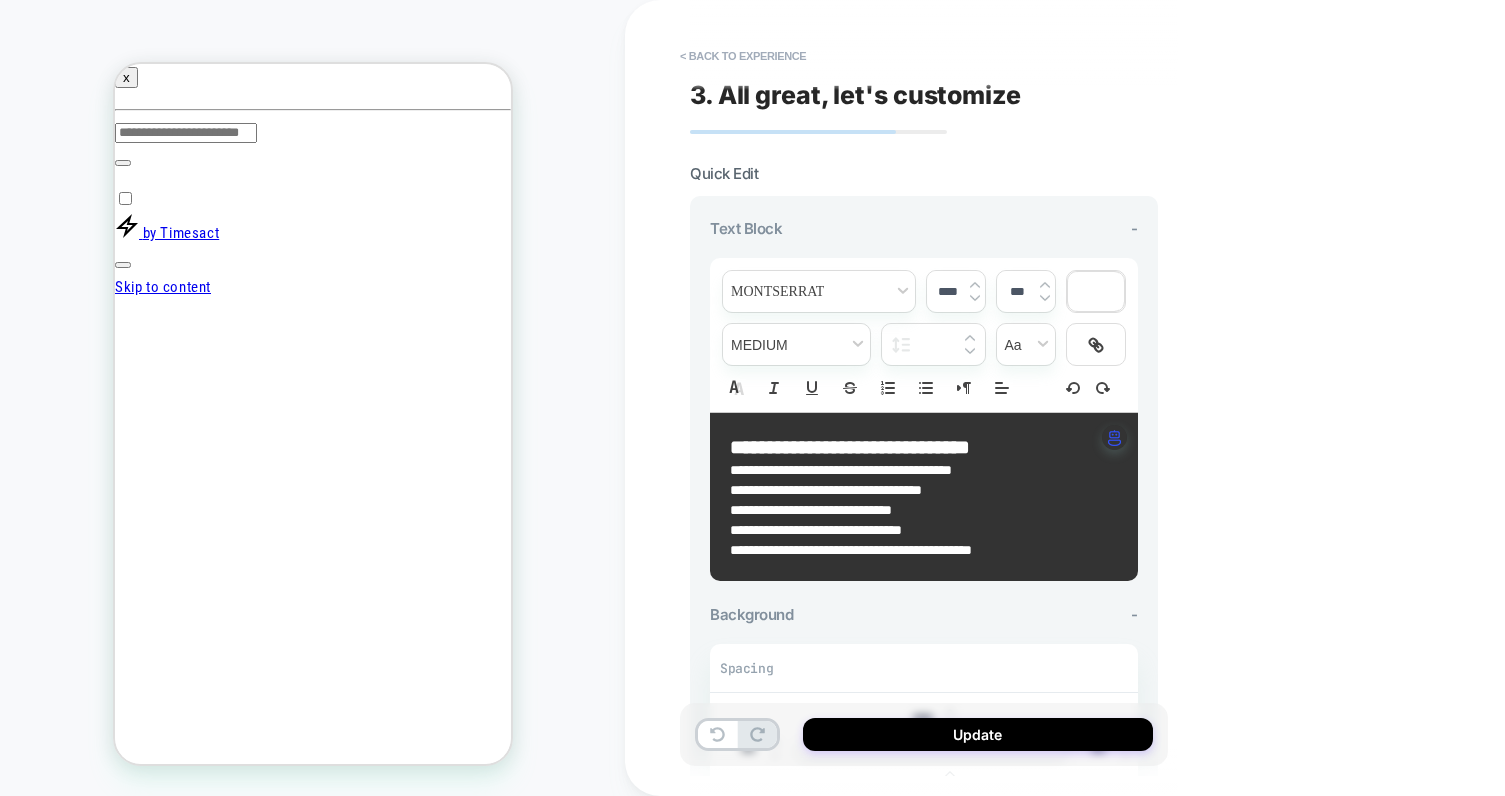 click on "**********" at bounding box center (851, 550) 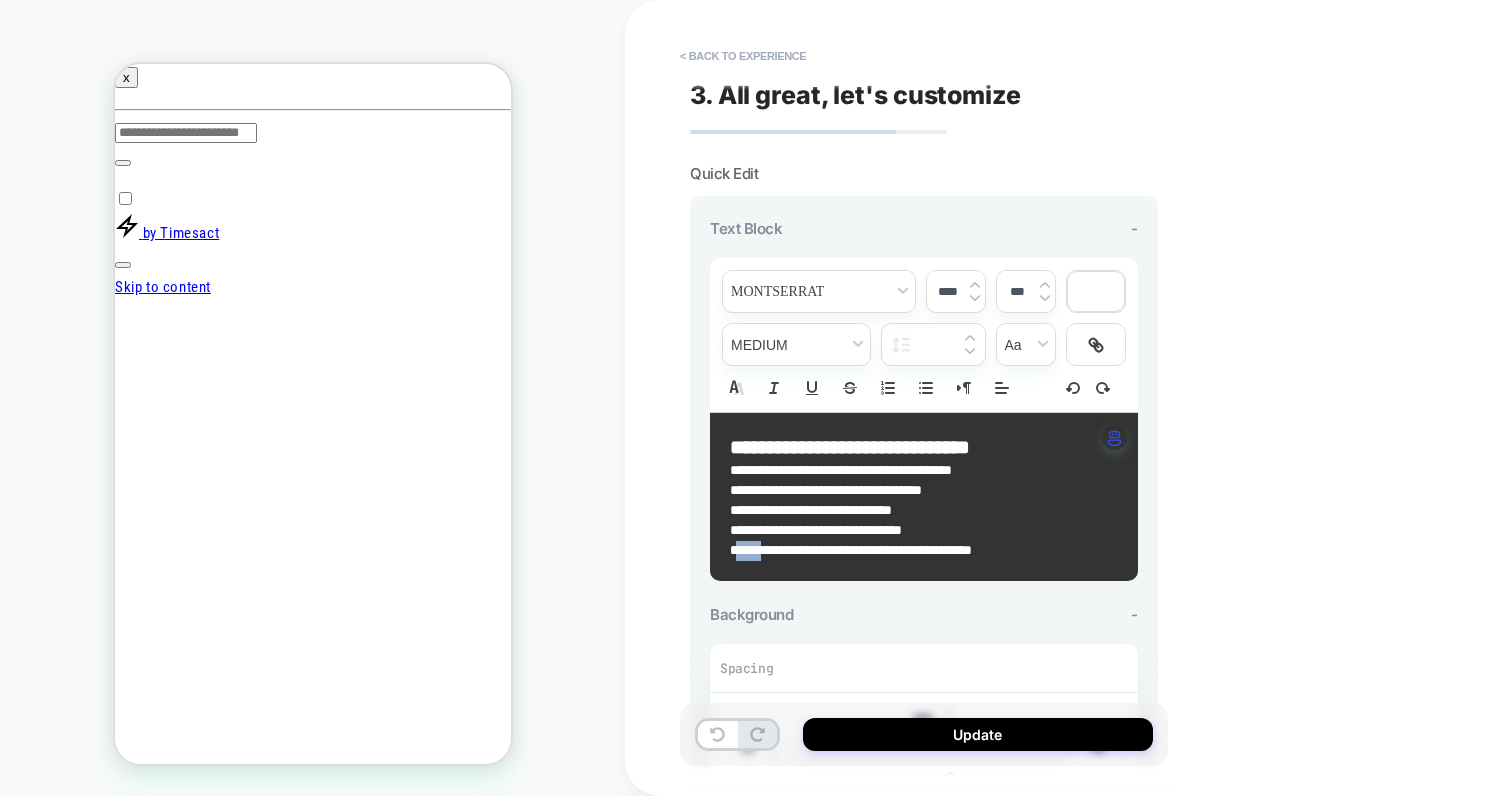click on "**********" at bounding box center (851, 550) 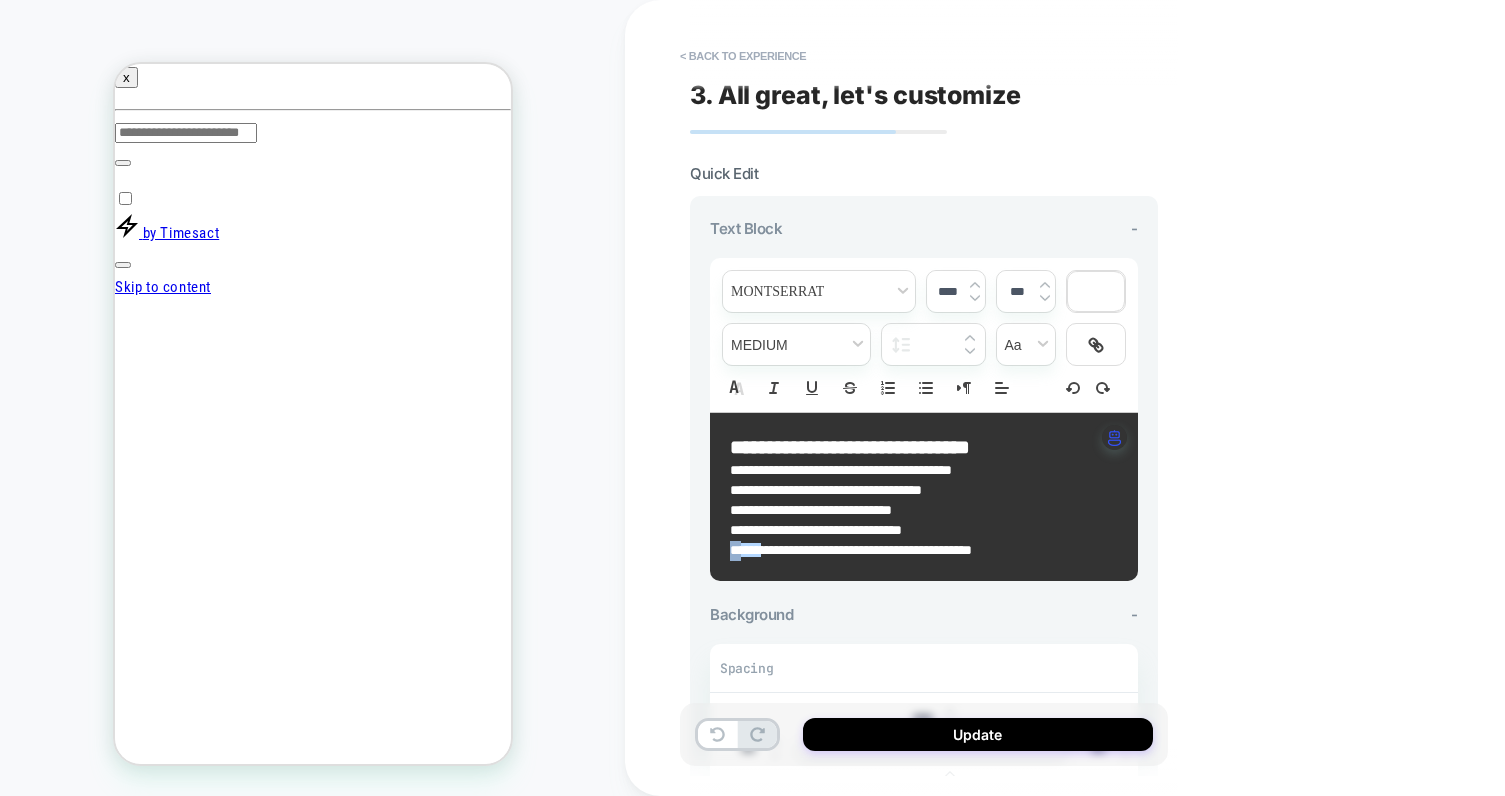 type 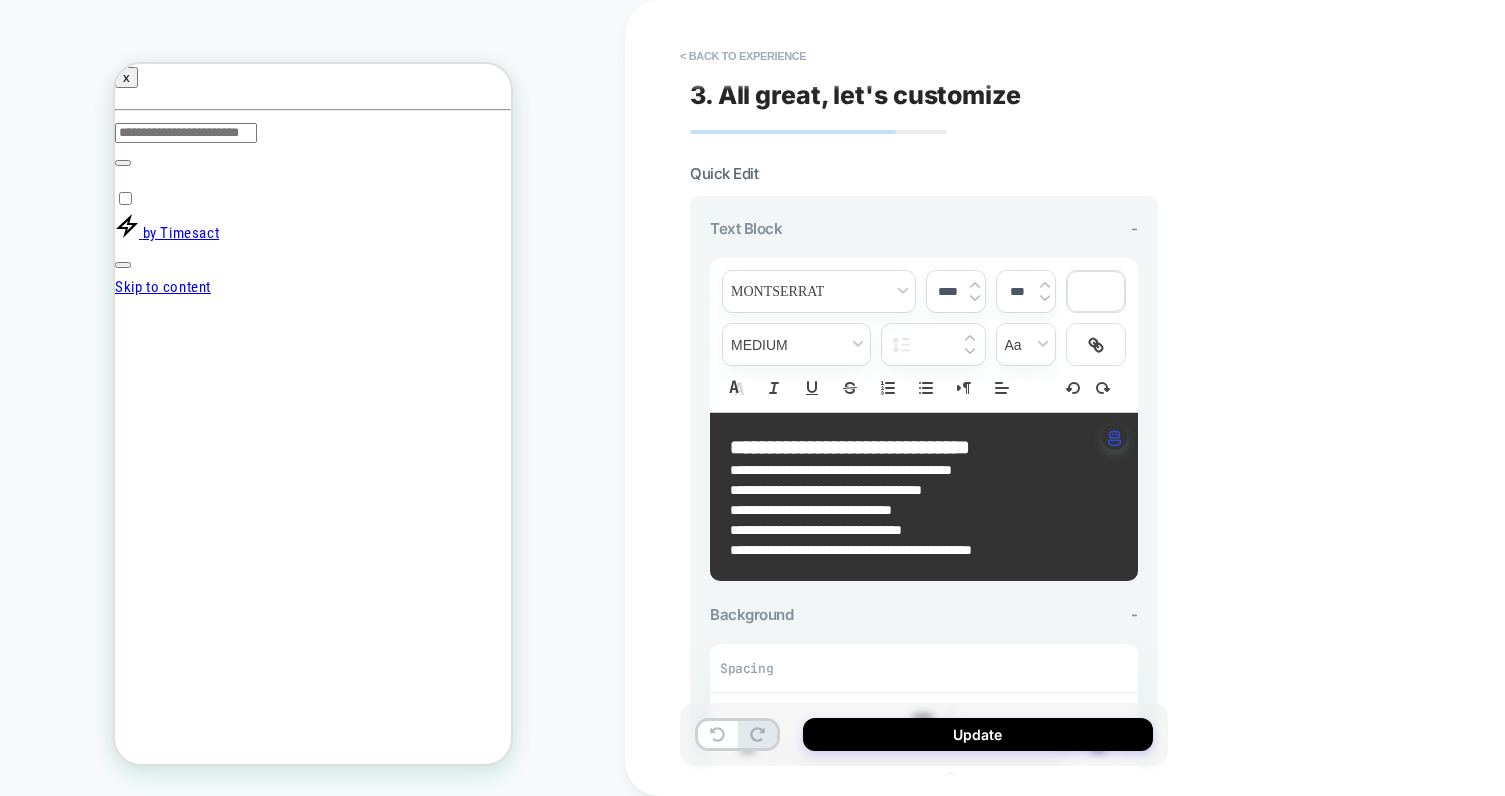 click on "**********" at bounding box center (851, 550) 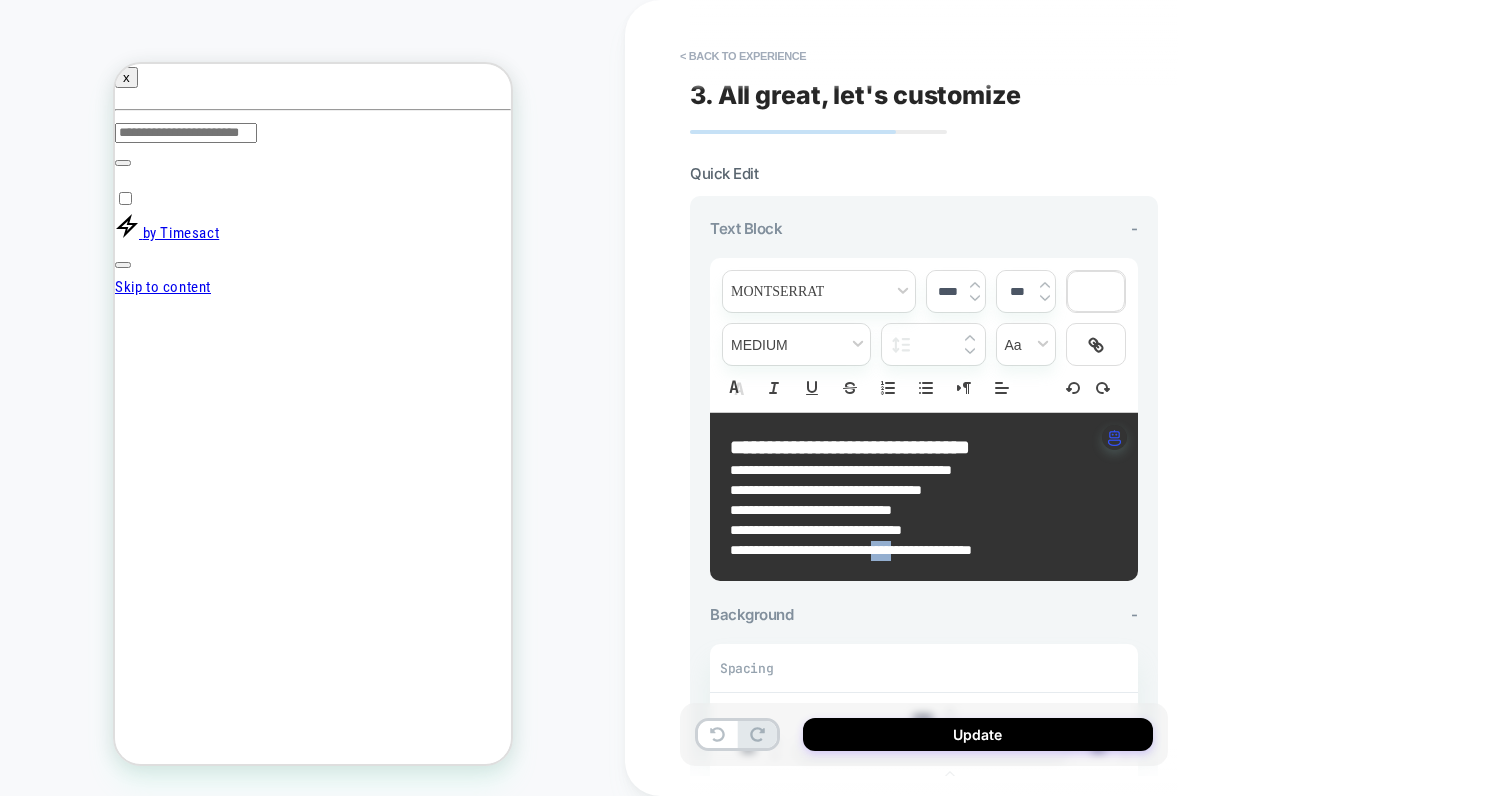 click on "**********" at bounding box center [851, 550] 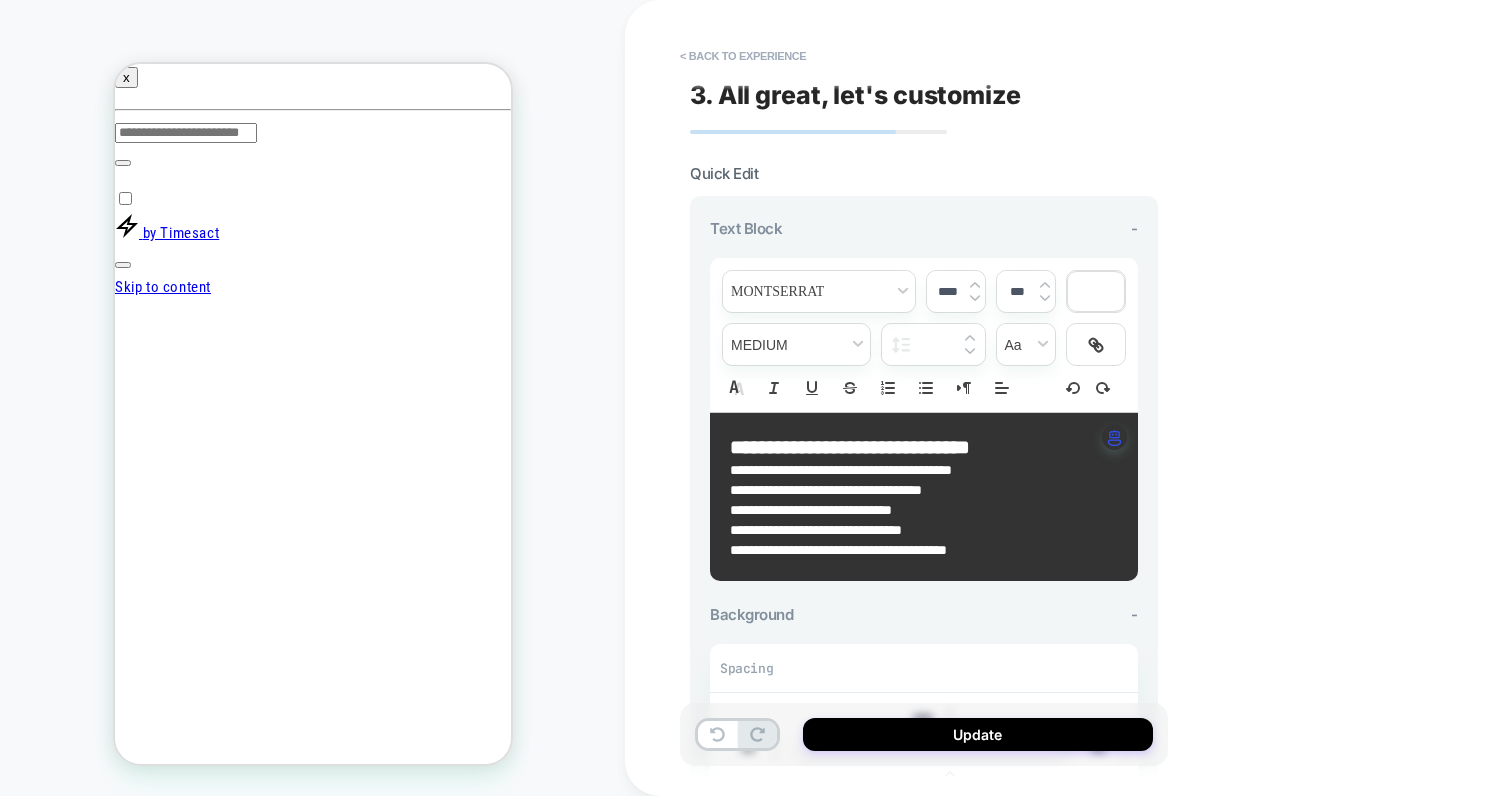 click on "**********" at bounding box center [850, 447] 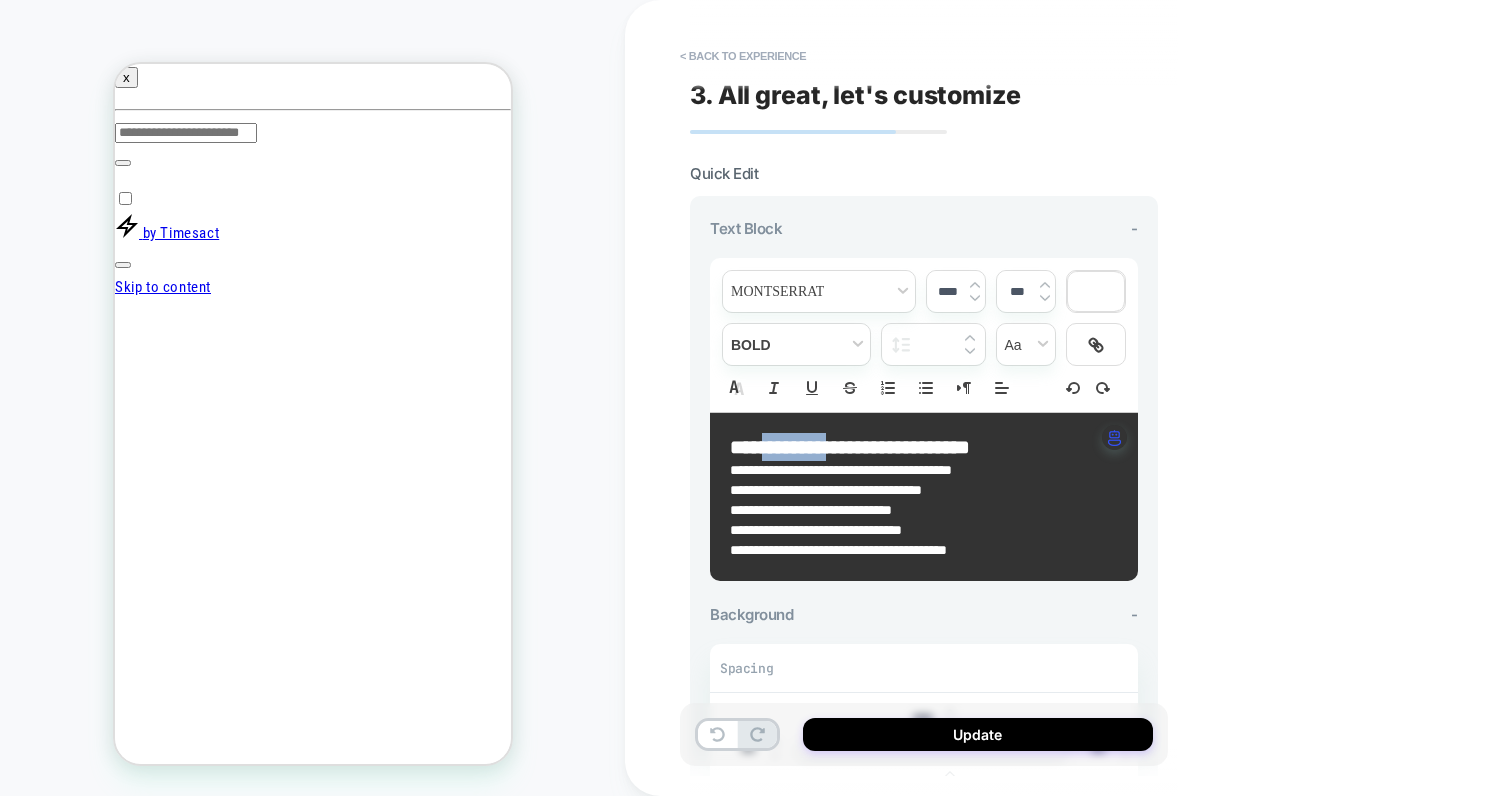 click on "**********" at bounding box center [850, 447] 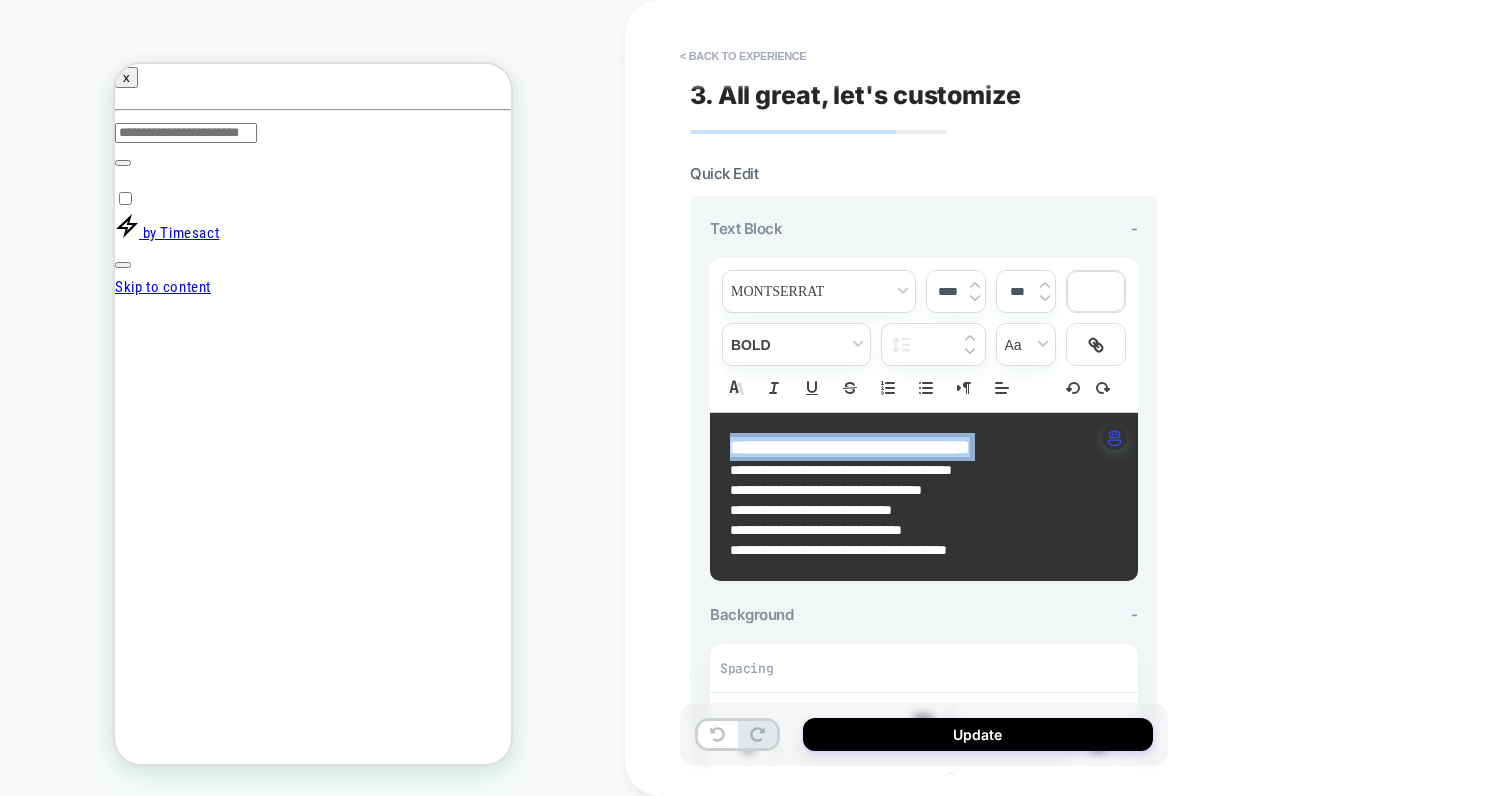 click at bounding box center (975, 298) 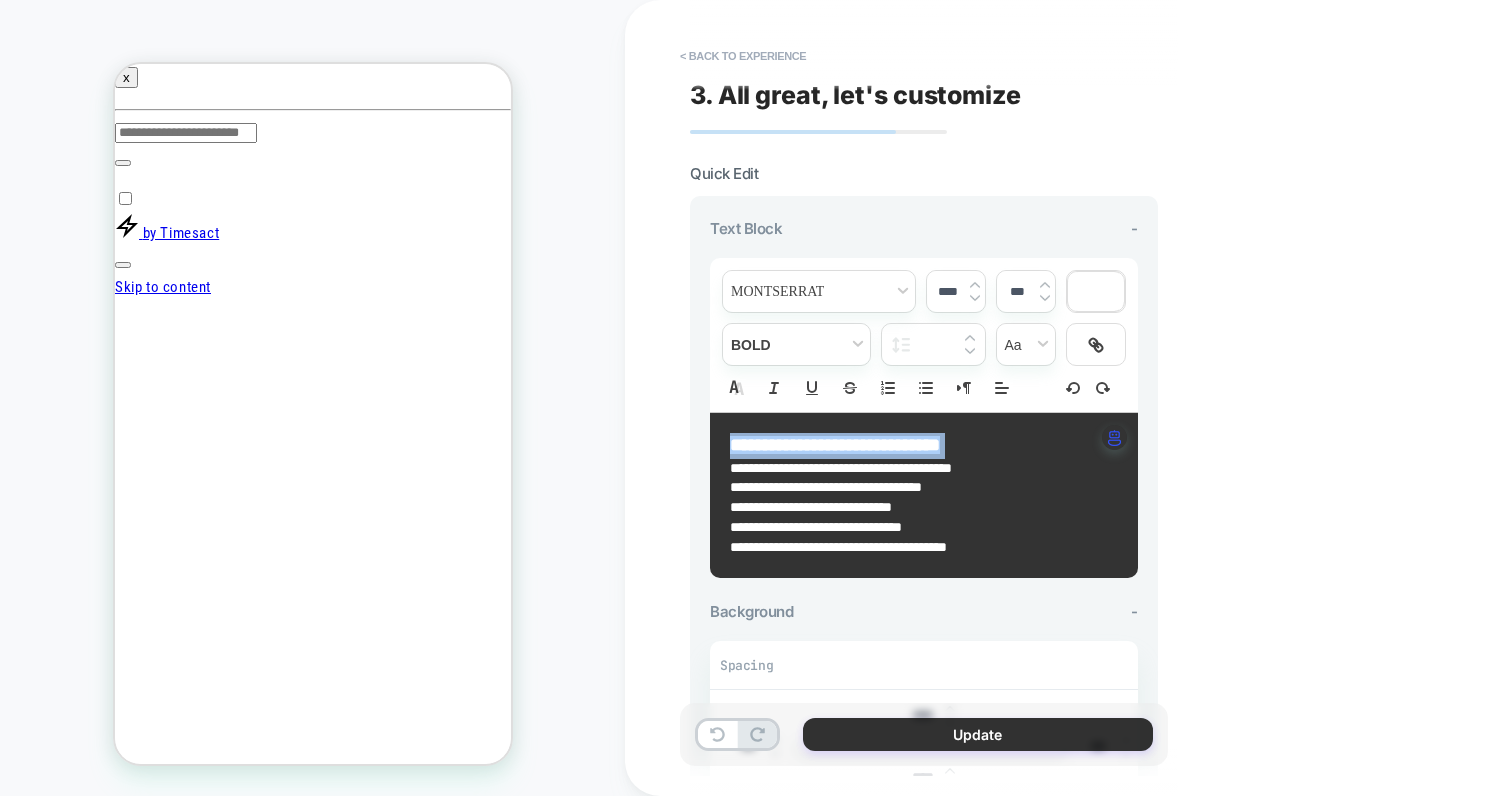 click on "Update" at bounding box center (978, 734) 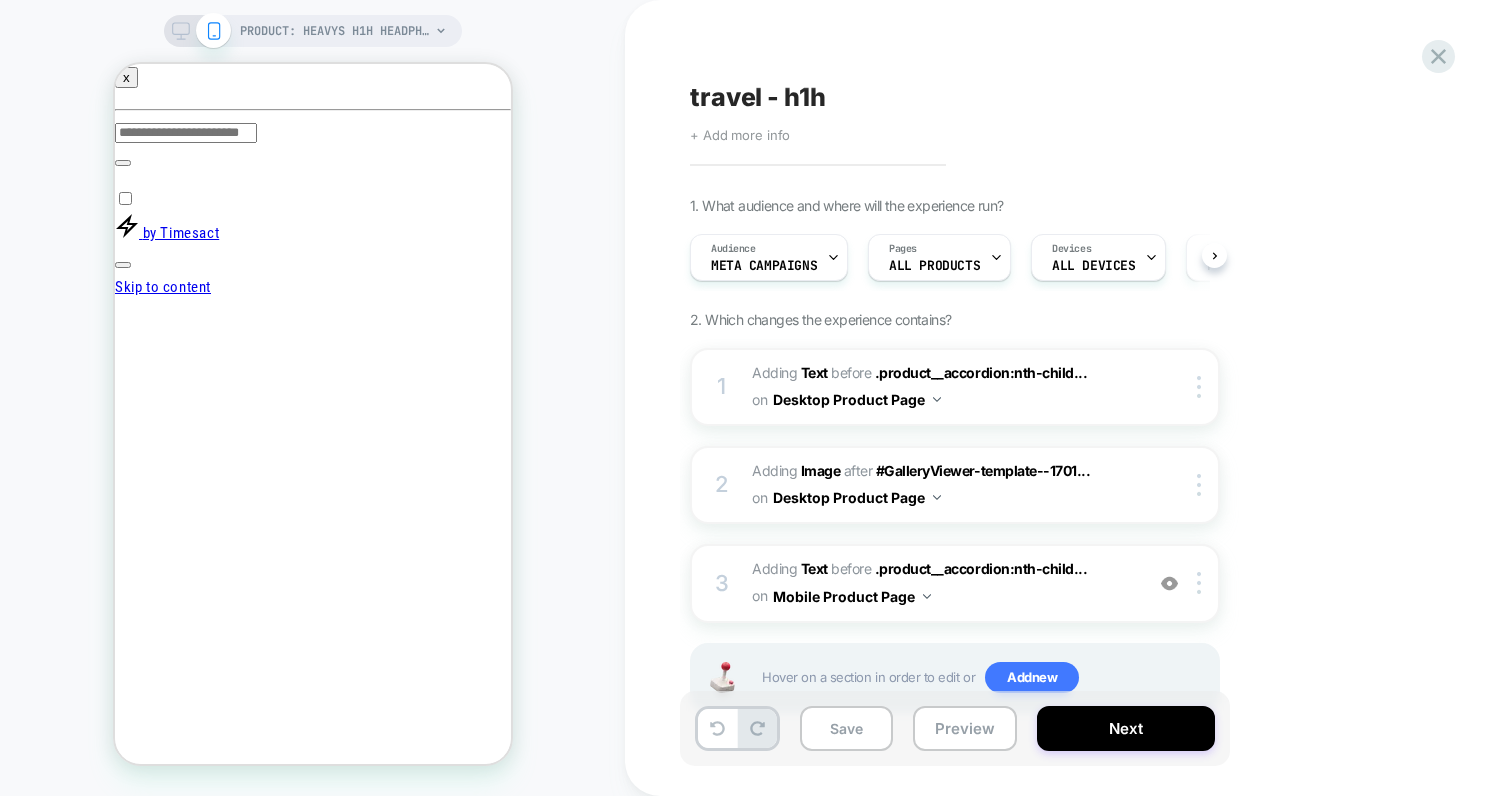 scroll, scrollTop: 0, scrollLeft: 1, axis: horizontal 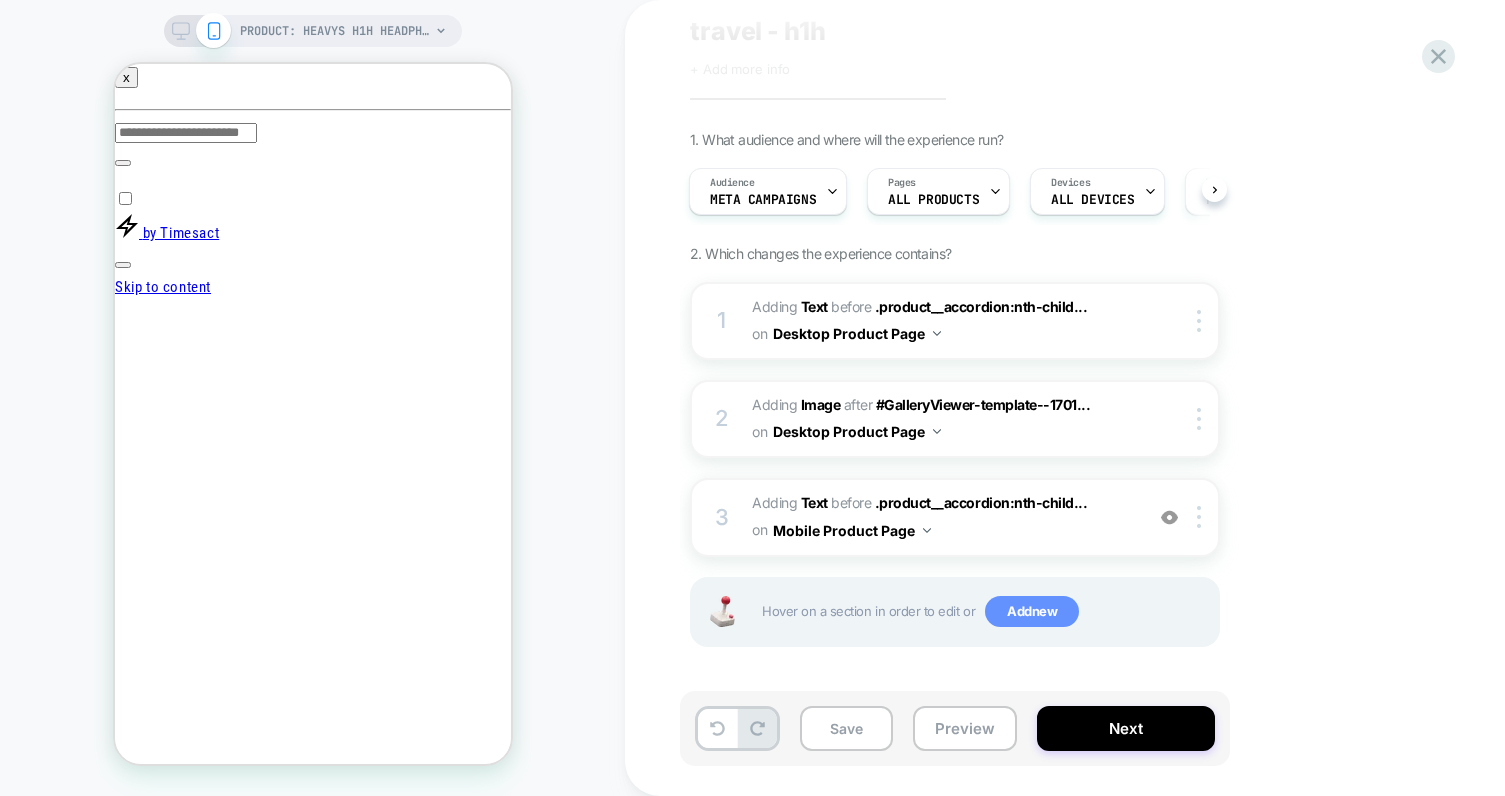 click on "Add  new" at bounding box center [1032, 612] 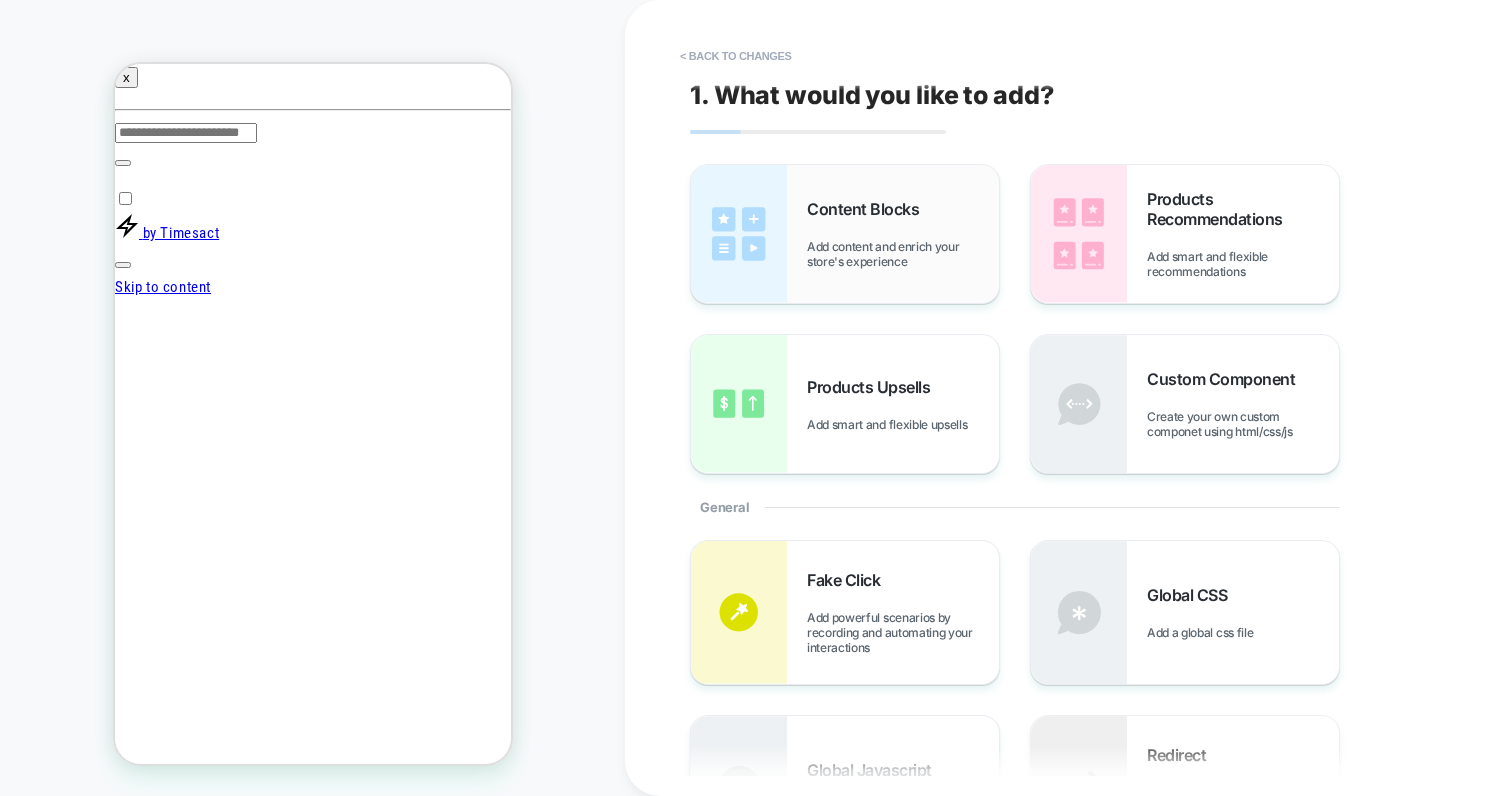click on "Content Blocks Add content and enrich your store's experience" at bounding box center (903, 234) 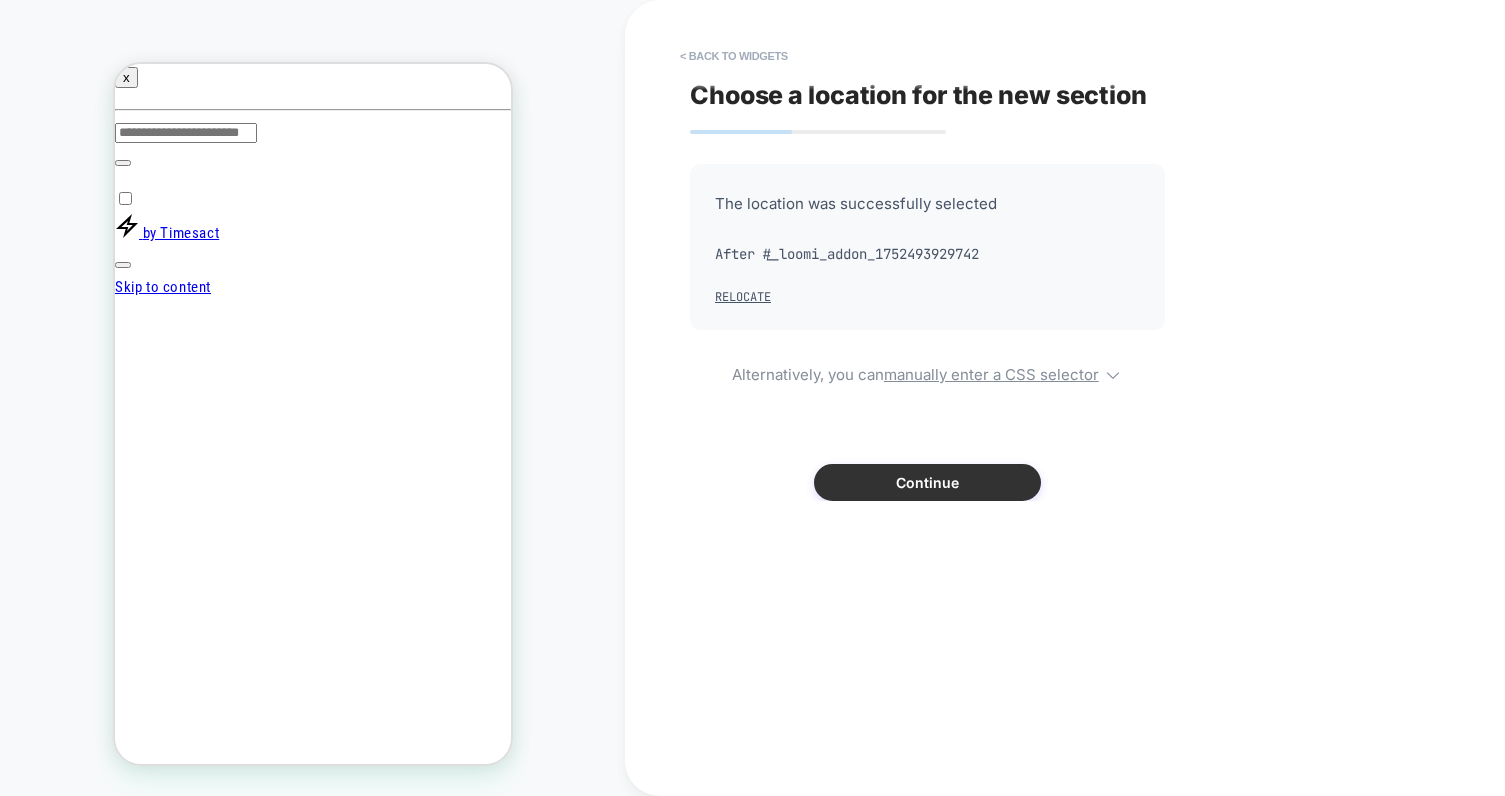 click on "Continue" at bounding box center (927, 482) 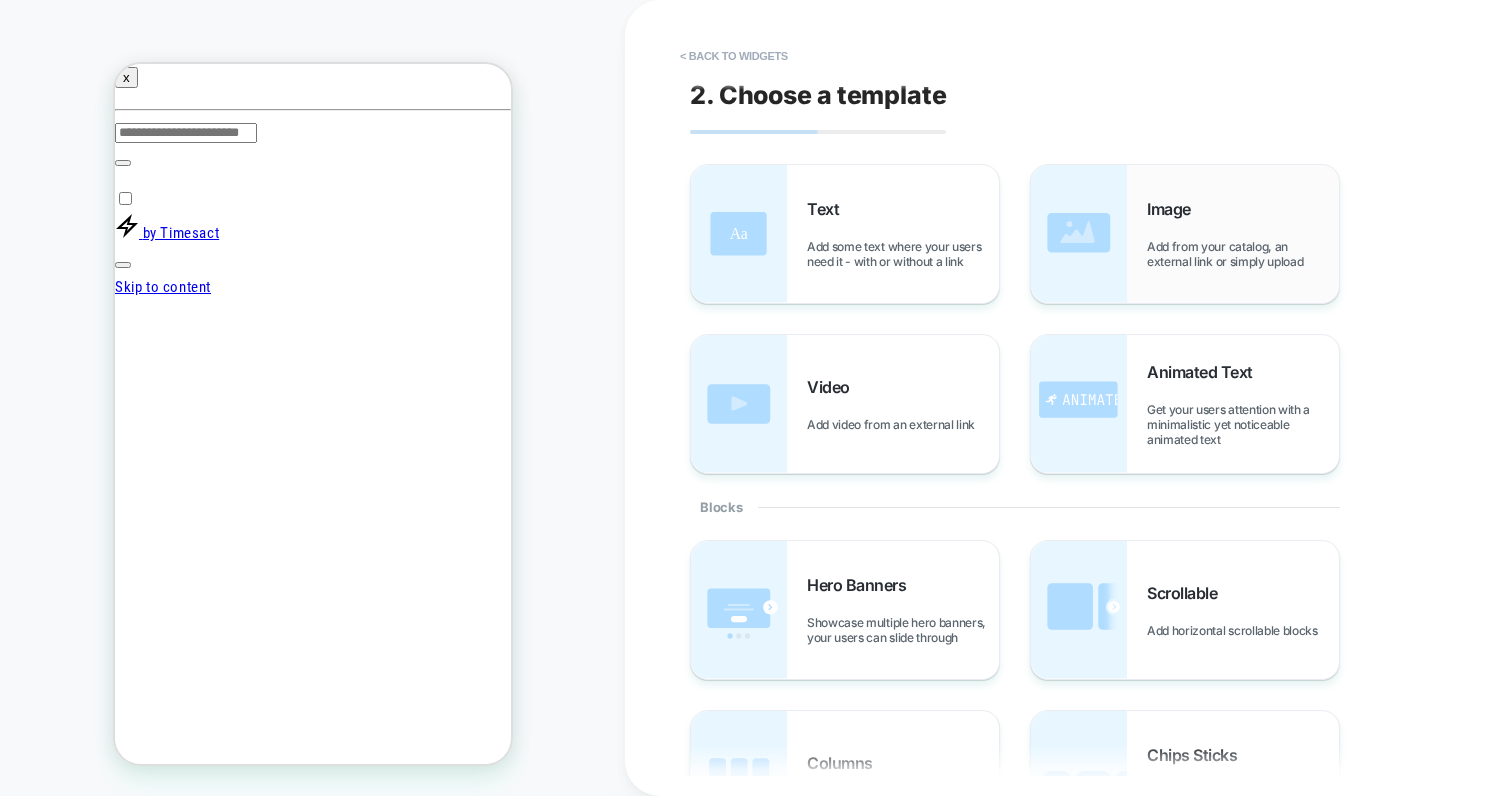 click at bounding box center [1079, 234] 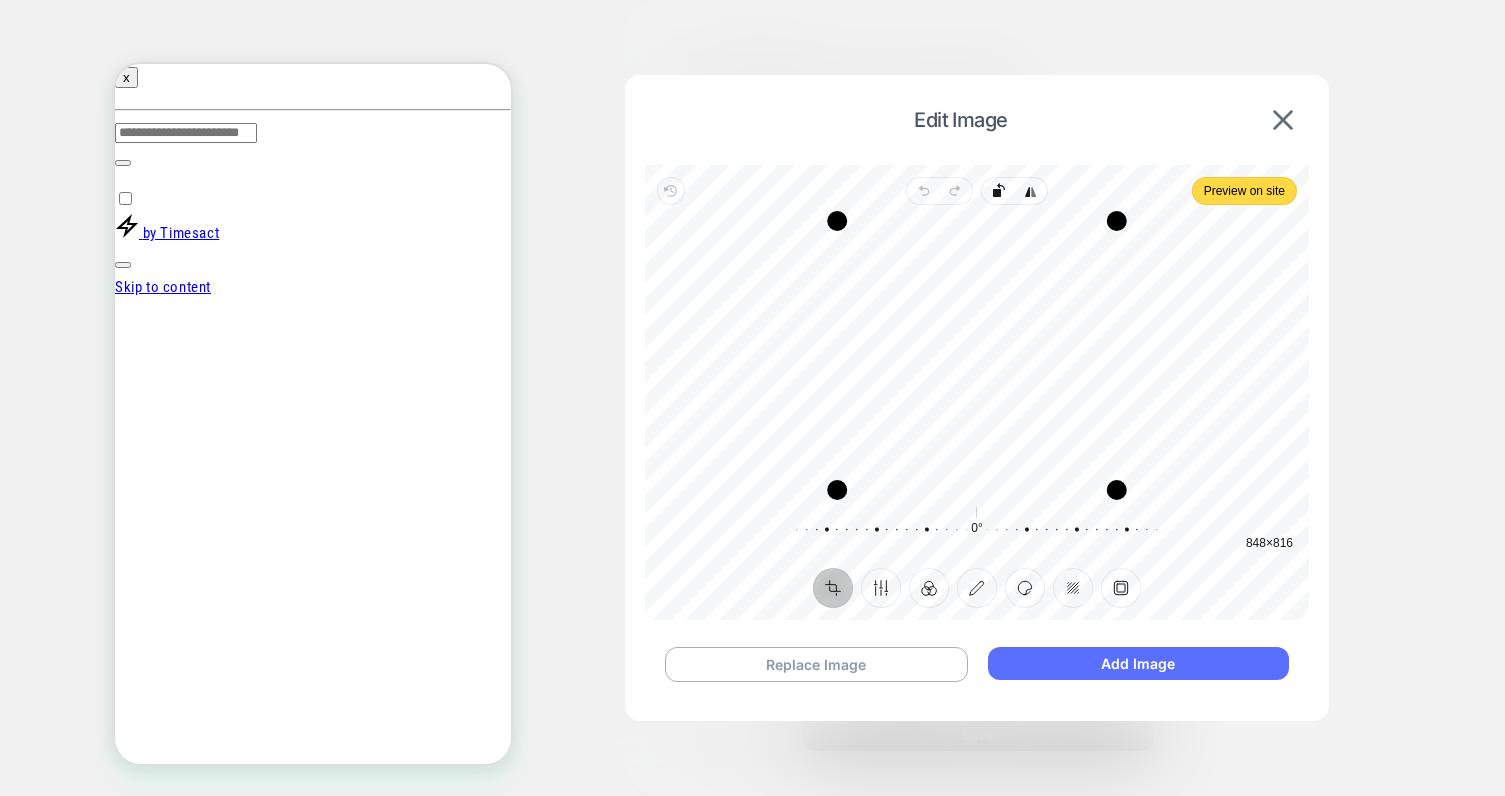 drag, startPoint x: 1148, startPoint y: 661, endPoint x: 1189, endPoint y: 662, distance: 41.01219 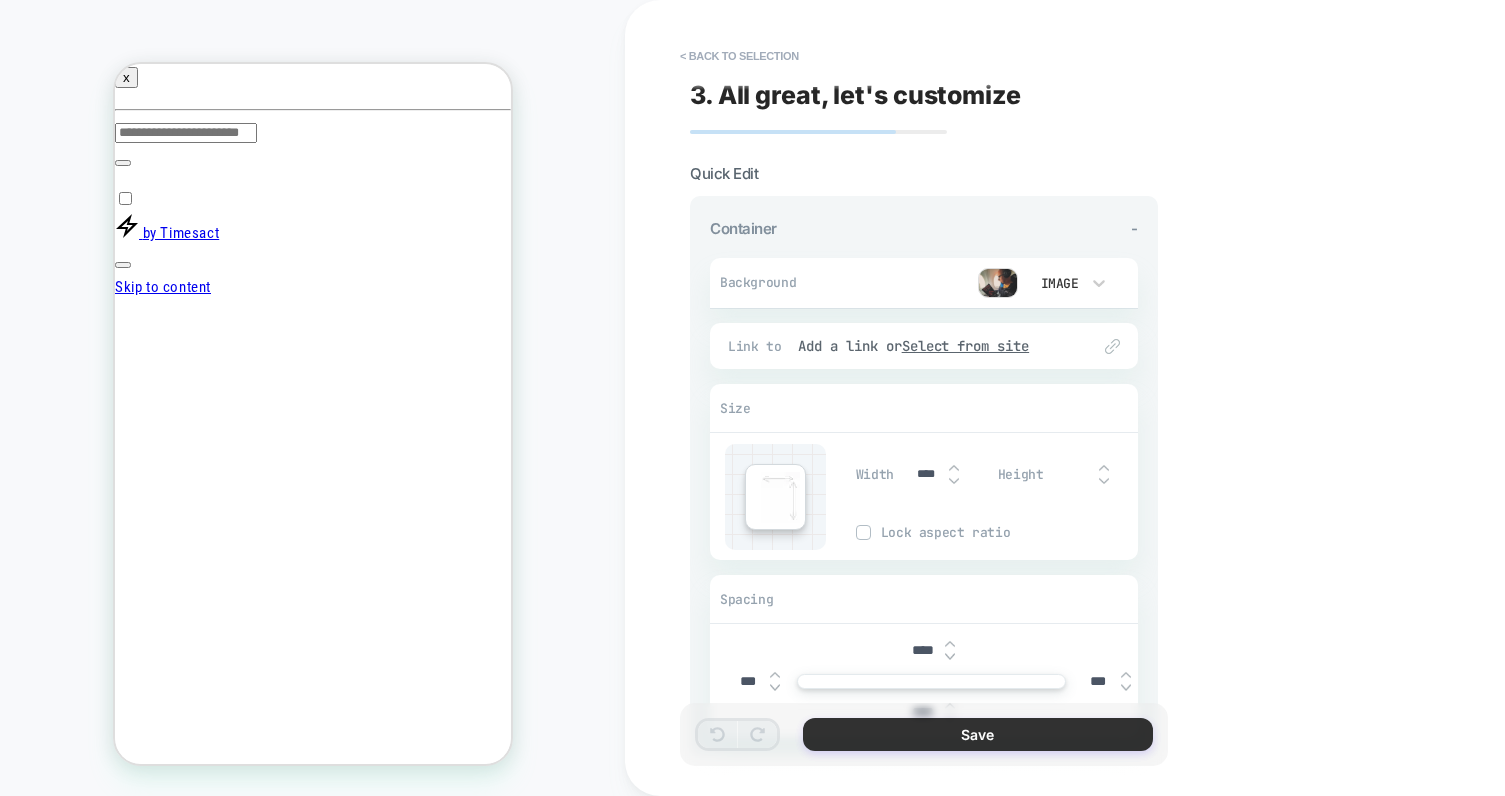 click on "Save" at bounding box center (978, 734) 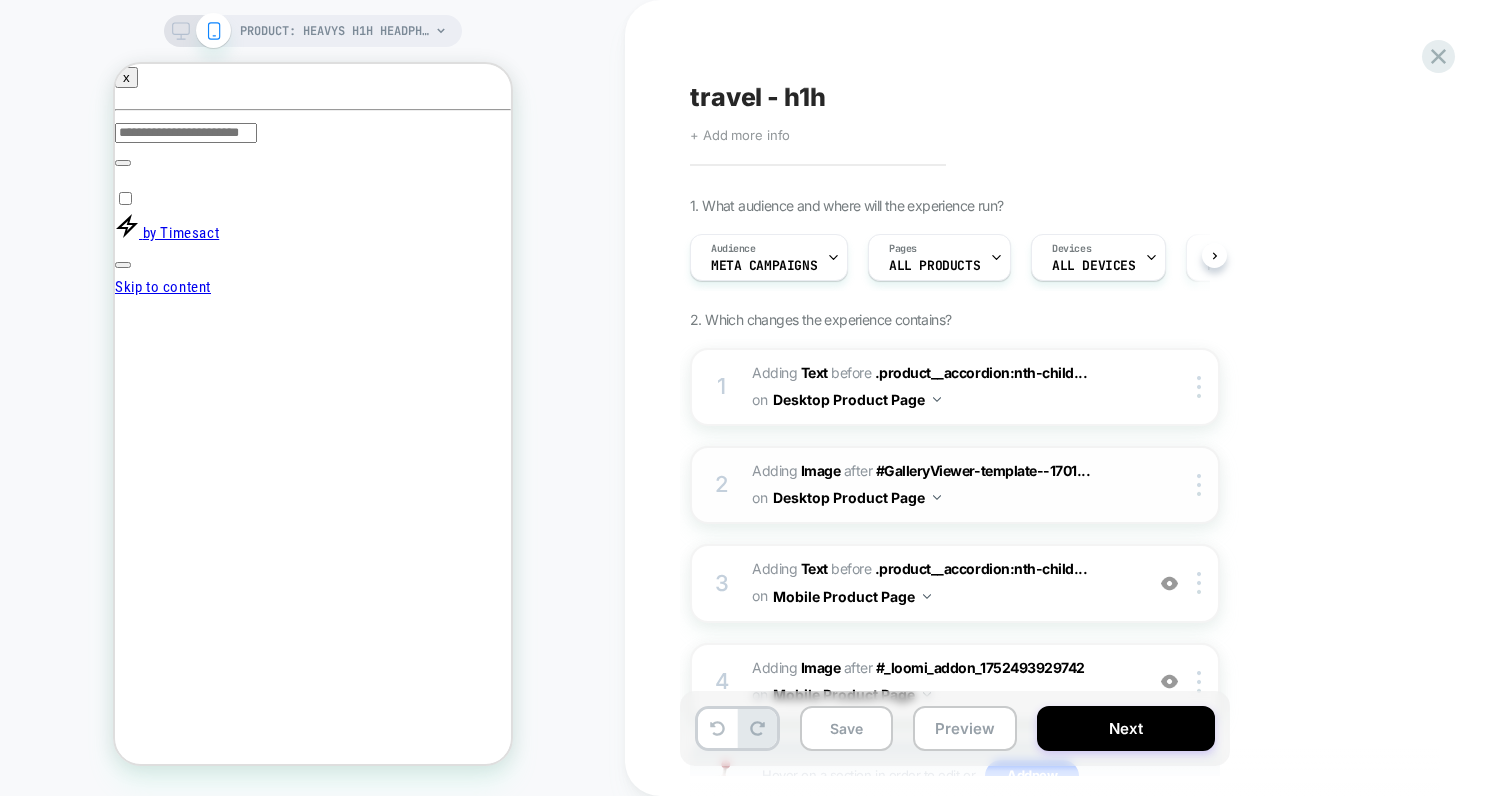 scroll, scrollTop: 0, scrollLeft: 1, axis: horizontal 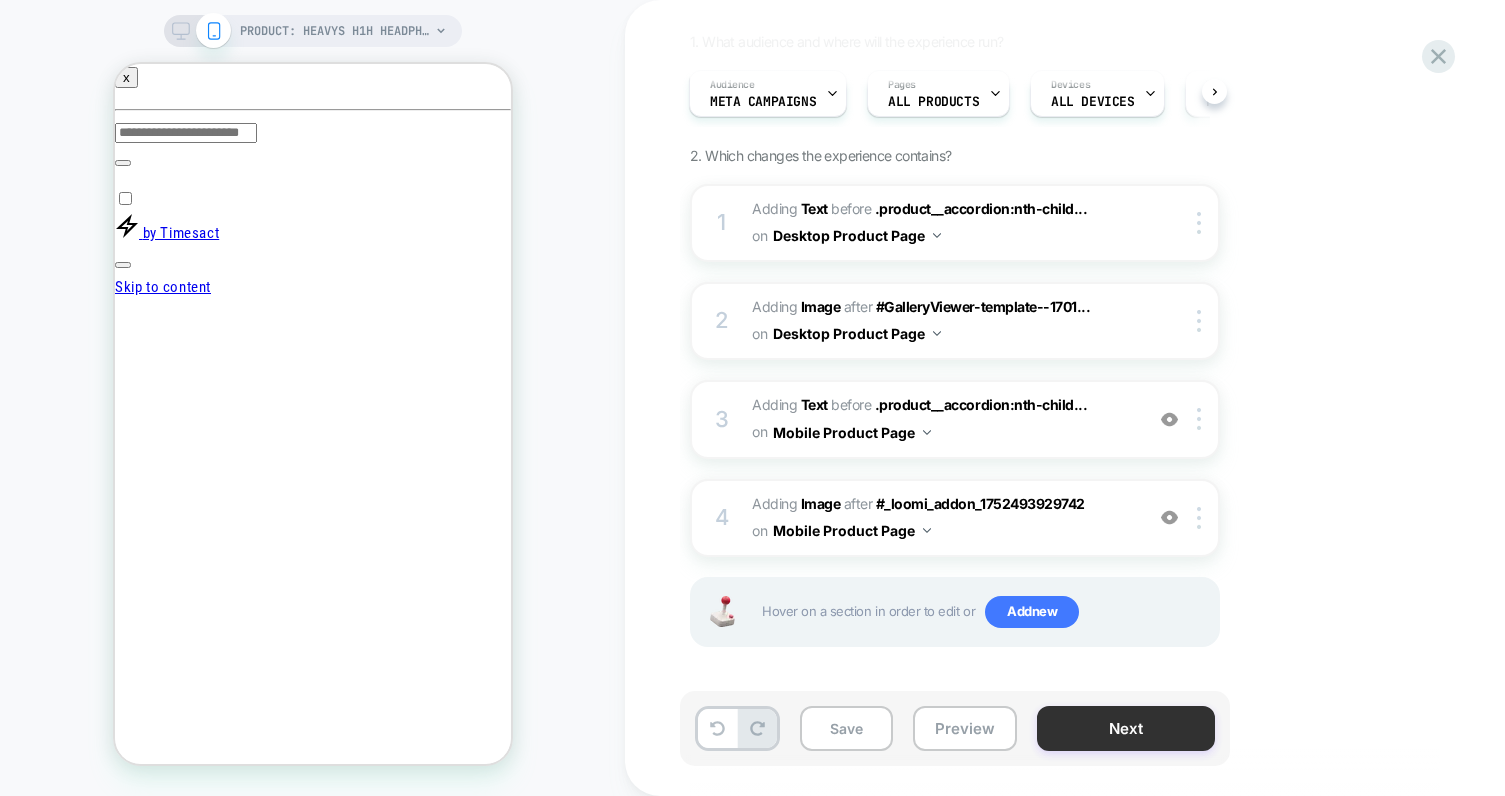 click on "Next" at bounding box center [1126, 728] 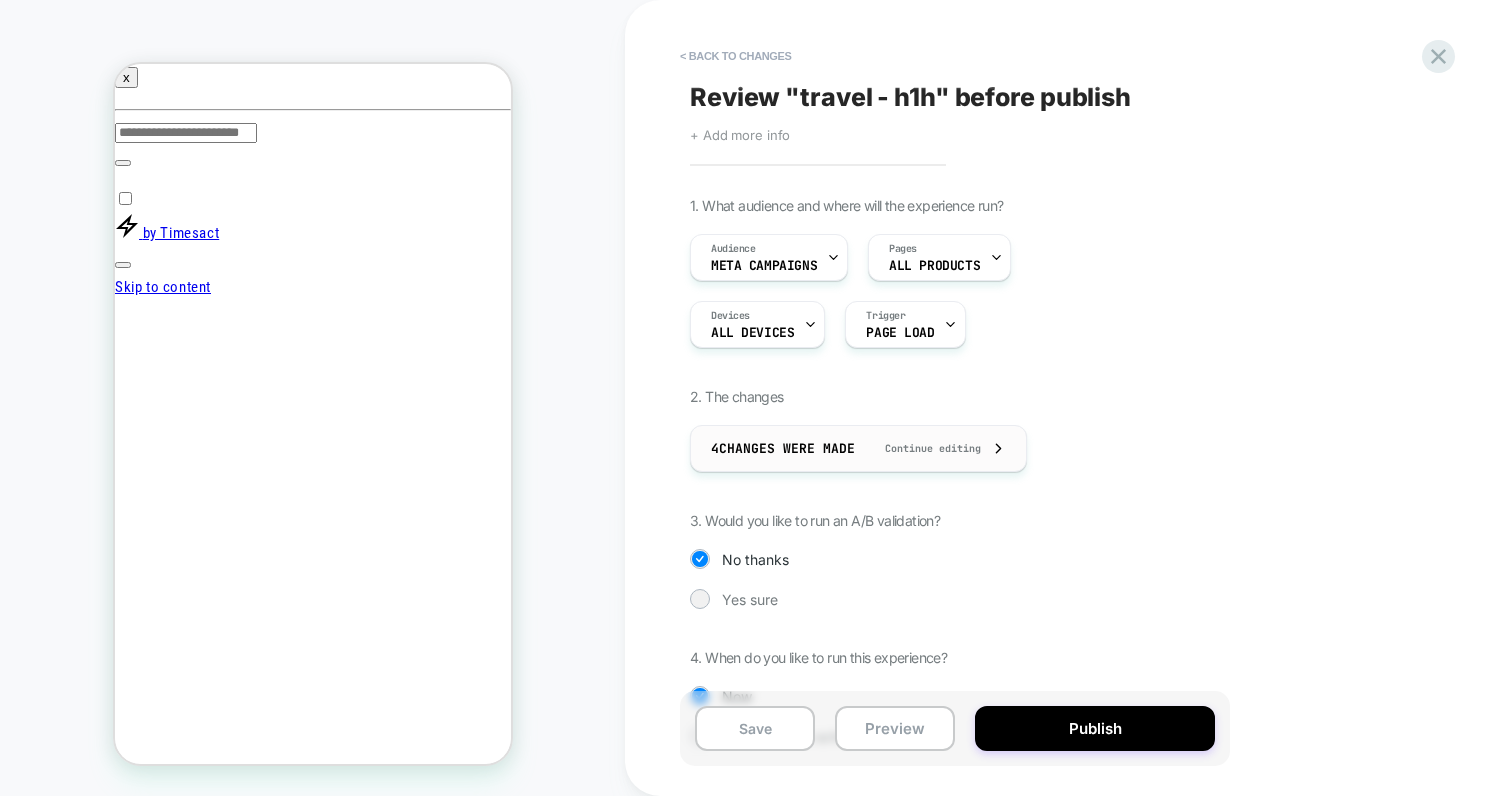 scroll, scrollTop: 79, scrollLeft: 0, axis: vertical 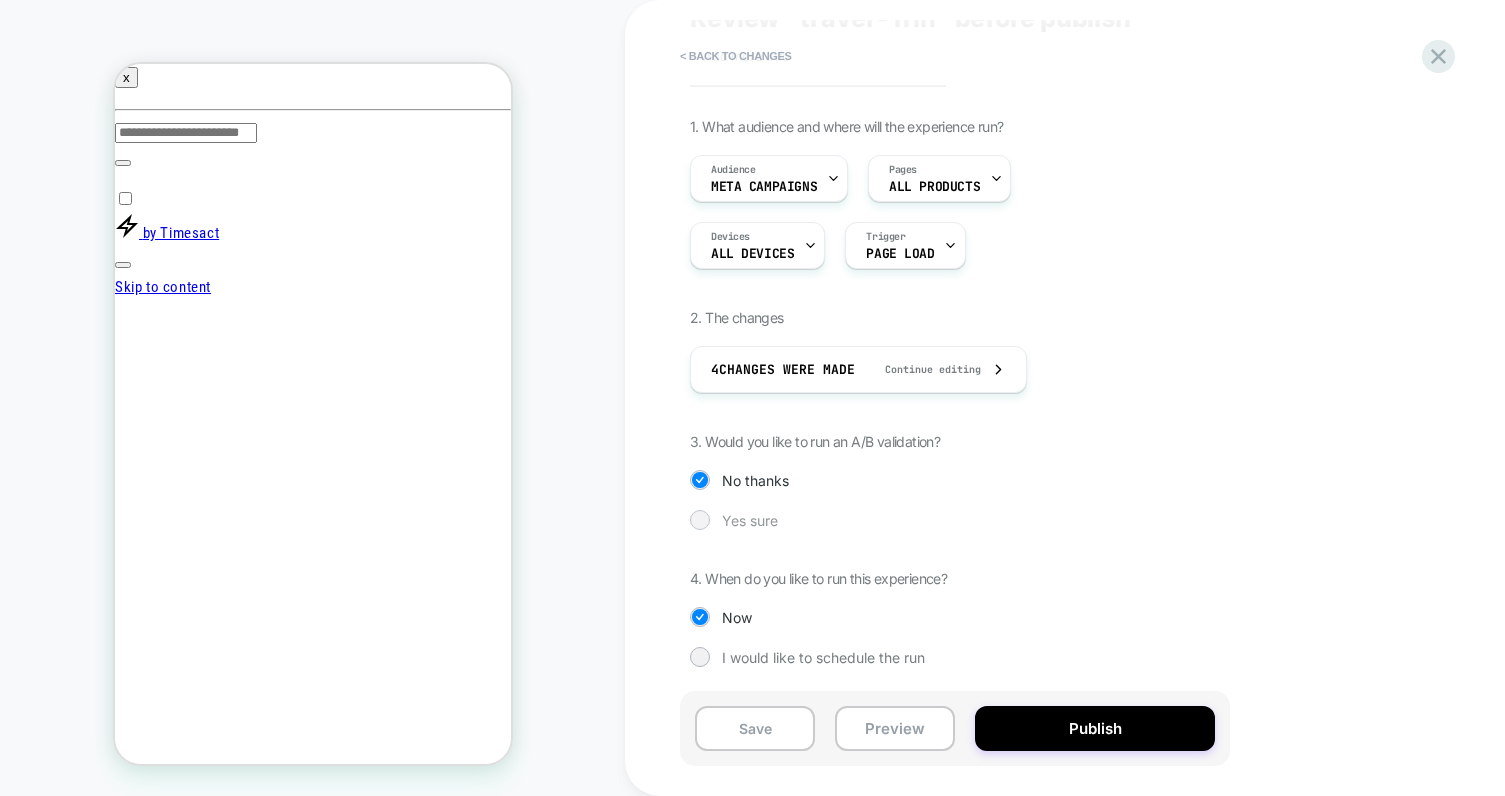 click on "Yes sure" at bounding box center [750, 520] 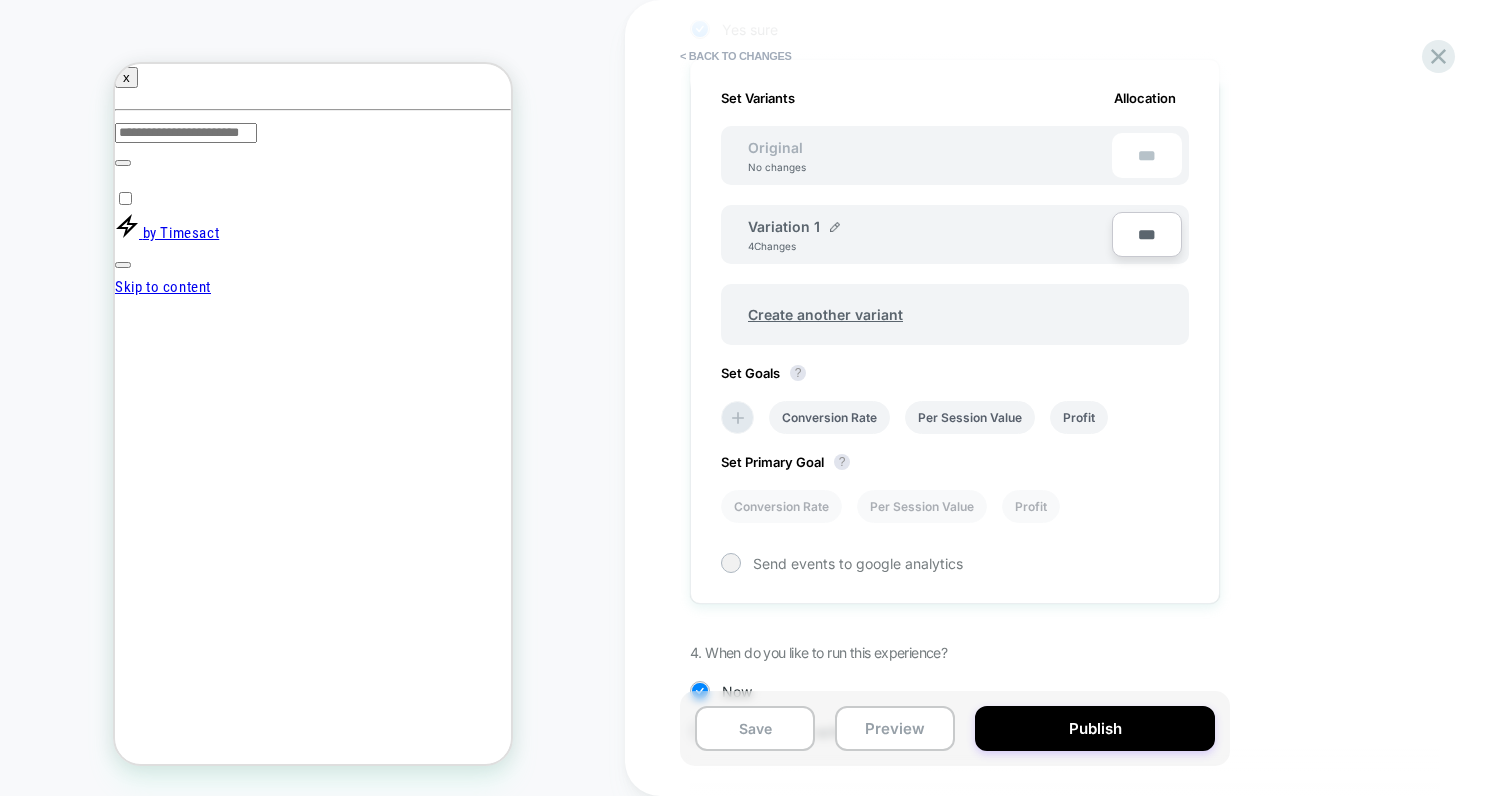 scroll, scrollTop: 604, scrollLeft: 0, axis: vertical 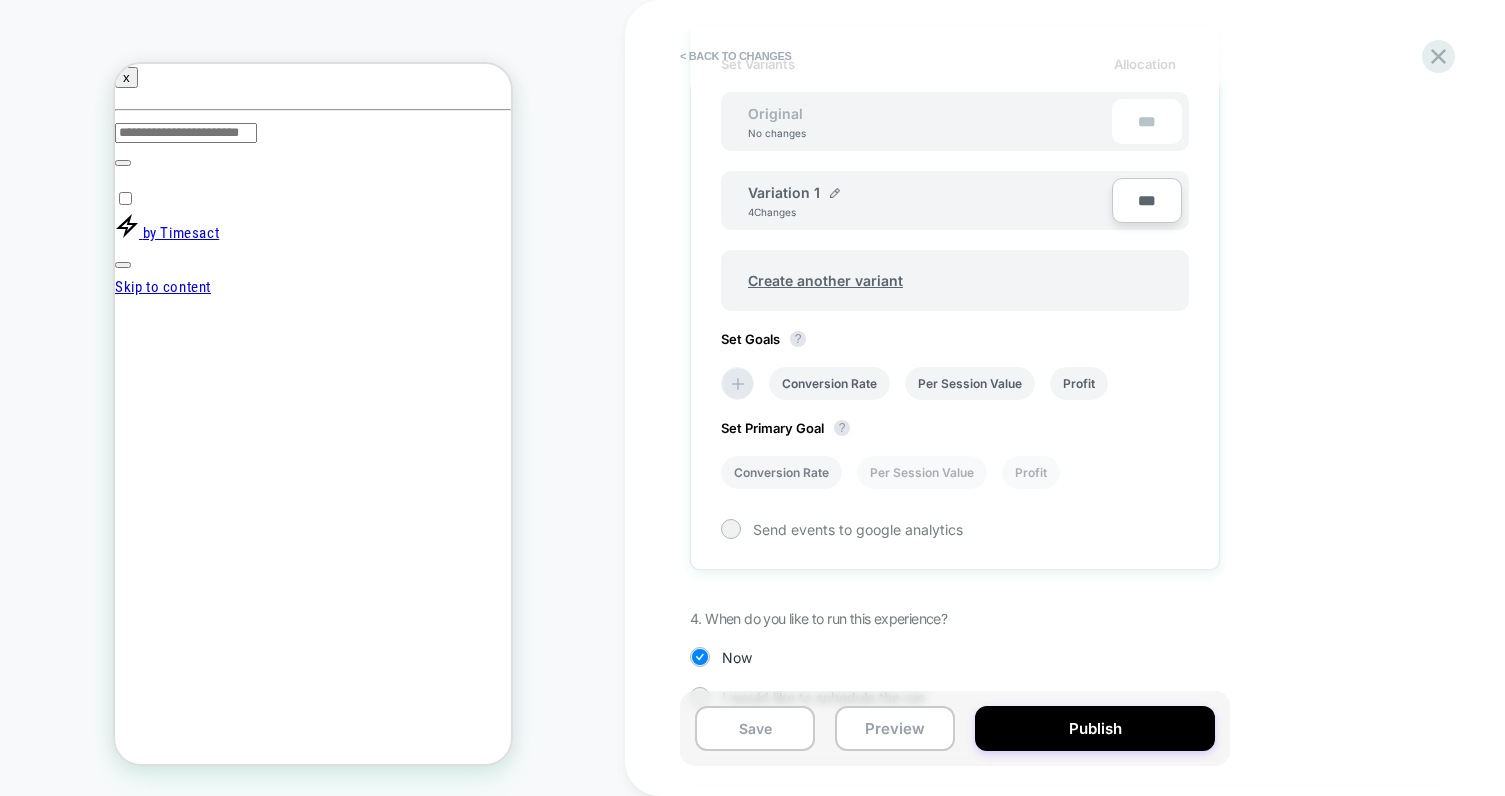 click on "Conversion Rate" at bounding box center [781, 472] 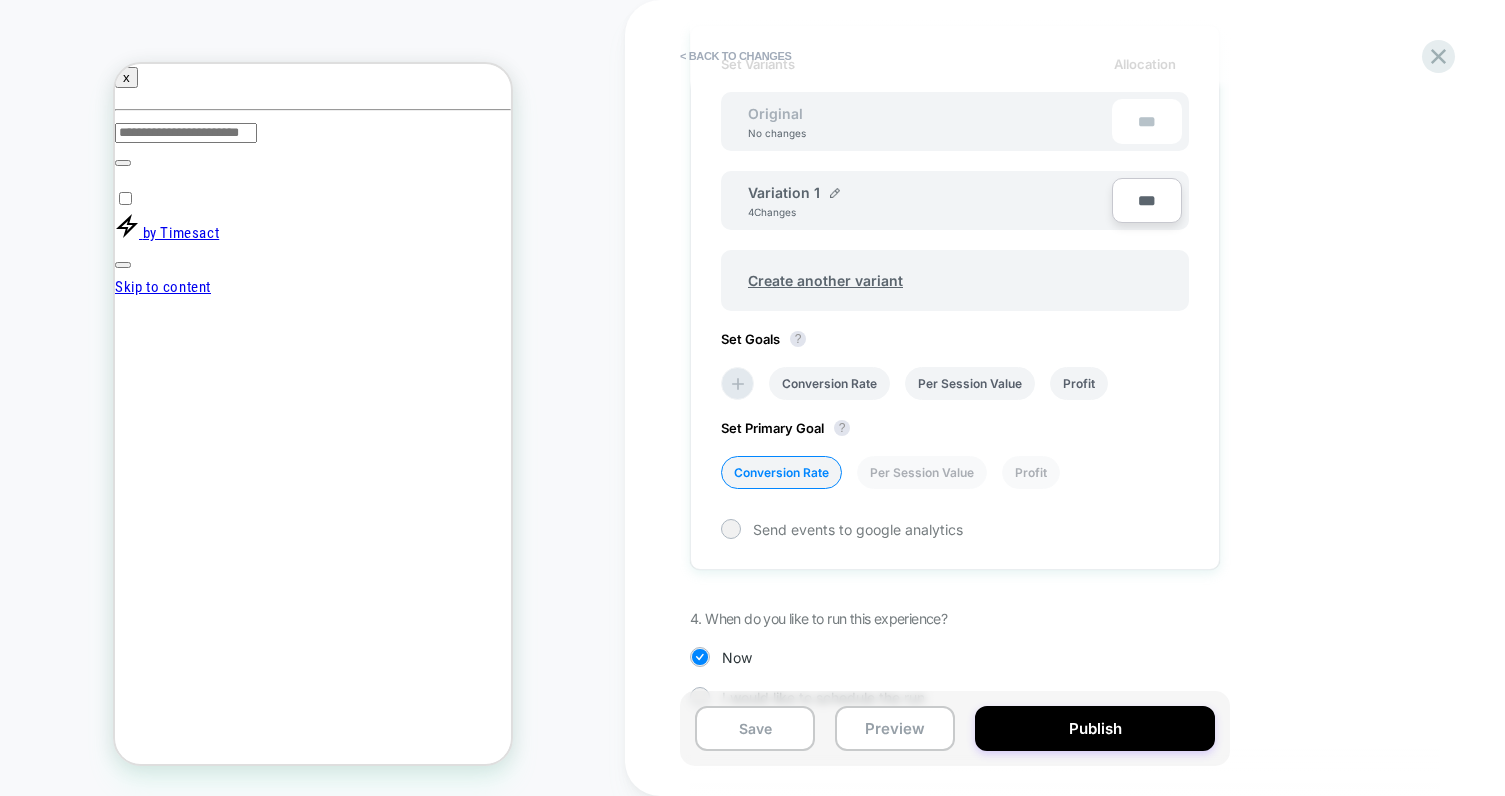 scroll, scrollTop: 645, scrollLeft: 0, axis: vertical 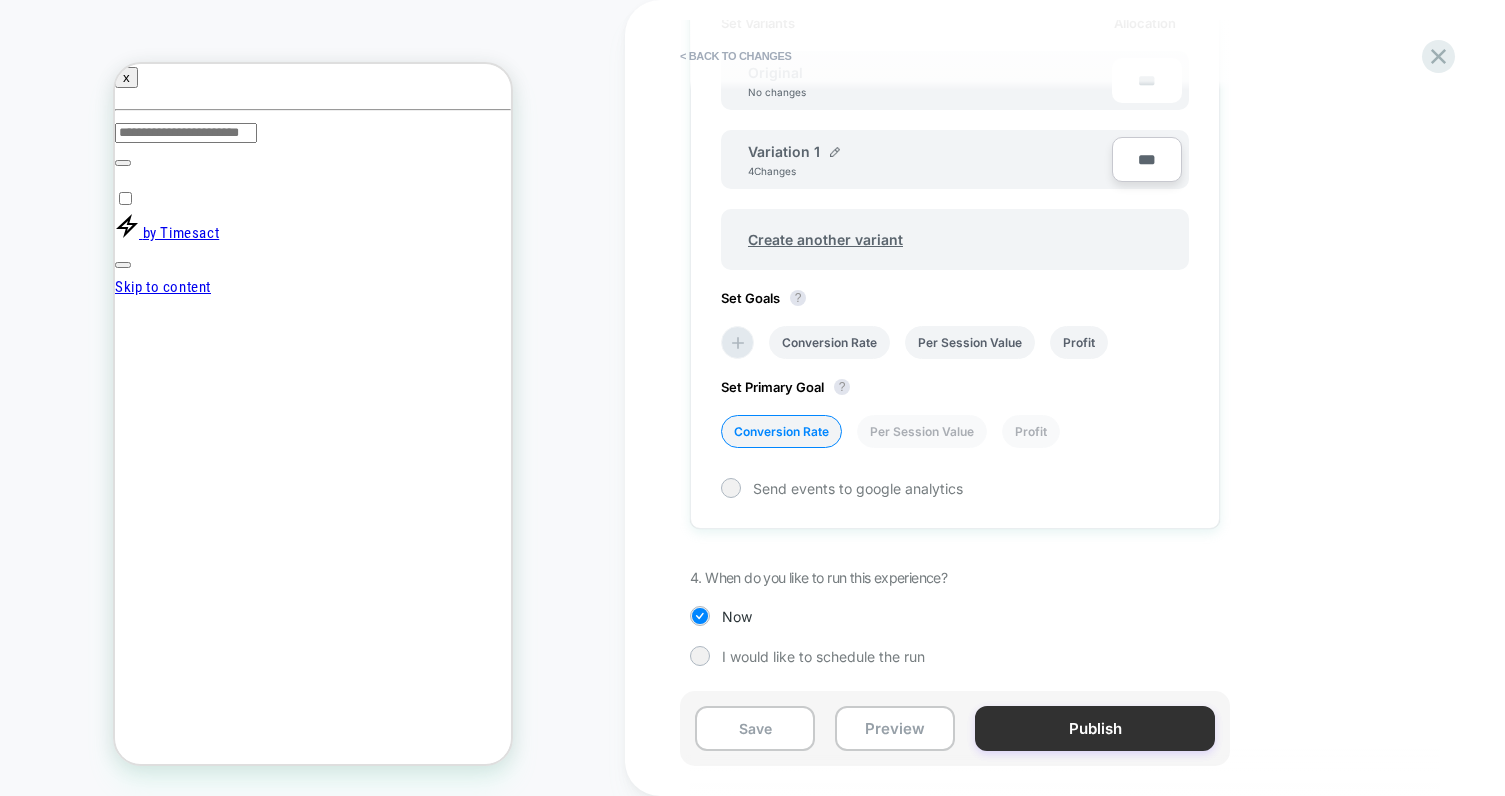 click on "Publish" at bounding box center (1095, 728) 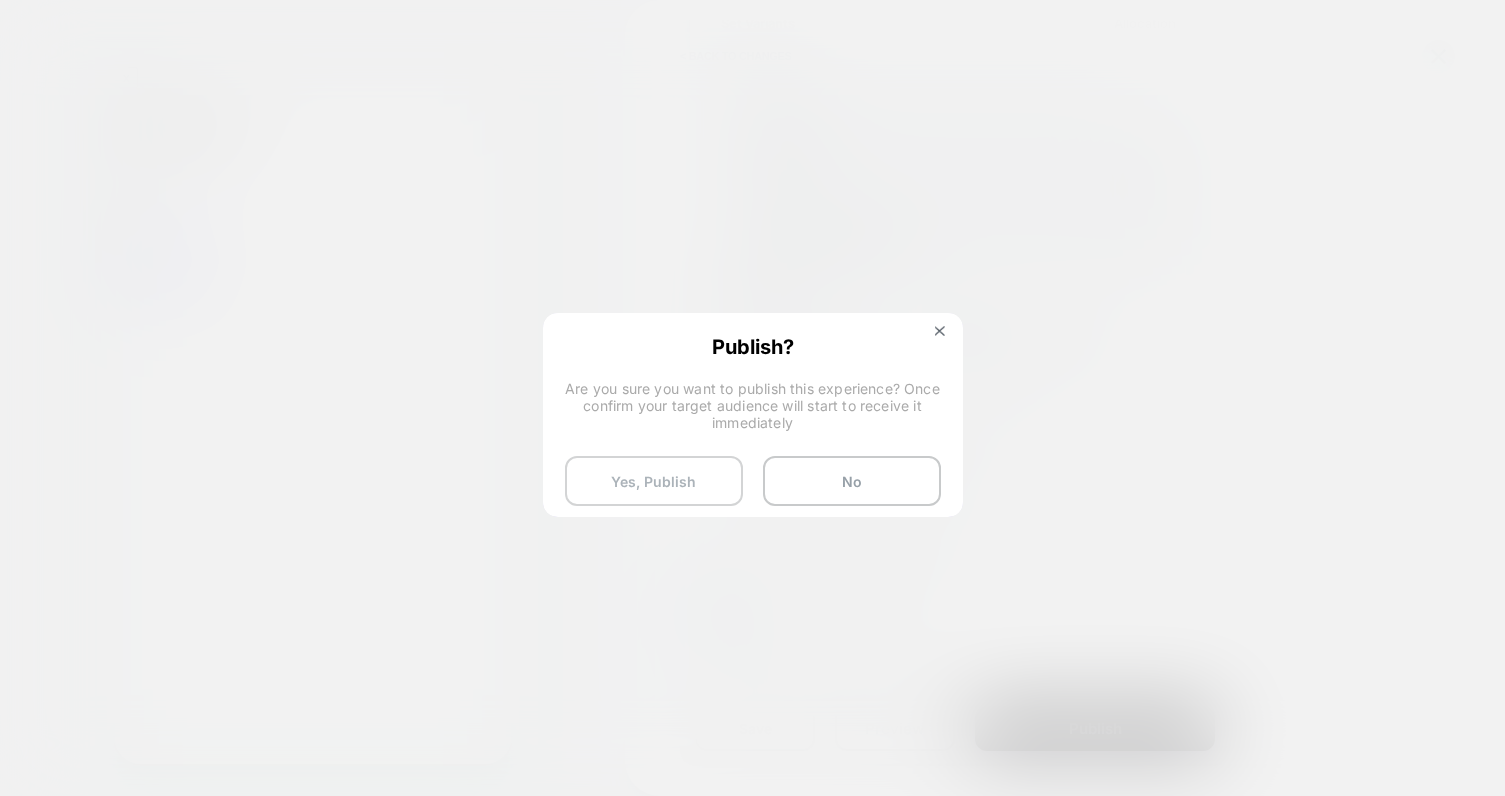 click on "Yes, Publish" at bounding box center (654, 481) 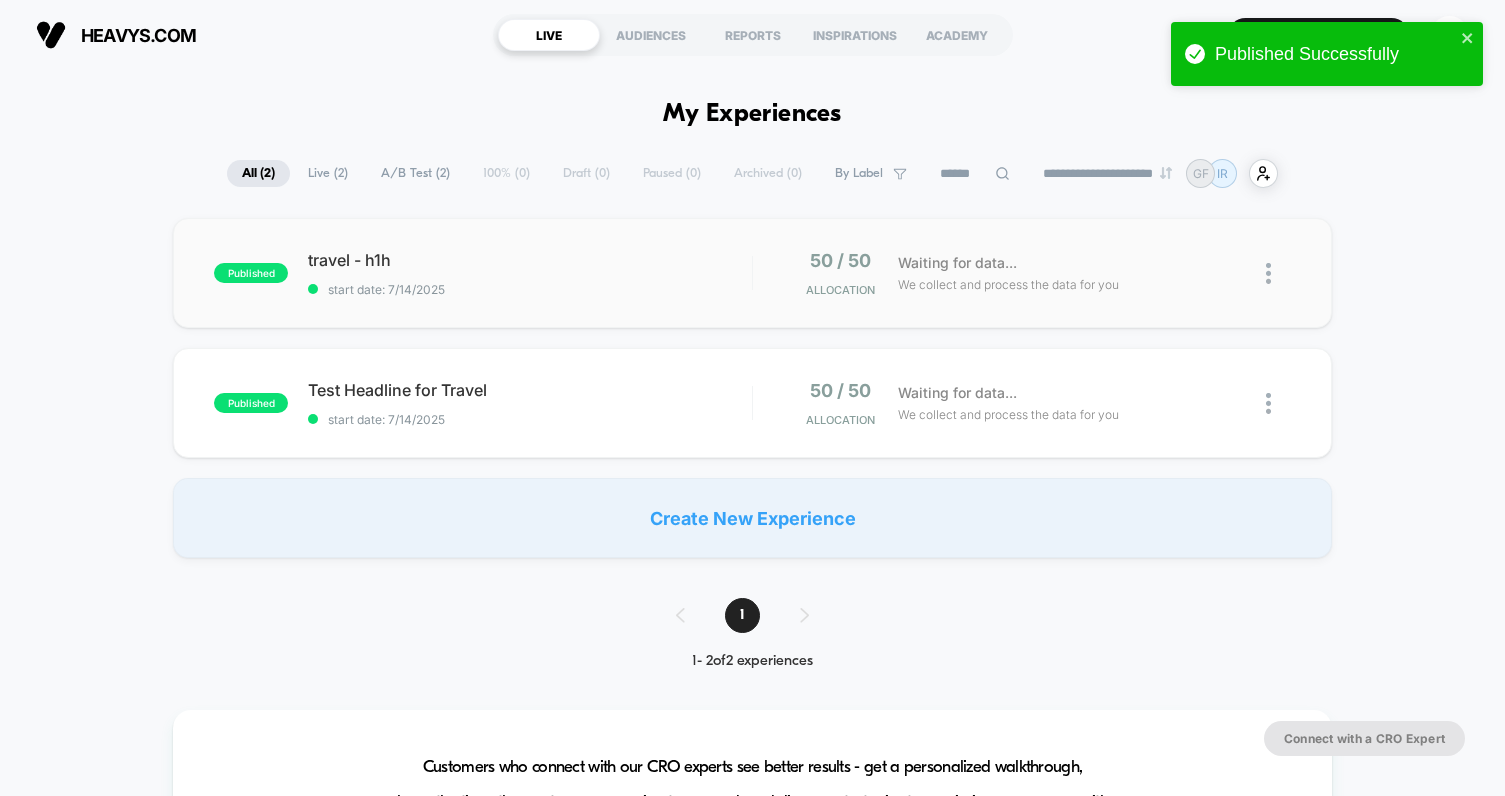 scroll, scrollTop: 0, scrollLeft: 0, axis: both 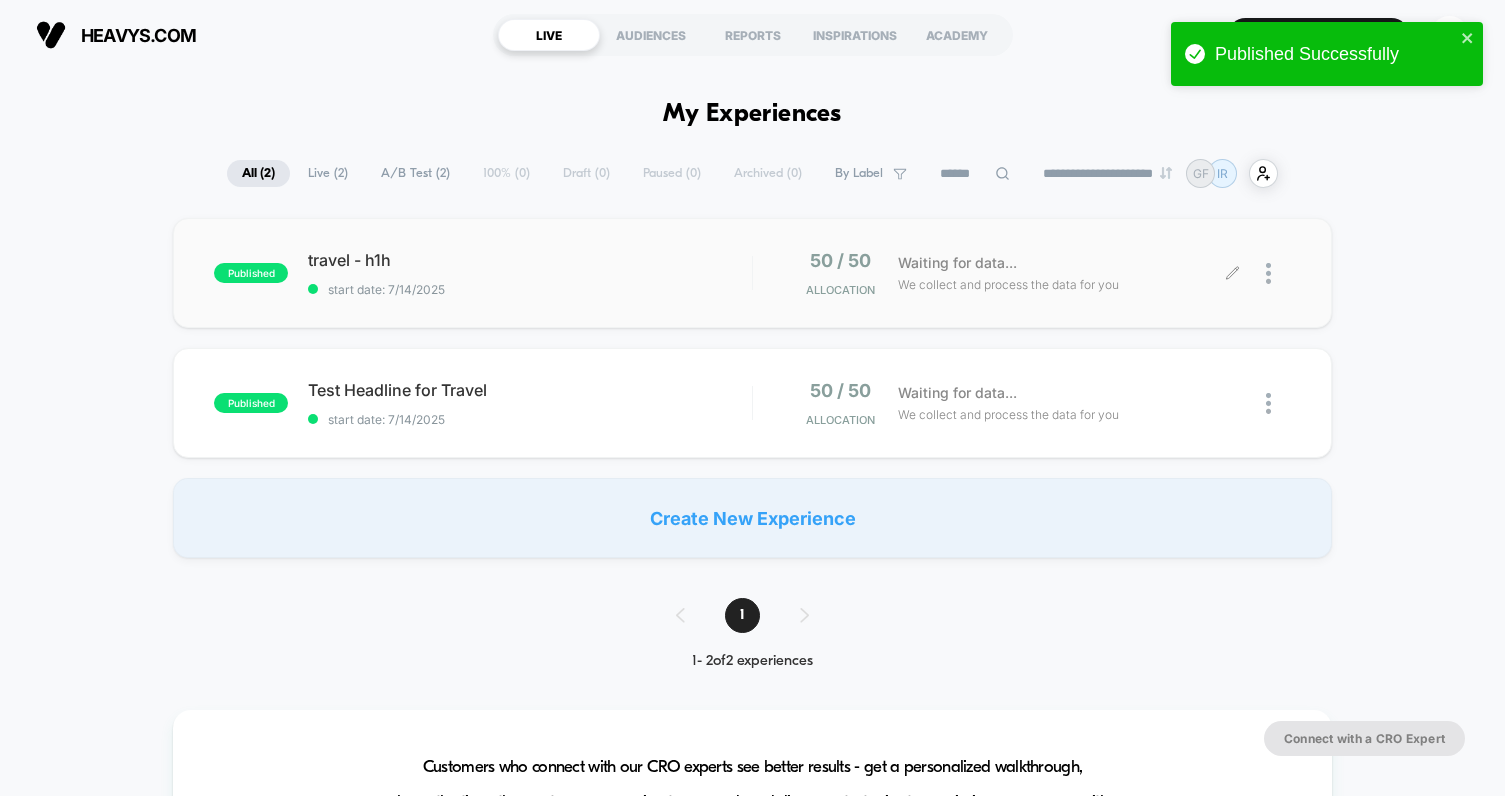 click on "Waiting for data... We collect and process the data for you" at bounding box center [1060, 273] 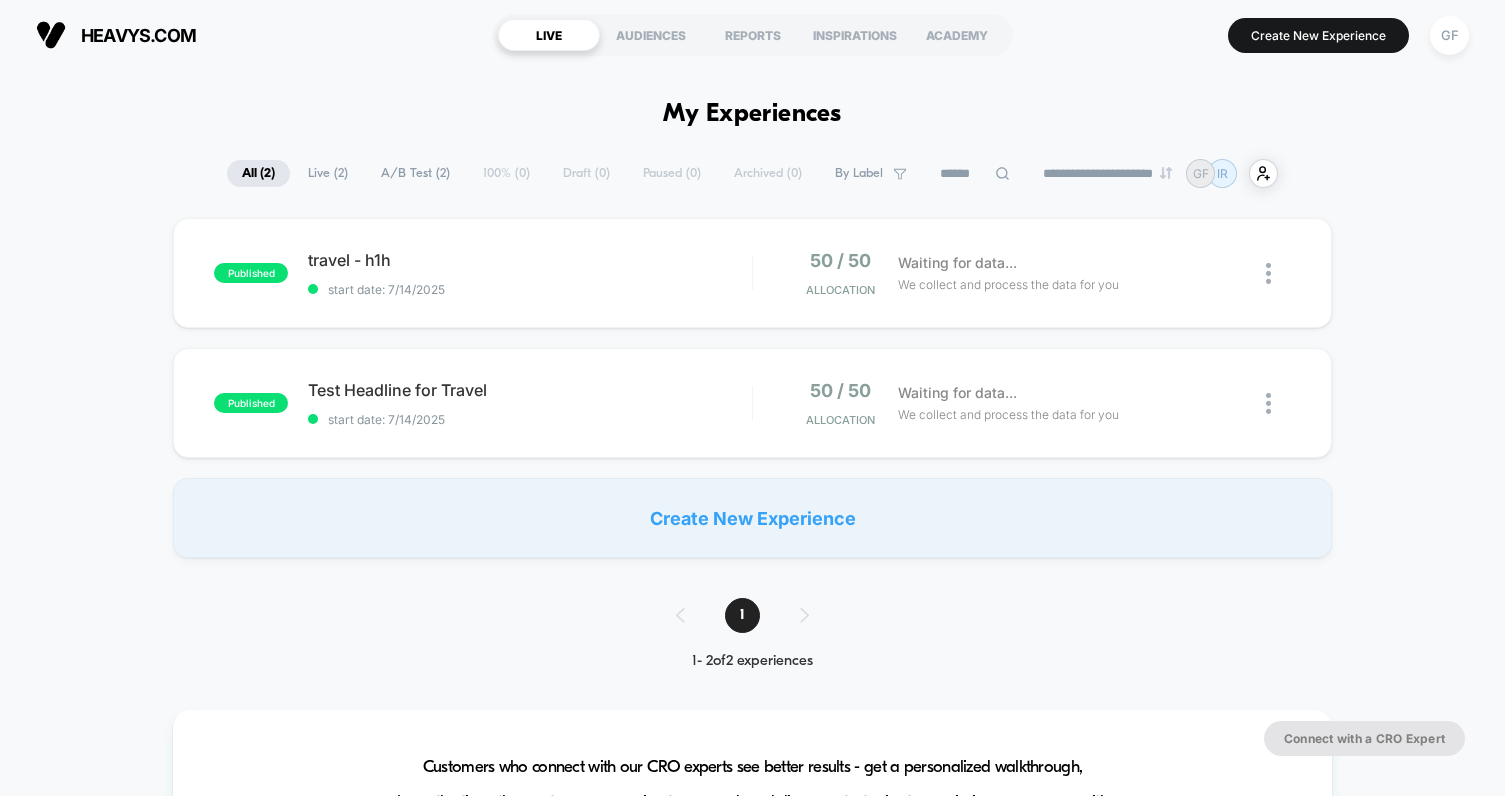 scroll, scrollTop: 0, scrollLeft: 0, axis: both 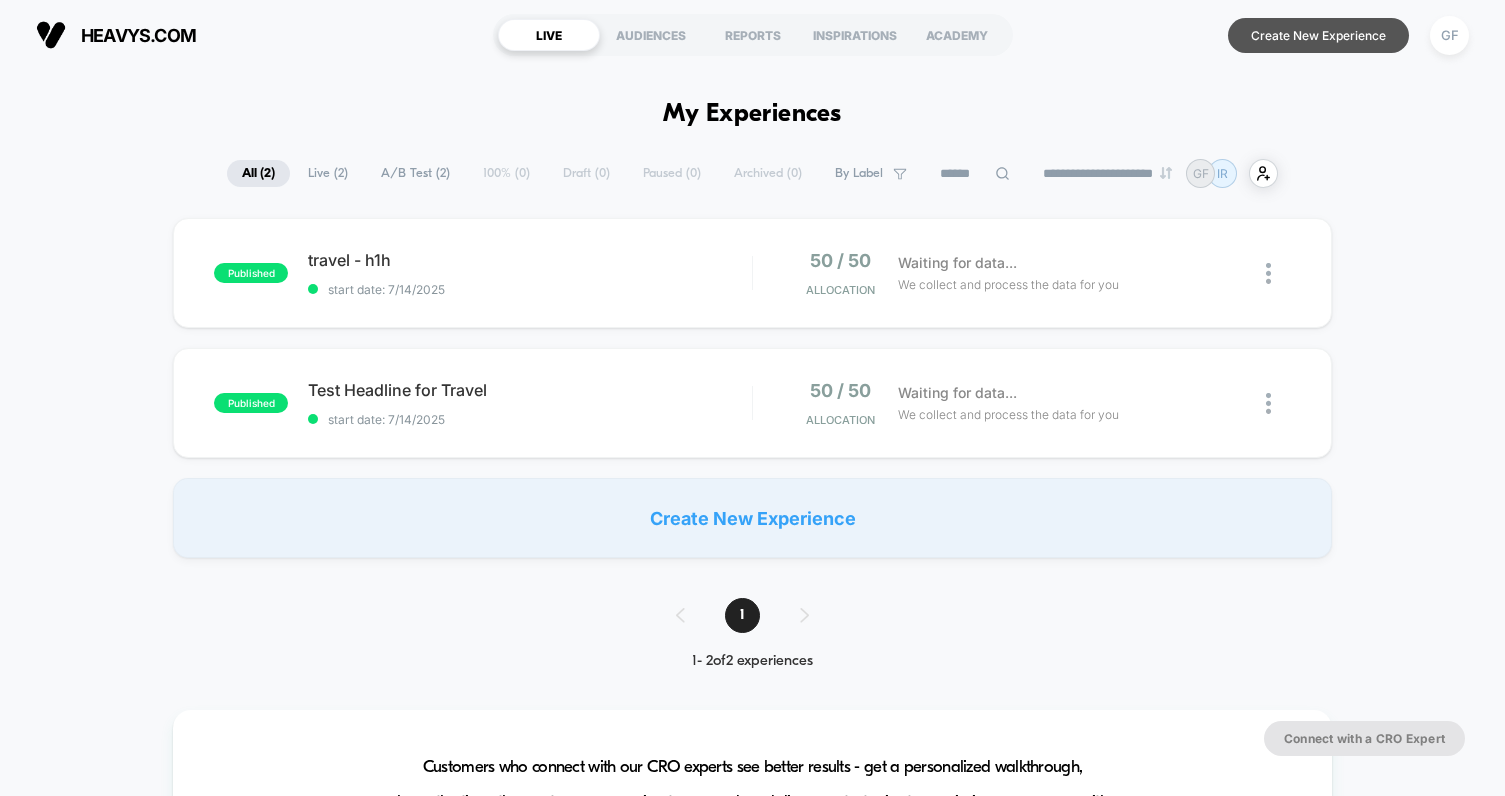 click on "Create New Experience" at bounding box center (1318, 35) 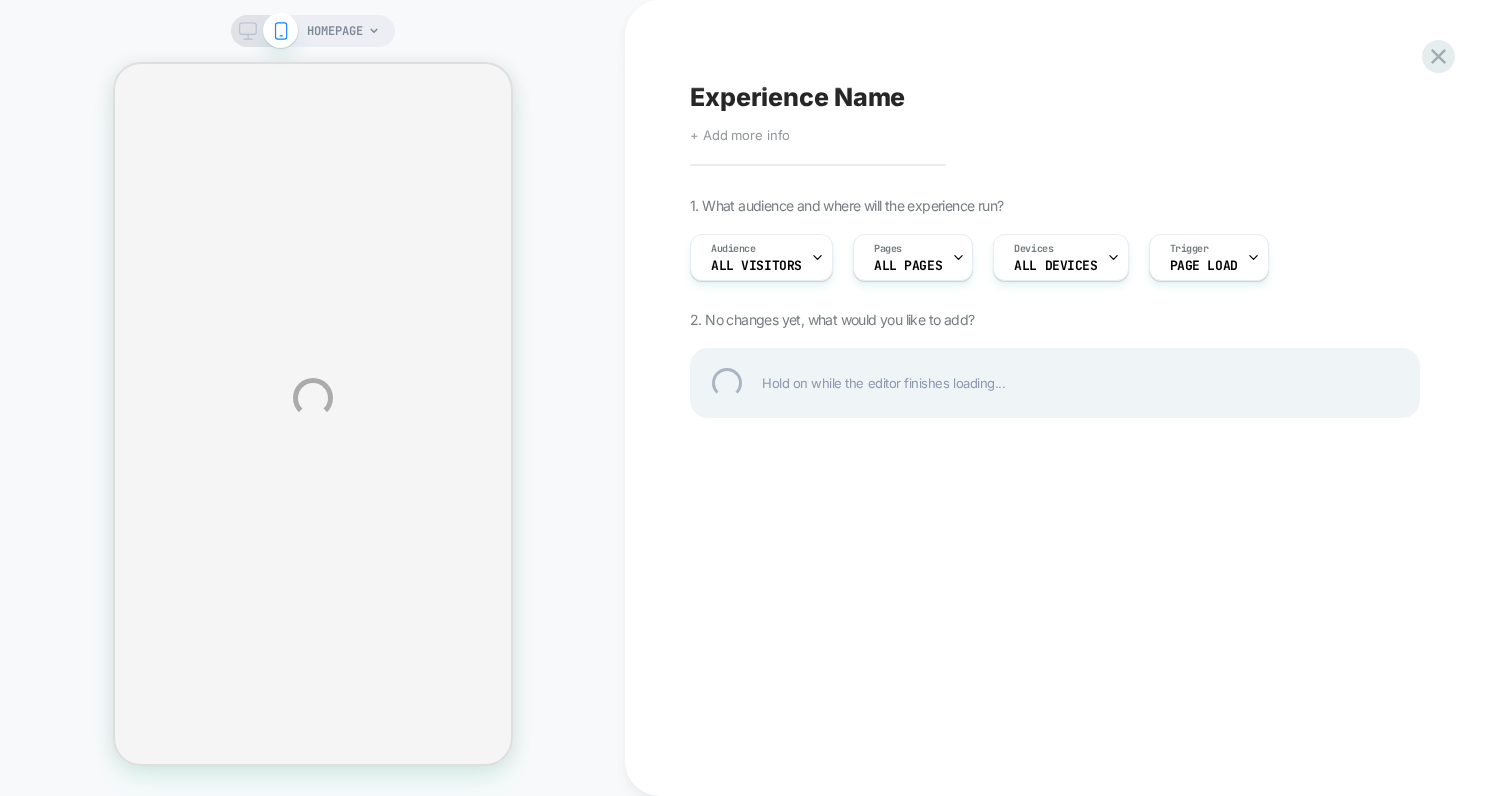 click on "HOMEPAGE Experience Name Click to edit experience details + Add more info 1. What audience and where will the experience run? Audience All Visitors Pages ALL PAGES Devices ALL DEVICES Trigger Page Load 2. No changes yet, what would you like to add? Hold on while the editor finishes loading..." at bounding box center (752, 398) 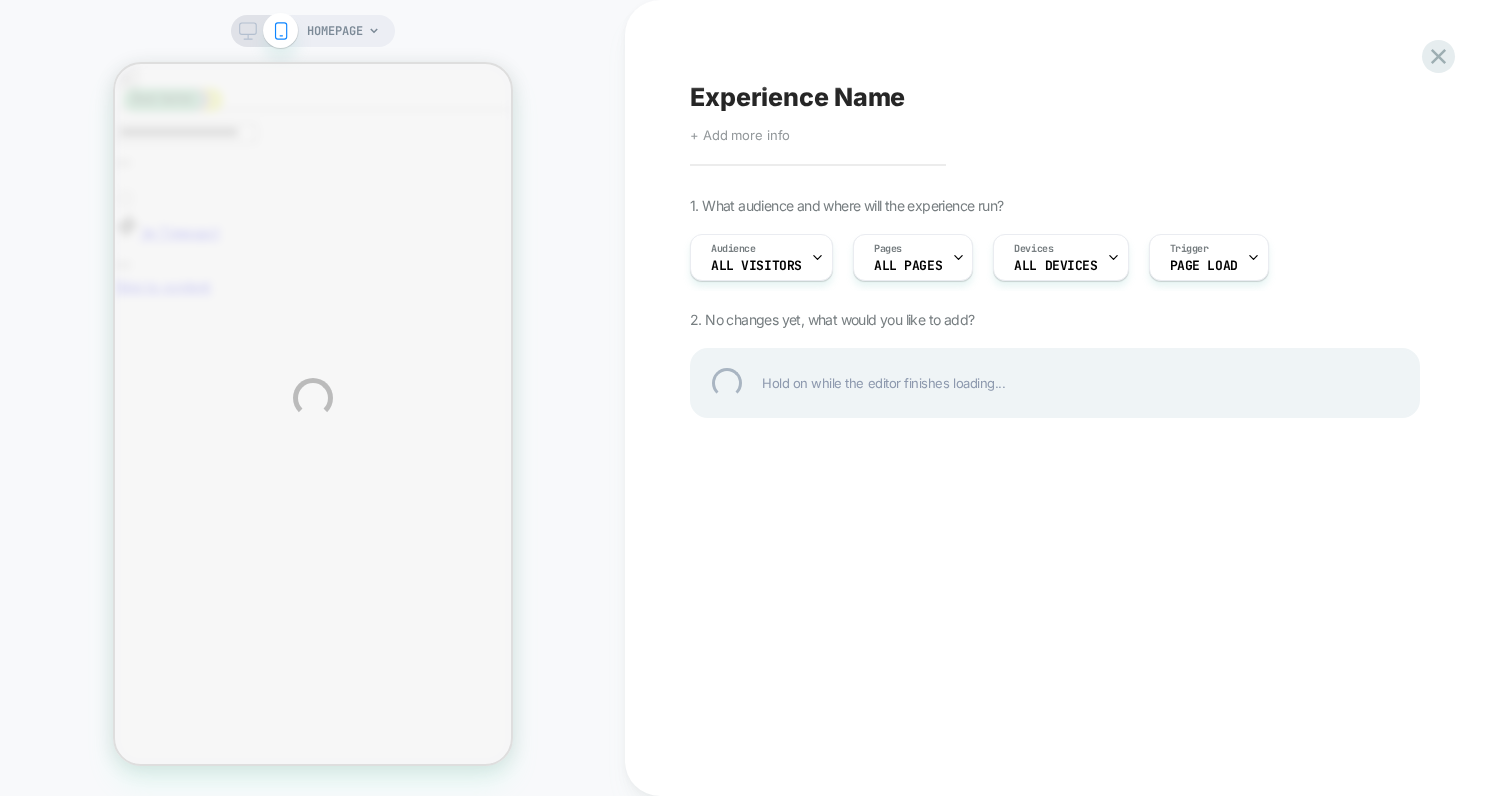 scroll, scrollTop: 0, scrollLeft: 0, axis: both 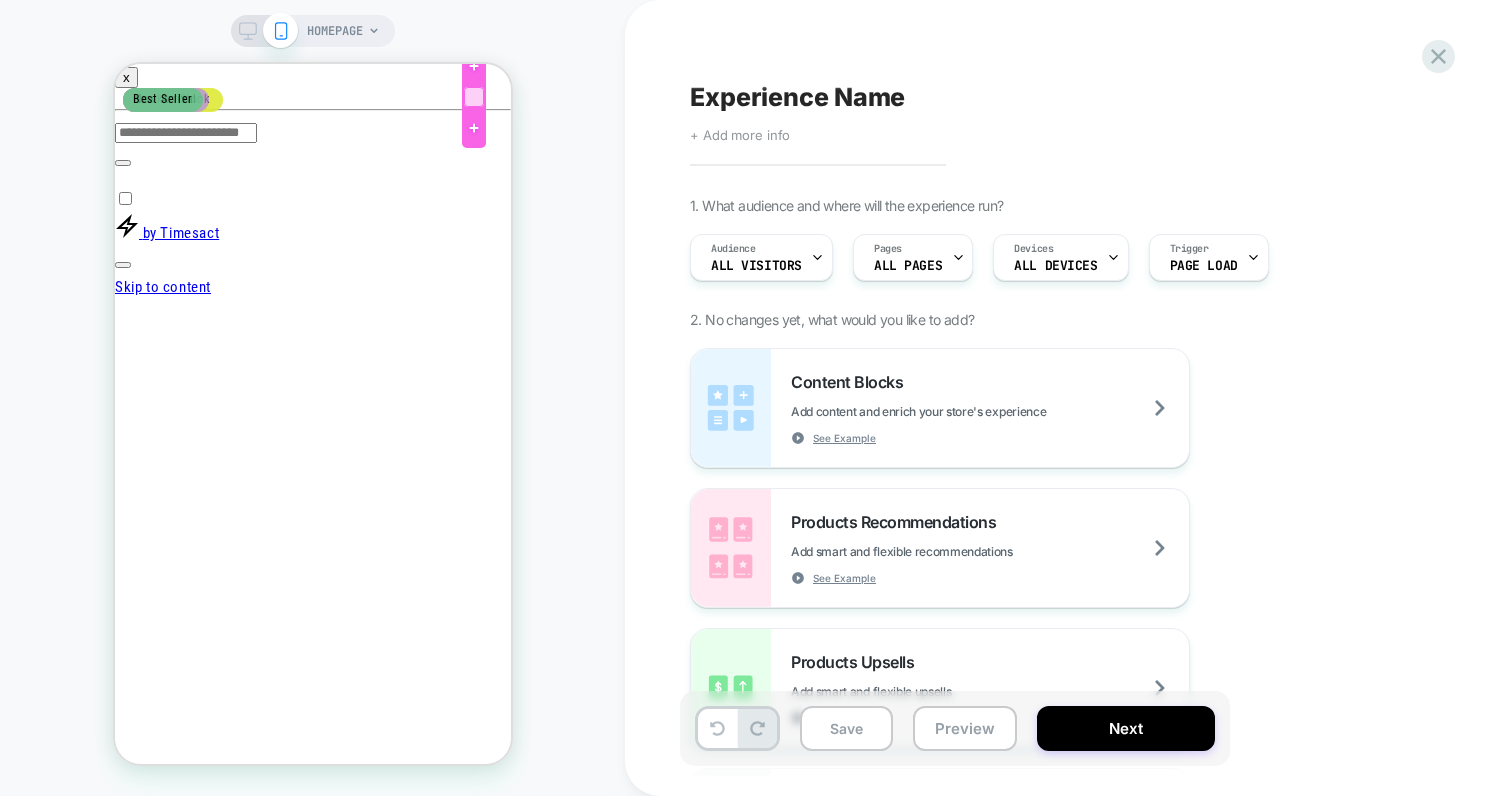 click at bounding box center (473, 97) 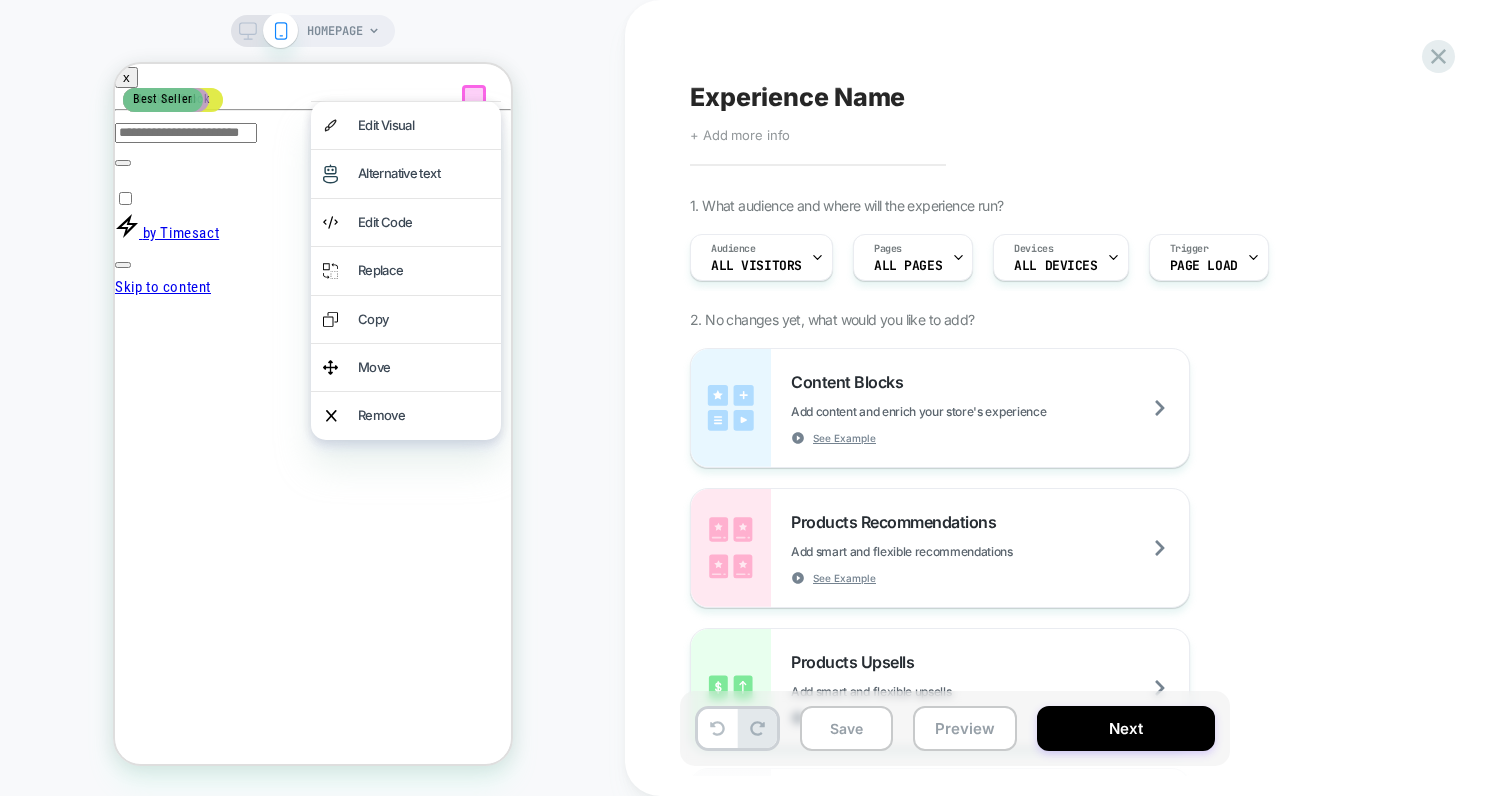 drag, startPoint x: 456, startPoint y: 93, endPoint x: 508, endPoint y: 47, distance: 69.426216 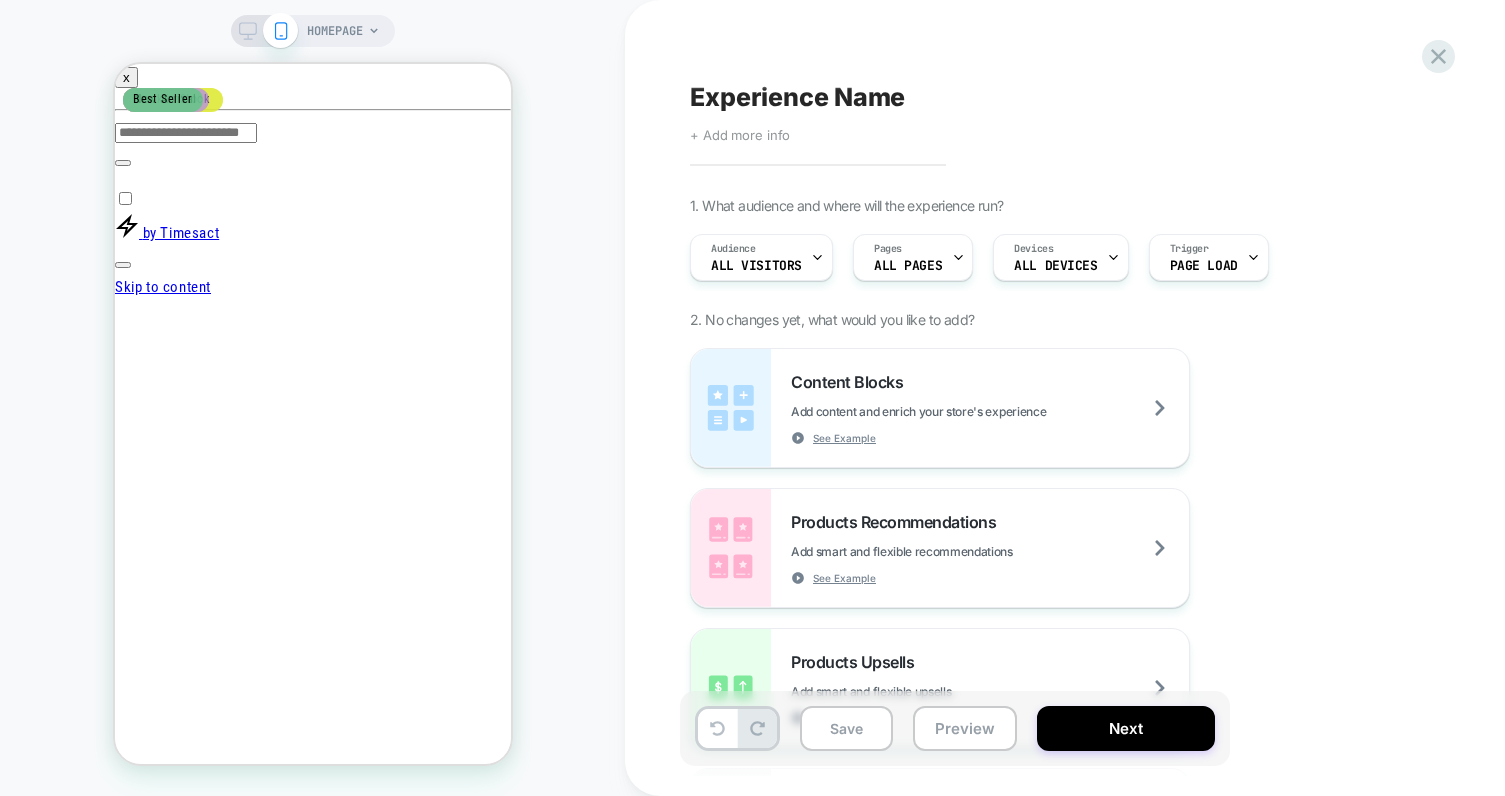 click on "HOMEPAGE" at bounding box center (312, 398) 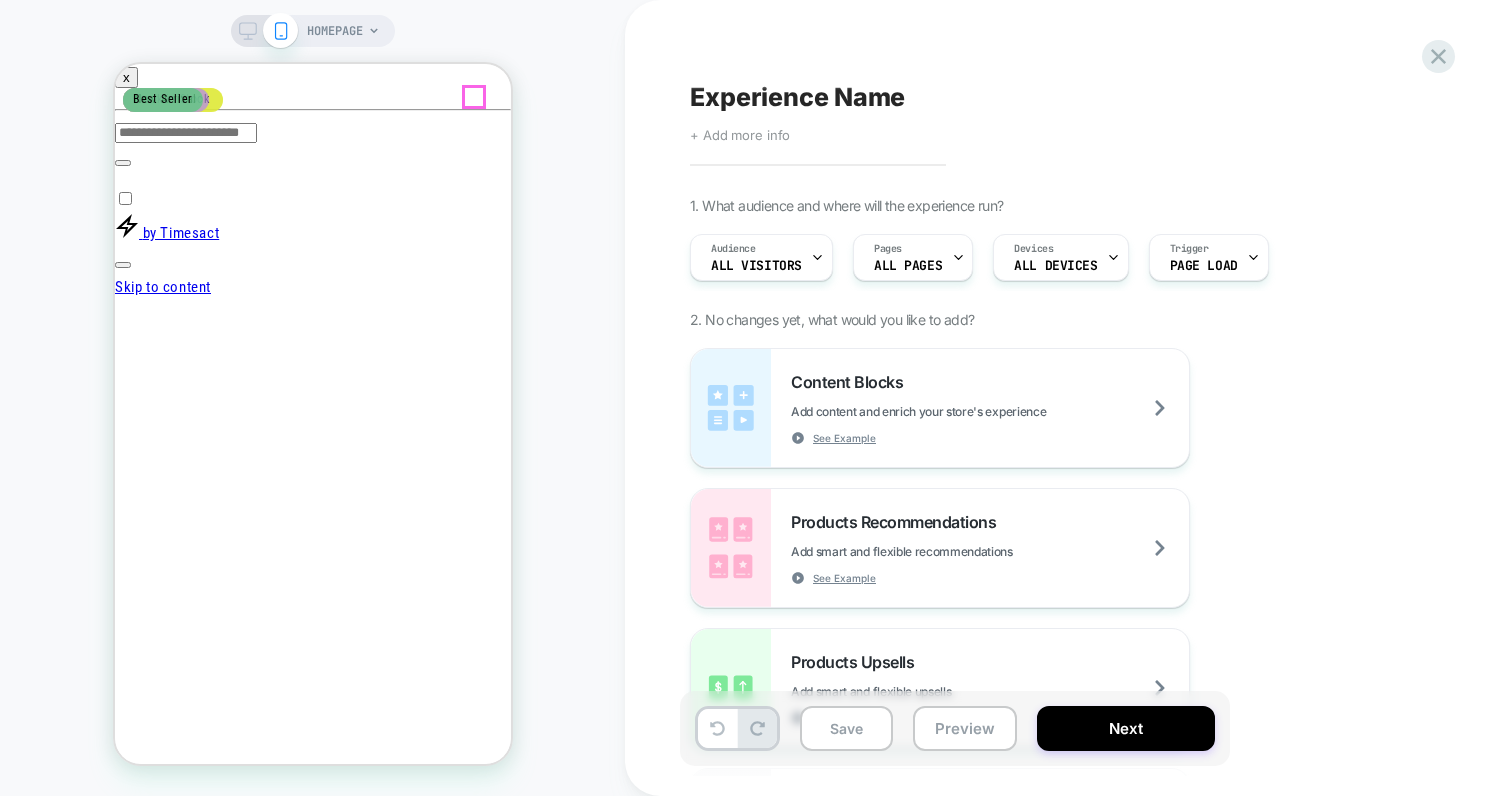 click 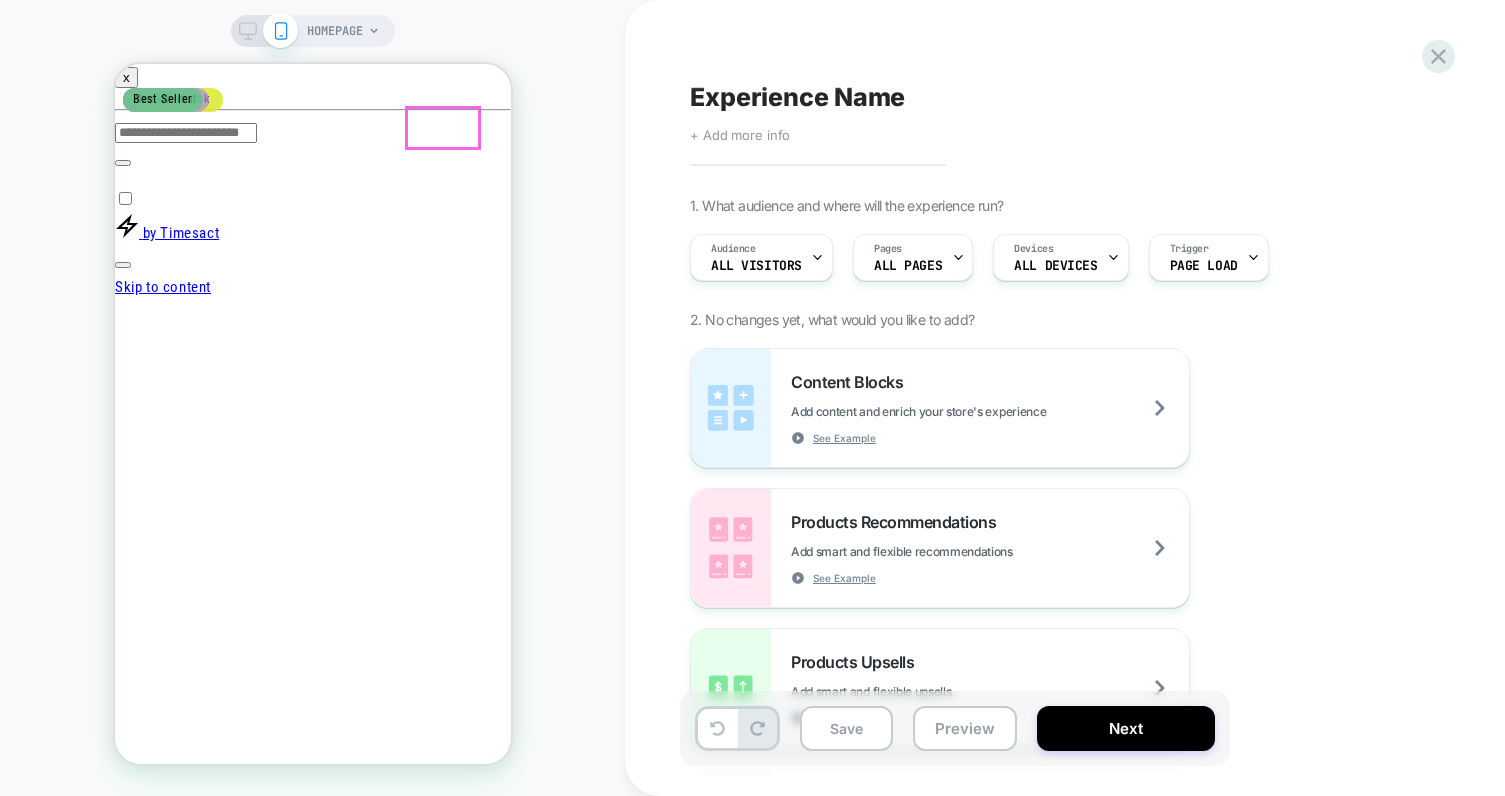click on "Cart" 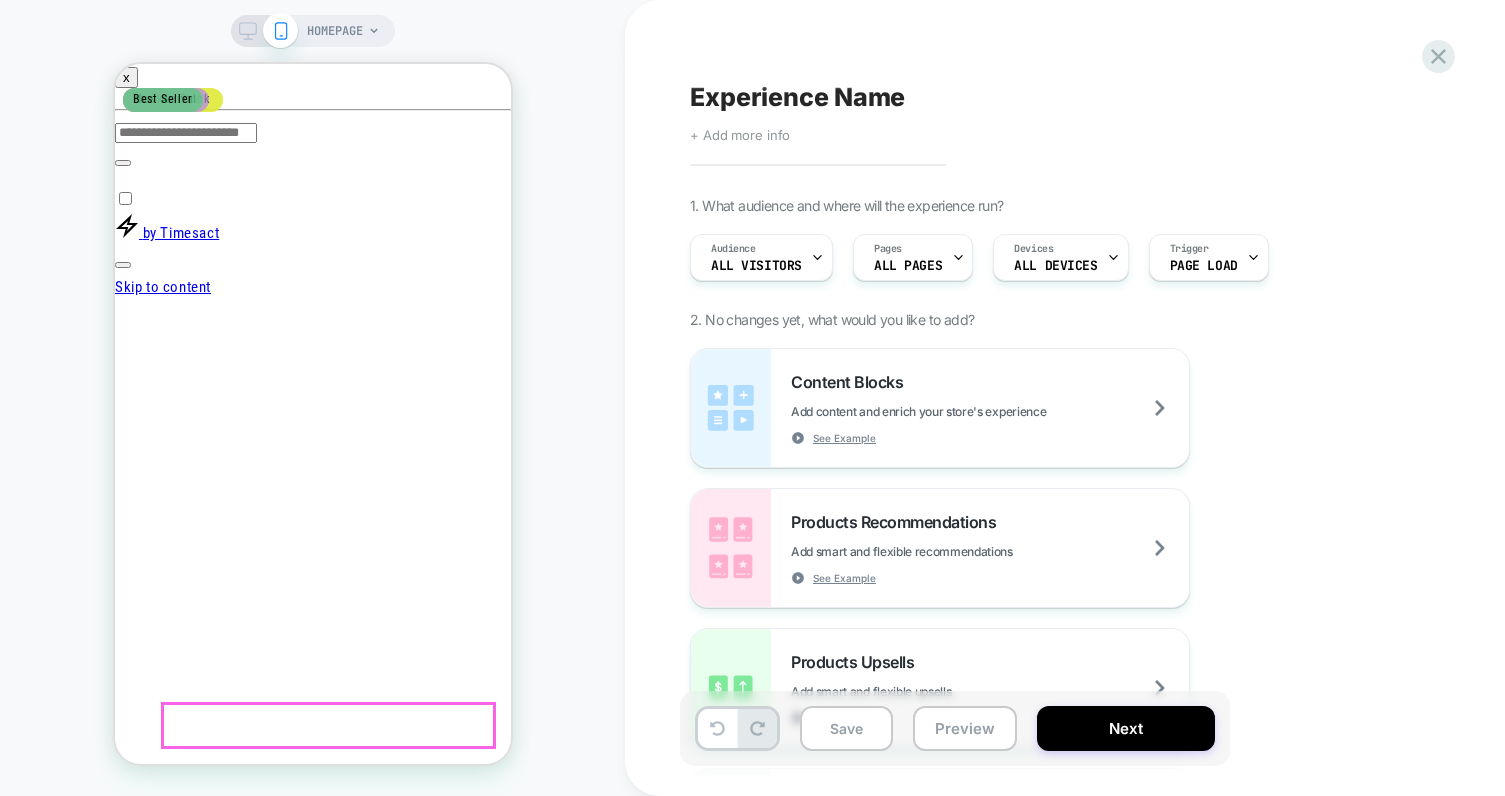 click on "Check out" at bounding box center (152, 1115) 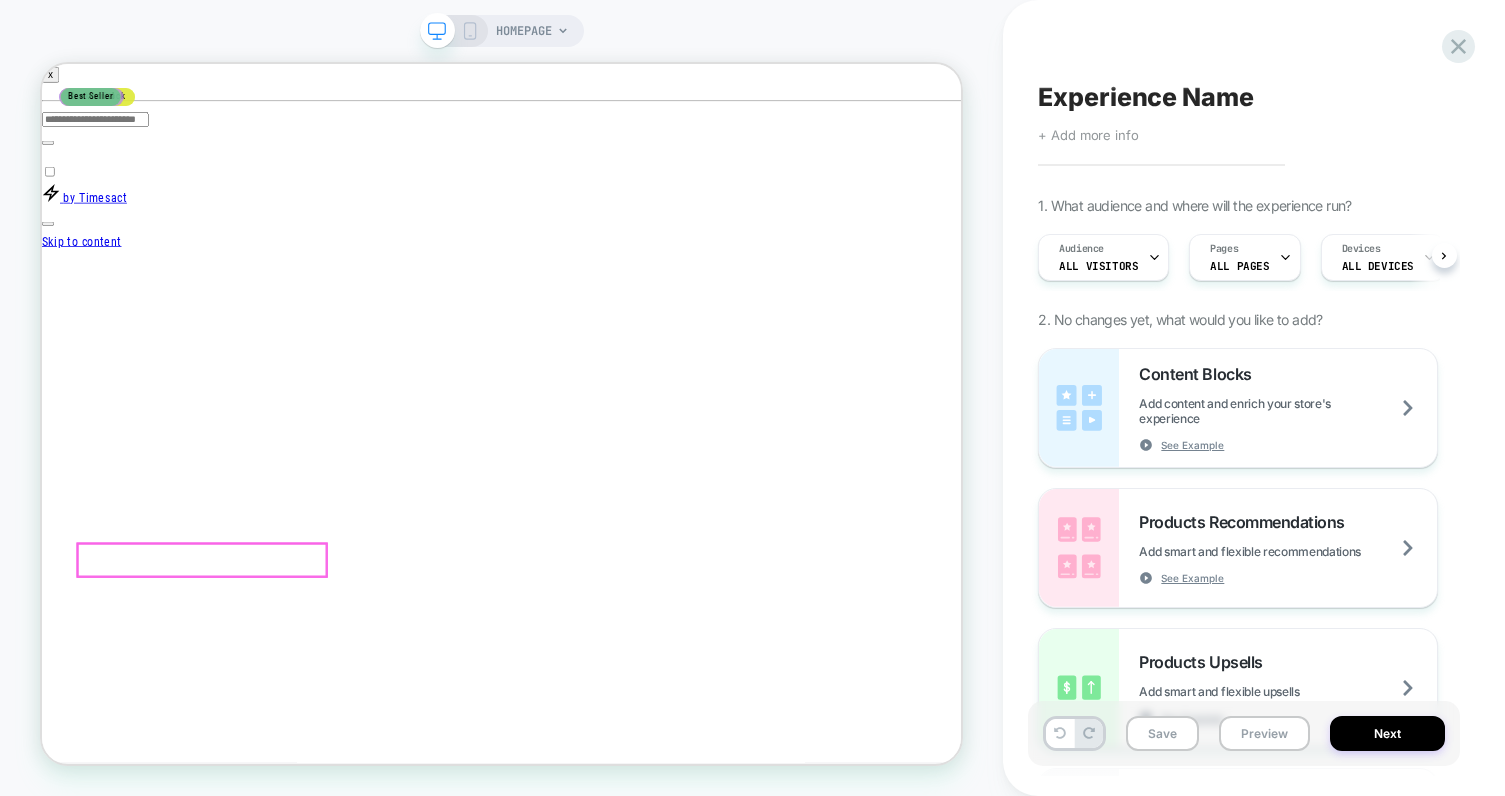 click on "HOMEPAGE" at bounding box center (524, 31) 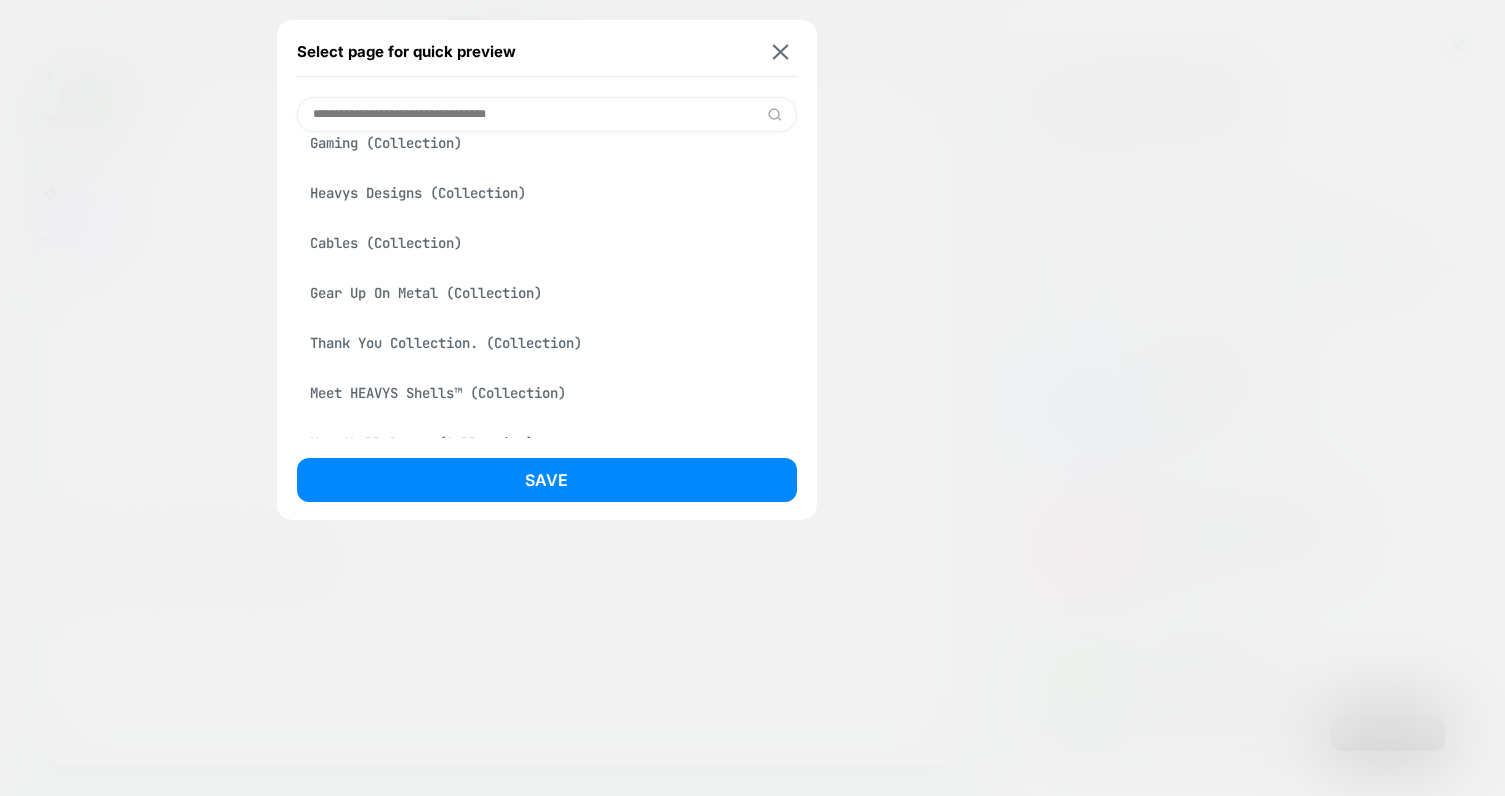 scroll, scrollTop: 0, scrollLeft: 0, axis: both 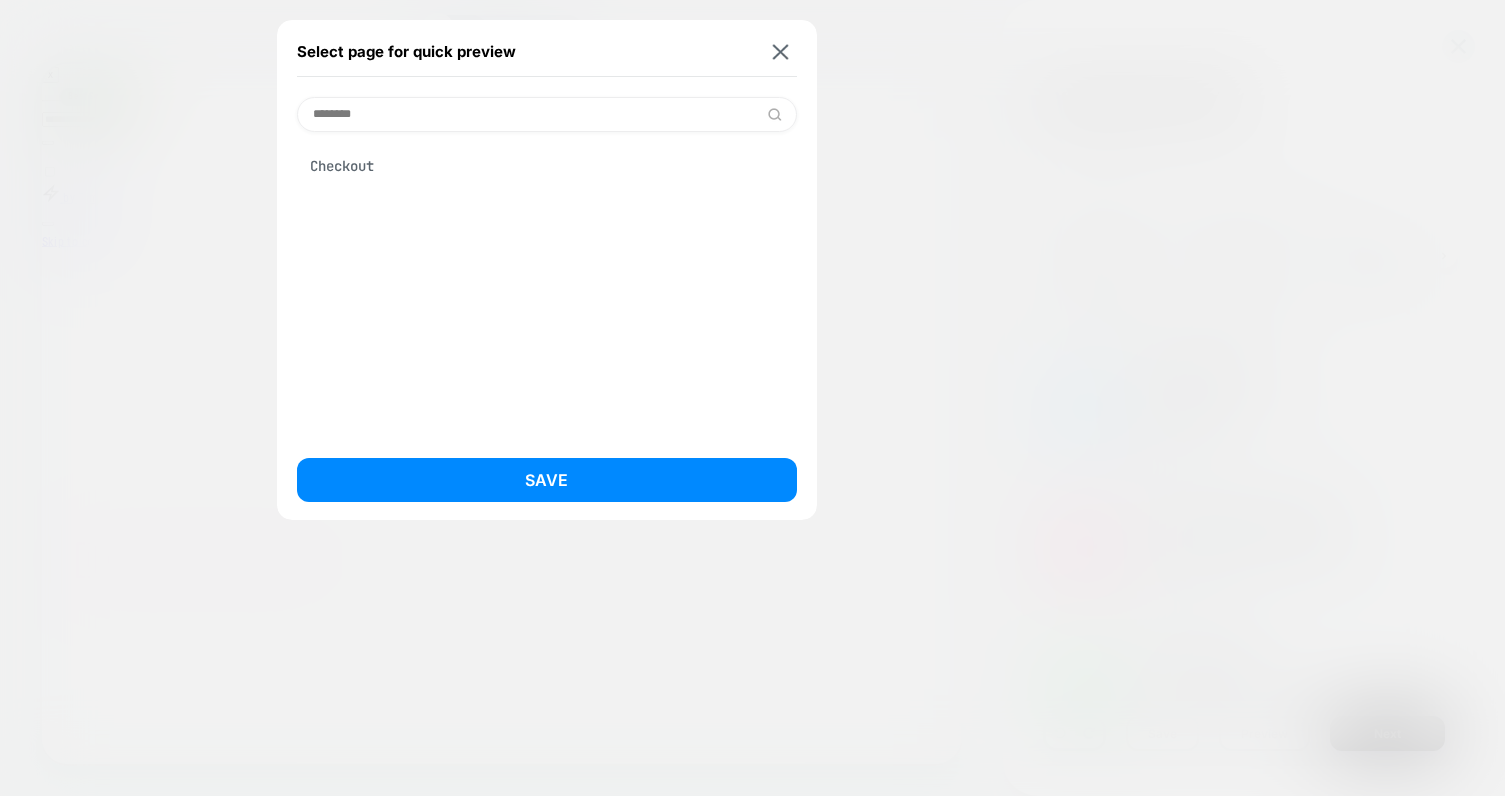 type on "********" 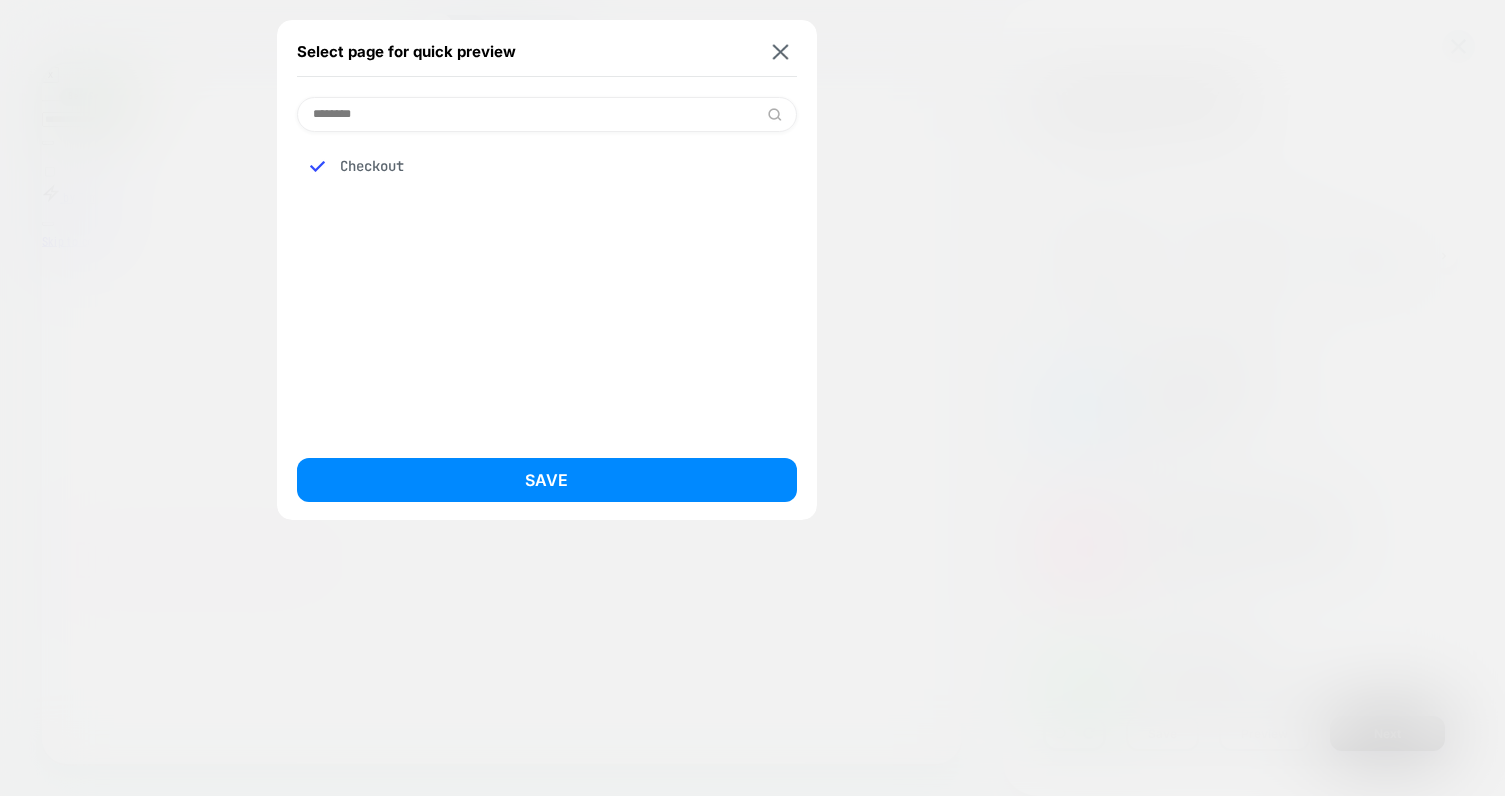 click on "Select page for quick preview" at bounding box center (547, 52) 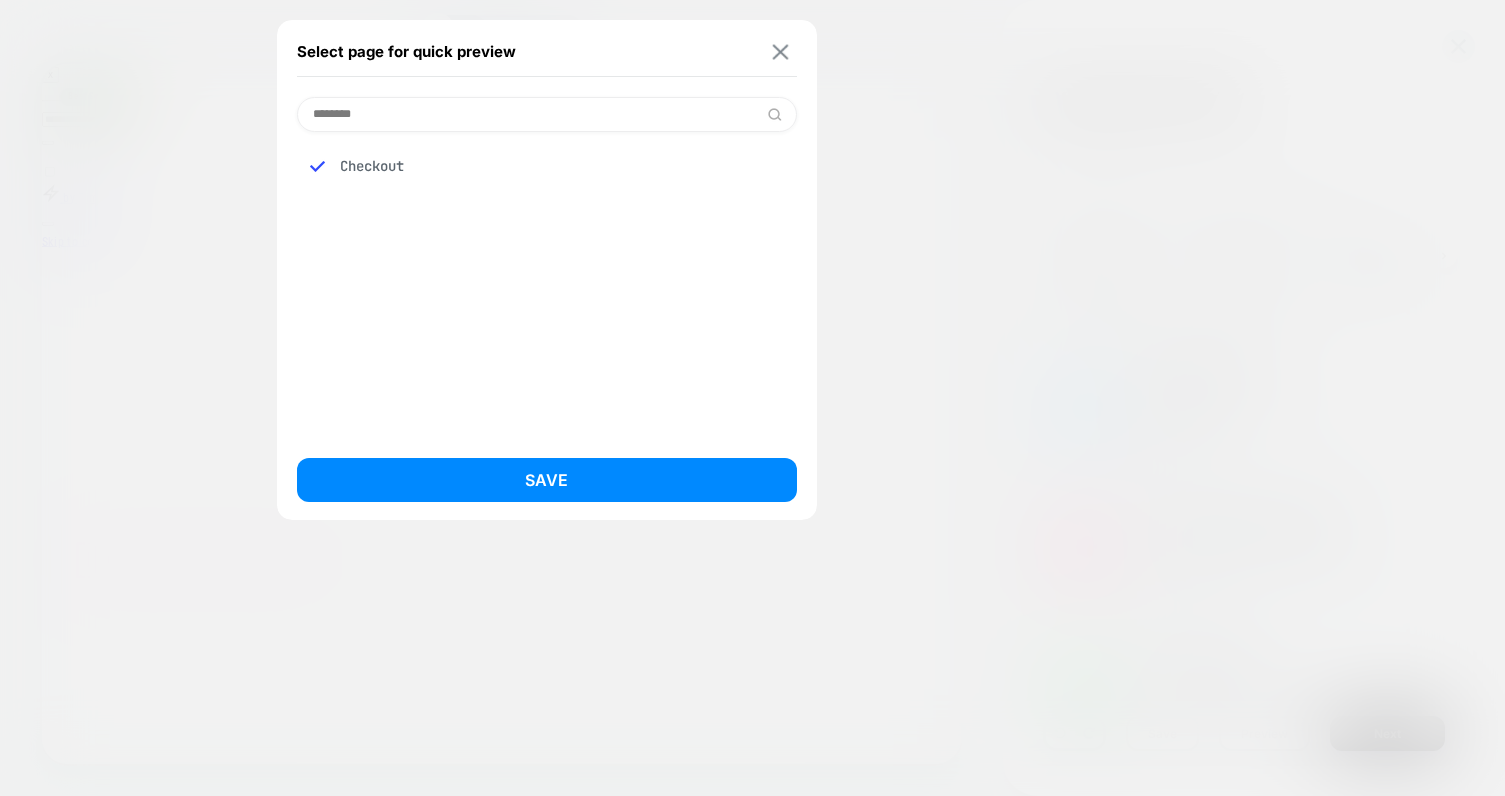 click at bounding box center (780, 51) 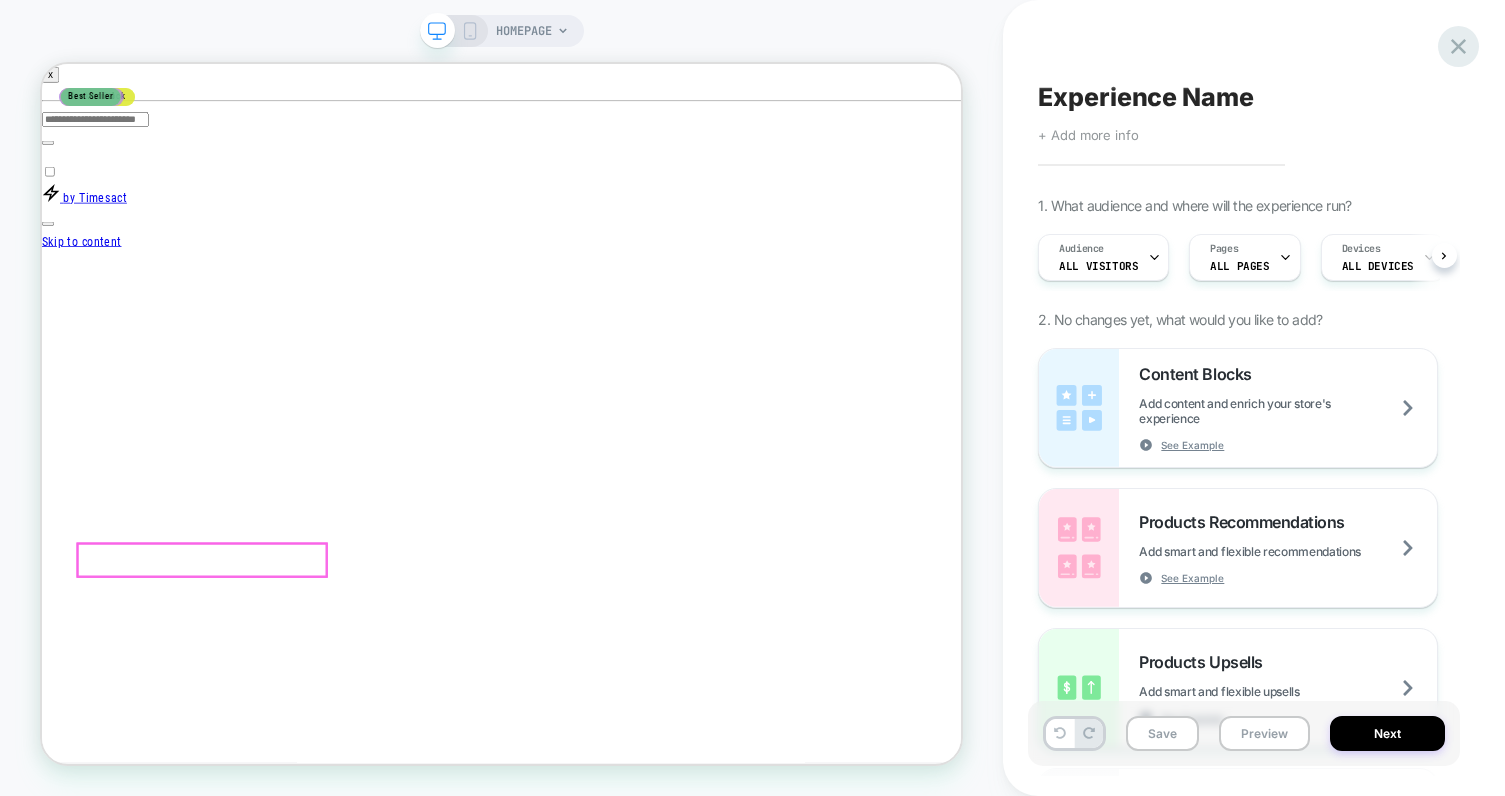 click 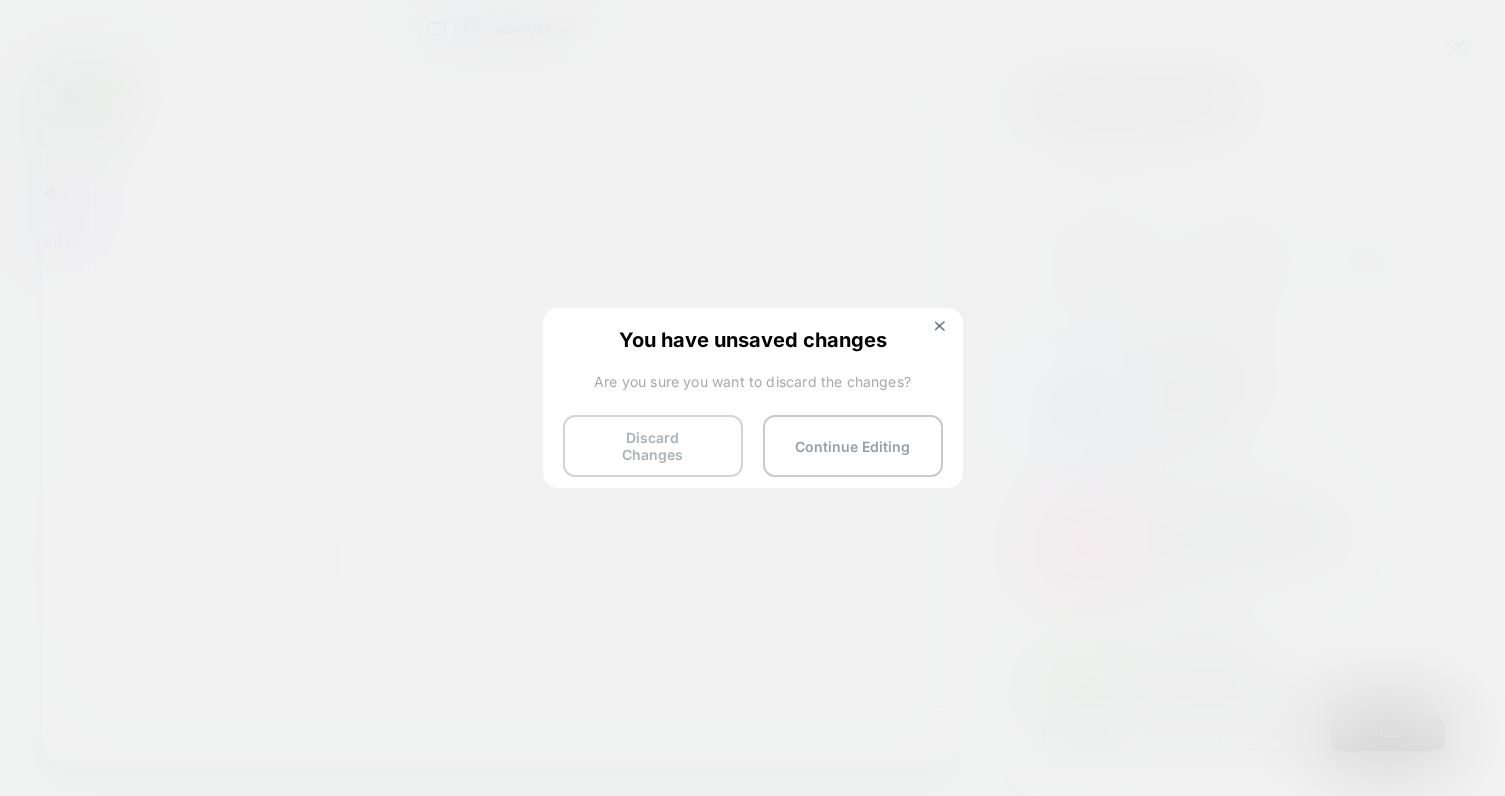 click on "Discard Changes" at bounding box center (653, 446) 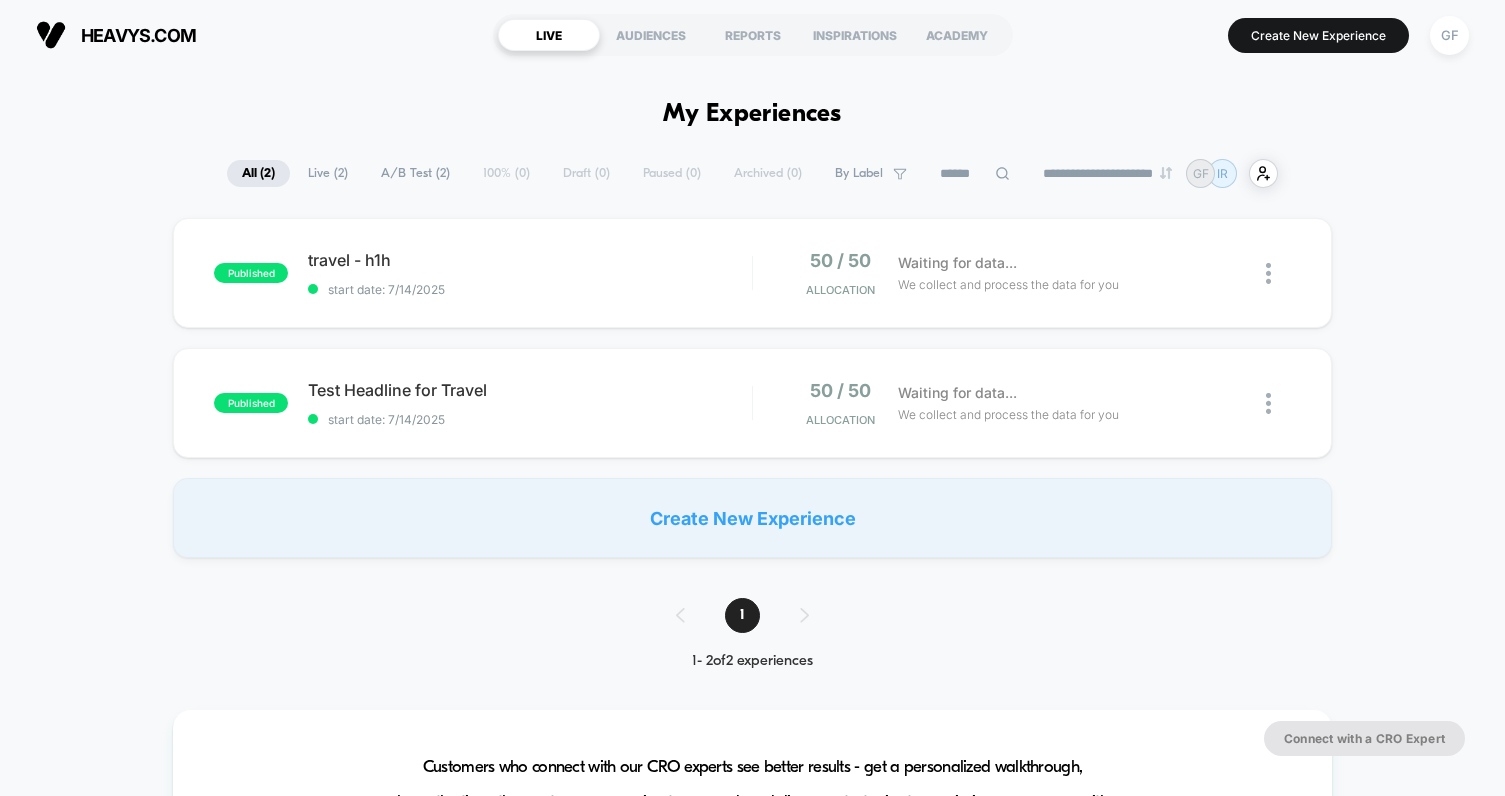 scroll, scrollTop: 0, scrollLeft: 0, axis: both 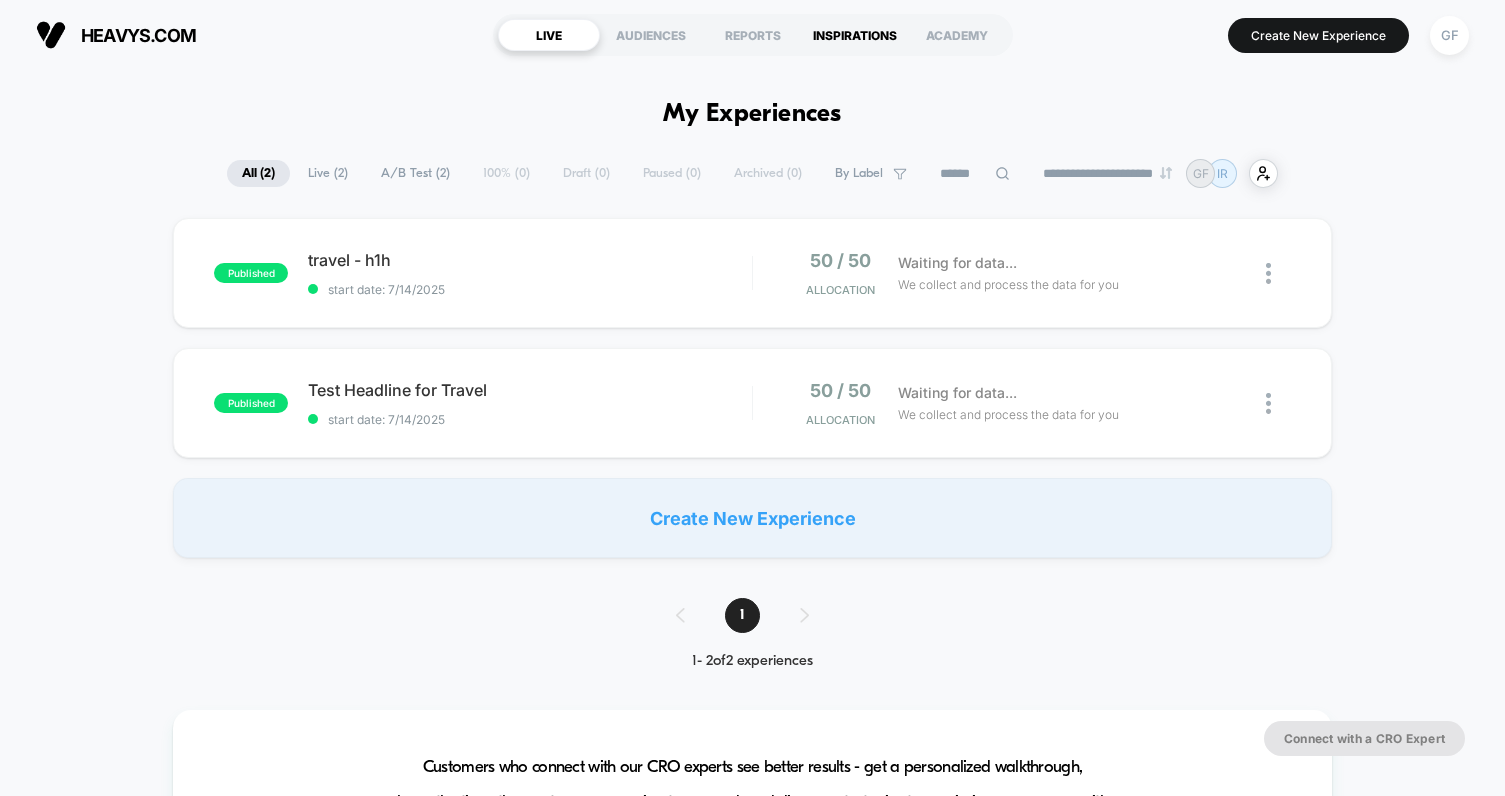 click on "INSPIRATIONS" at bounding box center (855, 35) 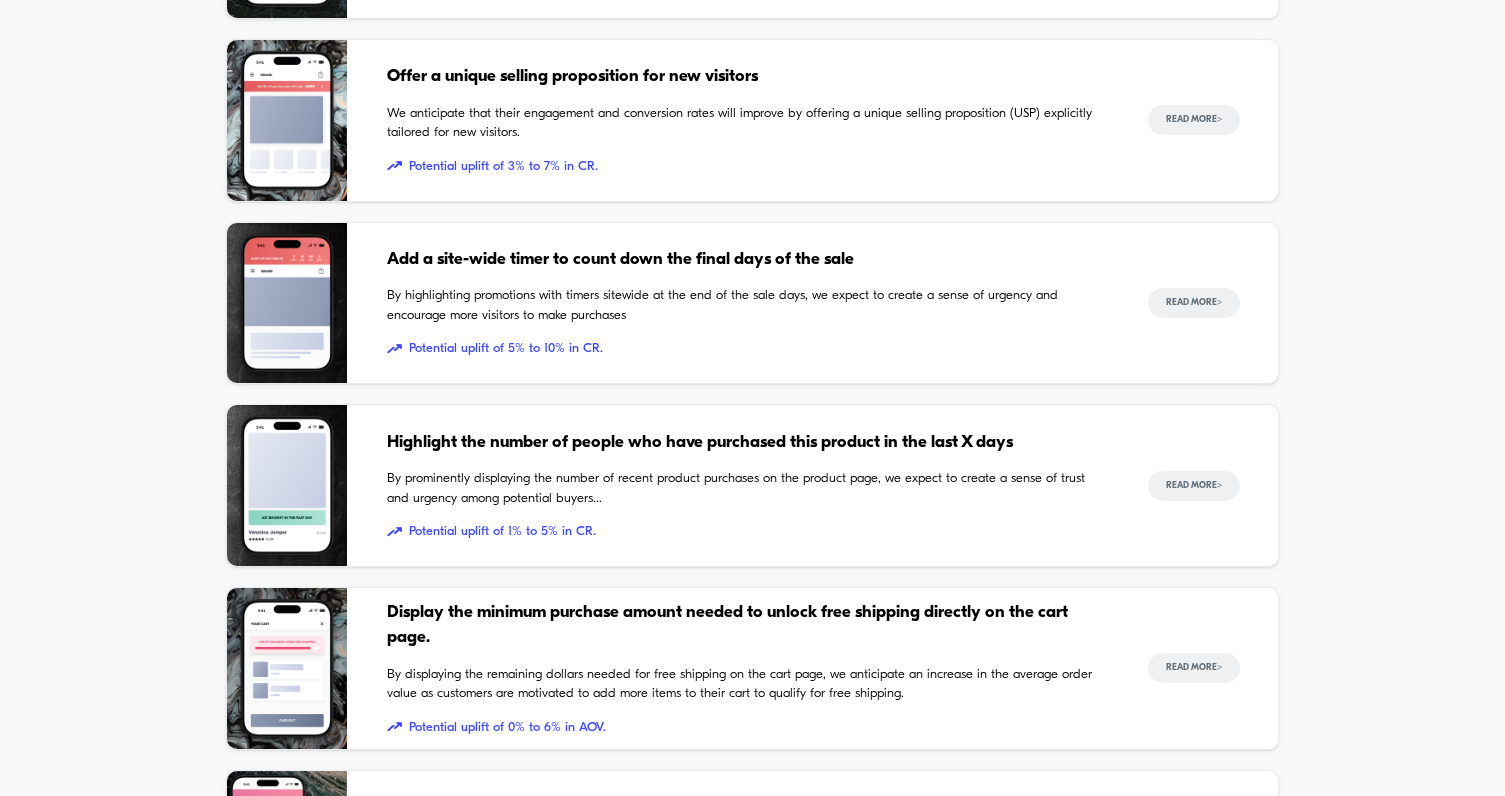 scroll, scrollTop: 0, scrollLeft: 0, axis: both 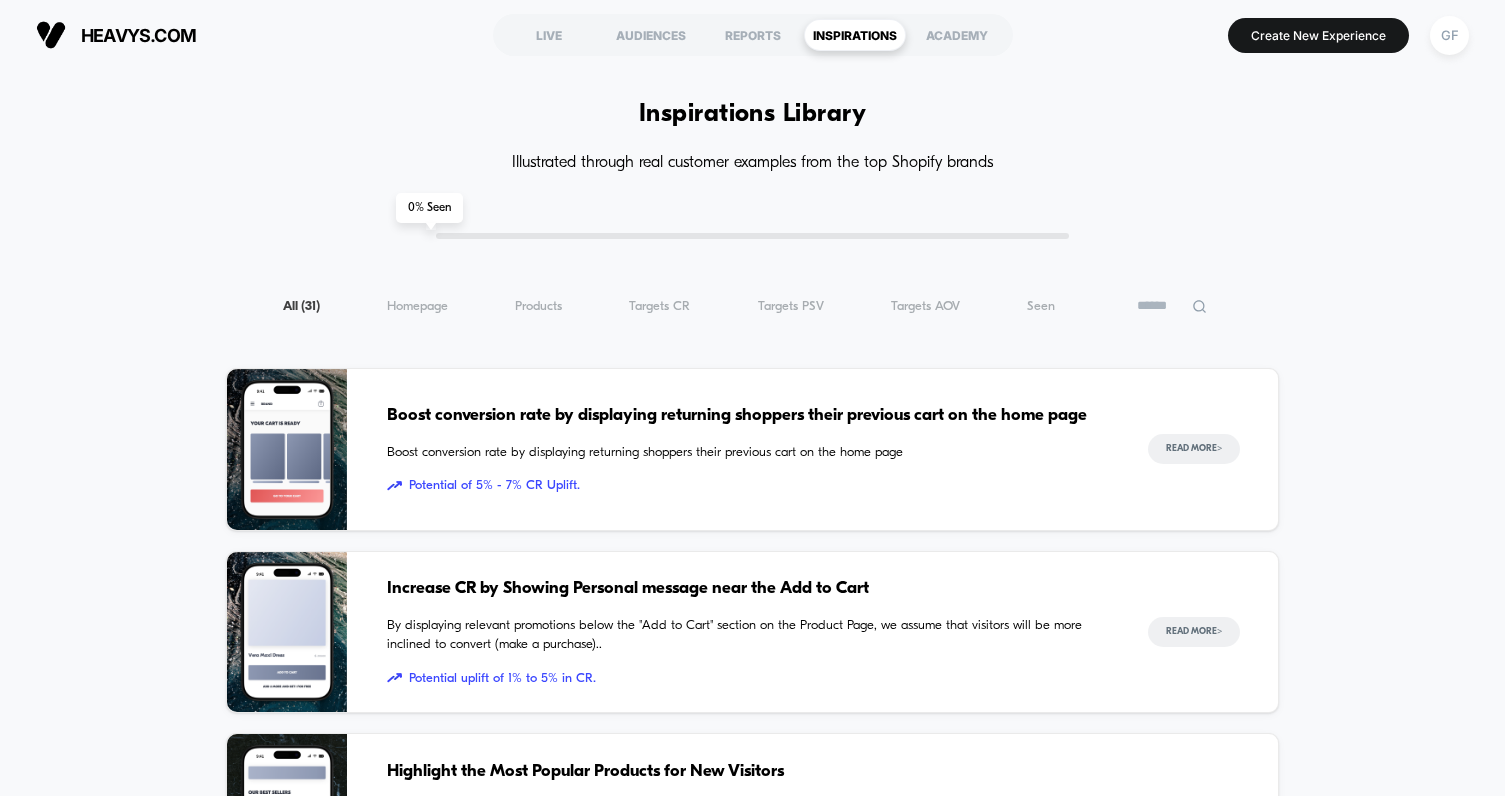 click on "Inspiration Library Illustrated through real customer examples from the top Shopify brands 0 % Seen All   ( 31 ) Homepage   ( 31 ) Products   ( 31 ) Targets CR   ( 31 ) Targets PSV   ( 31 ) Targets AOV   ( 31 ) Seen   ( 31 ) Boost conversion rate by displaying returning shoppers their previous cart on the home page Boost conversion rate by displaying returning shoppers their previous cart on the home page  Potential of 5% - 7% CR Uplift. Read More  > Increase CR by Showing Personal message near the Add to Cart By displaying relevant promotions below the "Add to Cart" section on the Product Page, we assume that visitors will be more inclined to convert (make a purchase)..  Potential uplift of 1% to 5% in CR. Read More  > Highlight the Most Popular Products for New Visitors By showcasing our top-selling products on the homepage, we aim to capture the interest of new visitors and encourage them to discover and interact with these popular items.   Potential uplift of 2% to 8% in CR. Read More  > Read More  > > >" at bounding box center (753, 1395) 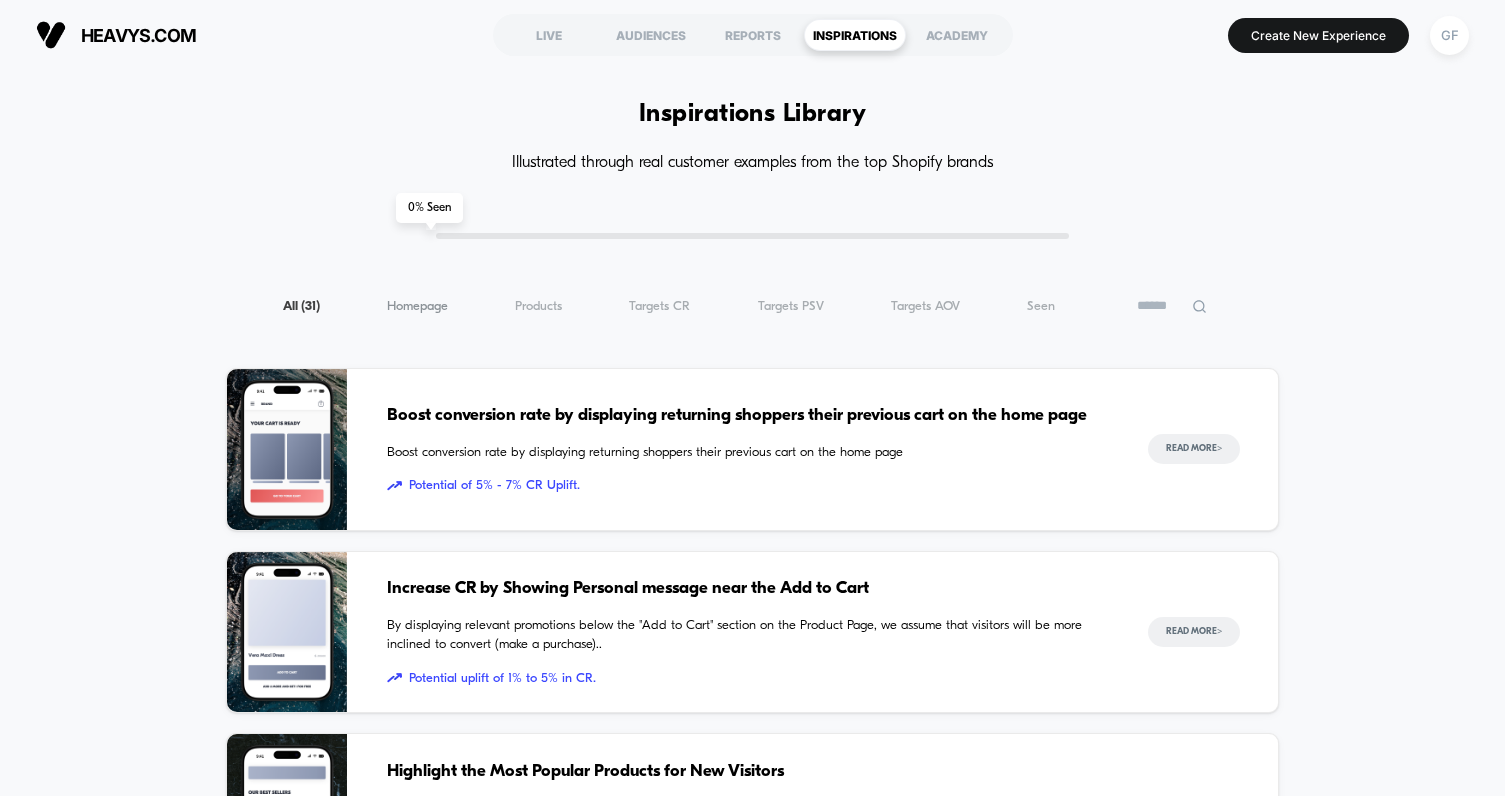 click on "Homepage   ( 31 )" at bounding box center [417, 306] 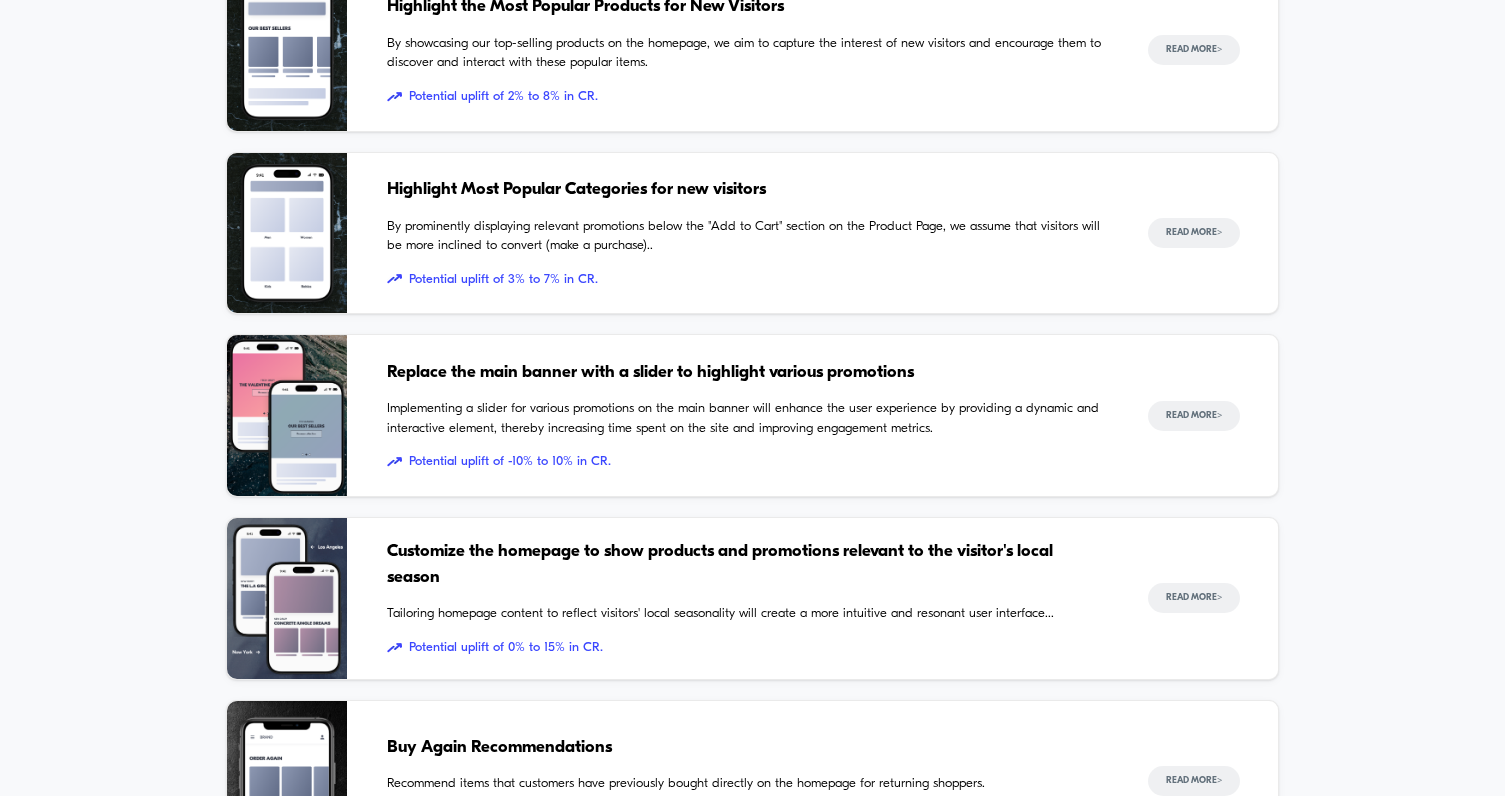 scroll, scrollTop: 0, scrollLeft: 0, axis: both 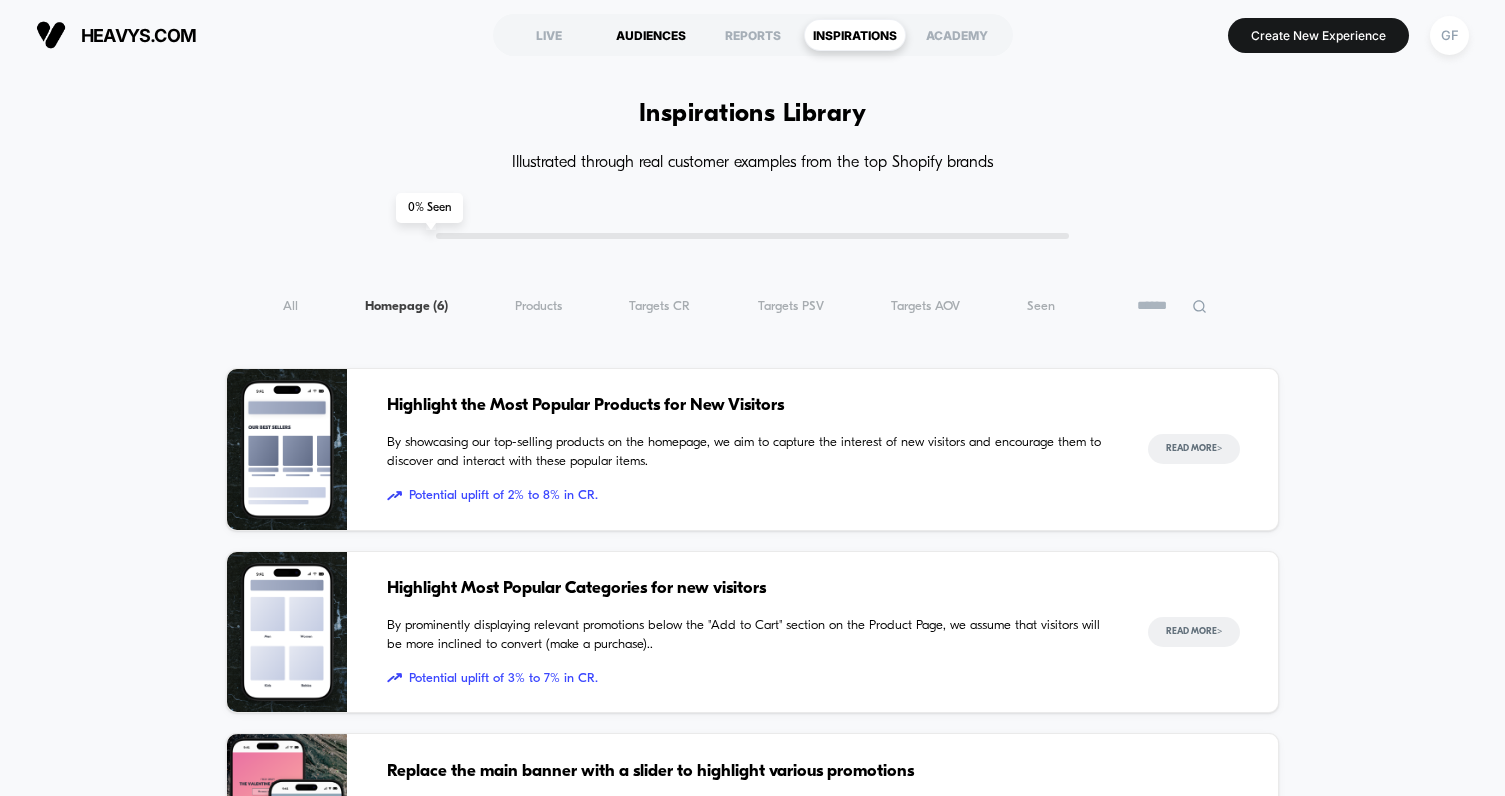 click on "AUDIENCES" at bounding box center [651, 35] 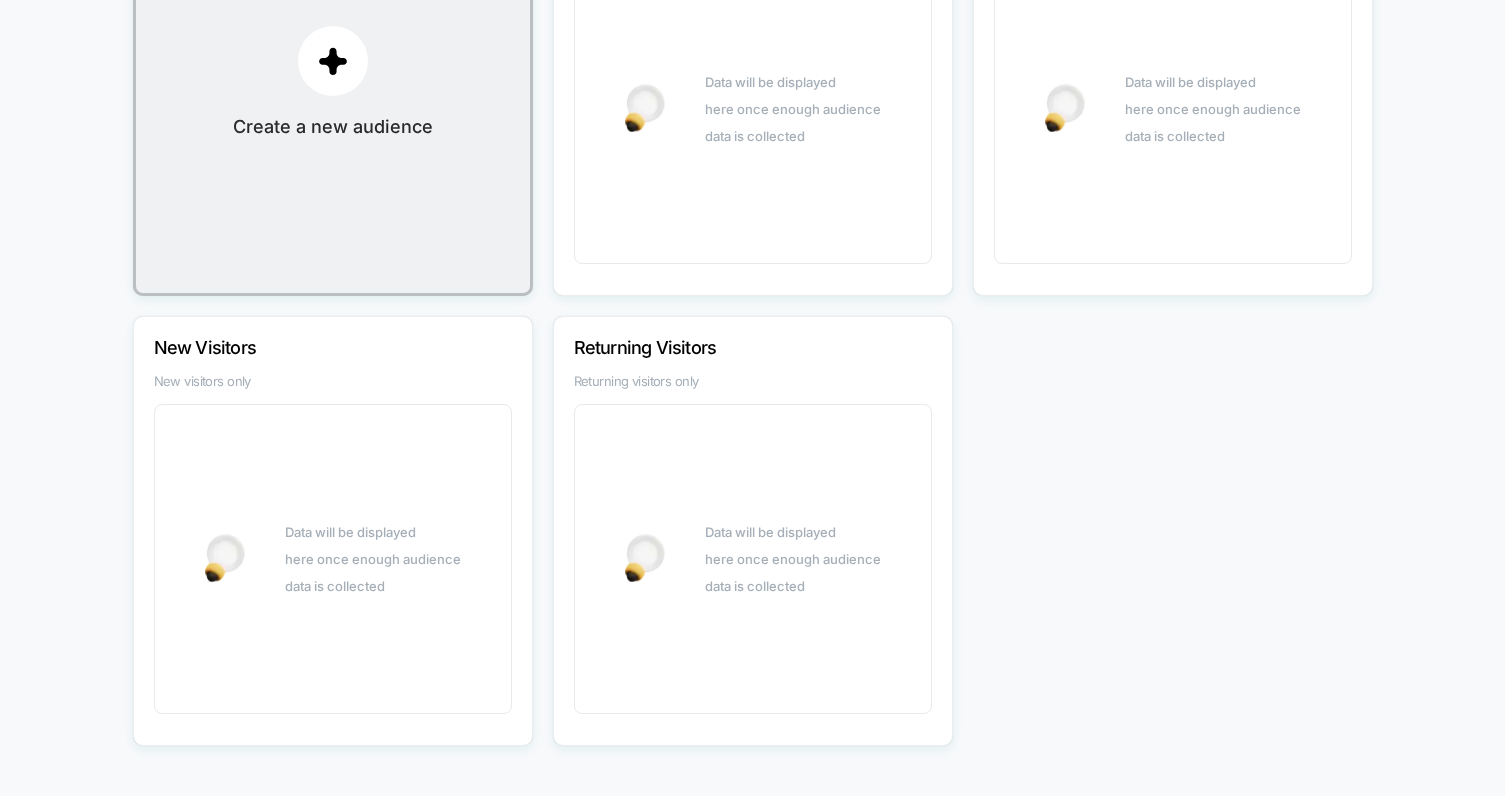 scroll, scrollTop: 0, scrollLeft: 0, axis: both 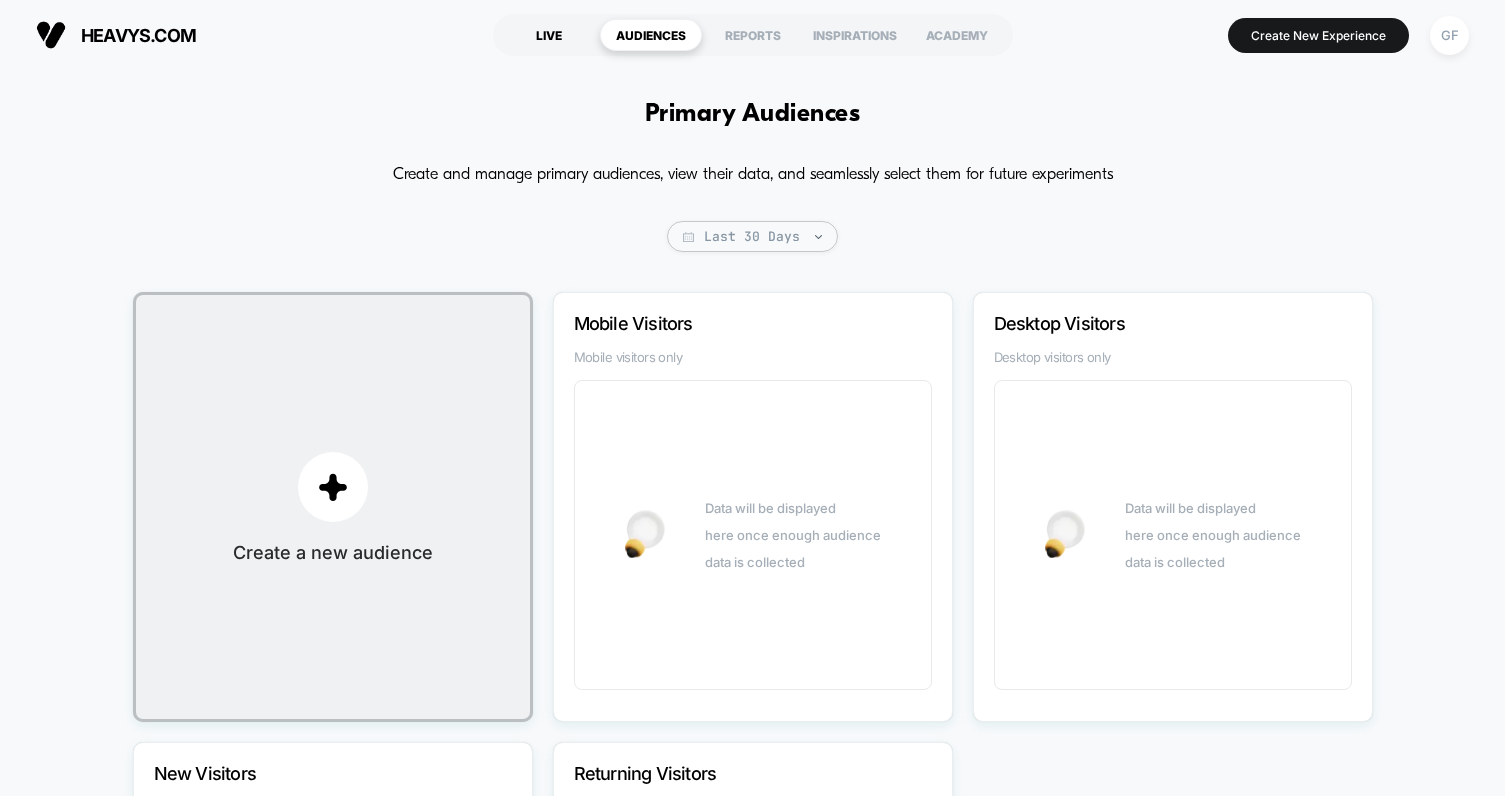 click on "LIVE" at bounding box center (549, 35) 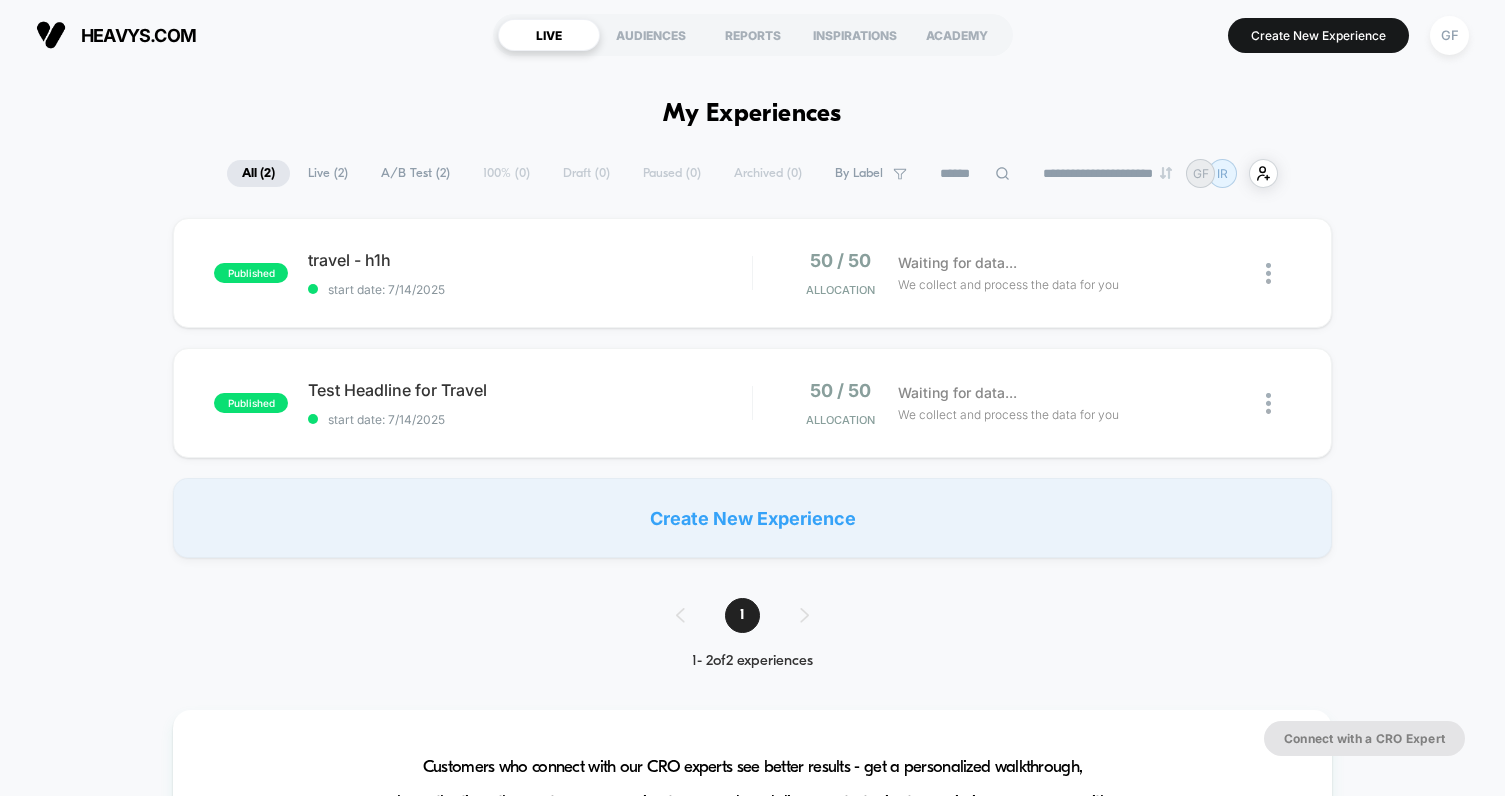 scroll, scrollTop: 0, scrollLeft: 0, axis: both 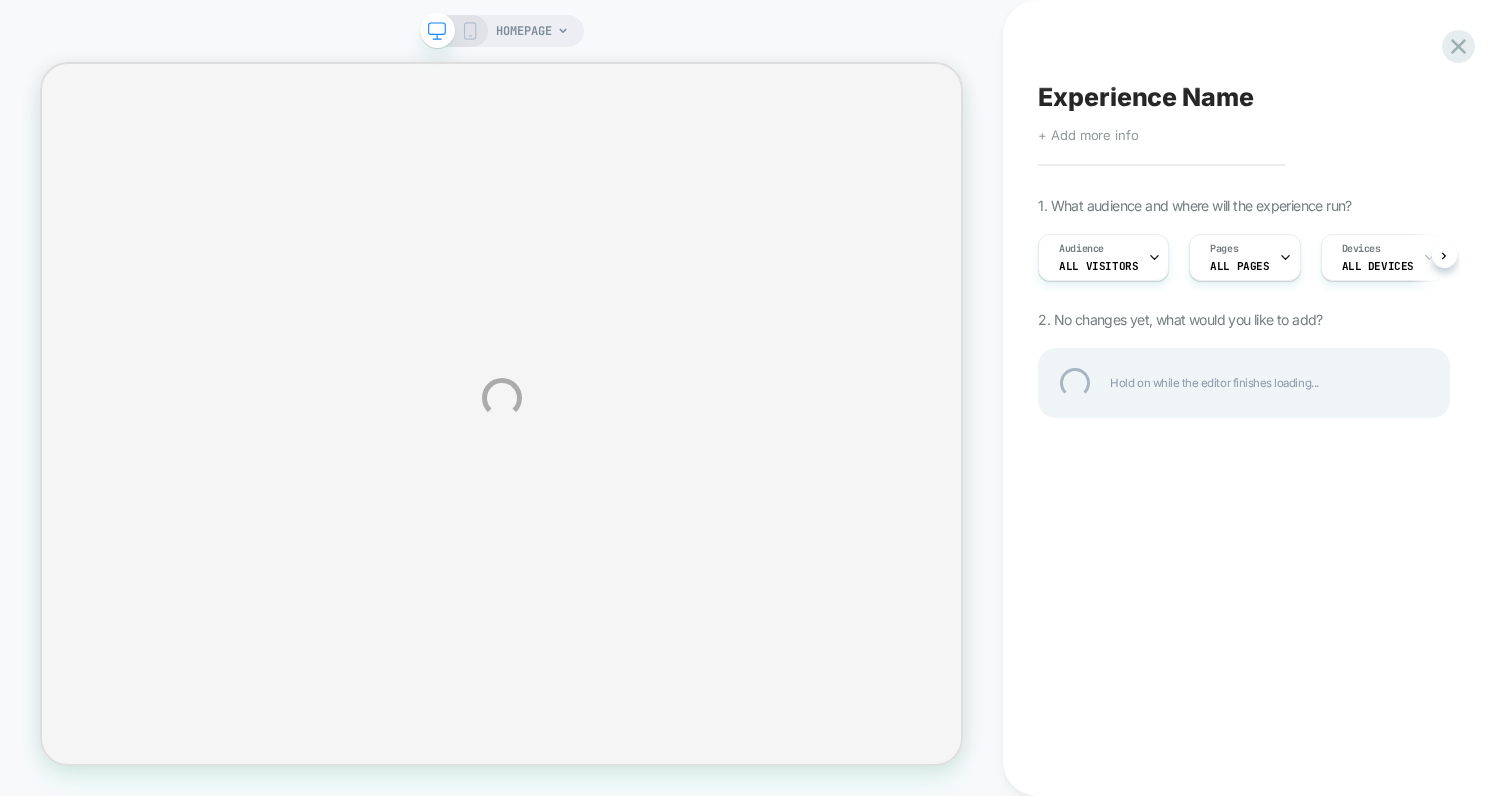 drag, startPoint x: 1269, startPoint y: 252, endPoint x: 1223, endPoint y: 252, distance: 46 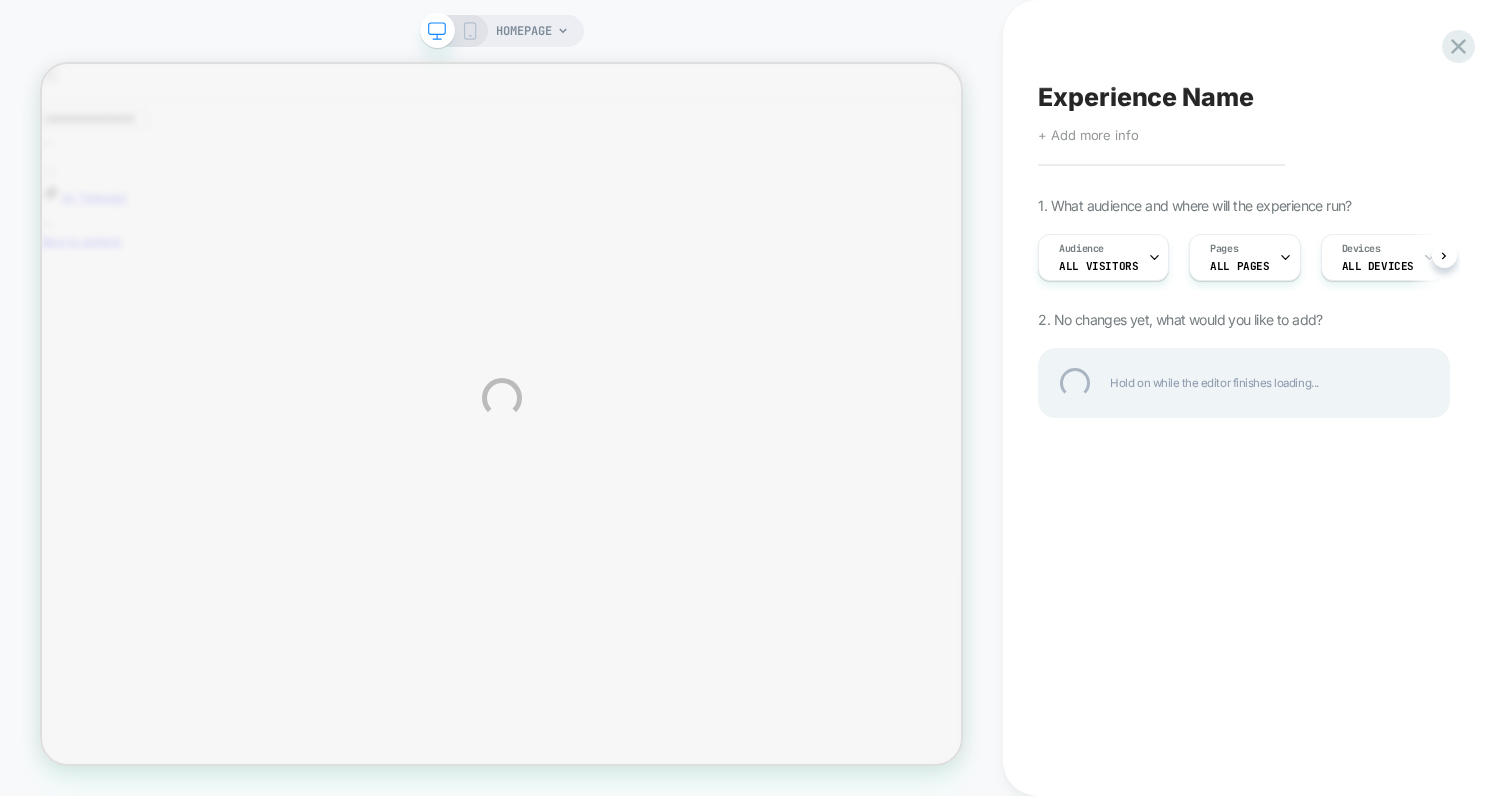 scroll, scrollTop: 0, scrollLeft: 0, axis: both 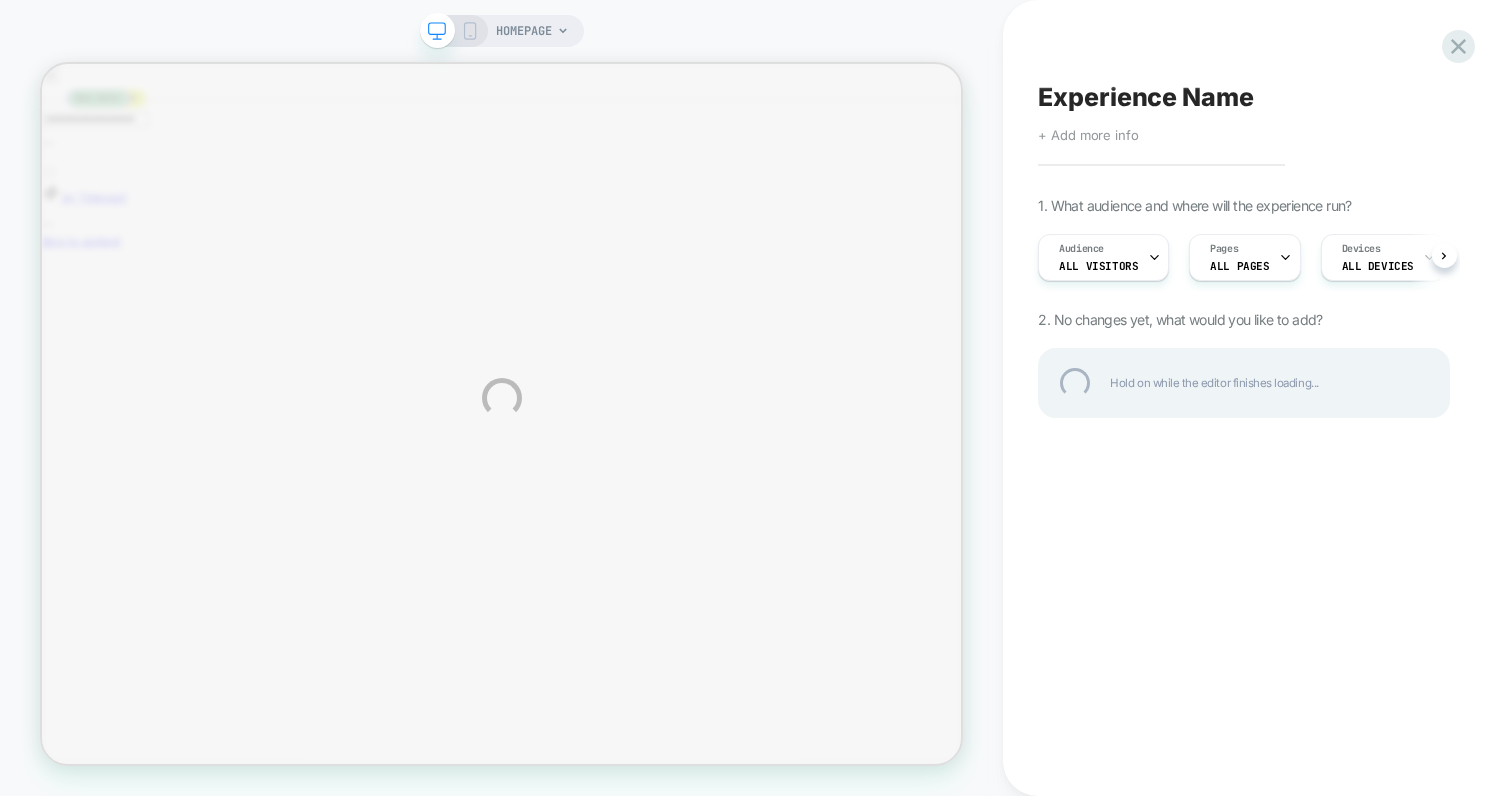 click on "HOMEPAGE Experience Name Click to edit experience details + Add more info 1. What audience and where will the experience run? Audience All Visitors Pages ALL PAGES Devices ALL DEVICES Trigger Page Load 2. No changes yet, what would you like to add? Hold on while the editor finishes loading..." at bounding box center (752, 398) 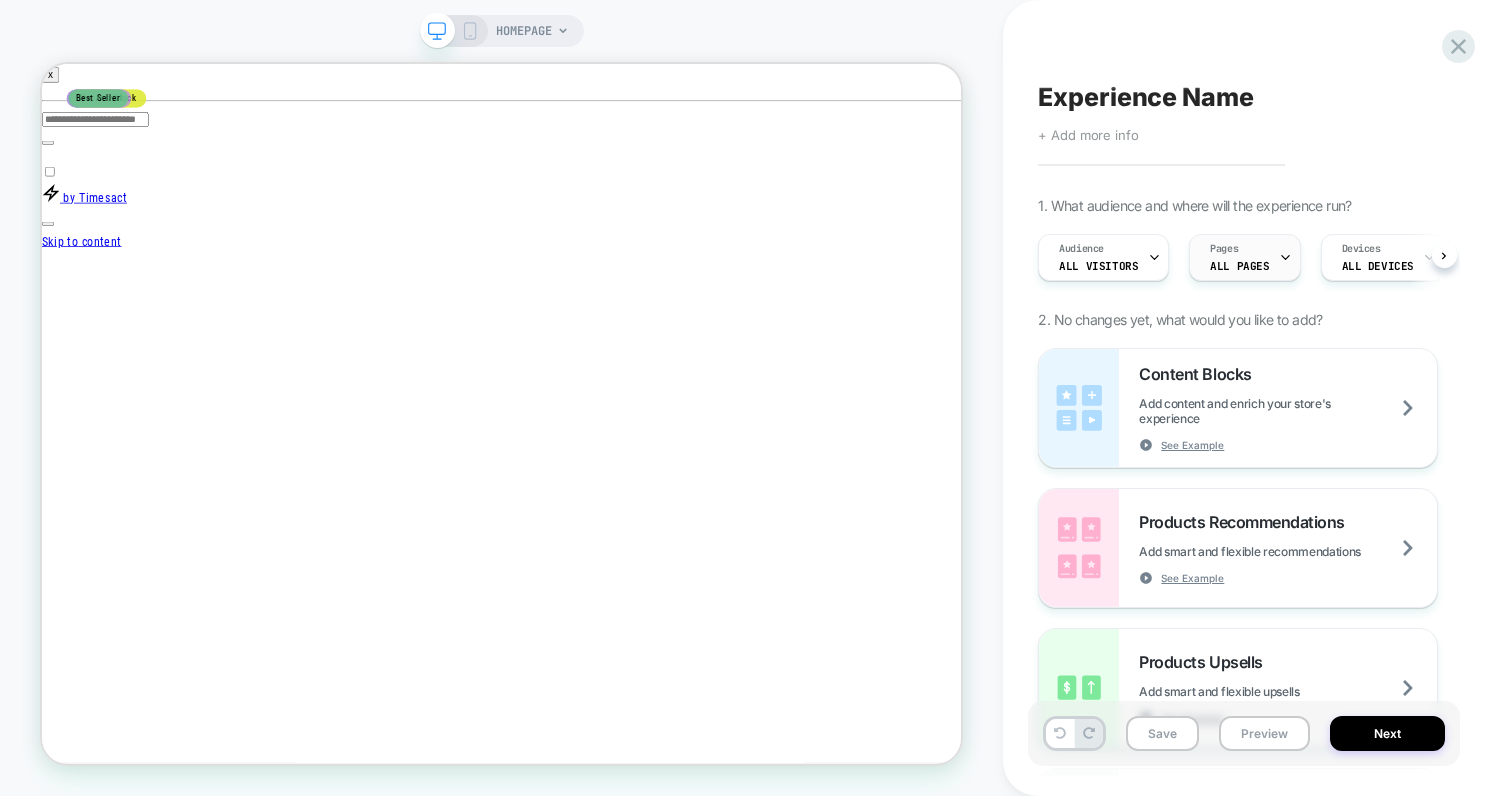 click on "ALL PAGES" at bounding box center (1239, 266) 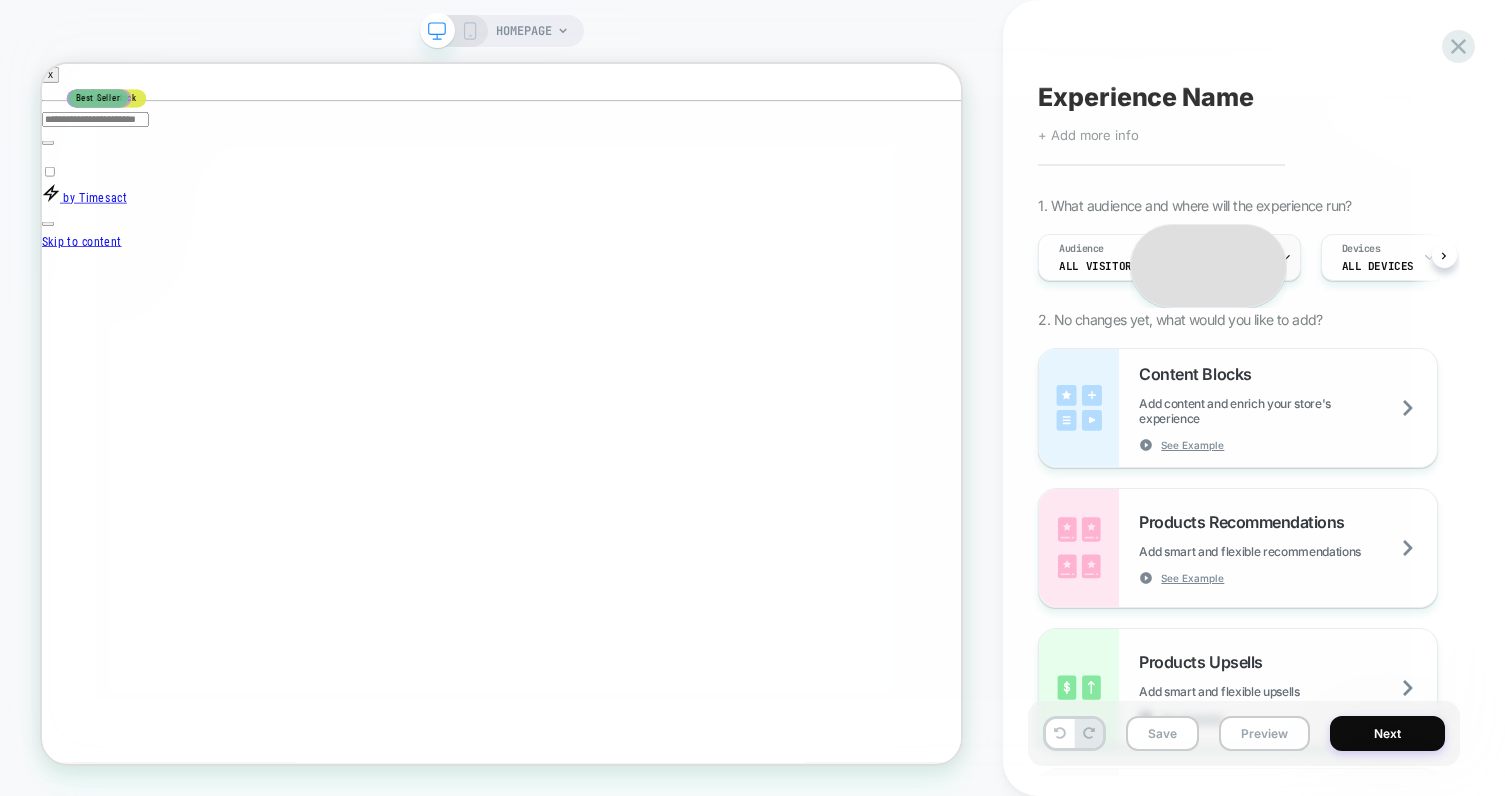 scroll, scrollTop: 0, scrollLeft: 1, axis: horizontal 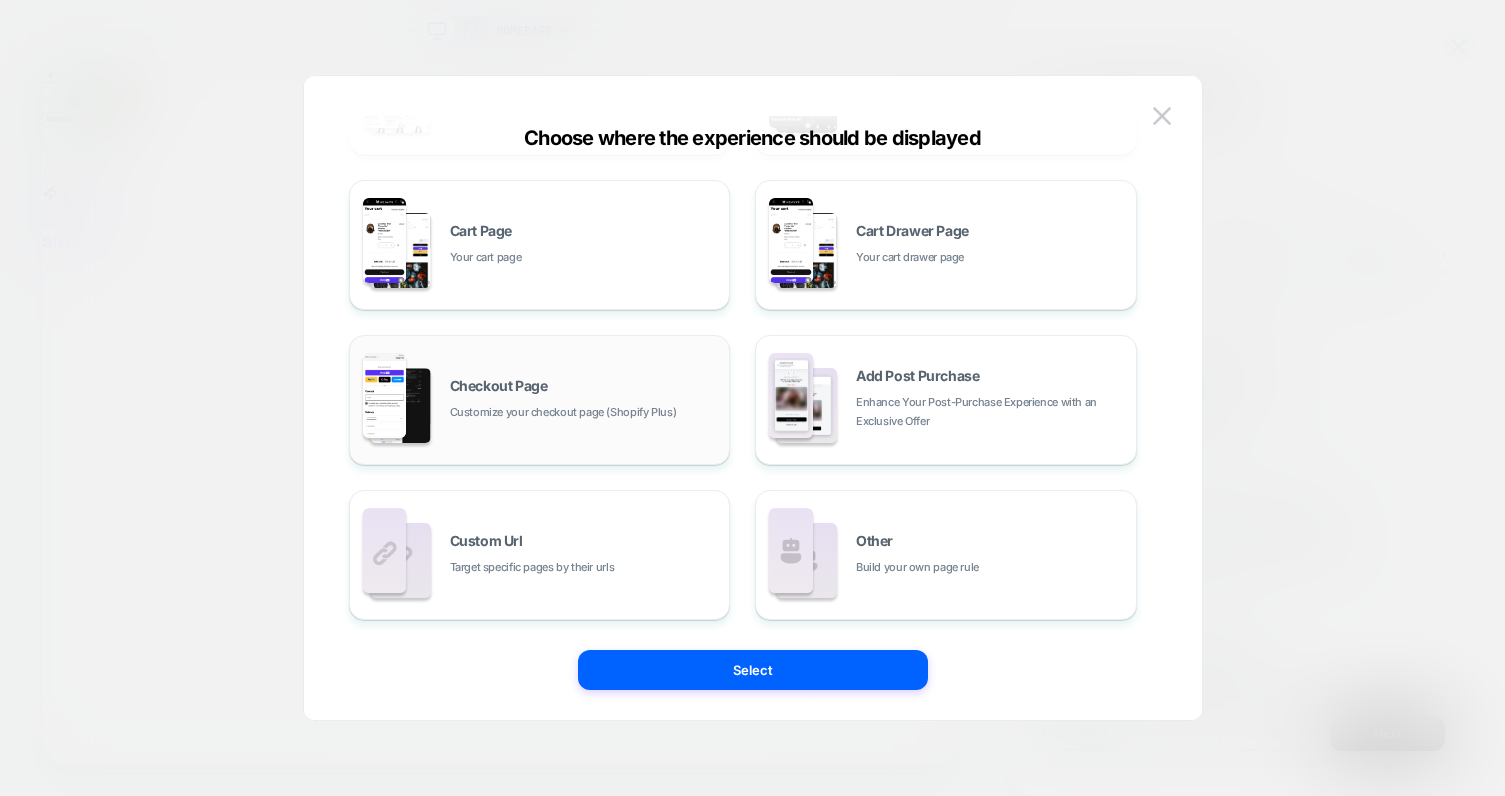 click on "Checkout Page Customize your checkout page (Shopify Plus)" at bounding box center (540, 400) 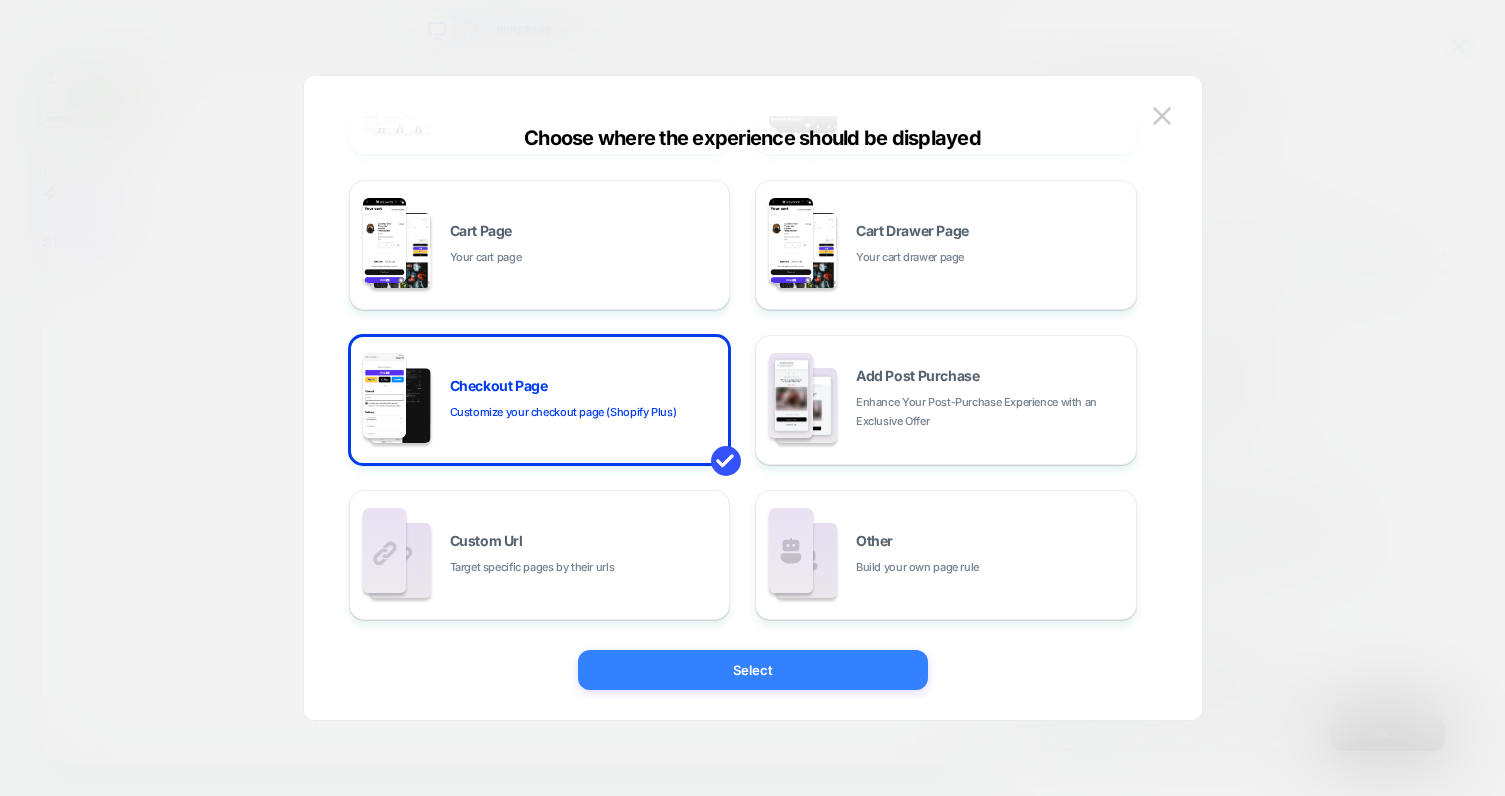 click on "Select" at bounding box center [753, 670] 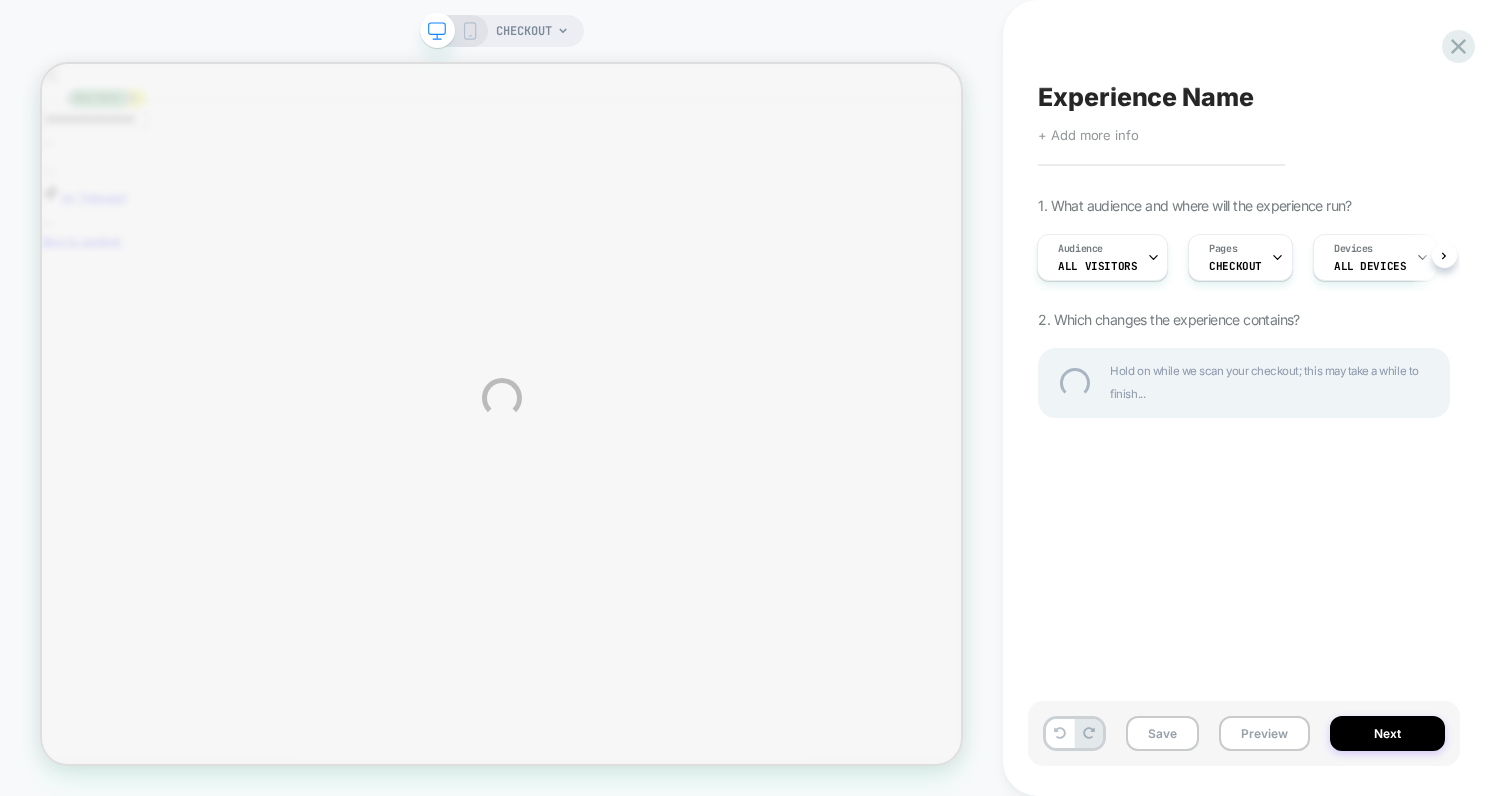 scroll, scrollTop: 0, scrollLeft: 2639, axis: horizontal 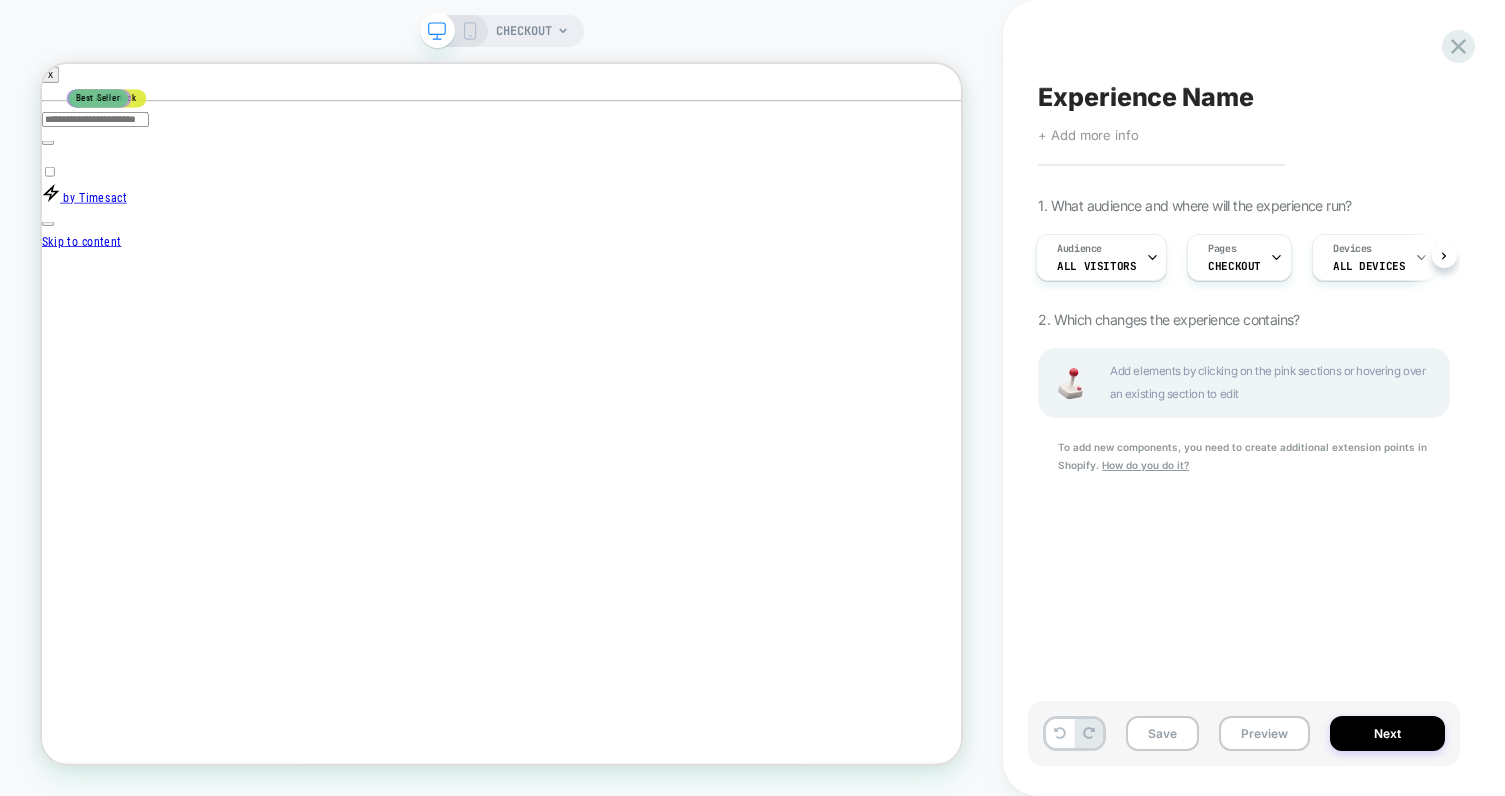 click on "CHECKOUT" at bounding box center (501, 398) 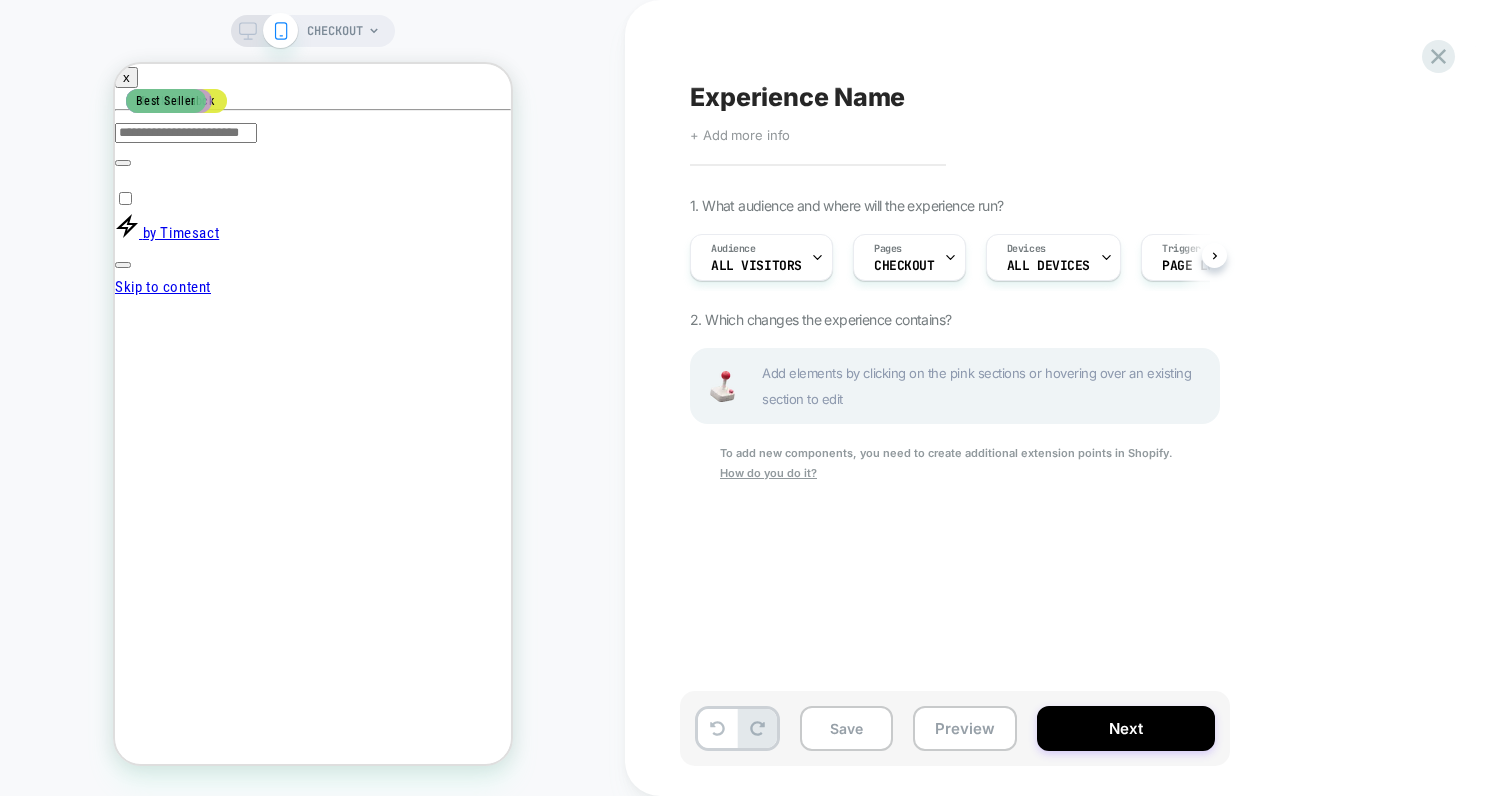 click 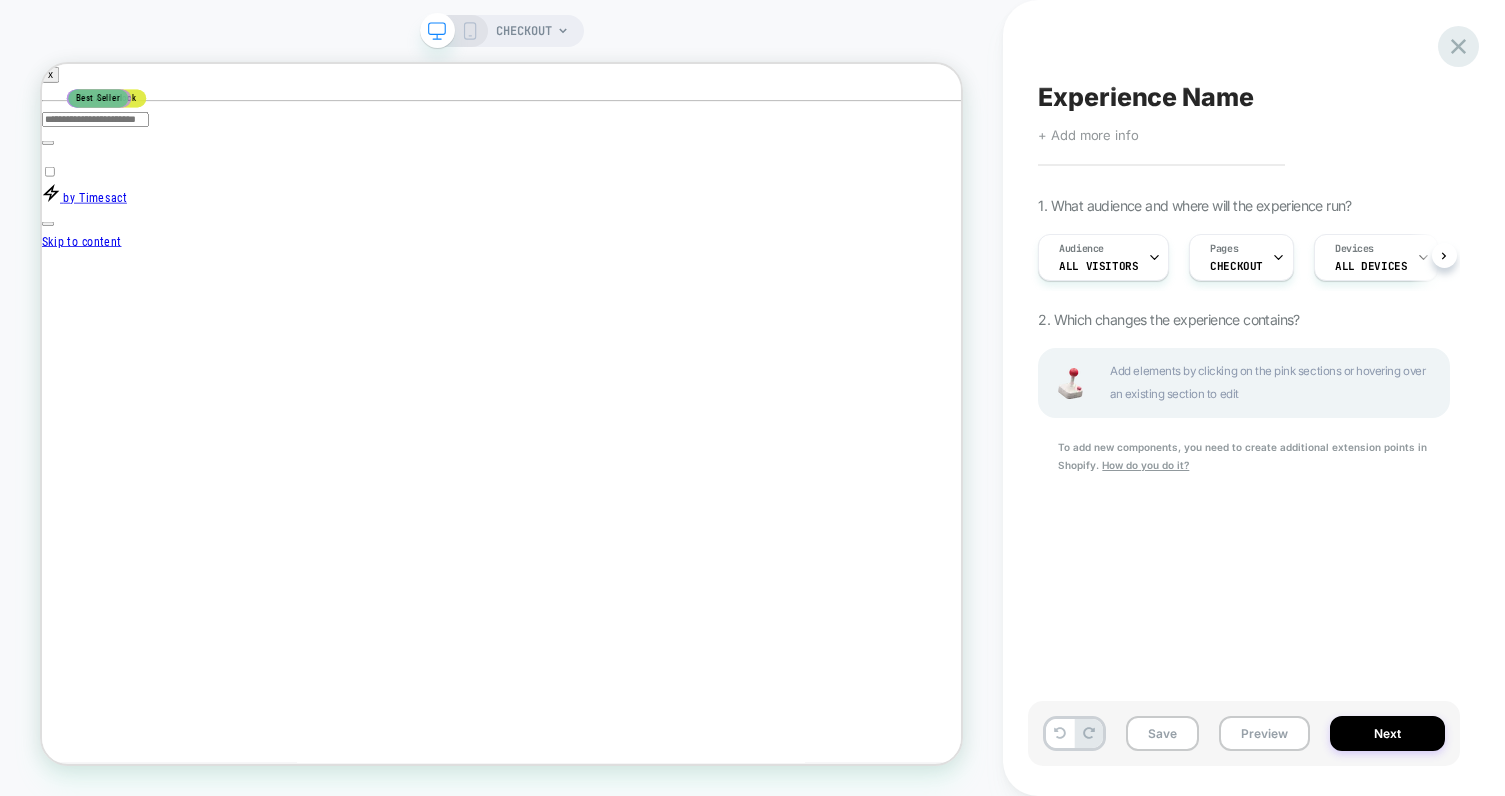 click 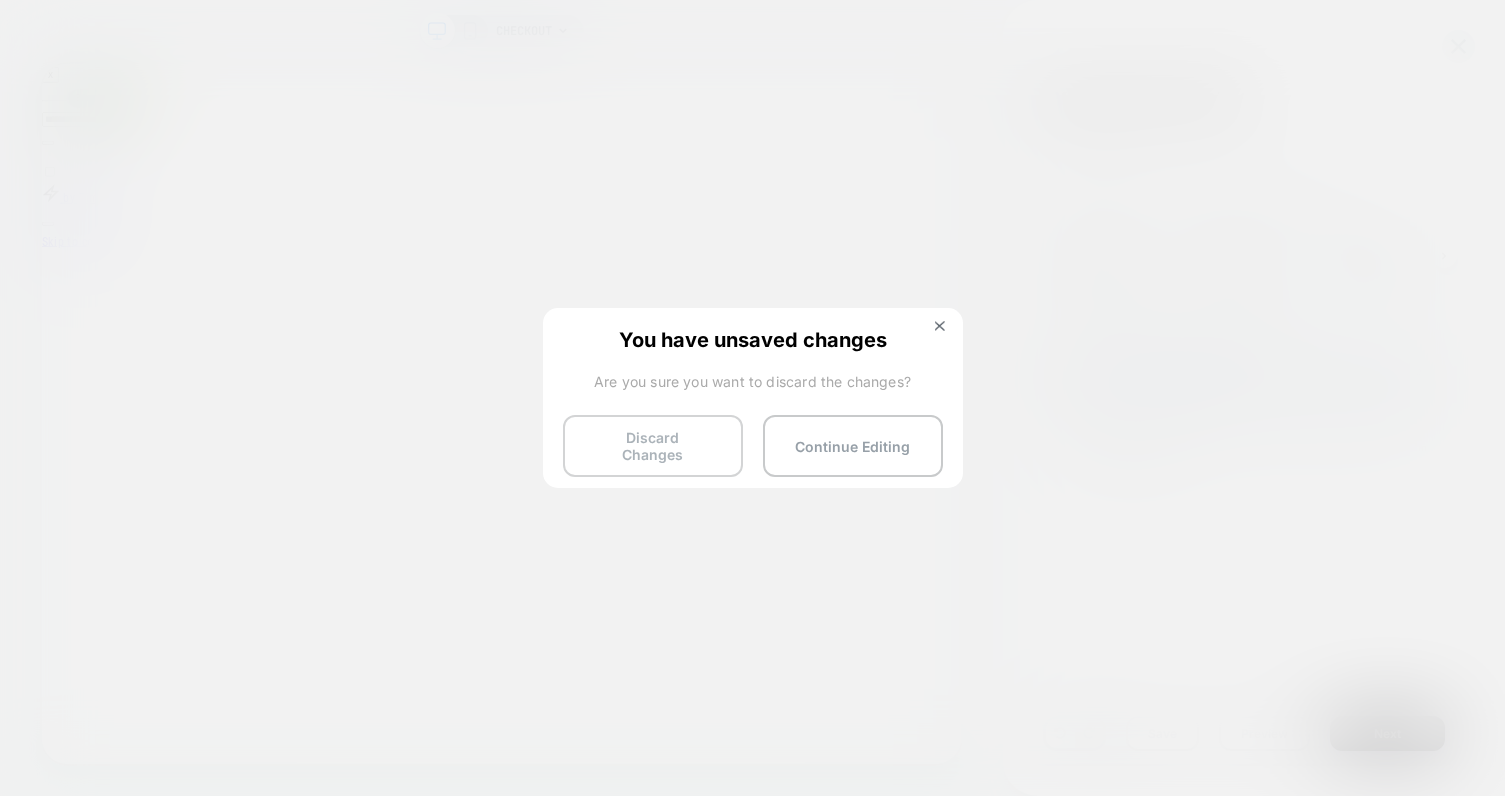 click on "Discard Changes" at bounding box center (653, 446) 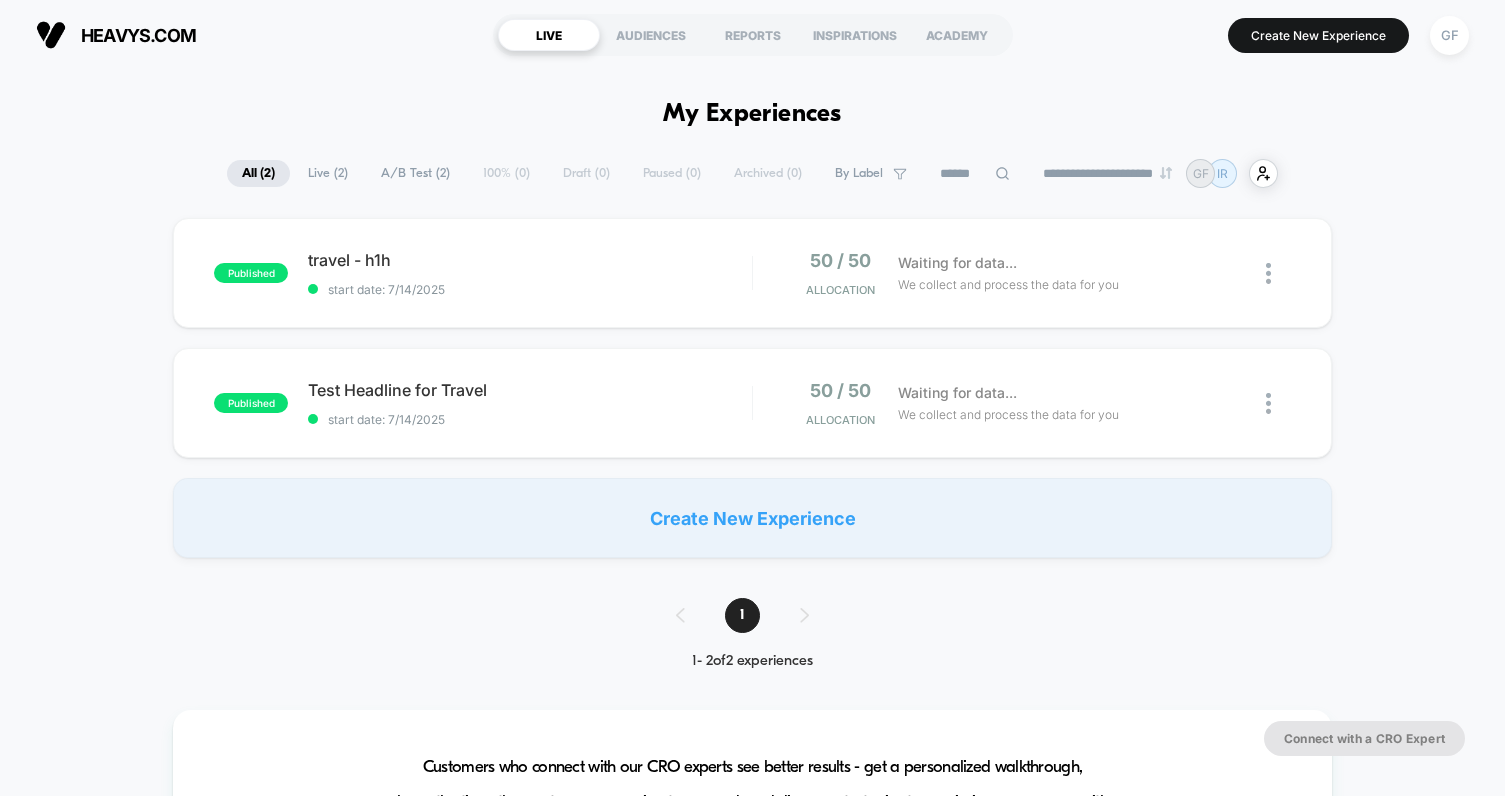 scroll, scrollTop: 0, scrollLeft: 0, axis: both 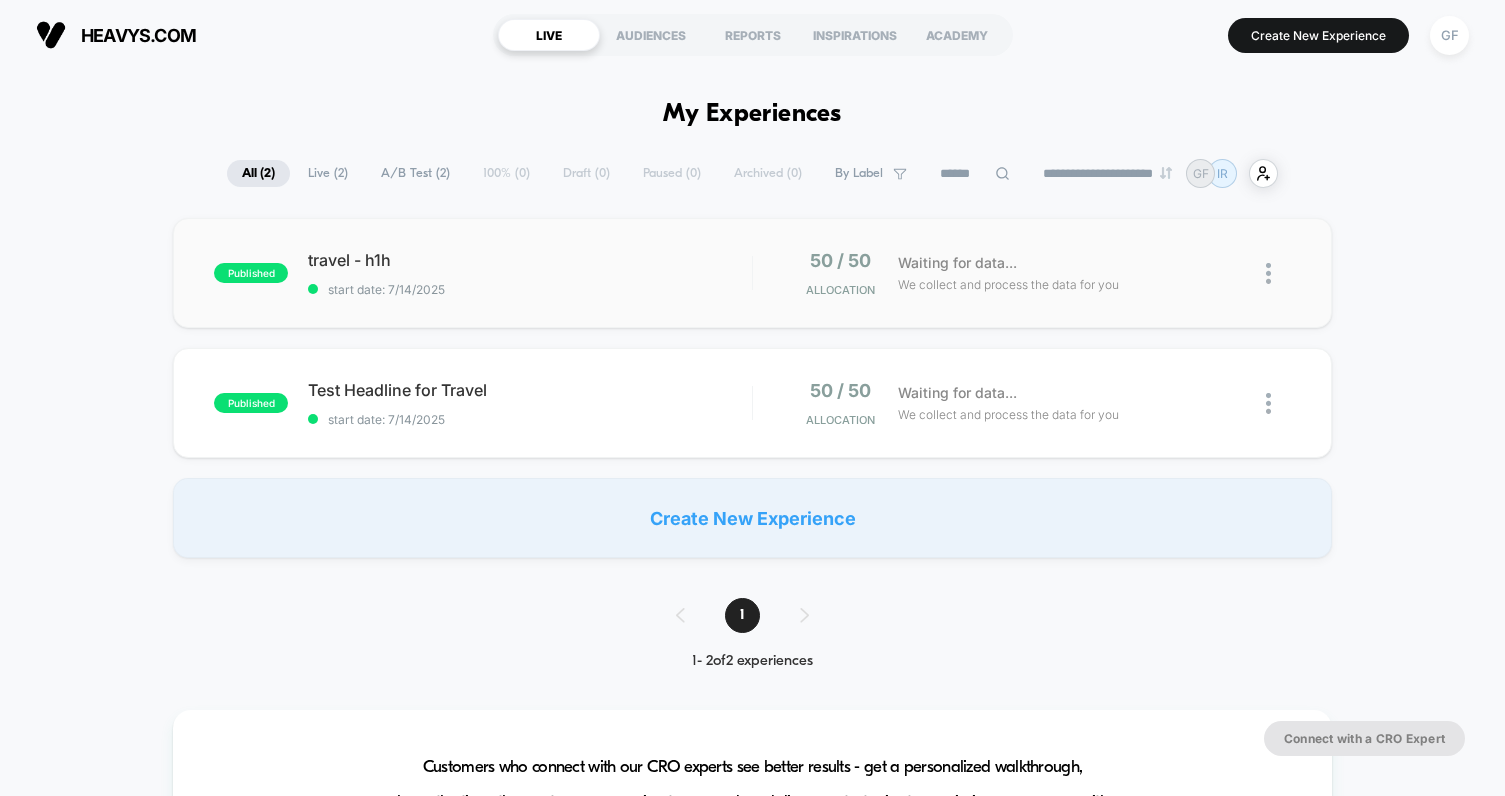 click on "published travel - h1h start date: [DATE] 50 / 50 Allocation Waiting for data... We collect and process the data for you" at bounding box center [752, 273] 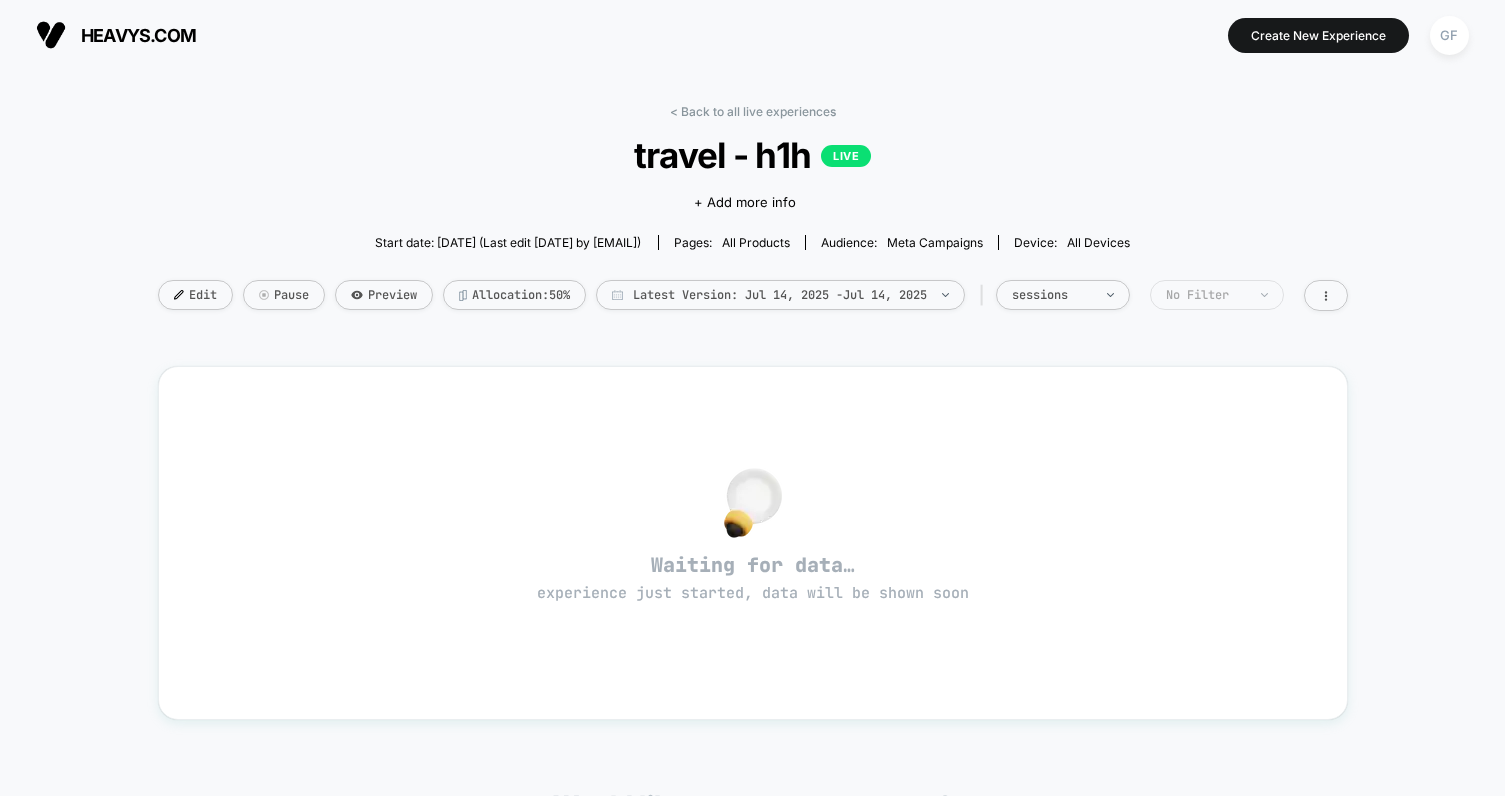 click on "No Filter" at bounding box center [1217, 295] 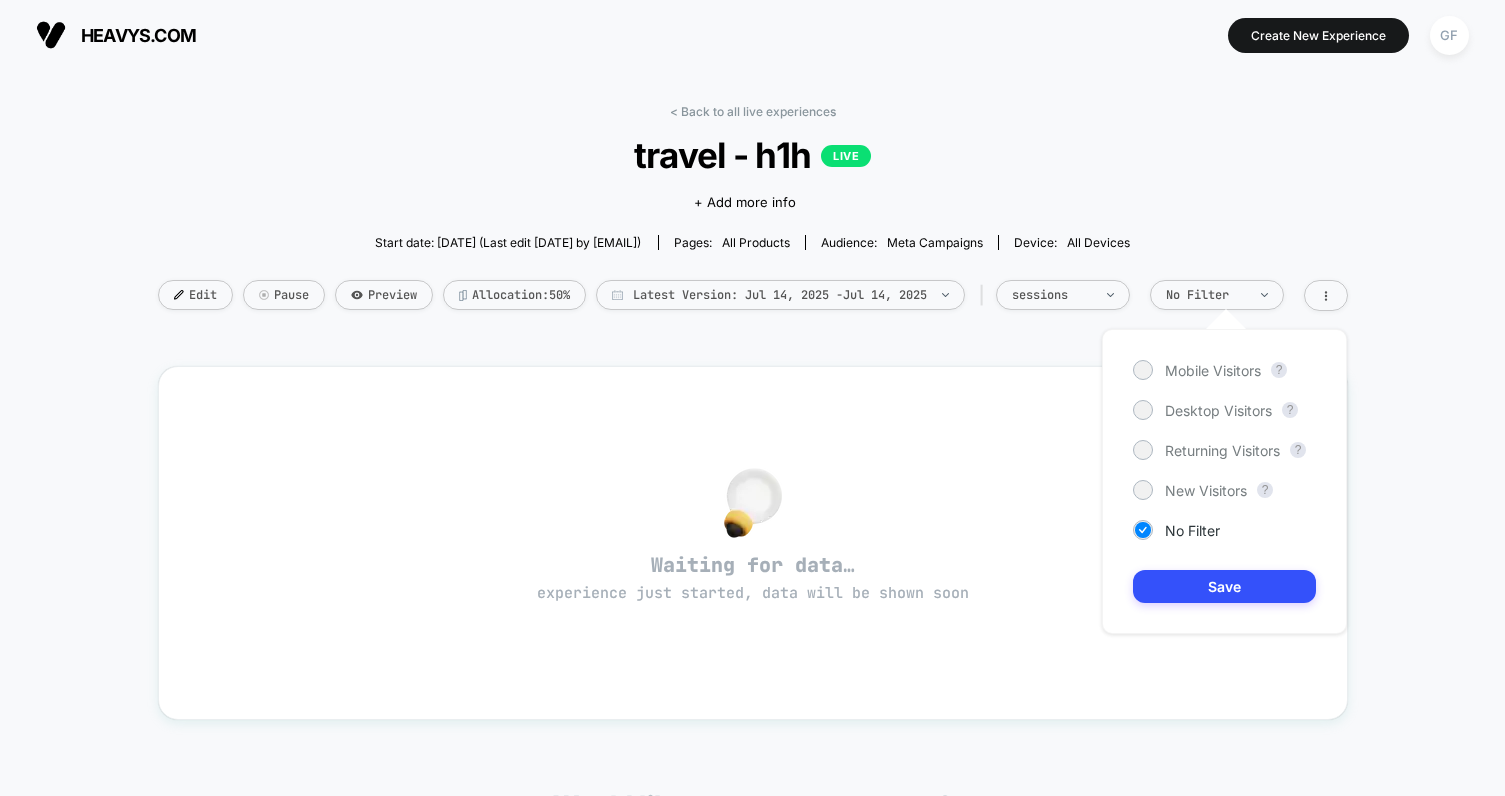 click on "Start date: [DATE] (Last edit [DATE] by support@example.com) Pages: all products Audience: Meta campaigns Device: all devices" at bounding box center (753, 242) 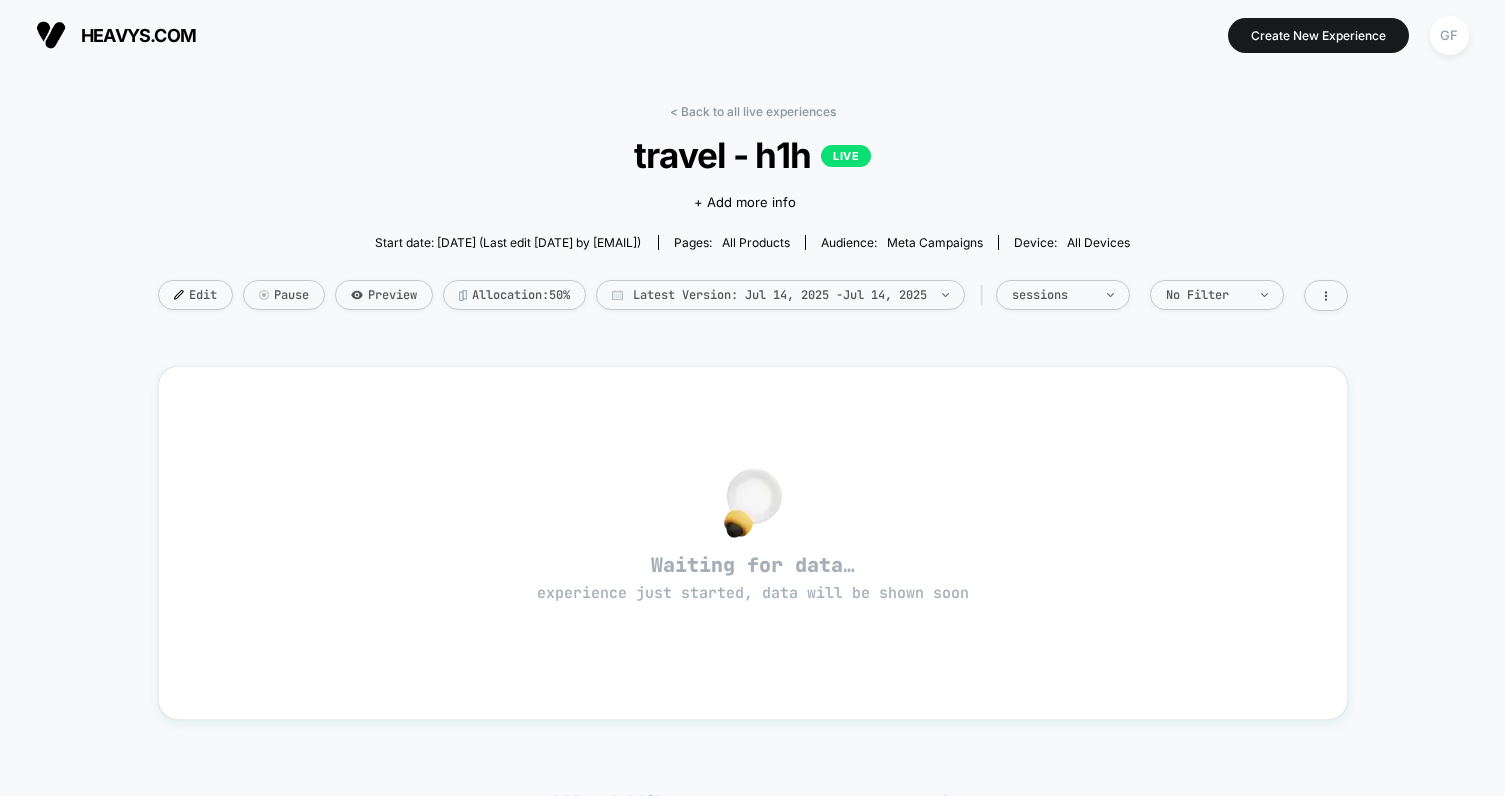 click on "Meta campaigns" at bounding box center (935, 242) 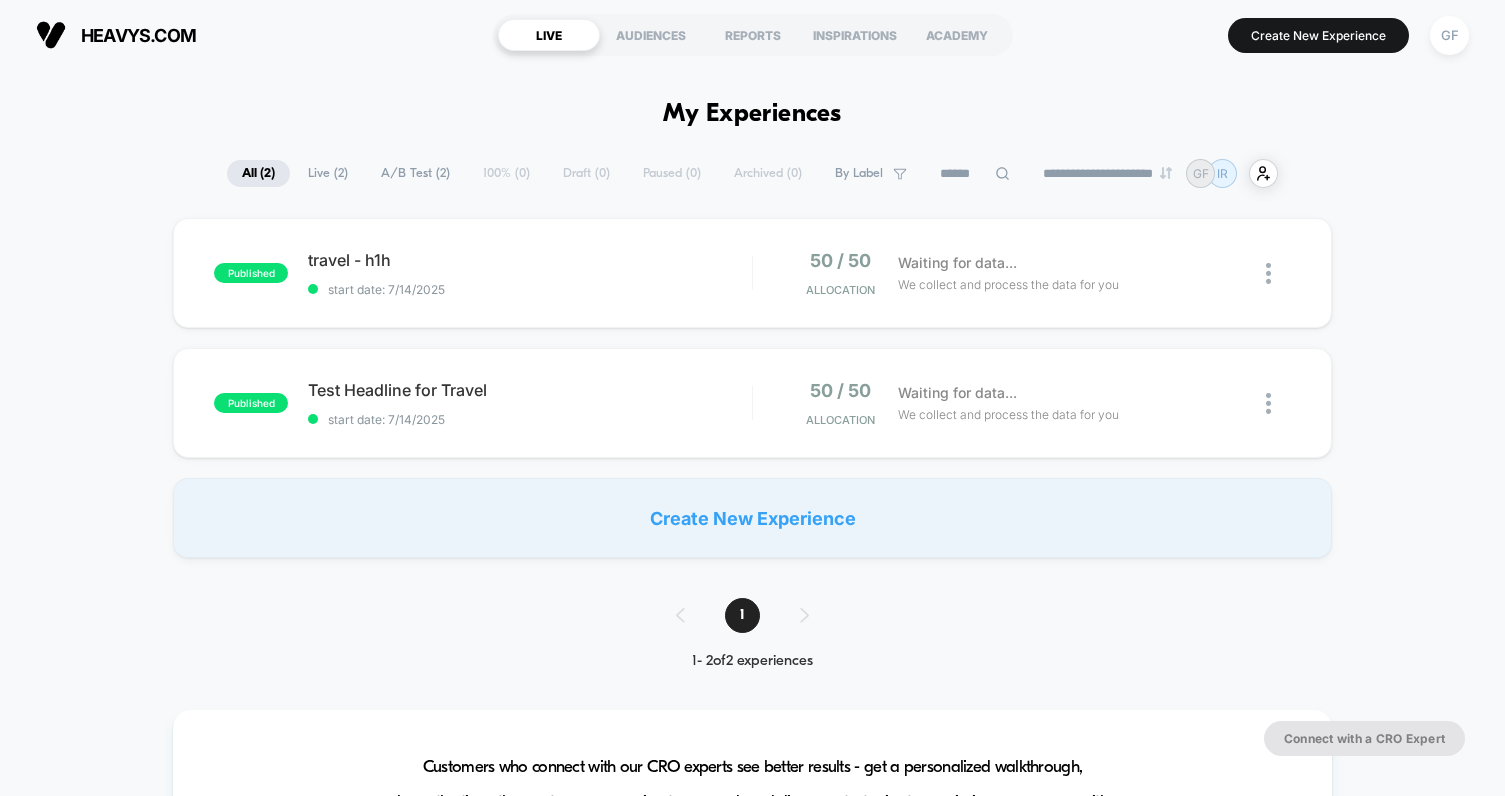 scroll, scrollTop: 0, scrollLeft: 0, axis: both 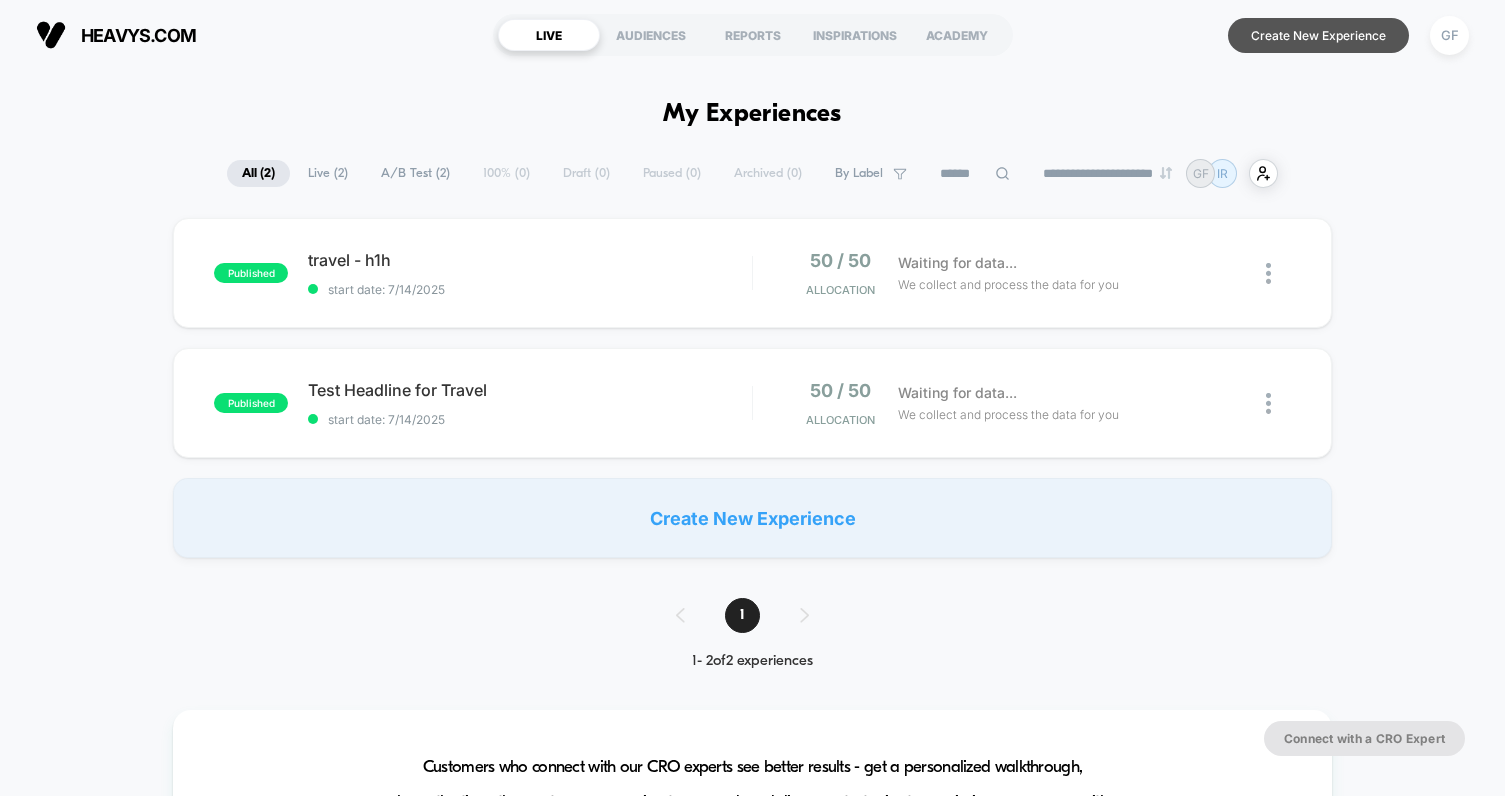 click on "Create New Experience" at bounding box center (1318, 35) 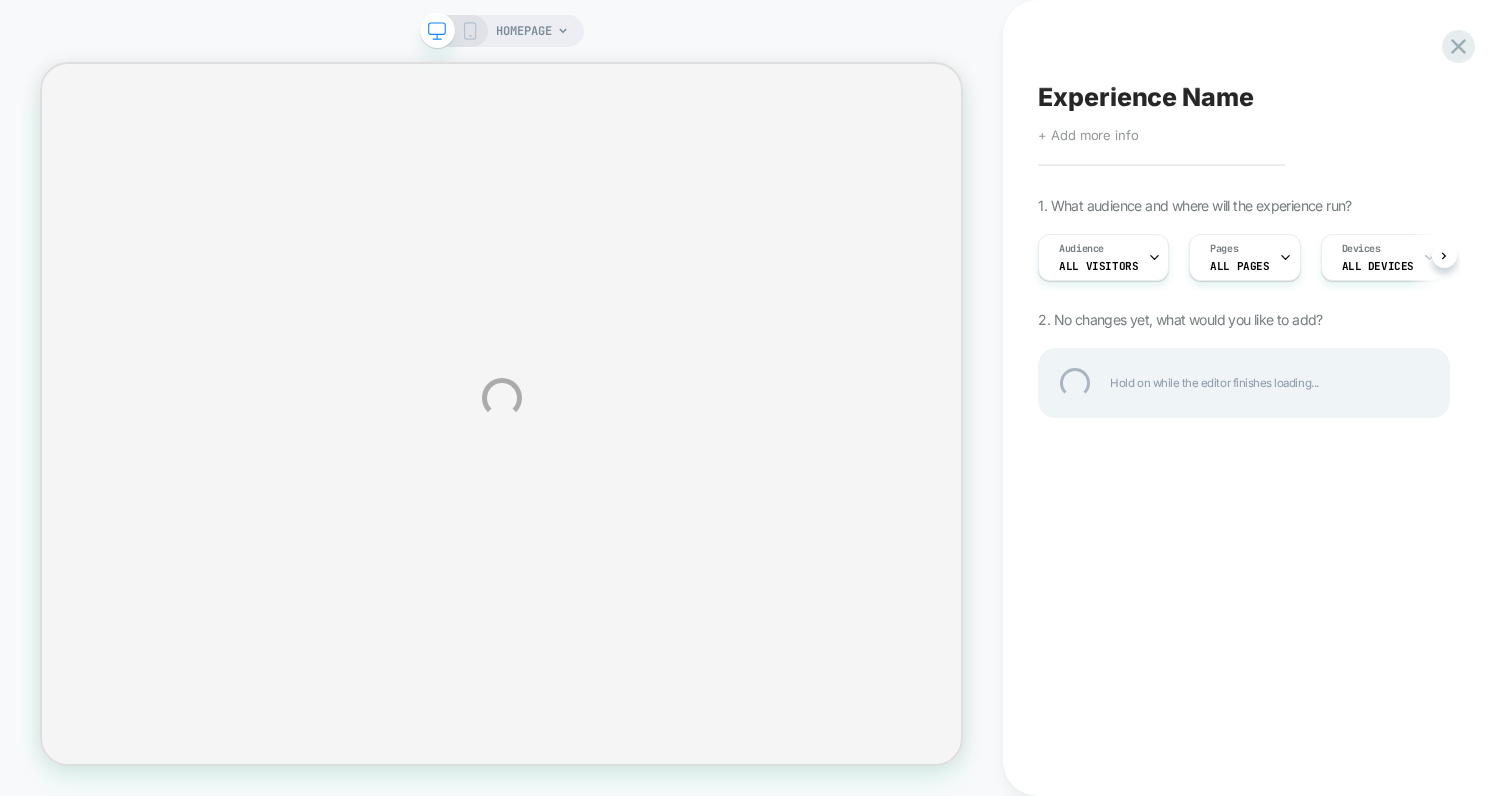 click on "HOMEPAGE Experience Name Click to edit experience details + Add more info 1. What audience and where will the experience run? Audience All Visitors Pages ALL PAGES Devices ALL DEVICES Trigger Page Load 2. No changes yet, what would you like to add? Hold on while the editor finishes loading..." at bounding box center (752, 398) 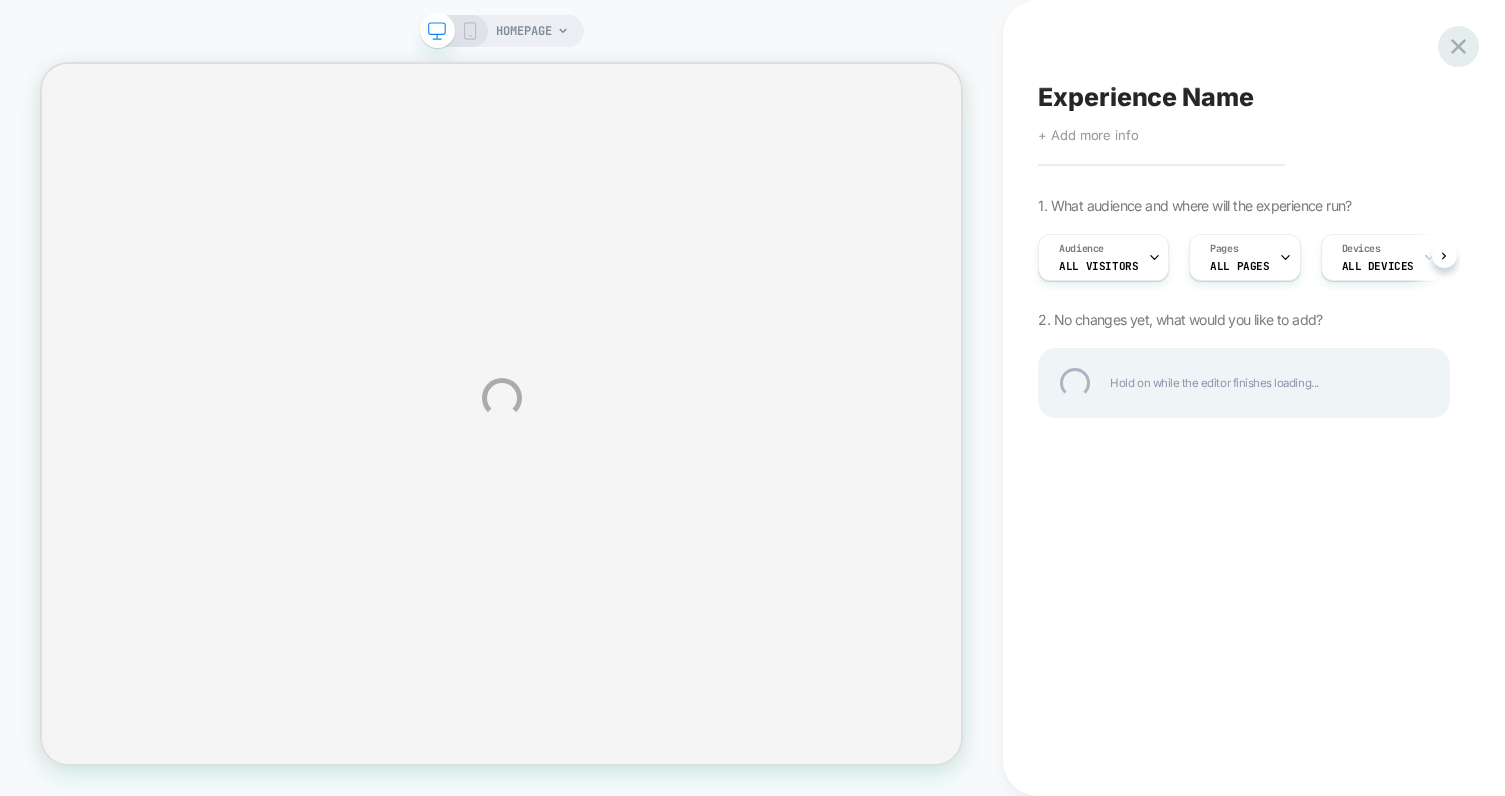 click at bounding box center [1458, 46] 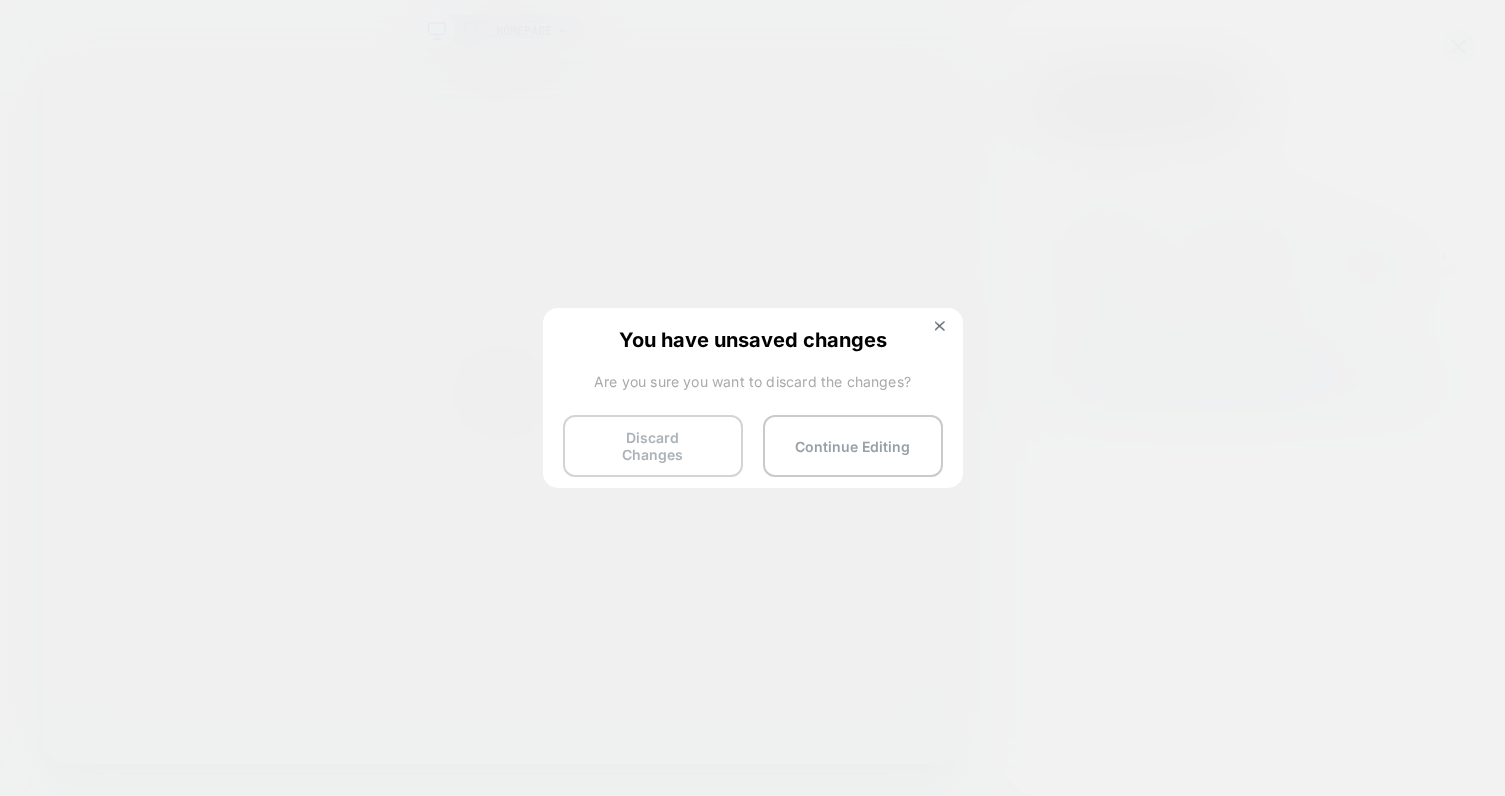click on "Discard Changes" at bounding box center [653, 446] 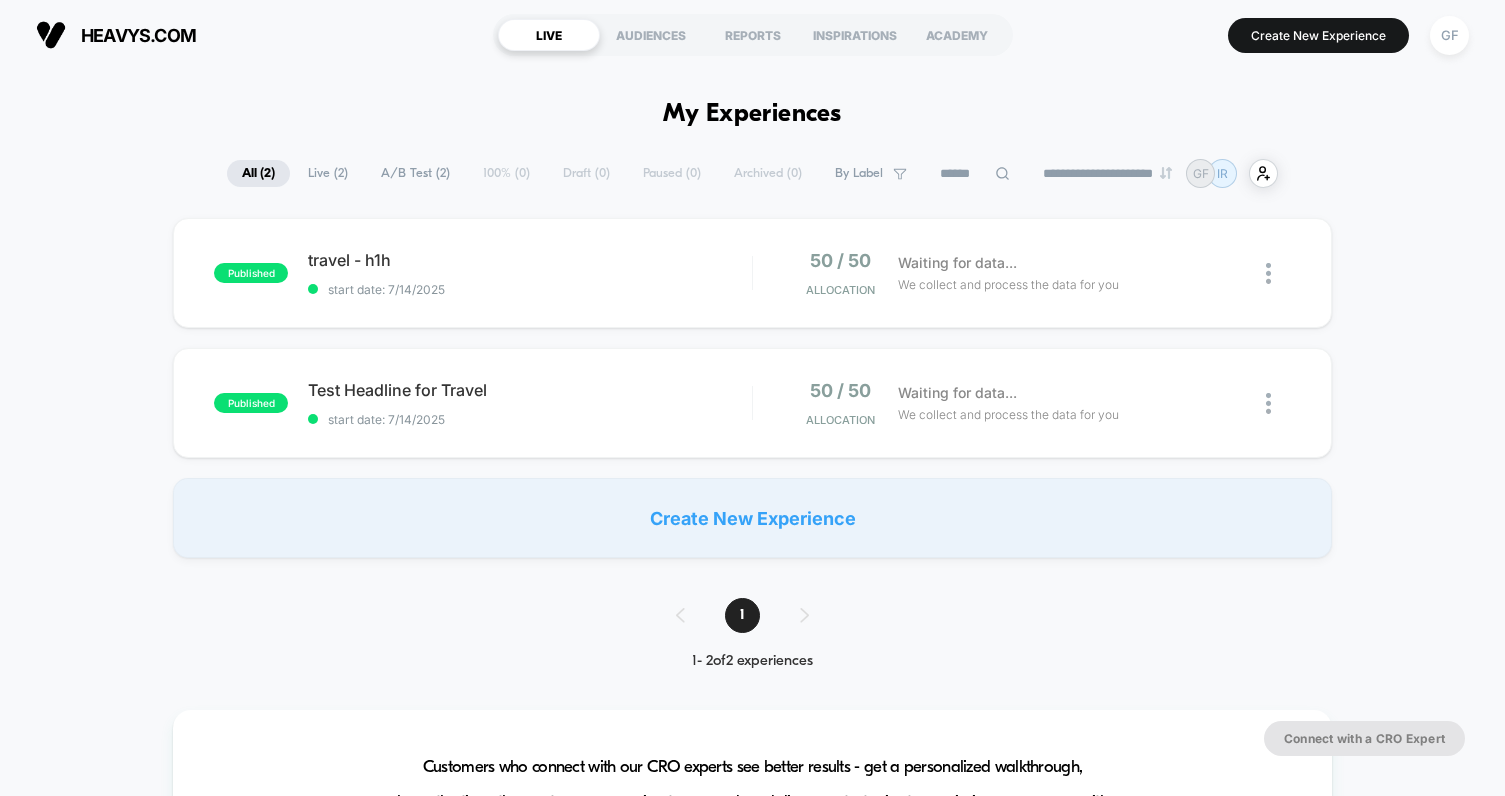 scroll, scrollTop: 4, scrollLeft: 0, axis: vertical 